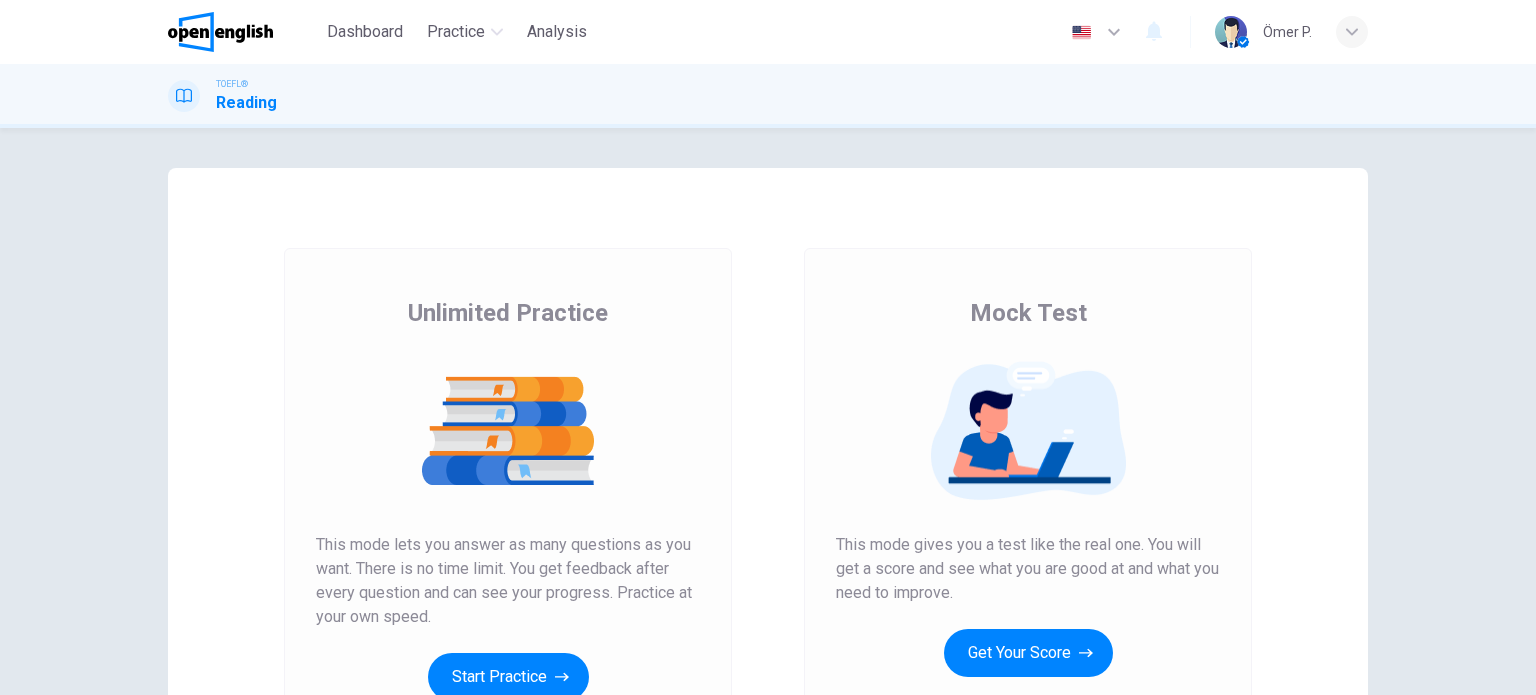 scroll, scrollTop: 0, scrollLeft: 0, axis: both 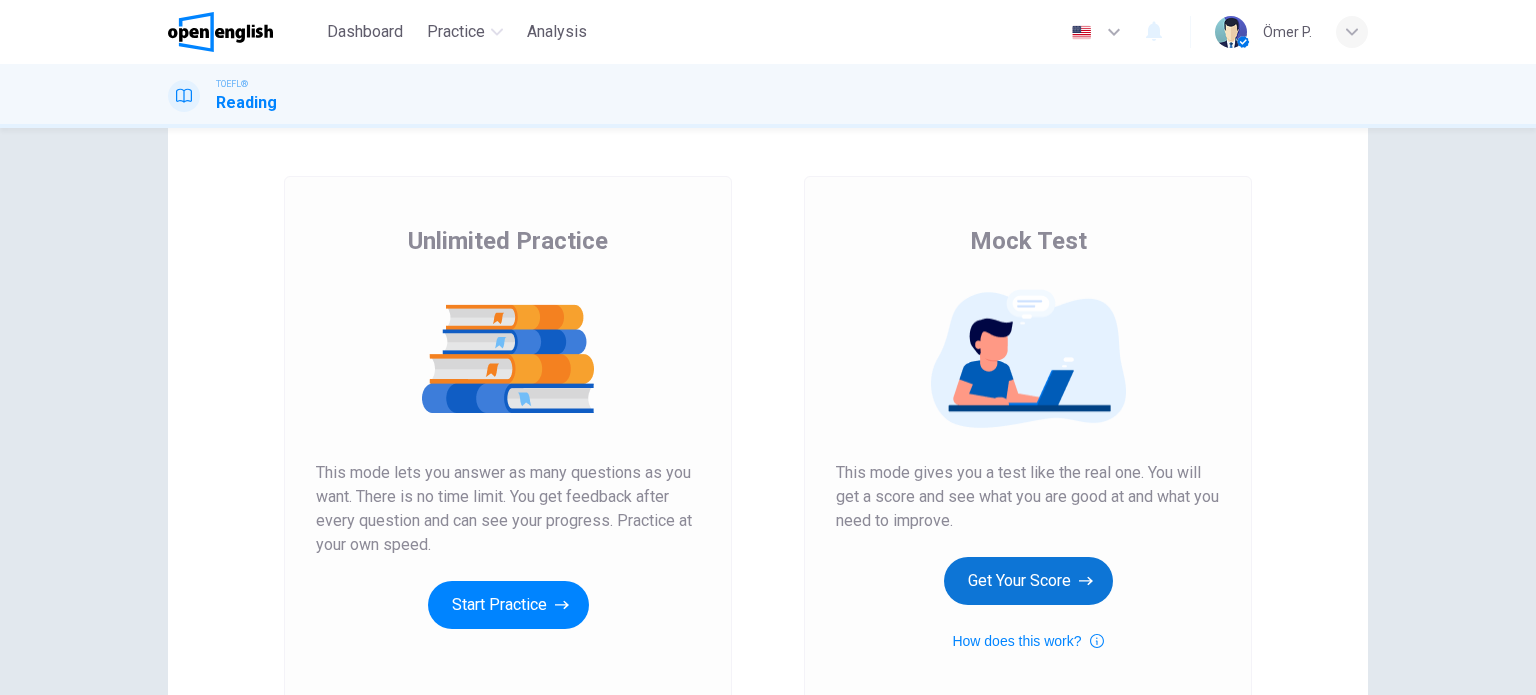 click on "Get Your Score" at bounding box center (1028, 581) 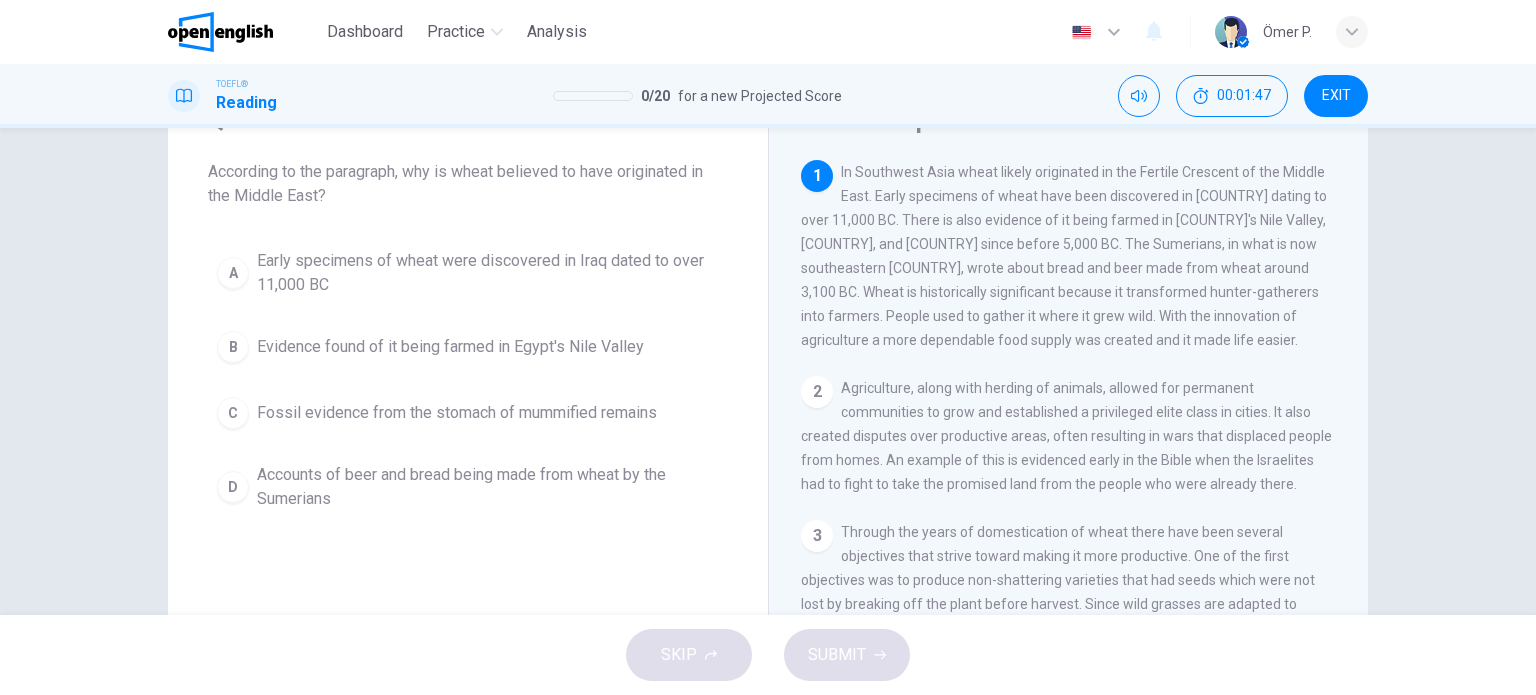 scroll, scrollTop: 100, scrollLeft: 0, axis: vertical 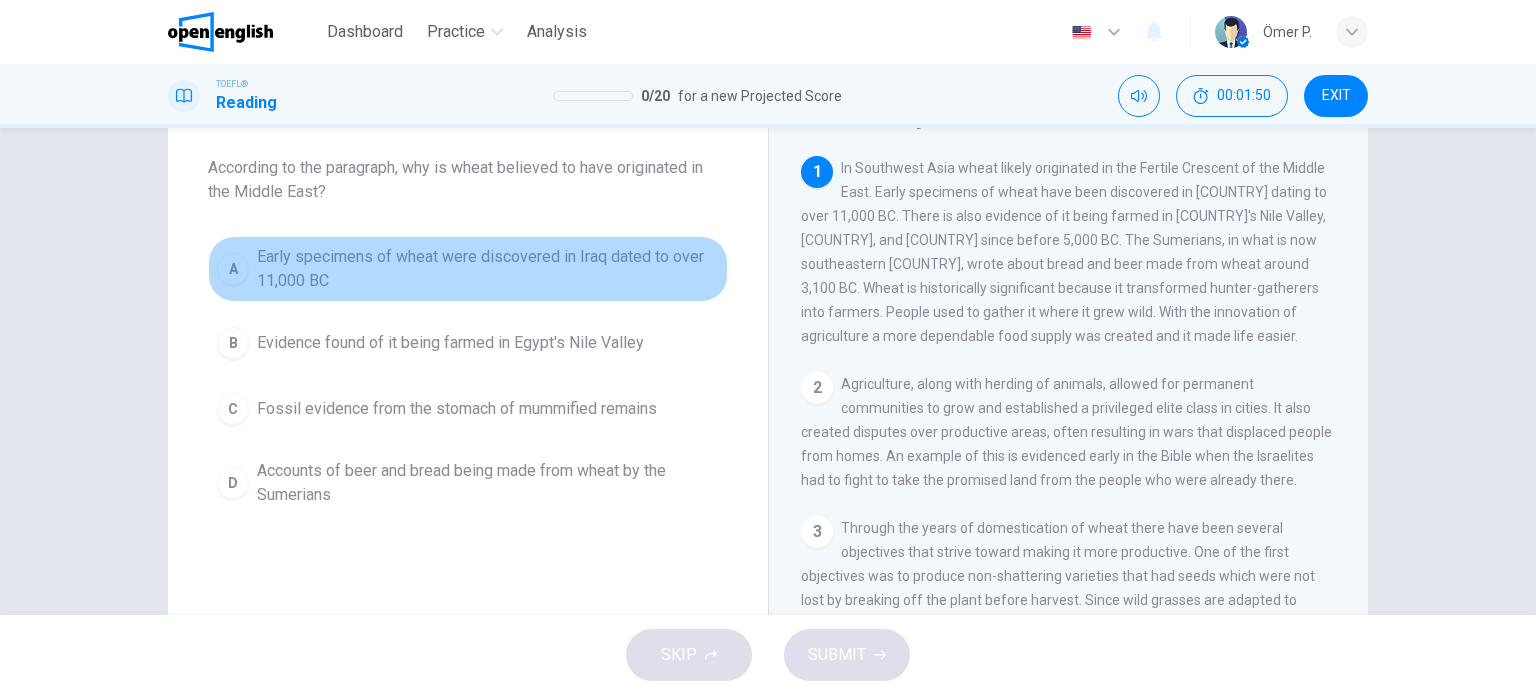 click on "Early specimens of wheat were discovered in Iraq dated to over 11,000 BC" at bounding box center (488, 269) 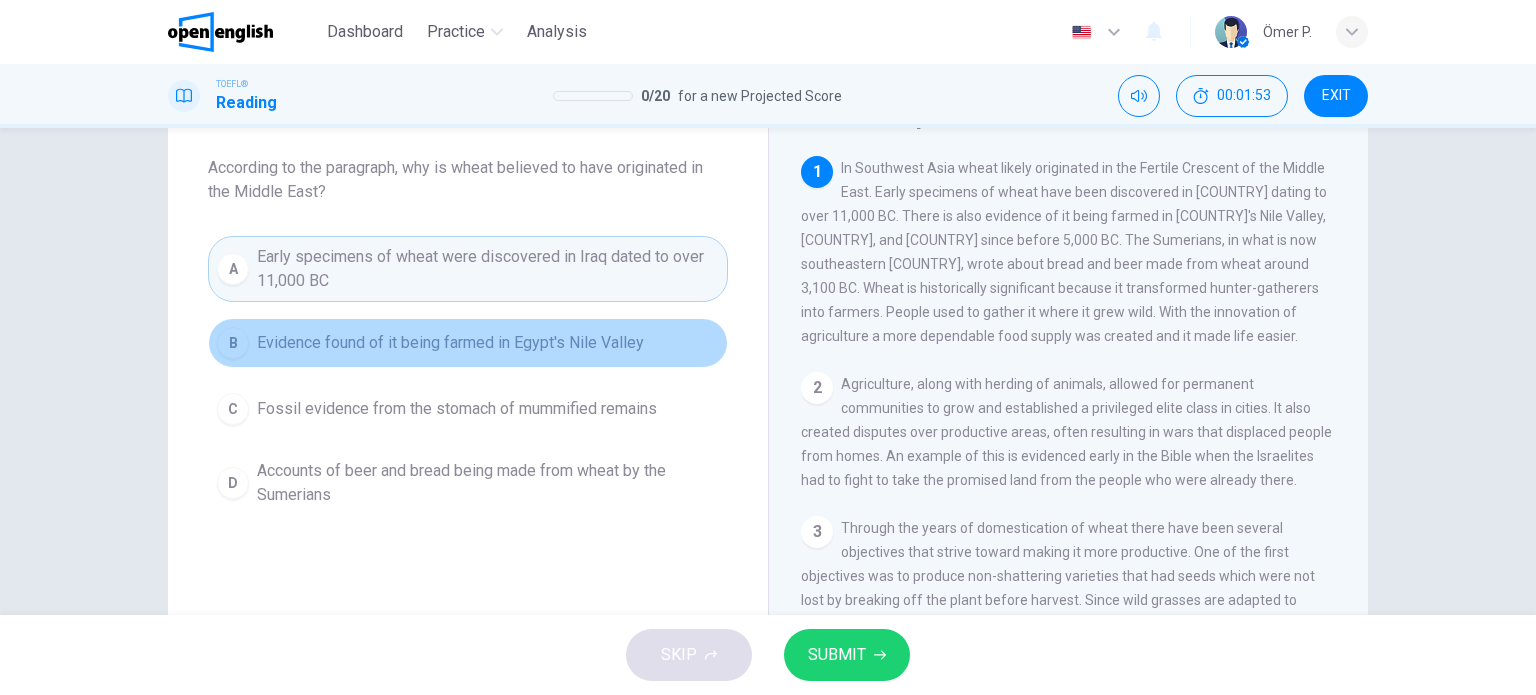 click on "B Evidence found of it being farmed in Egypt's Nile Valley" at bounding box center (468, 343) 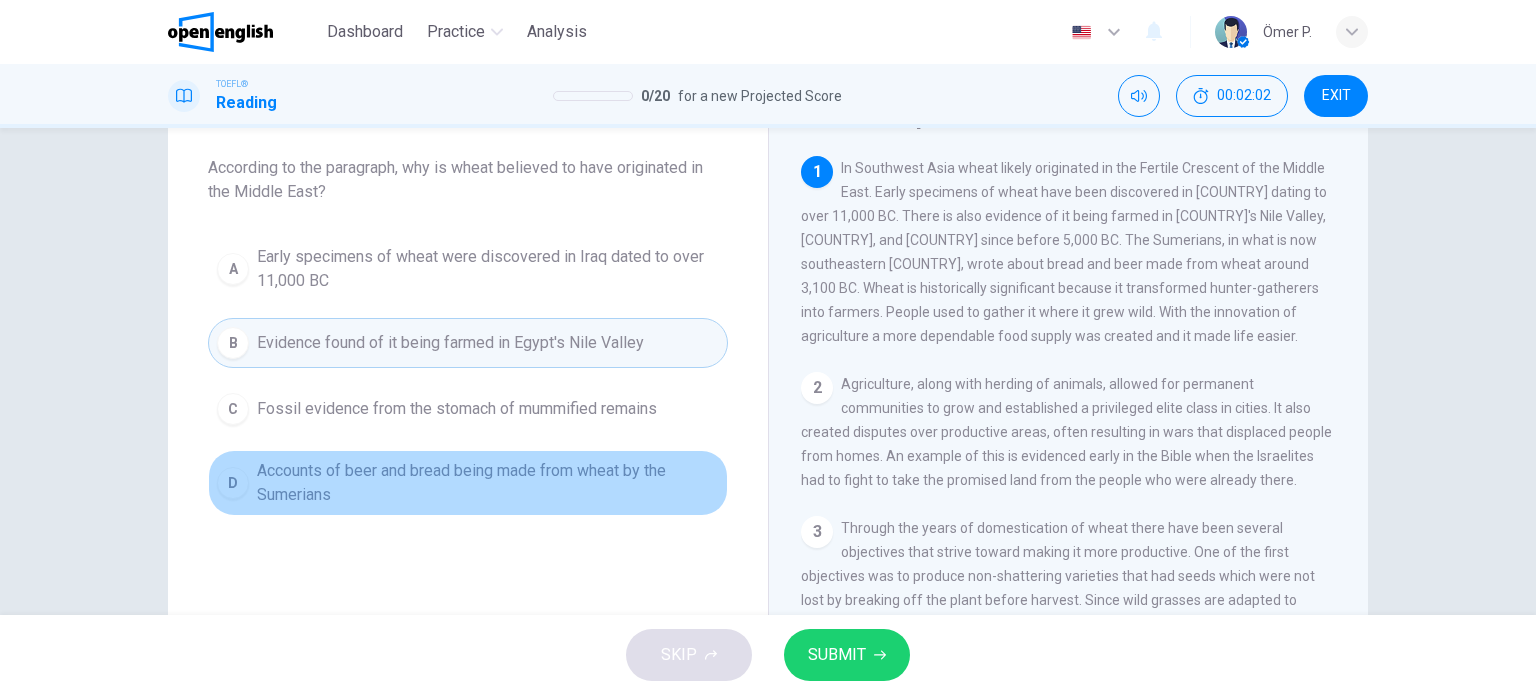 click on "Accounts of beer and bread being made from wheat by the Sumerians" at bounding box center (488, 483) 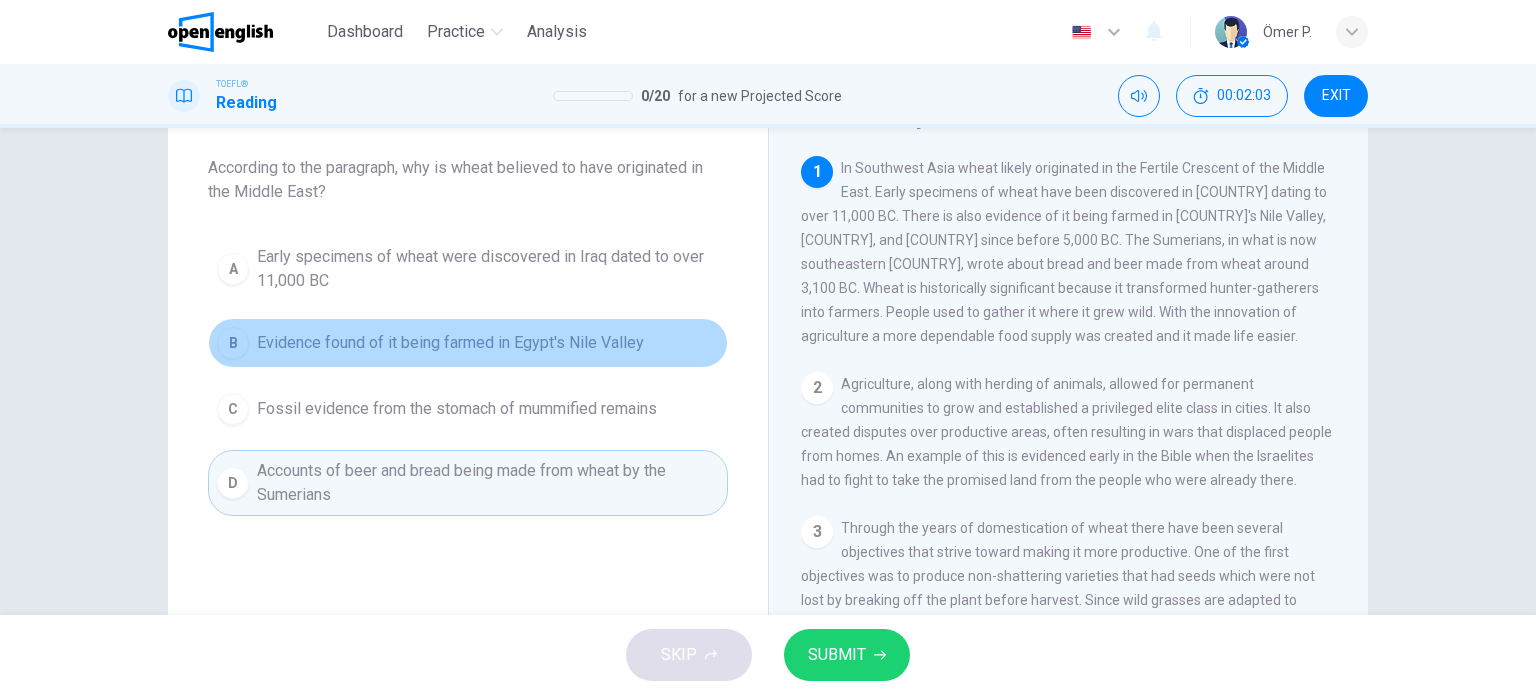 click on "Evidence found of it being farmed in Egypt's Nile Valley" at bounding box center [450, 343] 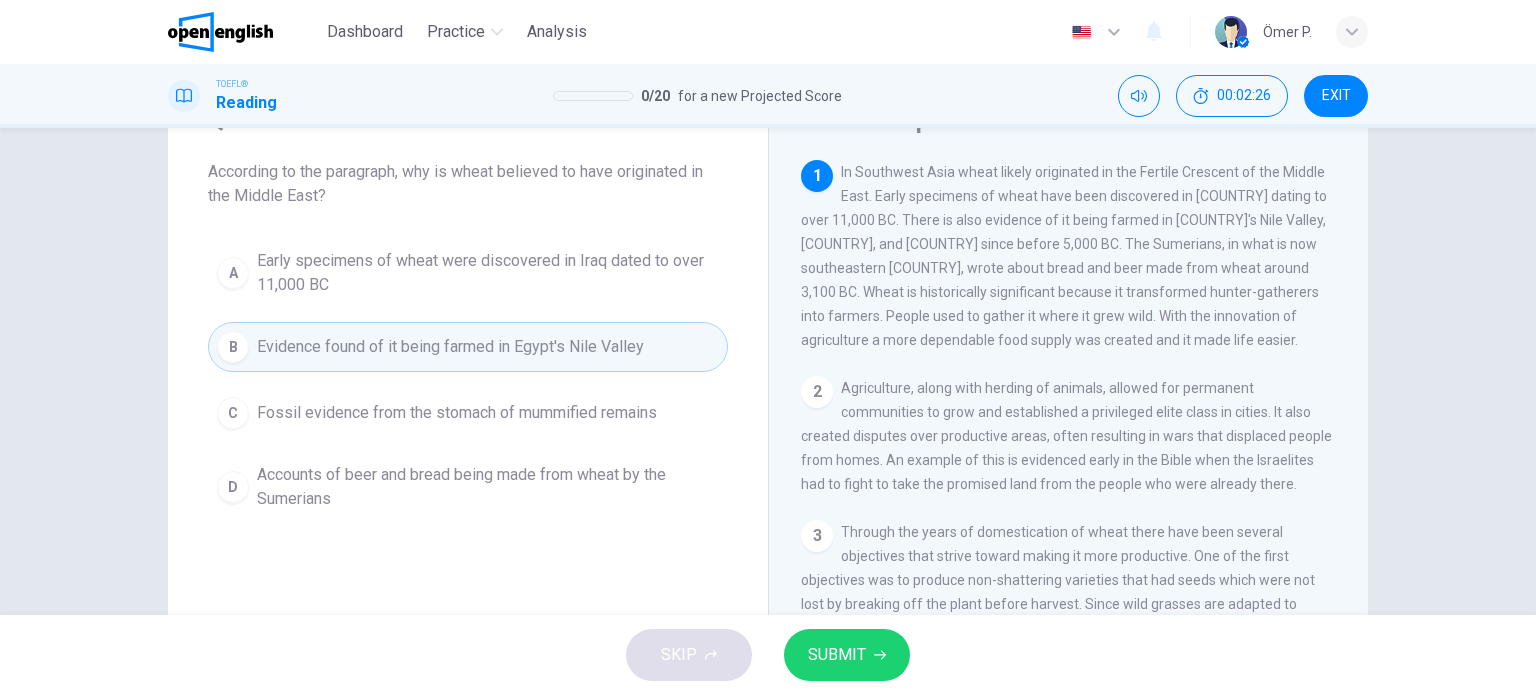 scroll, scrollTop: 100, scrollLeft: 0, axis: vertical 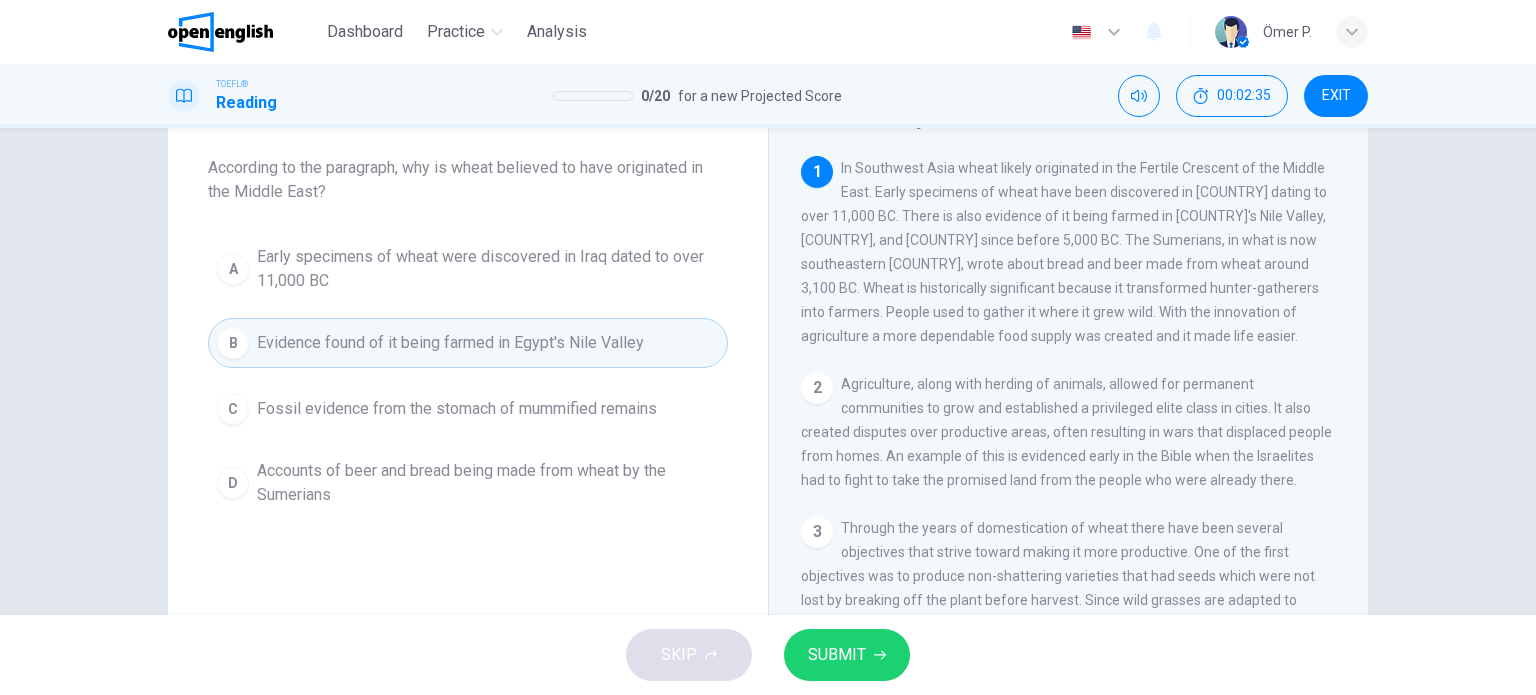 click on "SUBMIT" at bounding box center [847, 655] 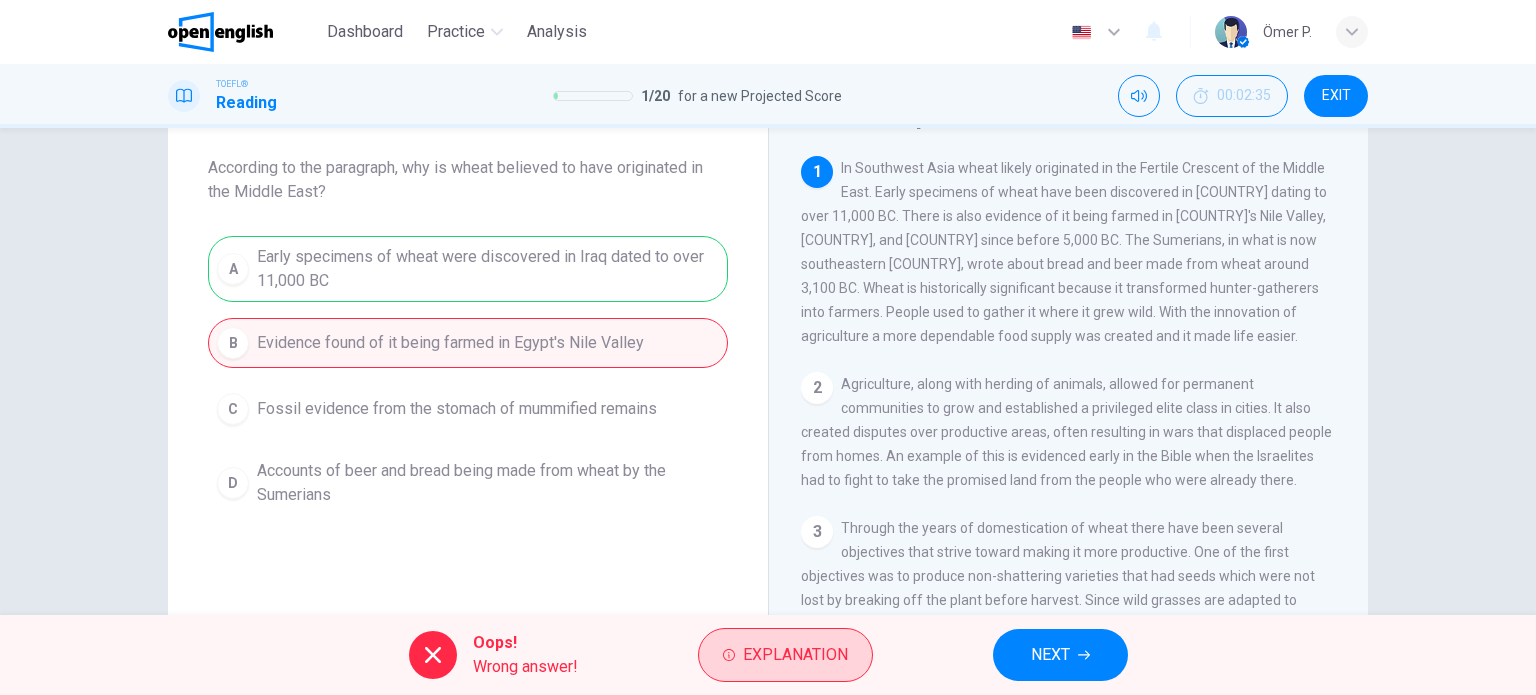 click on "Explanation" at bounding box center (795, 655) 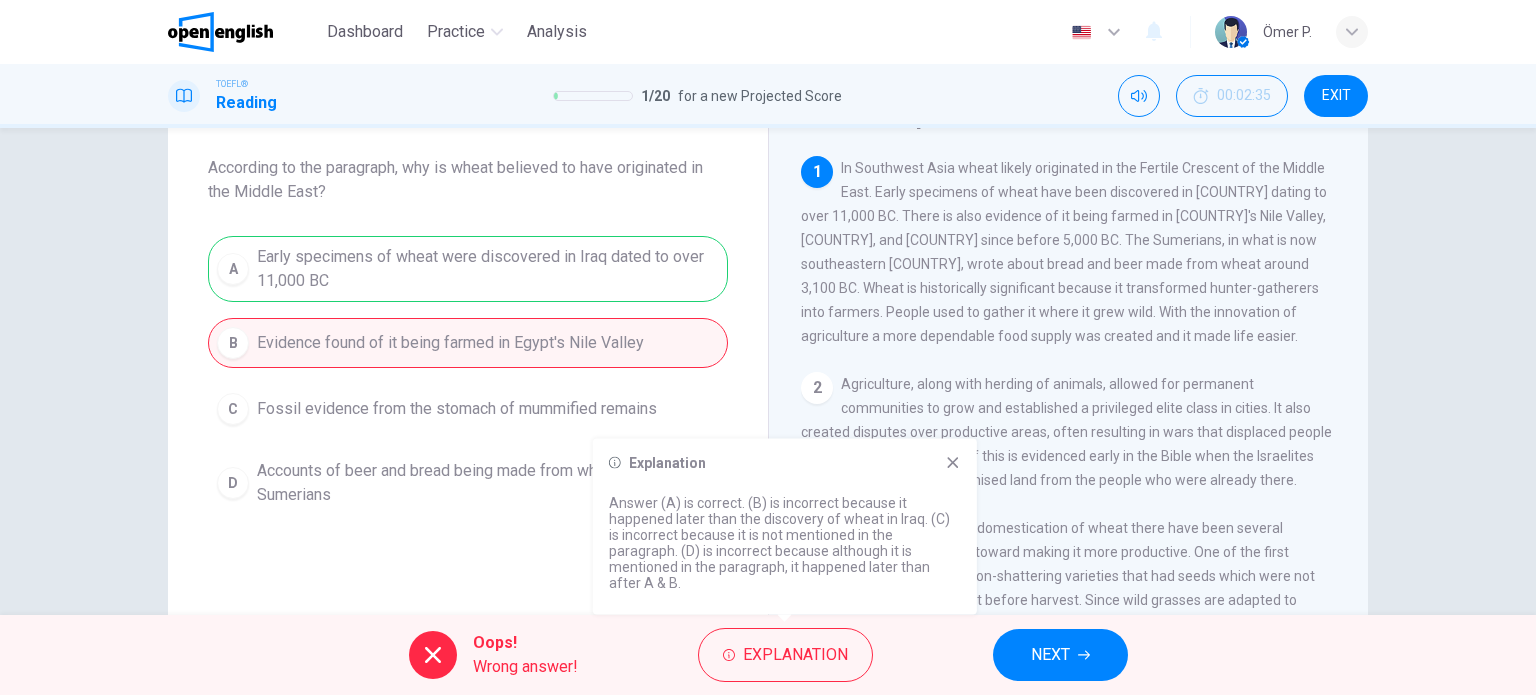 click 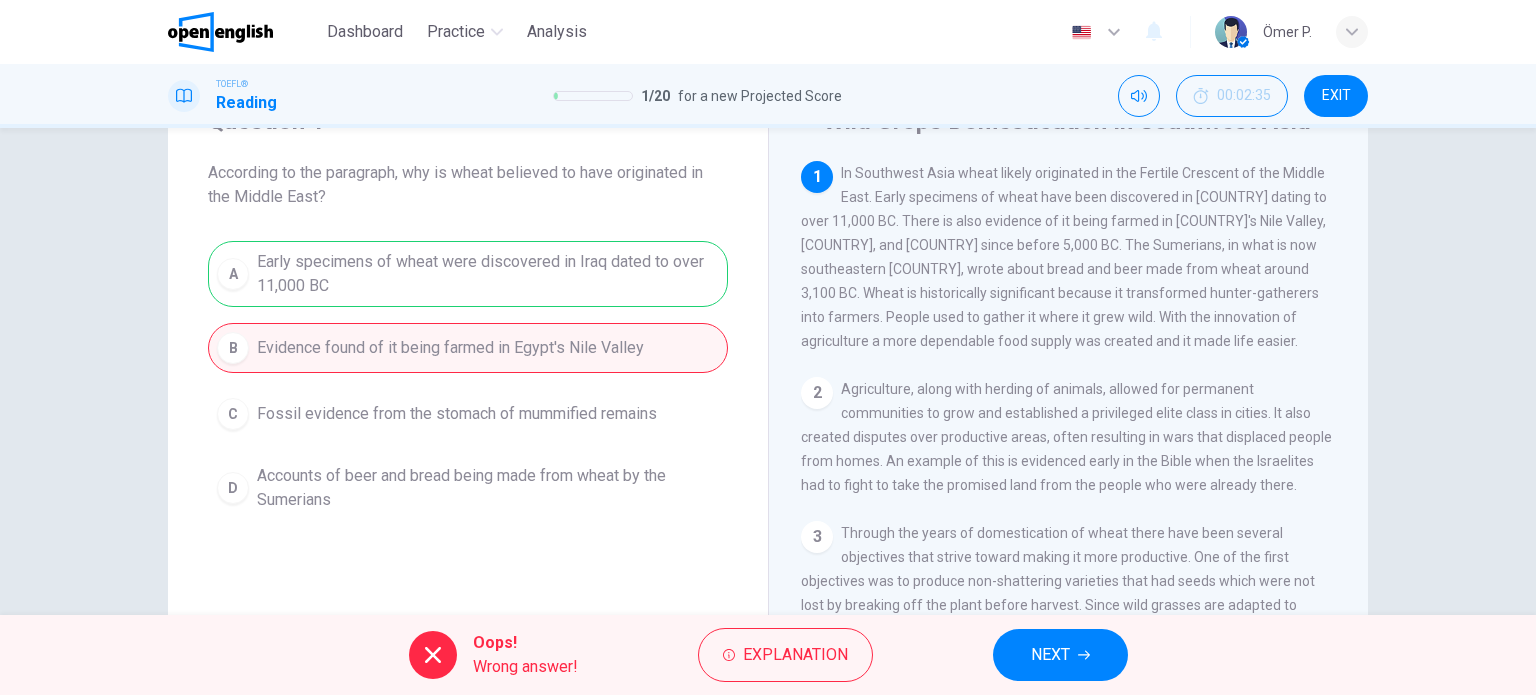 scroll, scrollTop: 100, scrollLeft: 0, axis: vertical 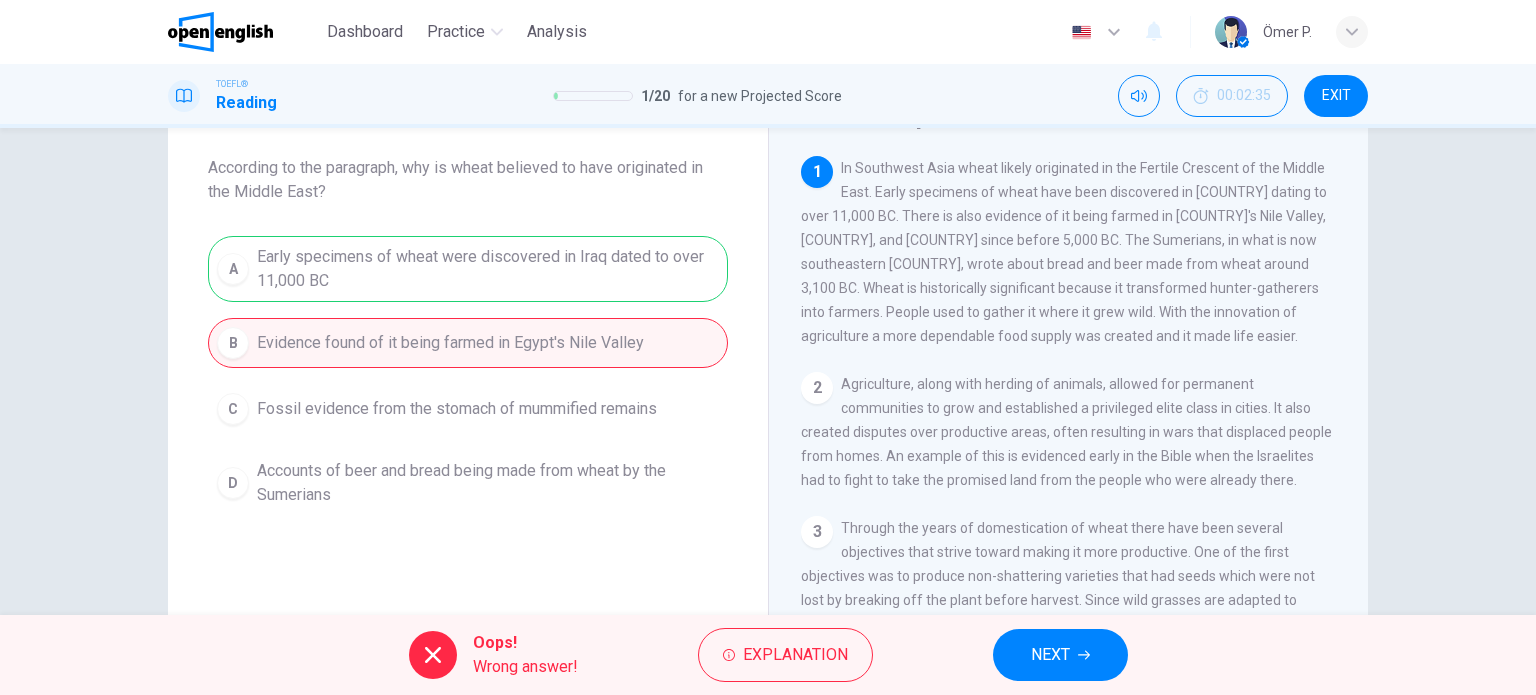 click on "NEXT" at bounding box center [1050, 655] 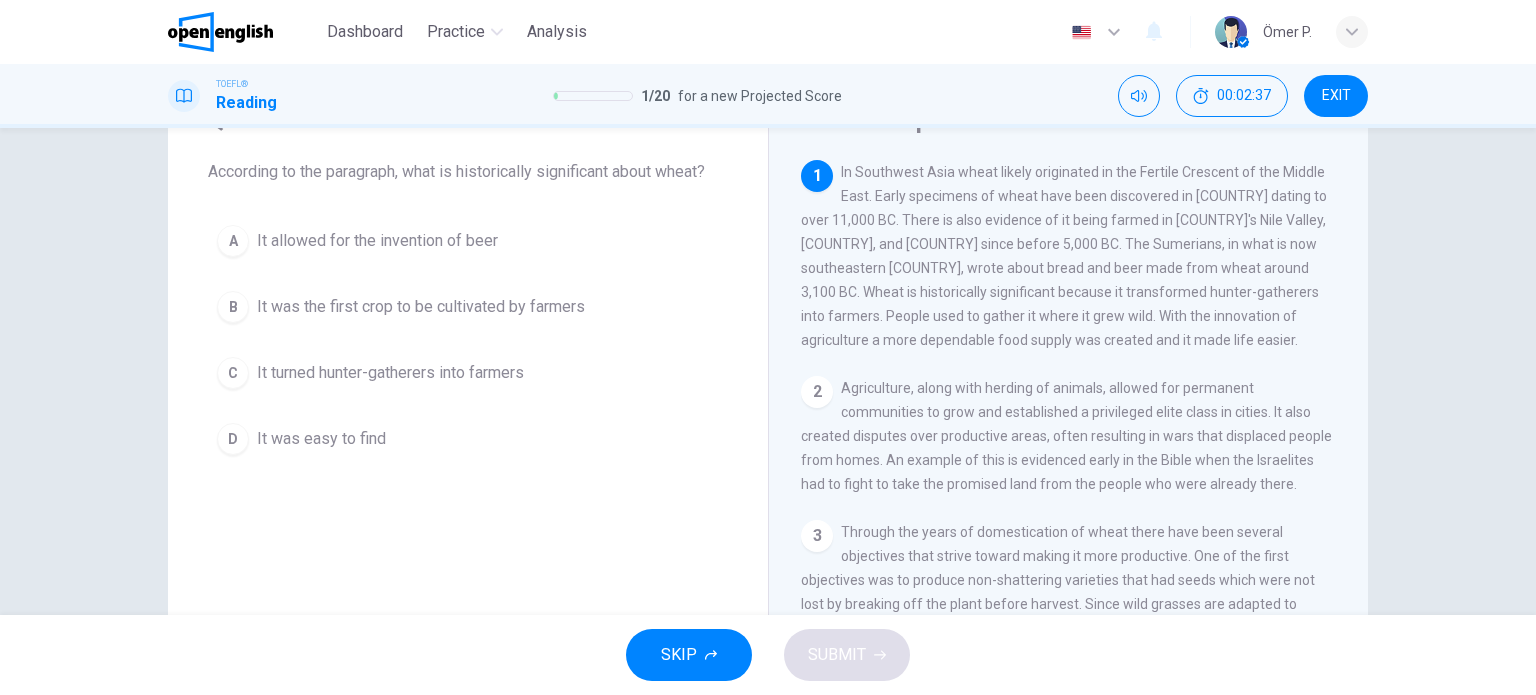 scroll, scrollTop: 100, scrollLeft: 0, axis: vertical 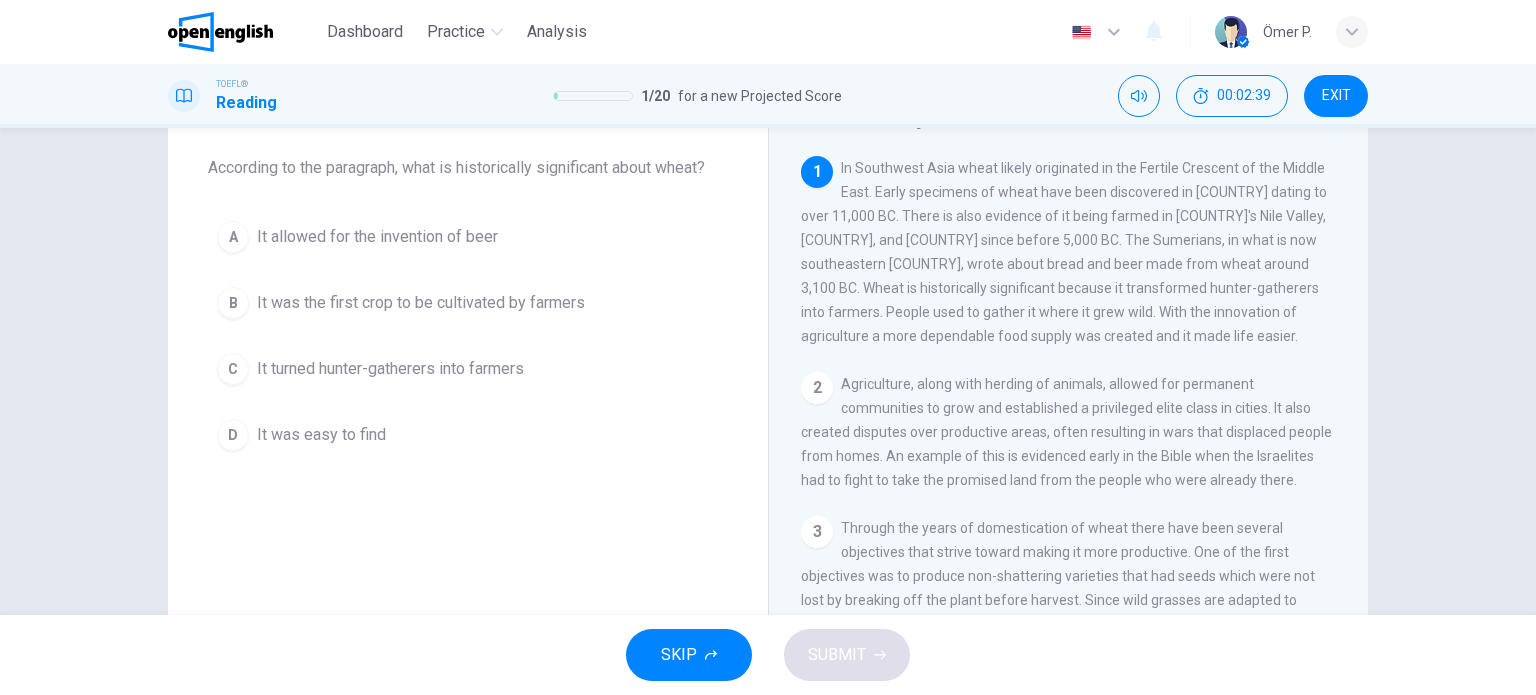 click on "B It was the first crop to be cultivated by farmers" at bounding box center [468, 303] 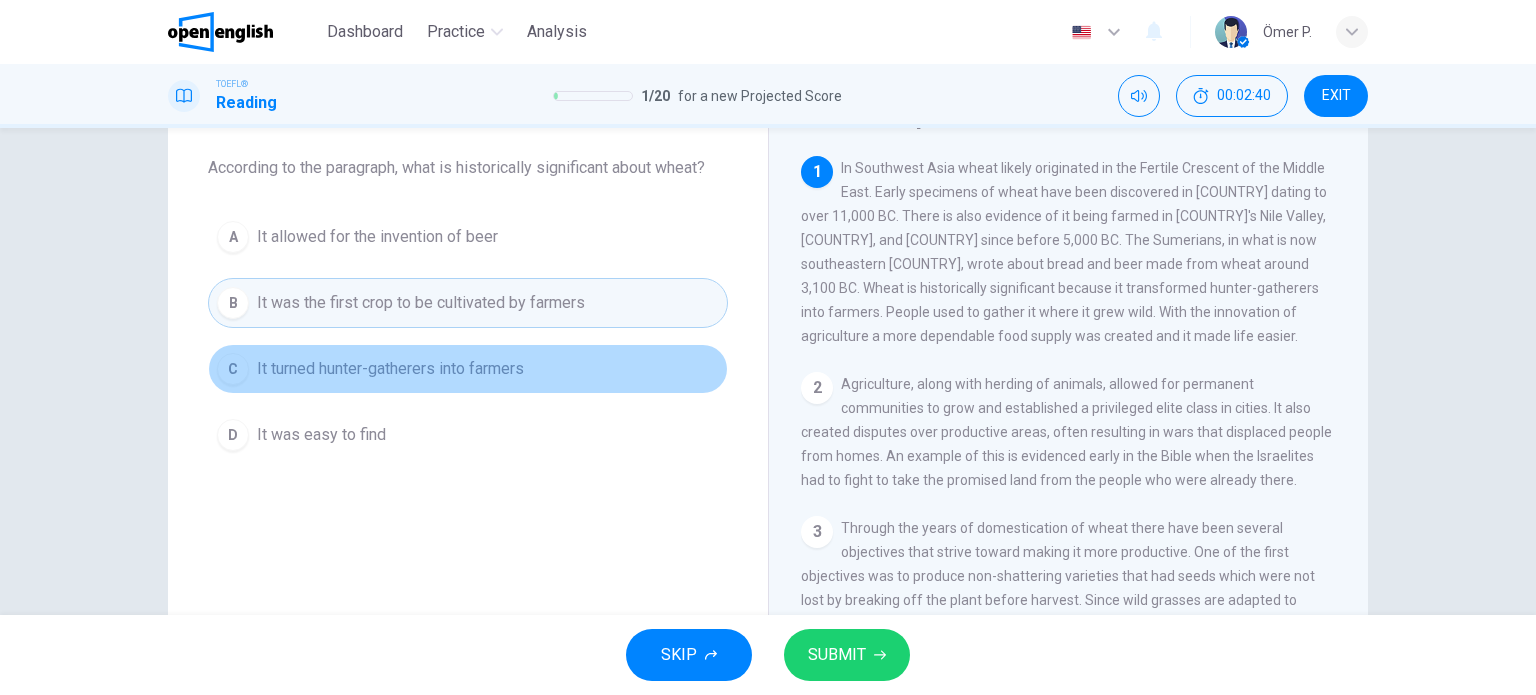 click on "C It turned hunter-gatherers into farmers" at bounding box center (468, 369) 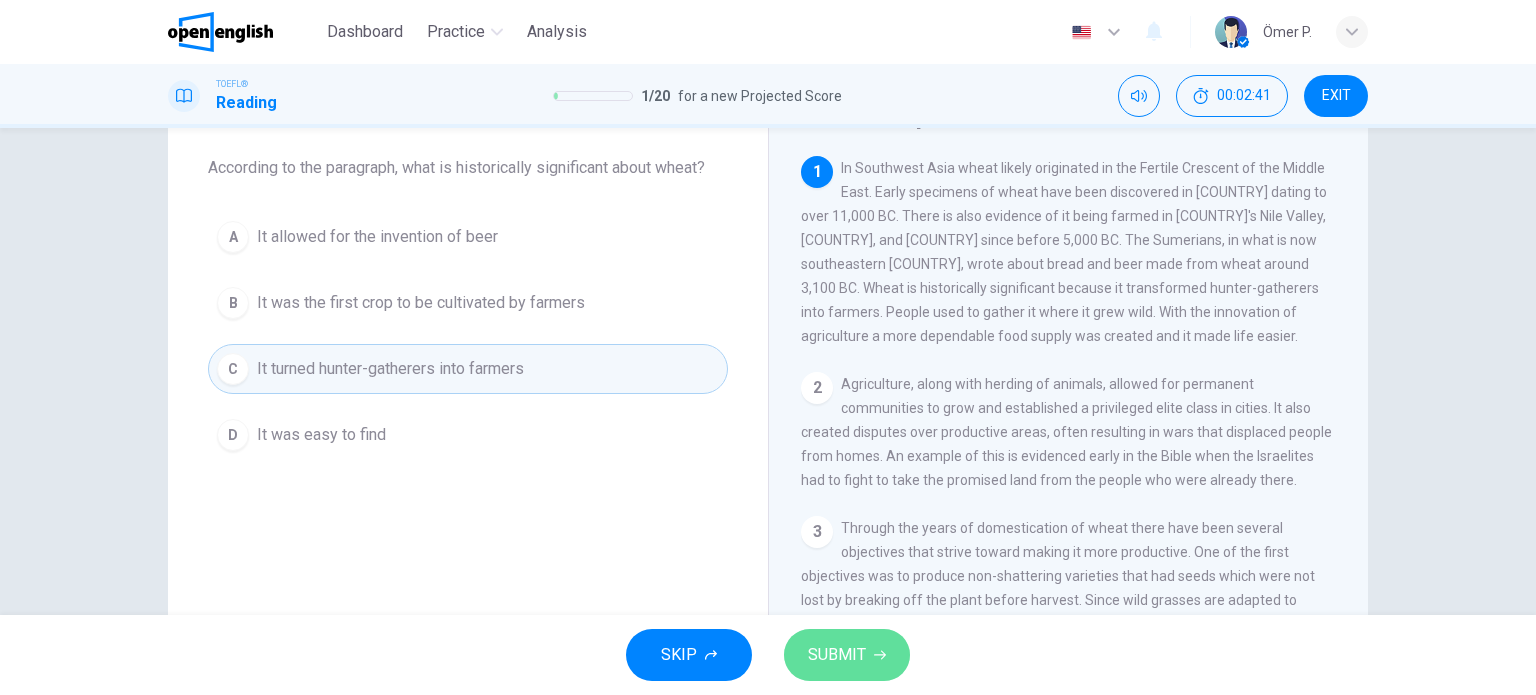 click on "SUBMIT" at bounding box center [837, 655] 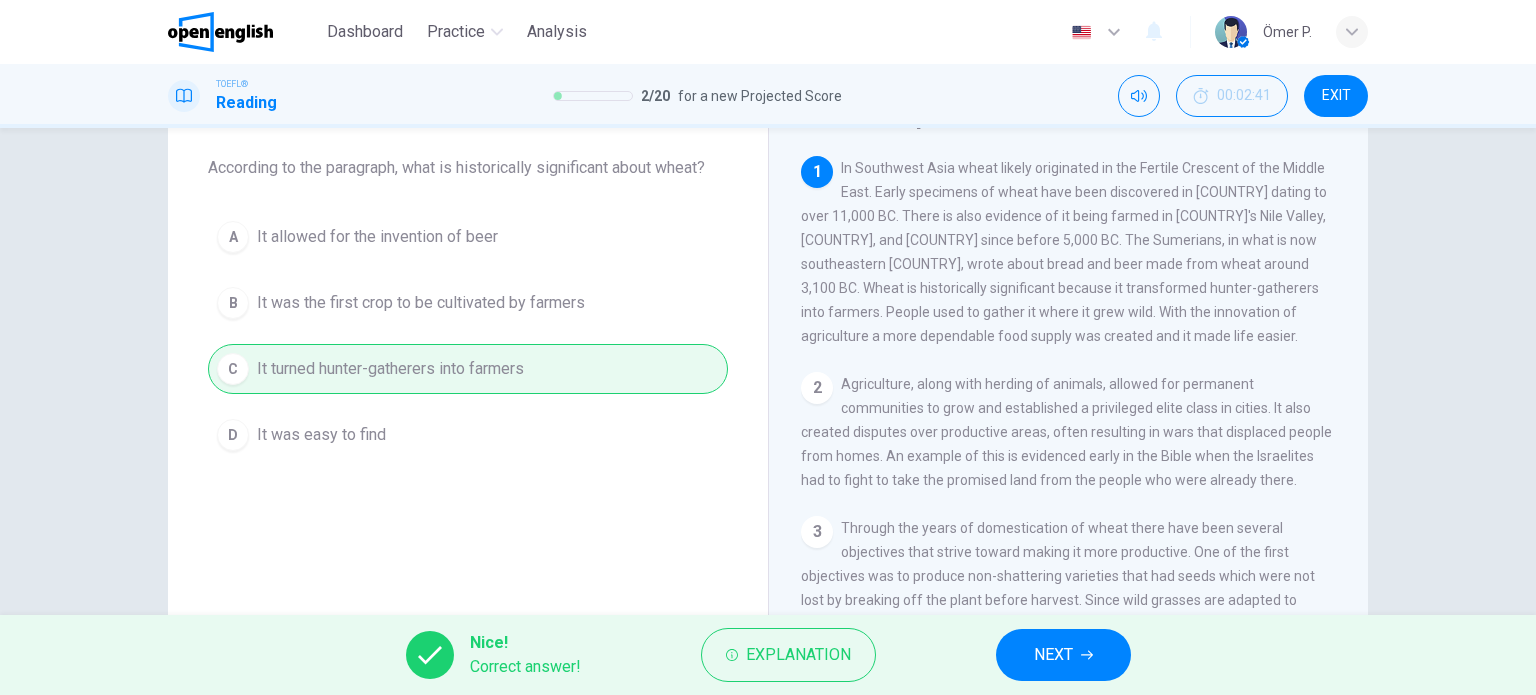 click on "NEXT" at bounding box center [1063, 655] 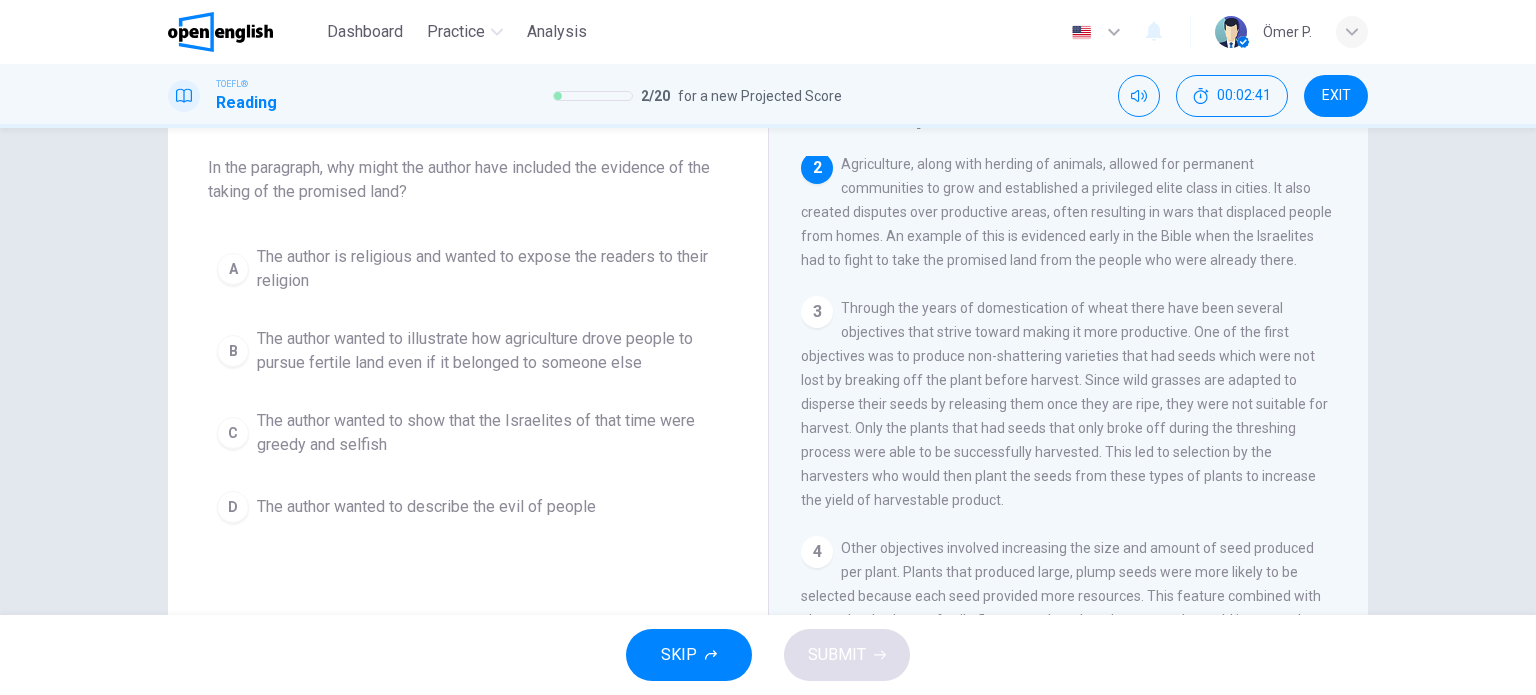 scroll, scrollTop: 222, scrollLeft: 0, axis: vertical 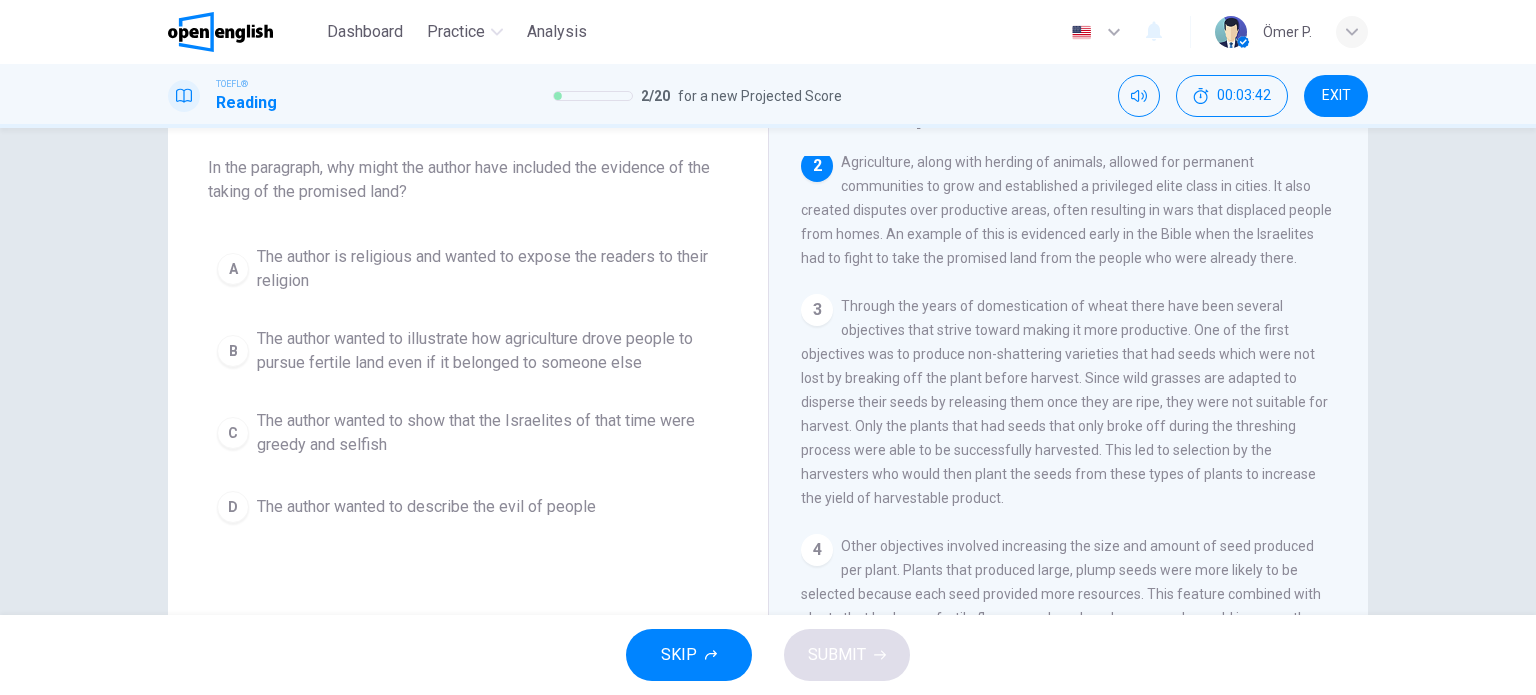 click on "The author wanted to illustrate how agriculture drove people to pursue fertile land even if it belonged to someone else" at bounding box center [488, 351] 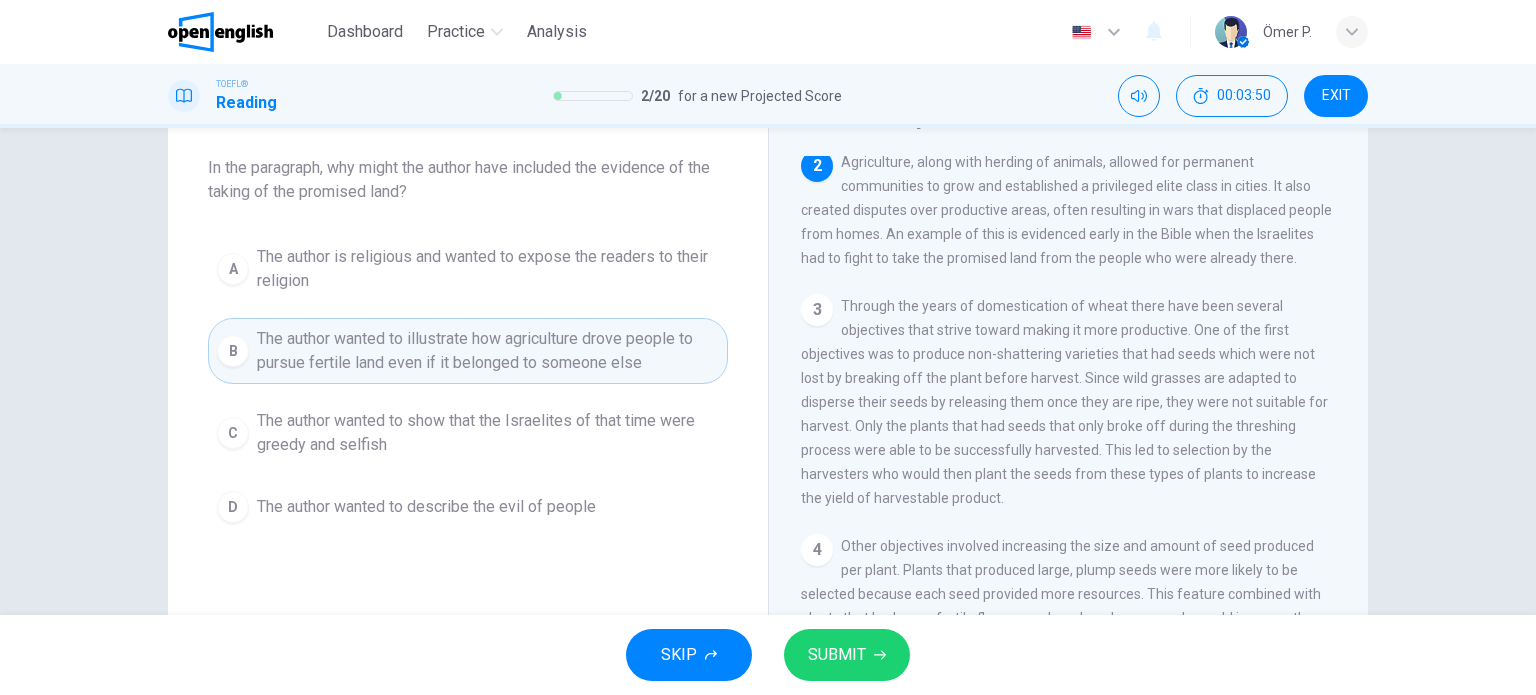 click on "SUBMIT" at bounding box center [847, 655] 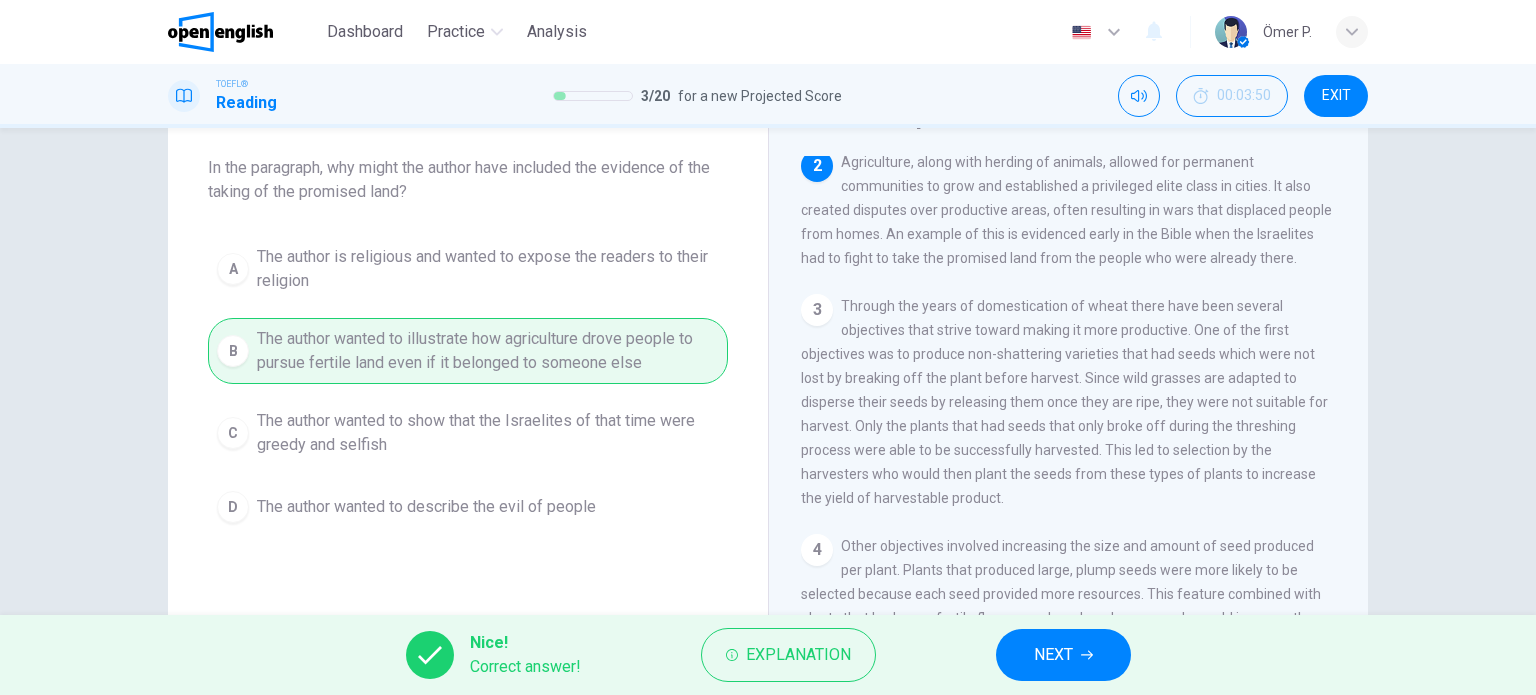 click on "NEXT" at bounding box center [1063, 655] 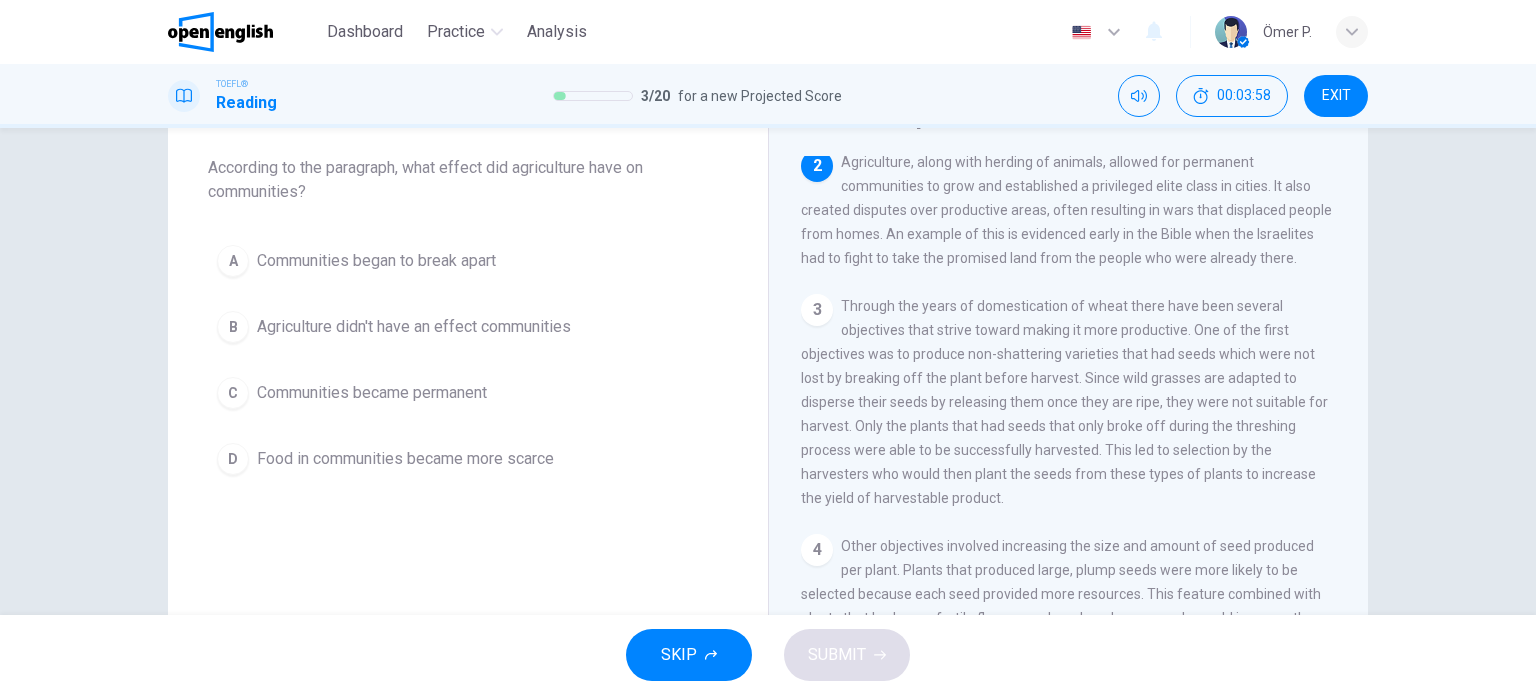 click on "Communities began to break apart" at bounding box center (376, 261) 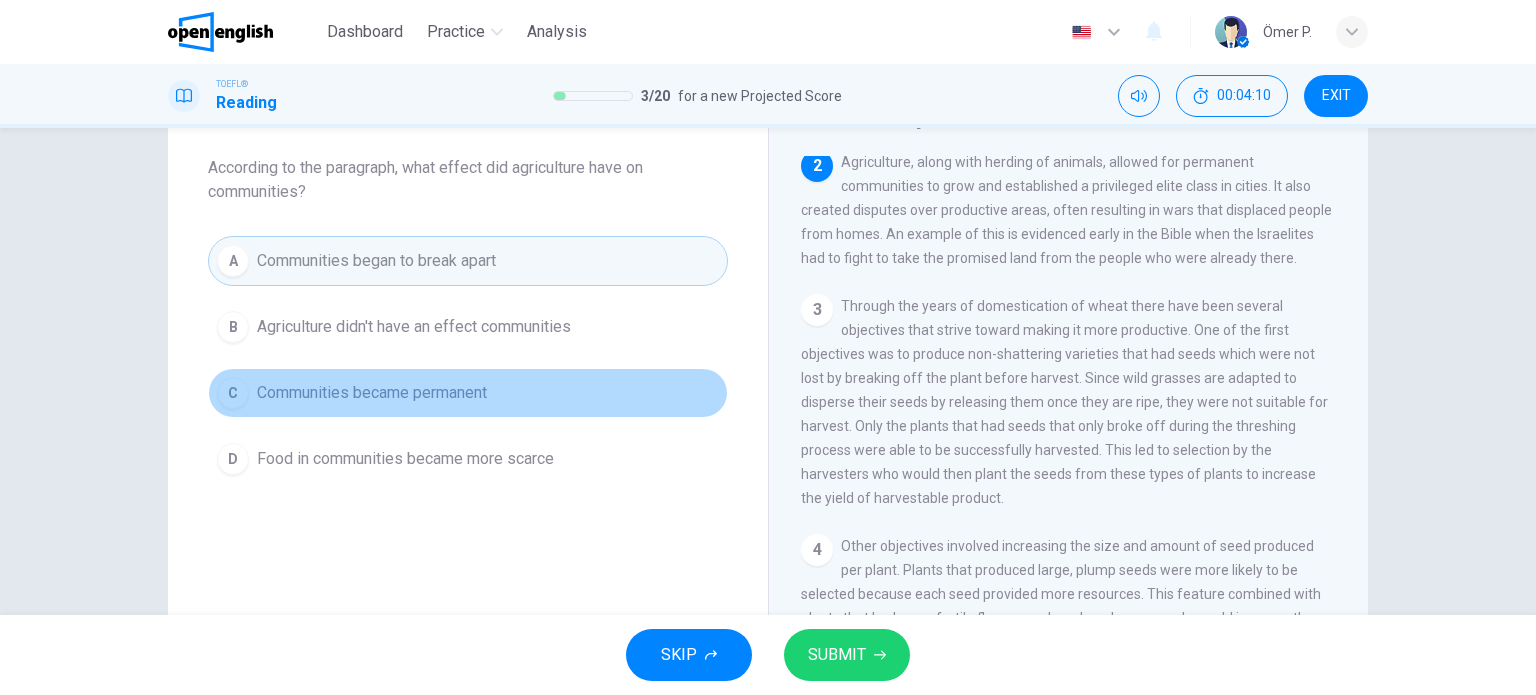 click on "C Communities became permanent" at bounding box center [468, 393] 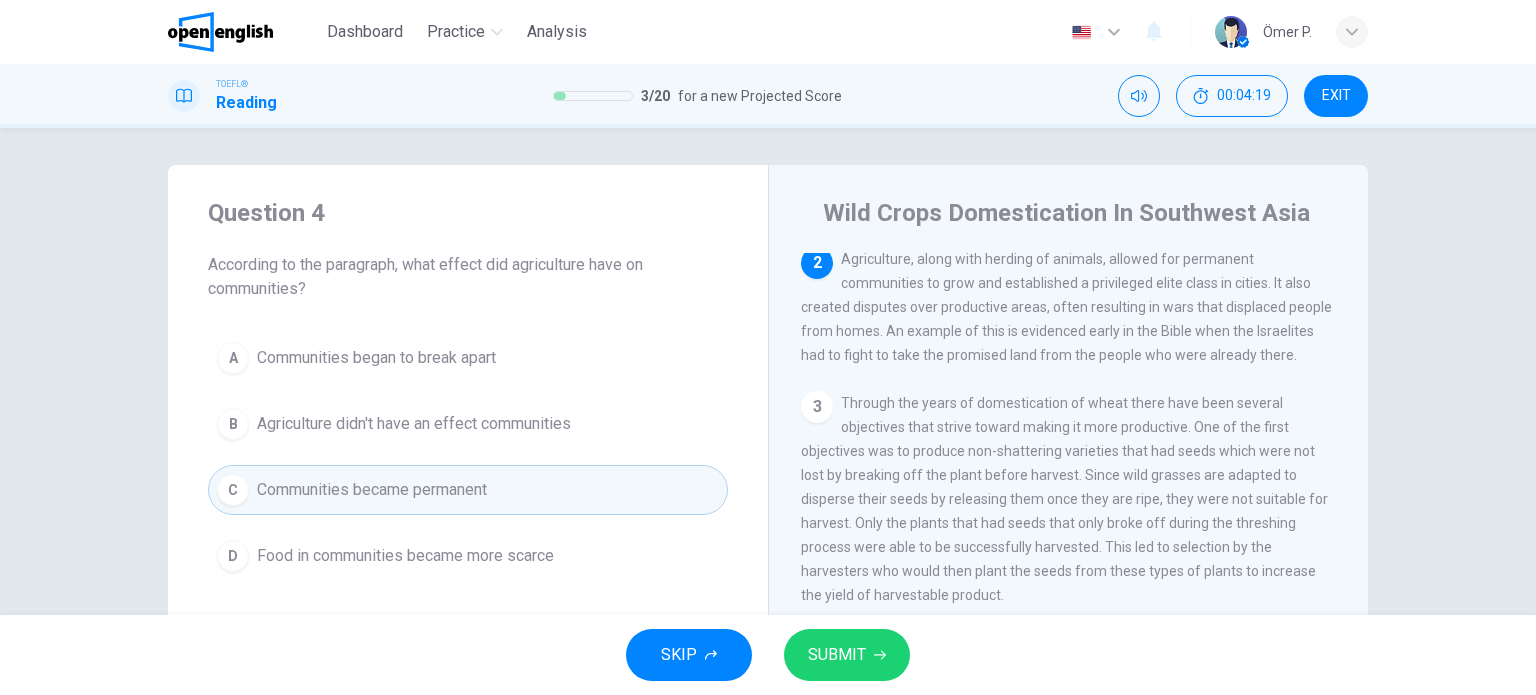 scroll, scrollTop: 0, scrollLeft: 0, axis: both 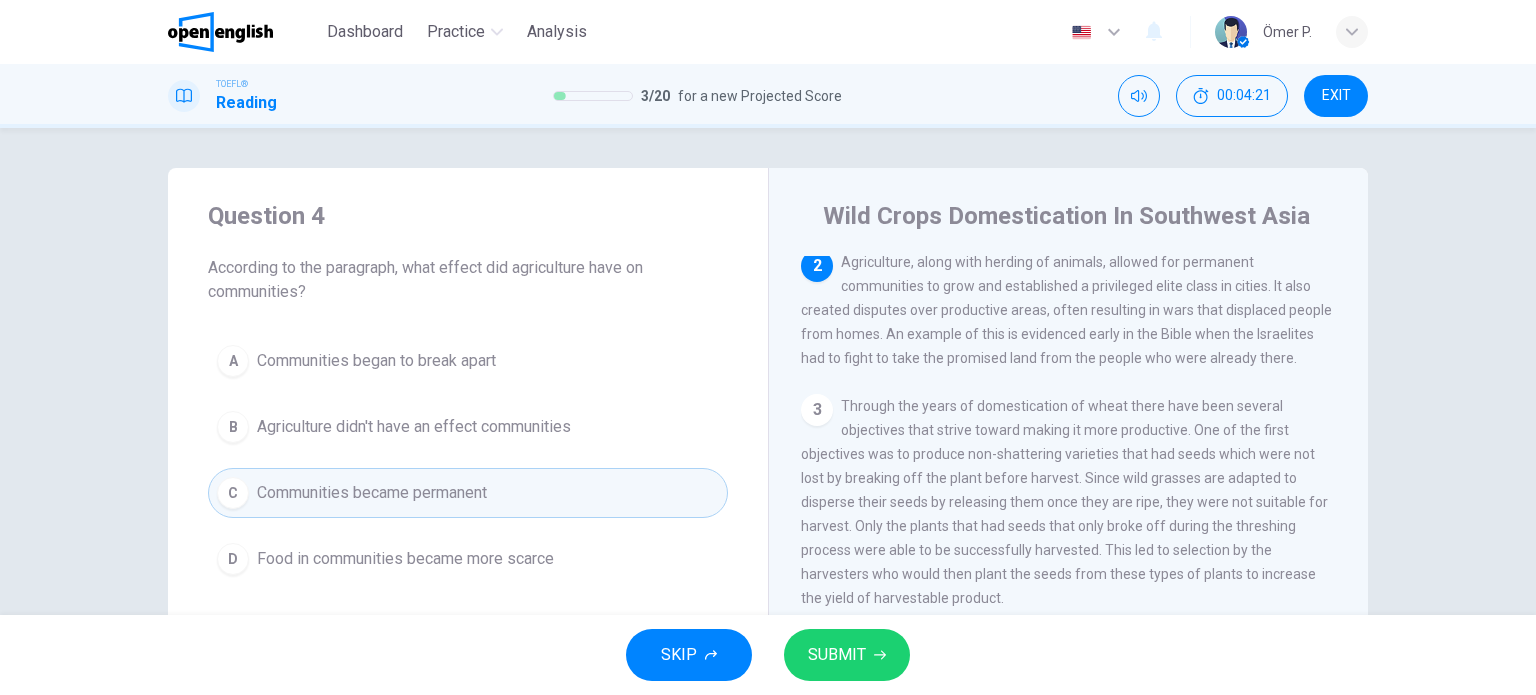click on "SUBMIT" at bounding box center [847, 655] 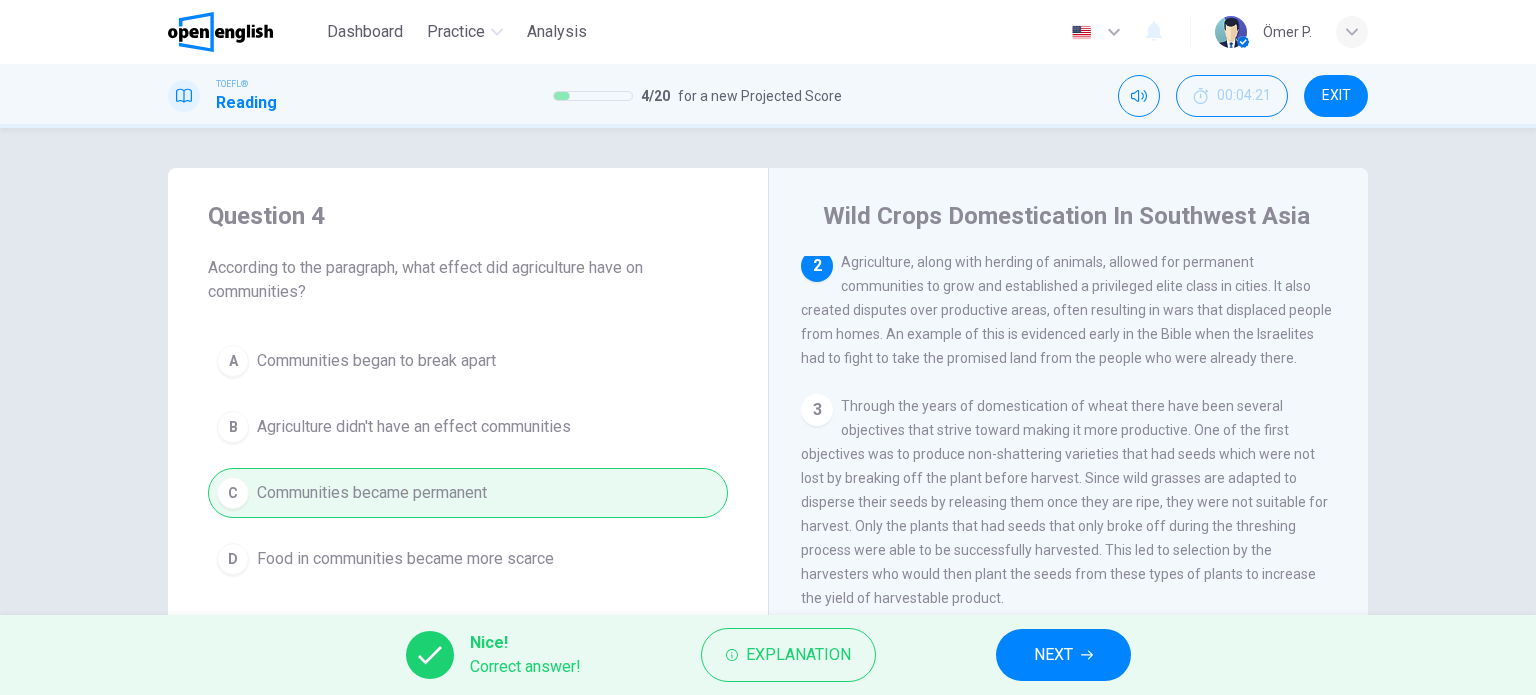 click on "NEXT" at bounding box center [1053, 655] 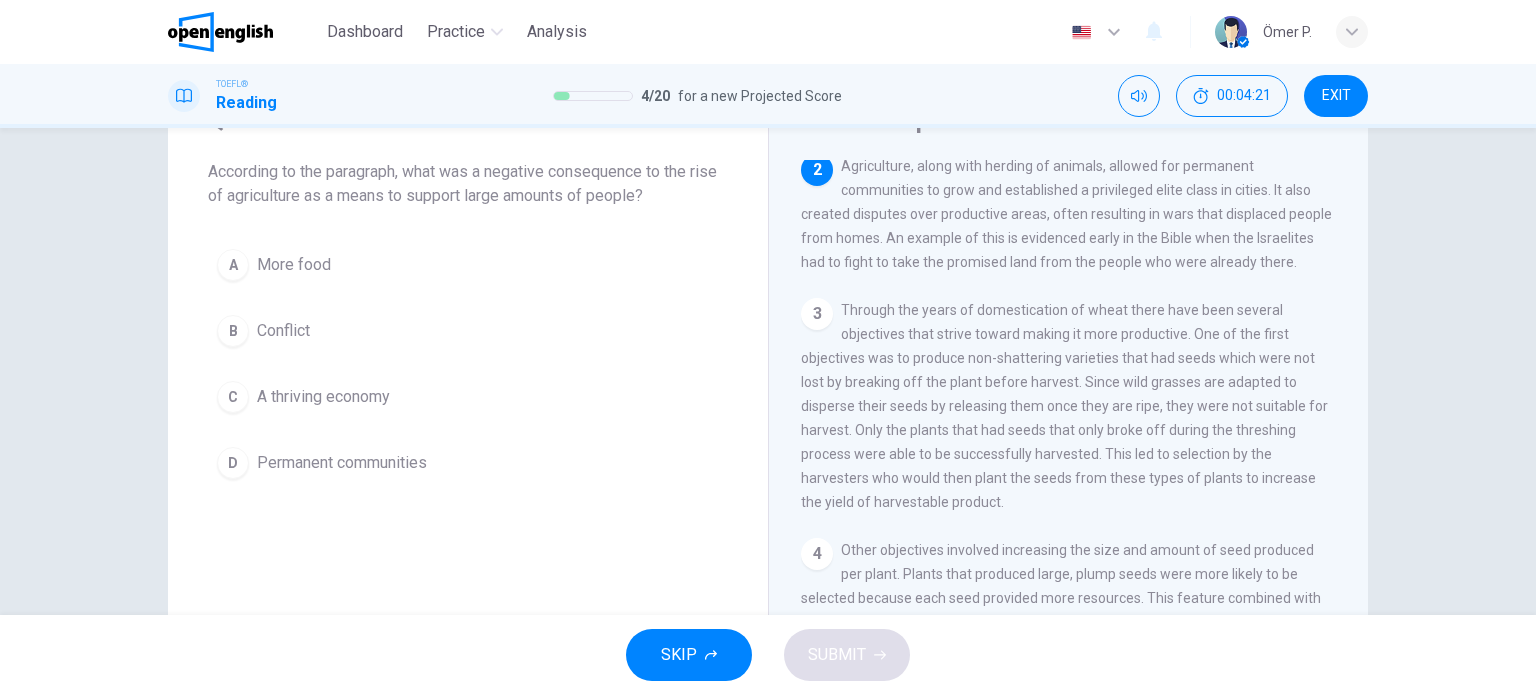 scroll, scrollTop: 100, scrollLeft: 0, axis: vertical 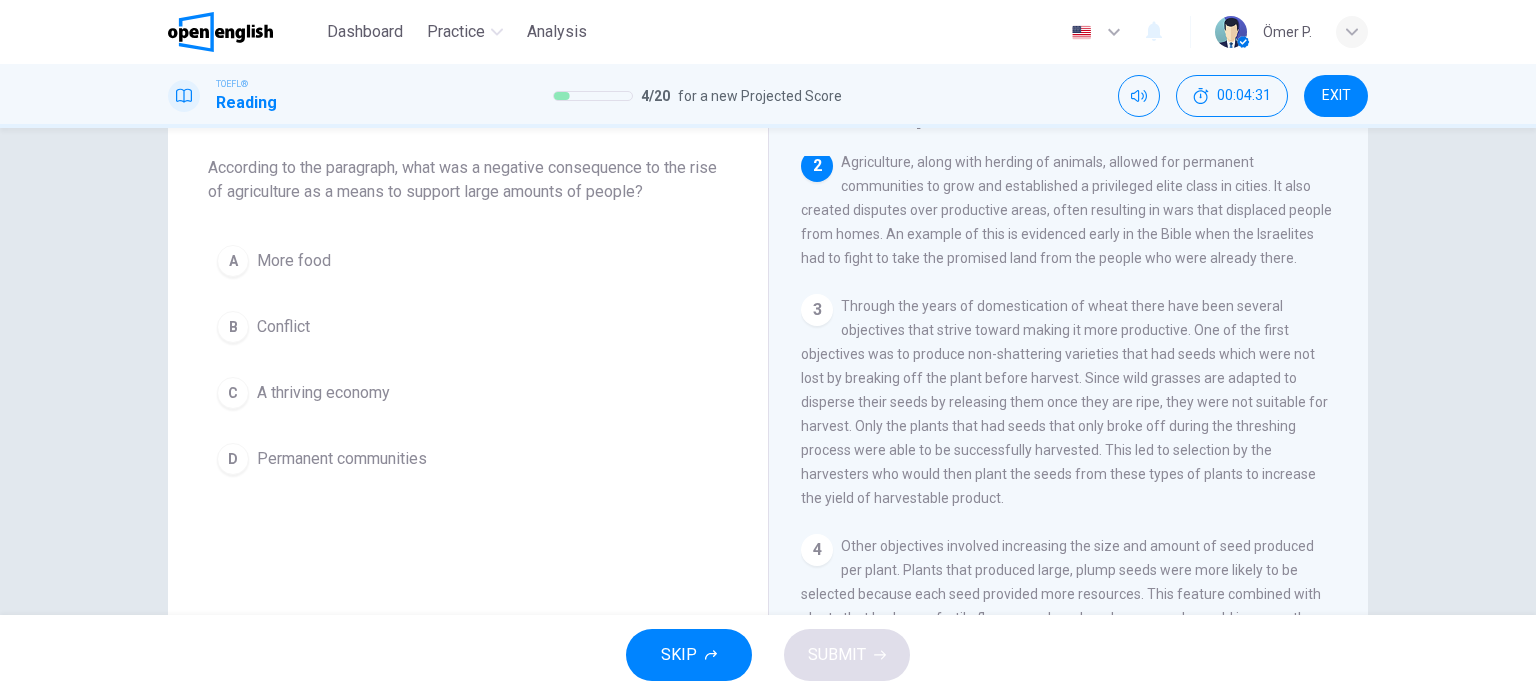 click on "A More food" at bounding box center (468, 261) 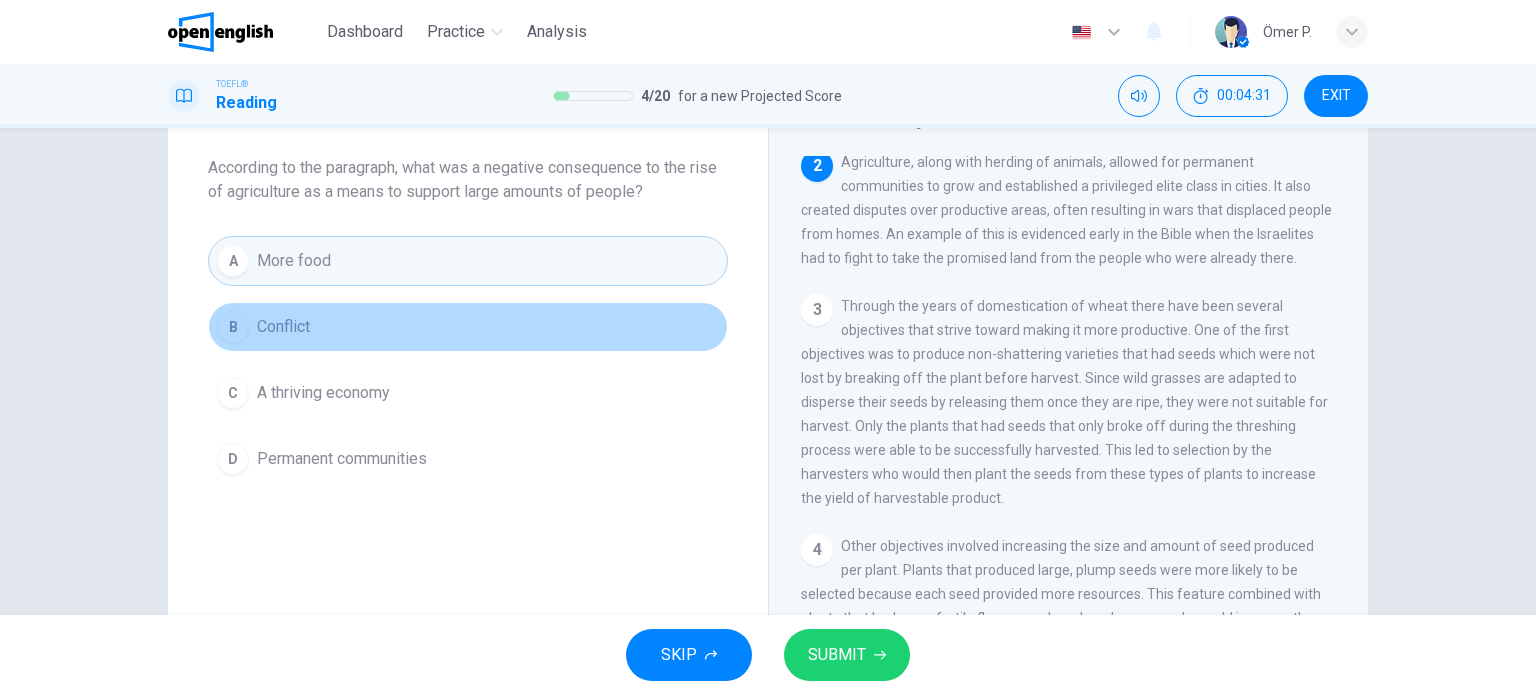 click on "B Conflict" at bounding box center [468, 327] 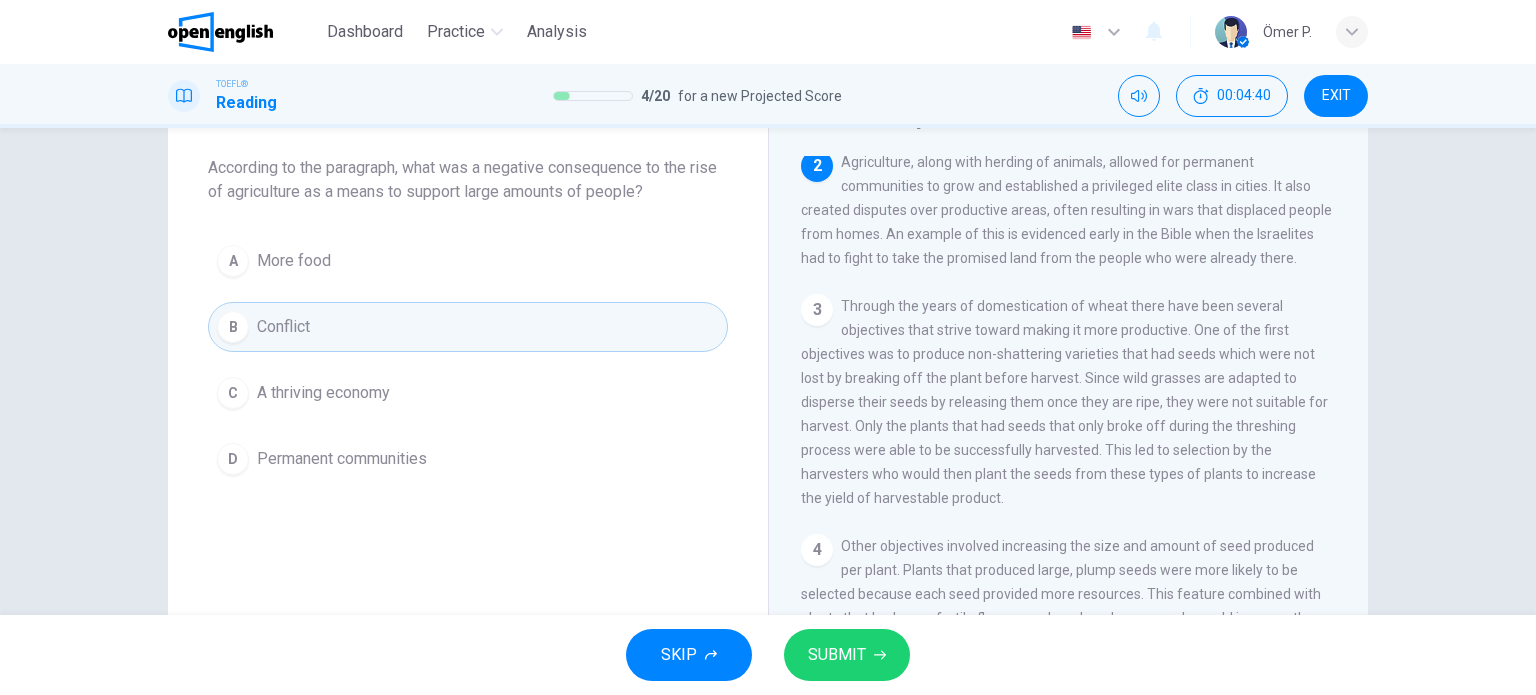 click on "SUBMIT" at bounding box center [837, 655] 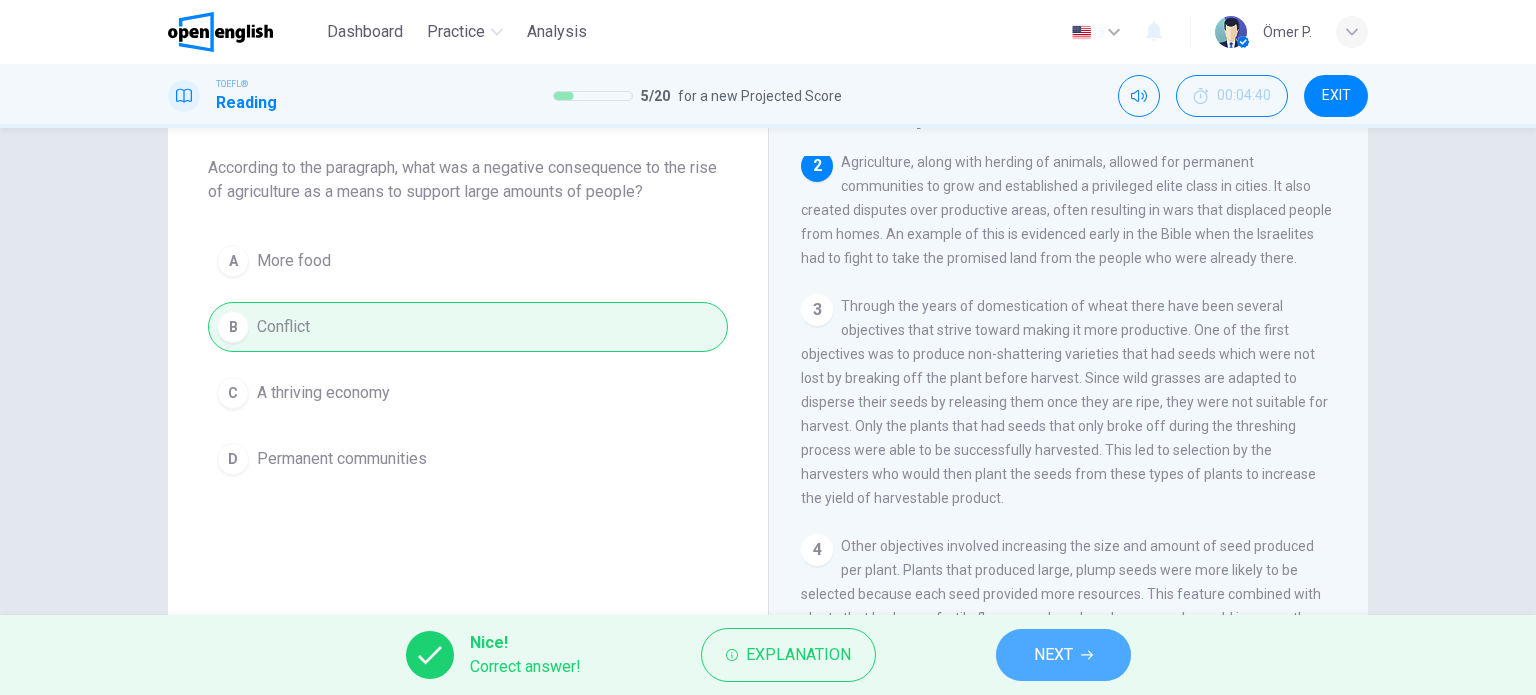 click on "NEXT" at bounding box center (1063, 655) 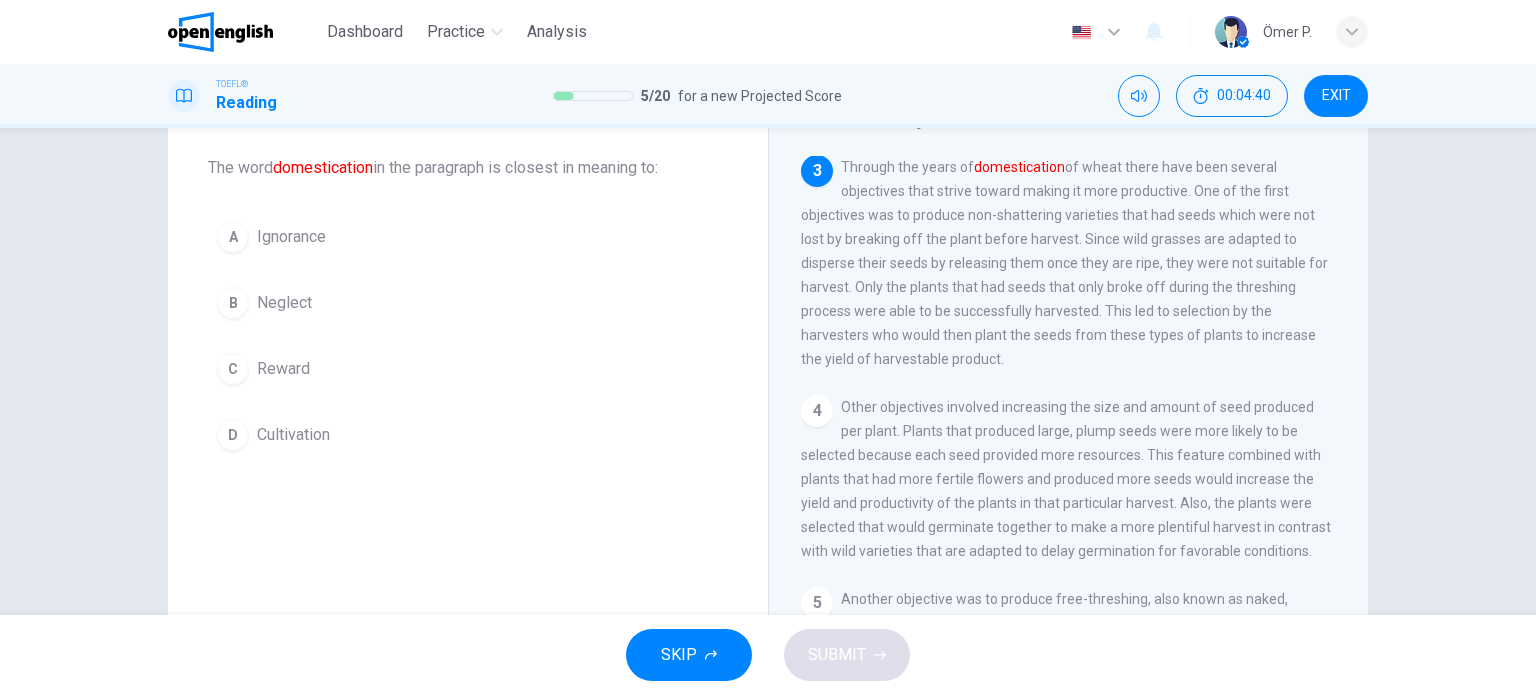 scroll, scrollTop: 370, scrollLeft: 0, axis: vertical 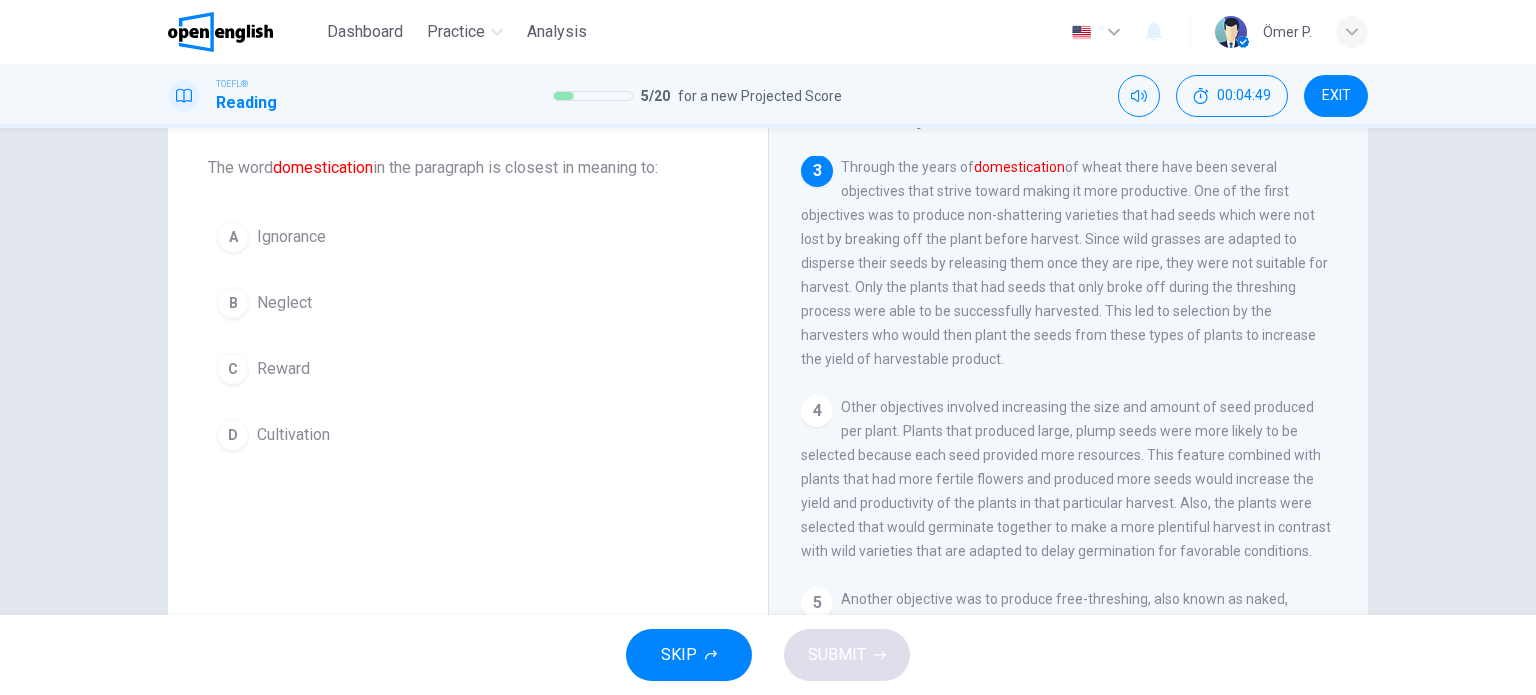 click on "D Cultivation" at bounding box center [468, 435] 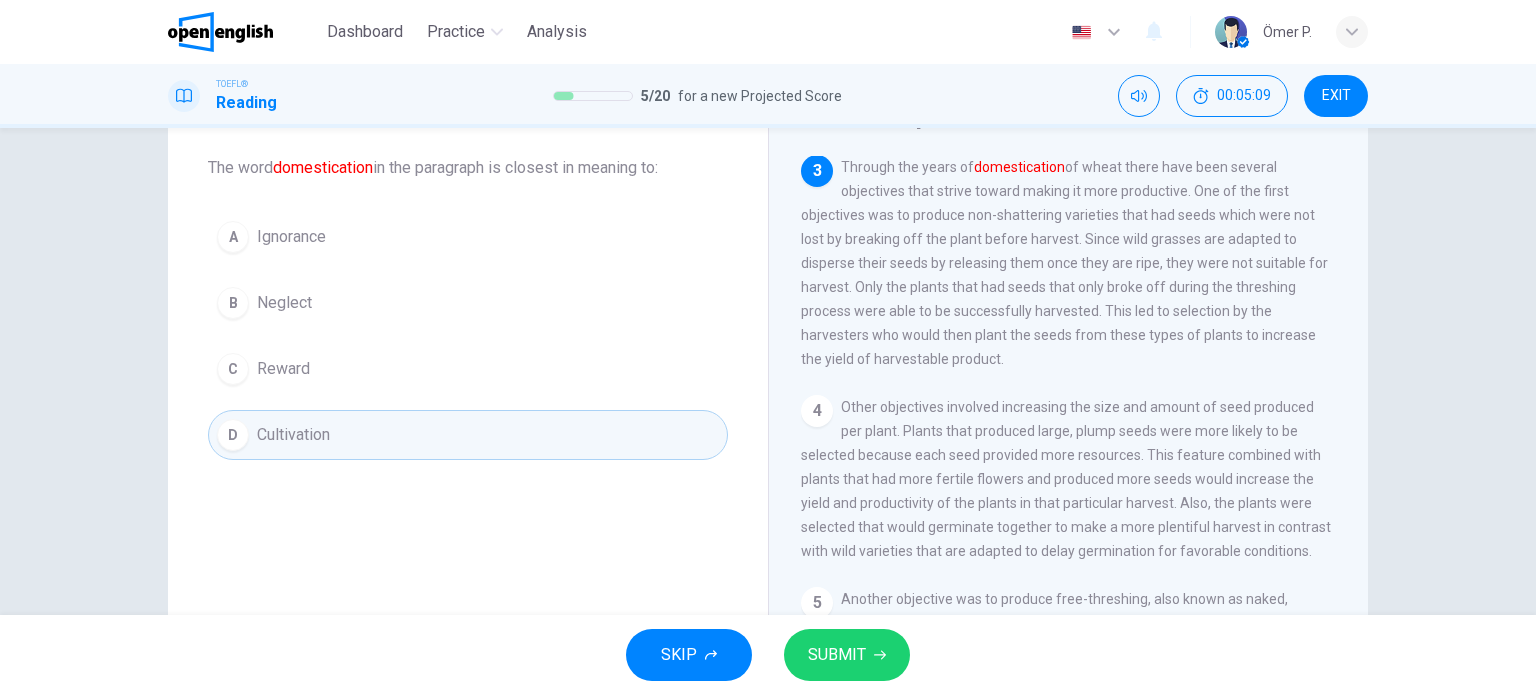 click on "A Ignorance" at bounding box center [468, 237] 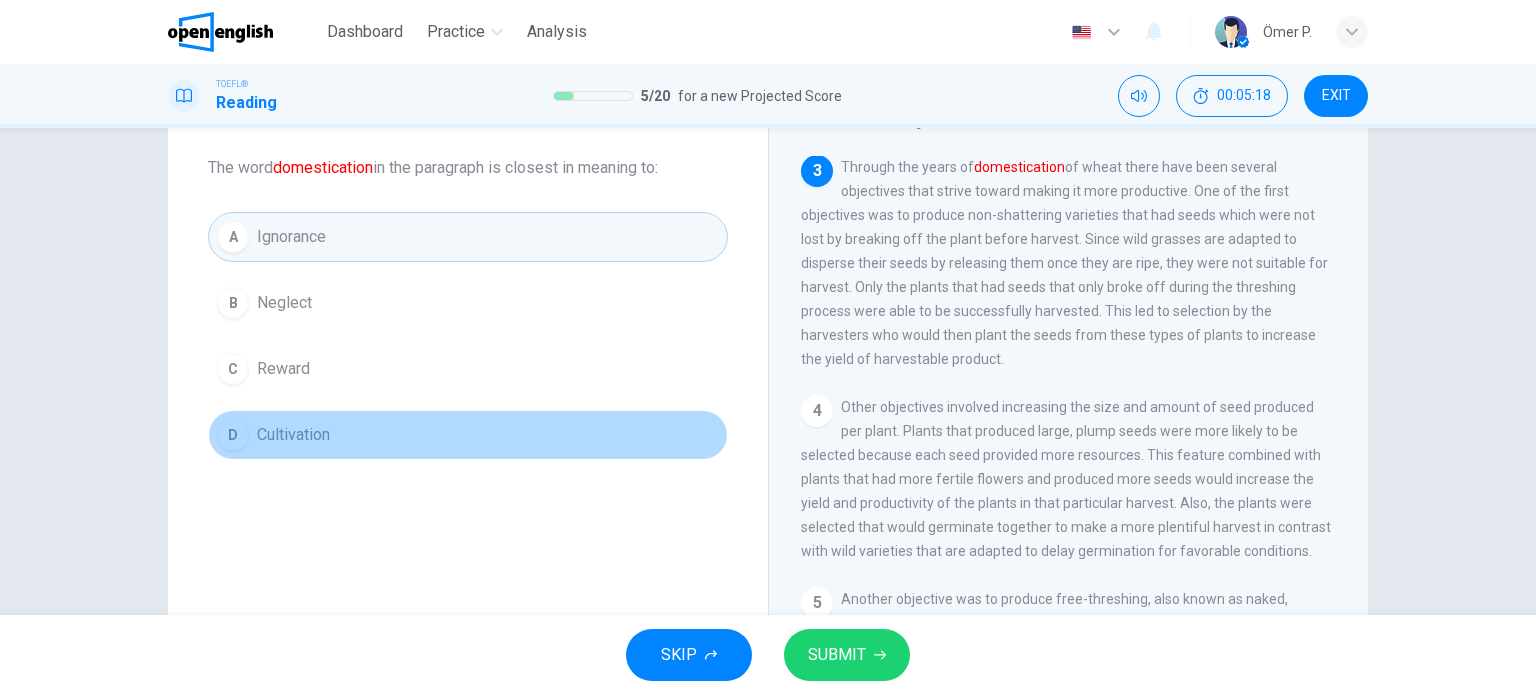 click on "Cultivation" at bounding box center (293, 435) 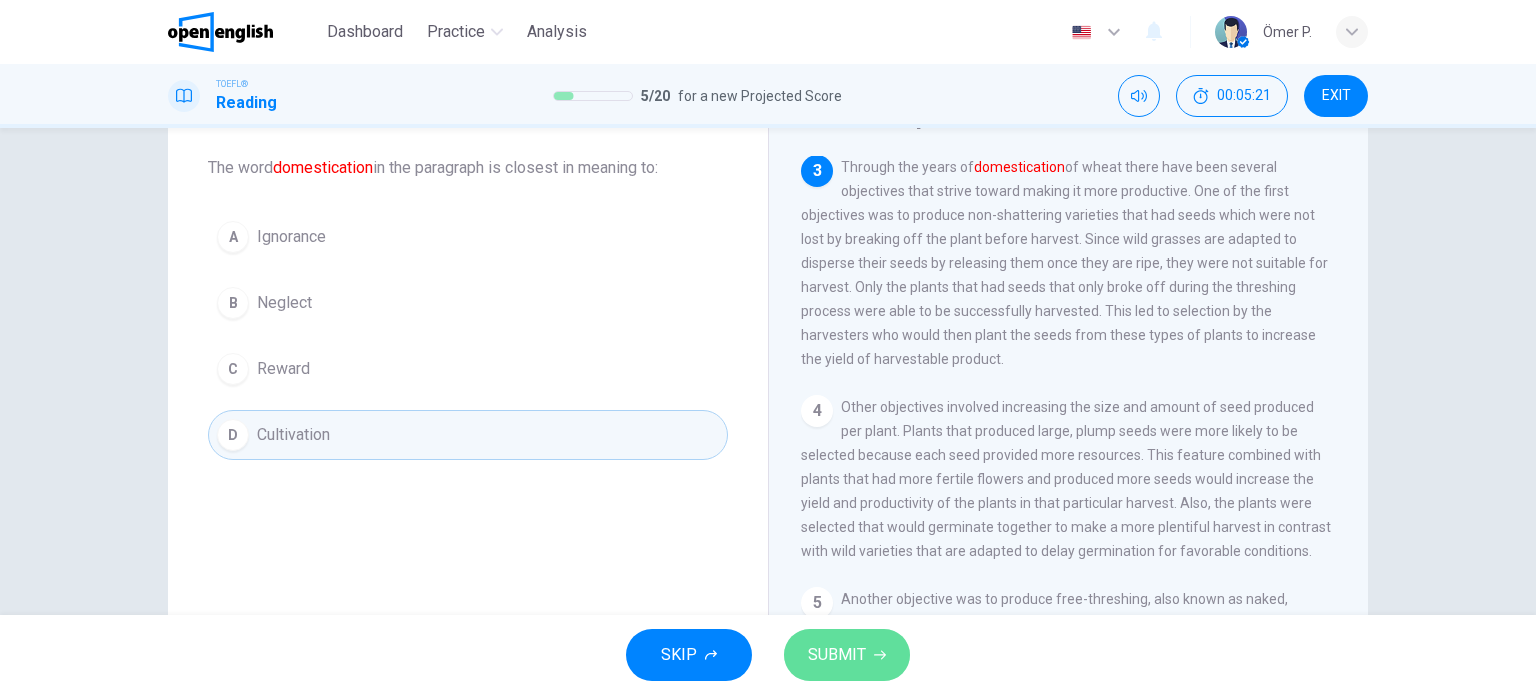 click on "SUBMIT" at bounding box center [837, 655] 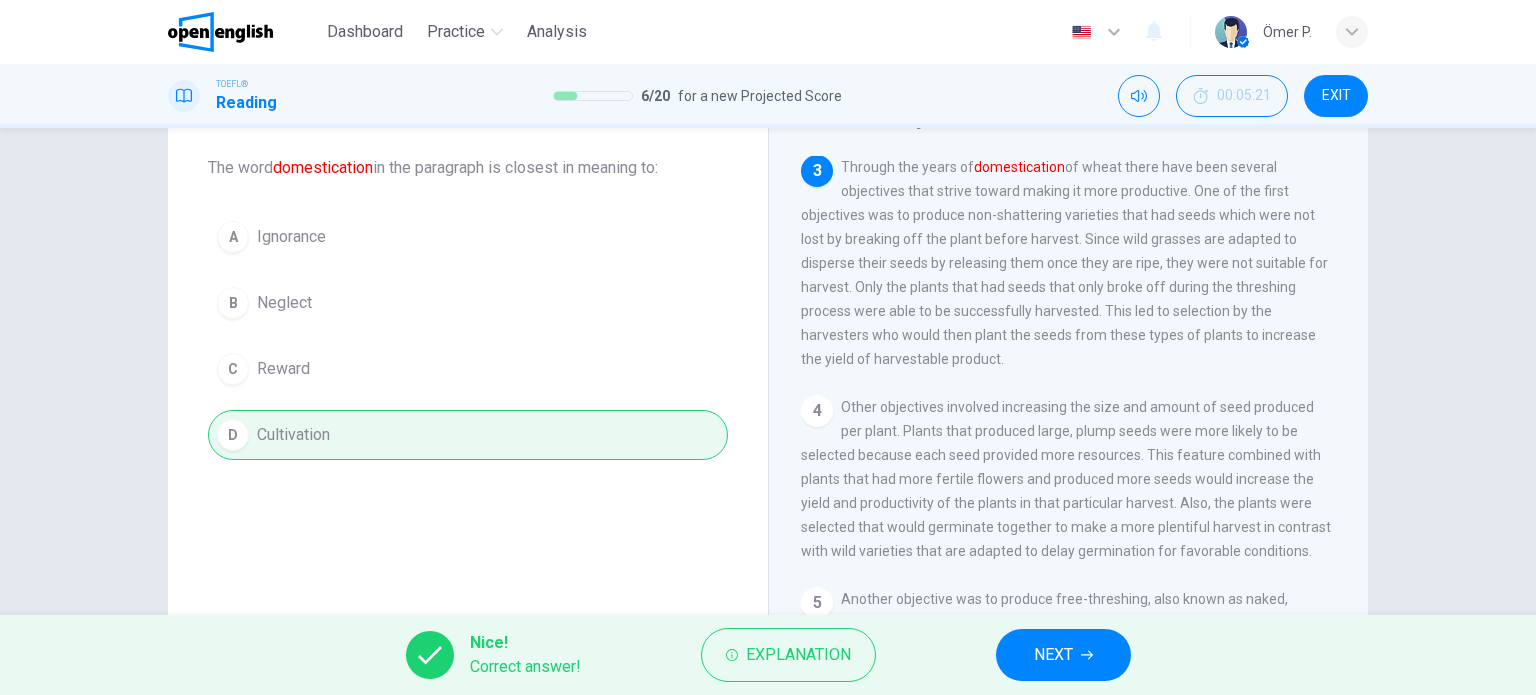 click on "NEXT" at bounding box center [1053, 655] 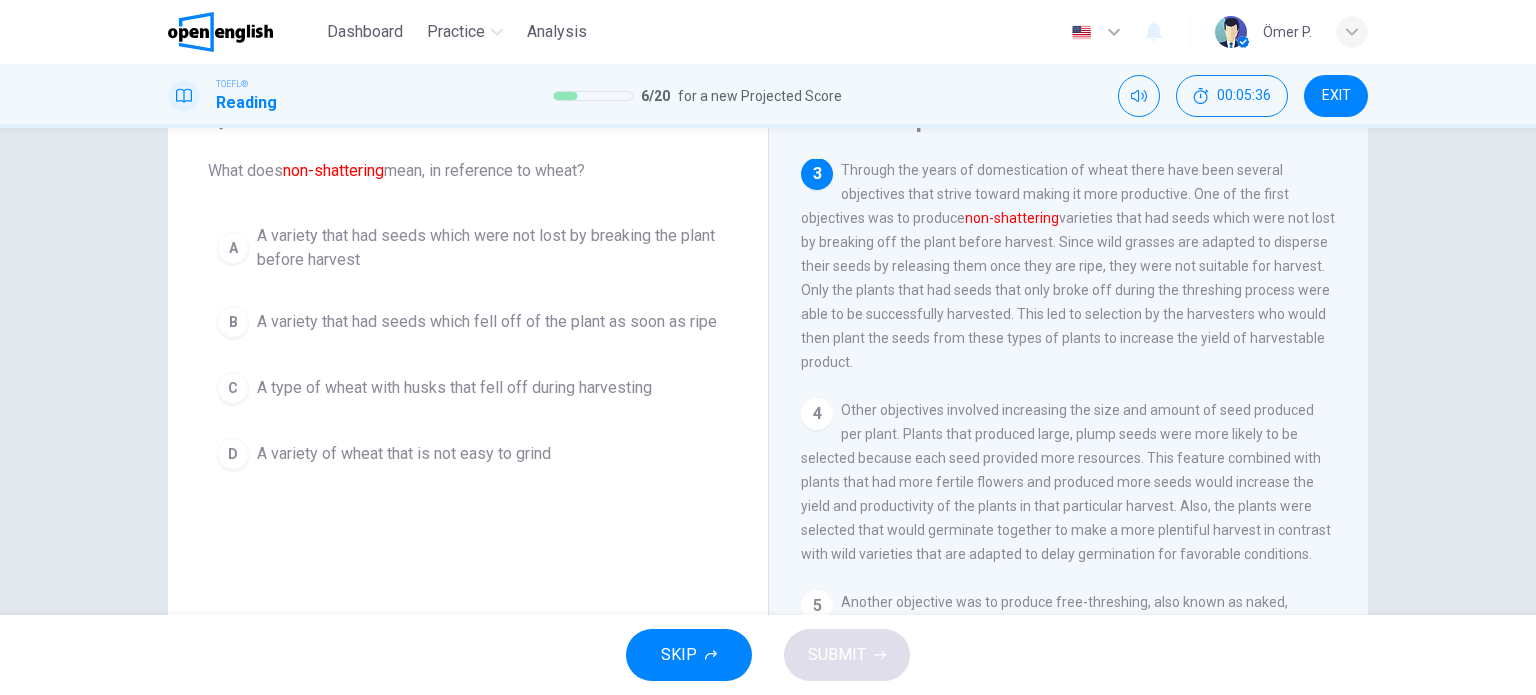 scroll, scrollTop: 100, scrollLeft: 0, axis: vertical 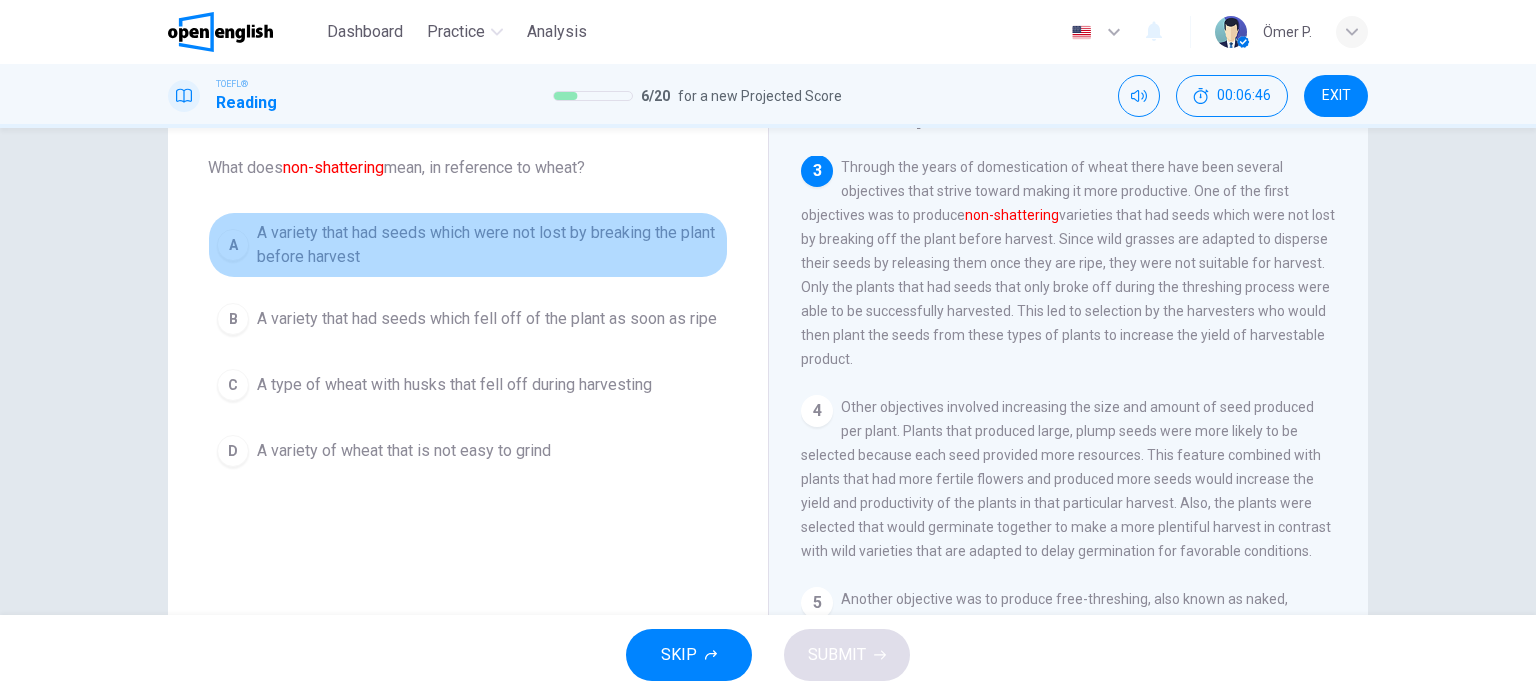 click on "A variety that had seeds which were not lost by breaking the plant before harvest" at bounding box center [488, 245] 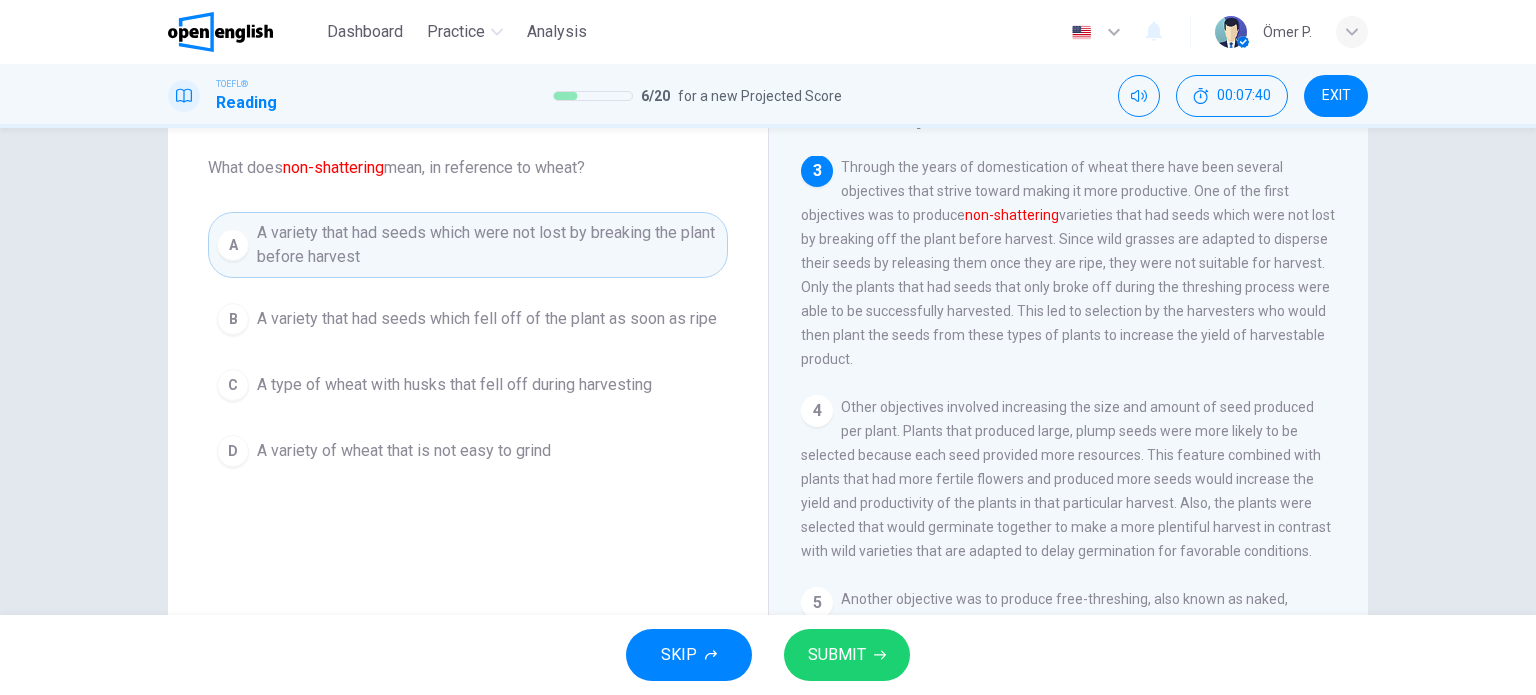 click on "SUBMIT" at bounding box center (837, 655) 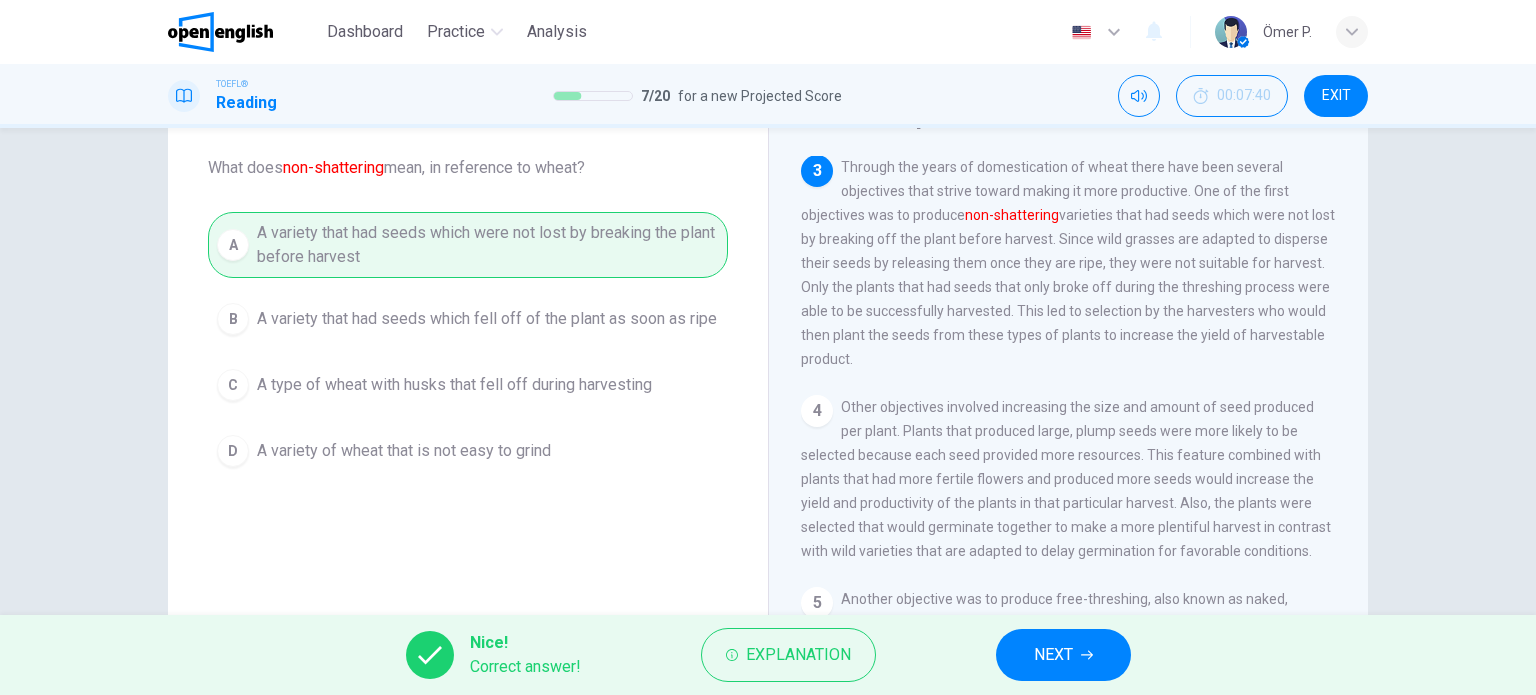 click on "NEXT" at bounding box center [1063, 655] 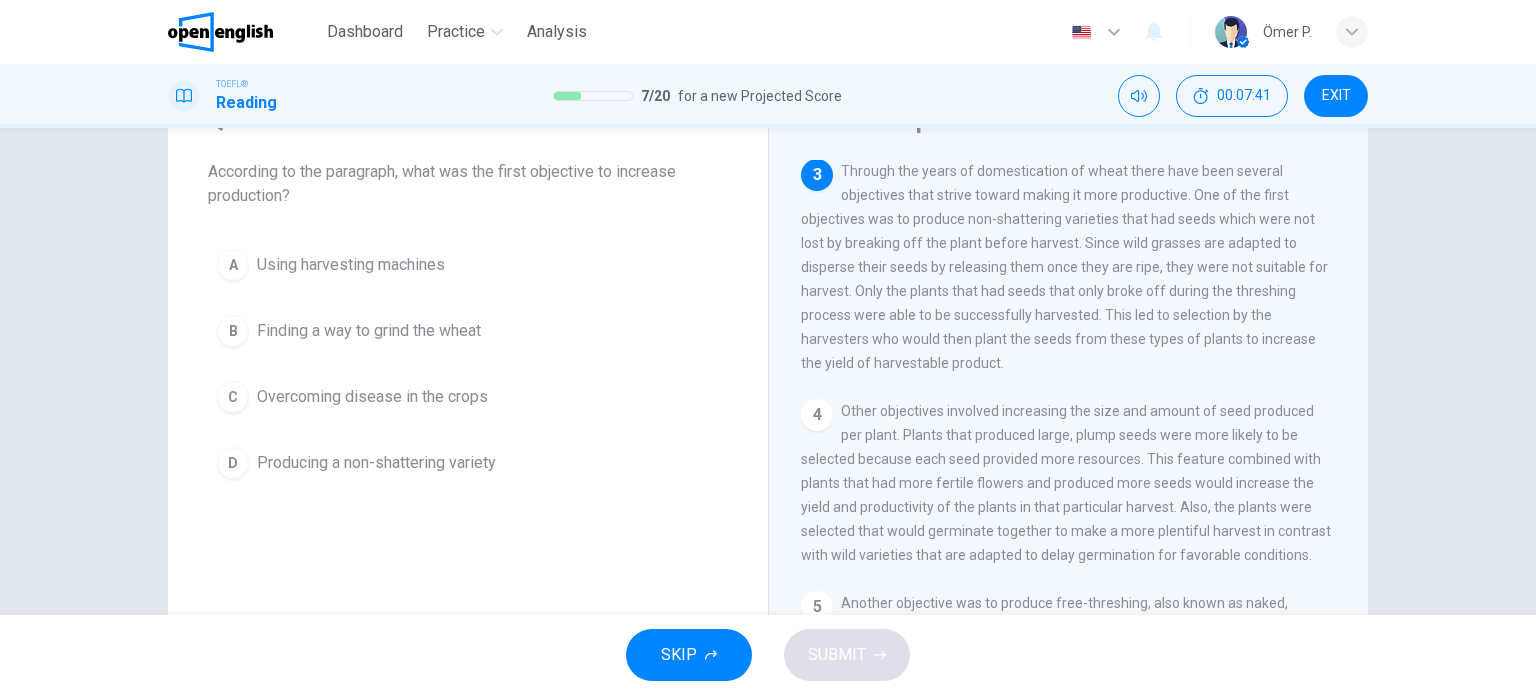 scroll, scrollTop: 100, scrollLeft: 0, axis: vertical 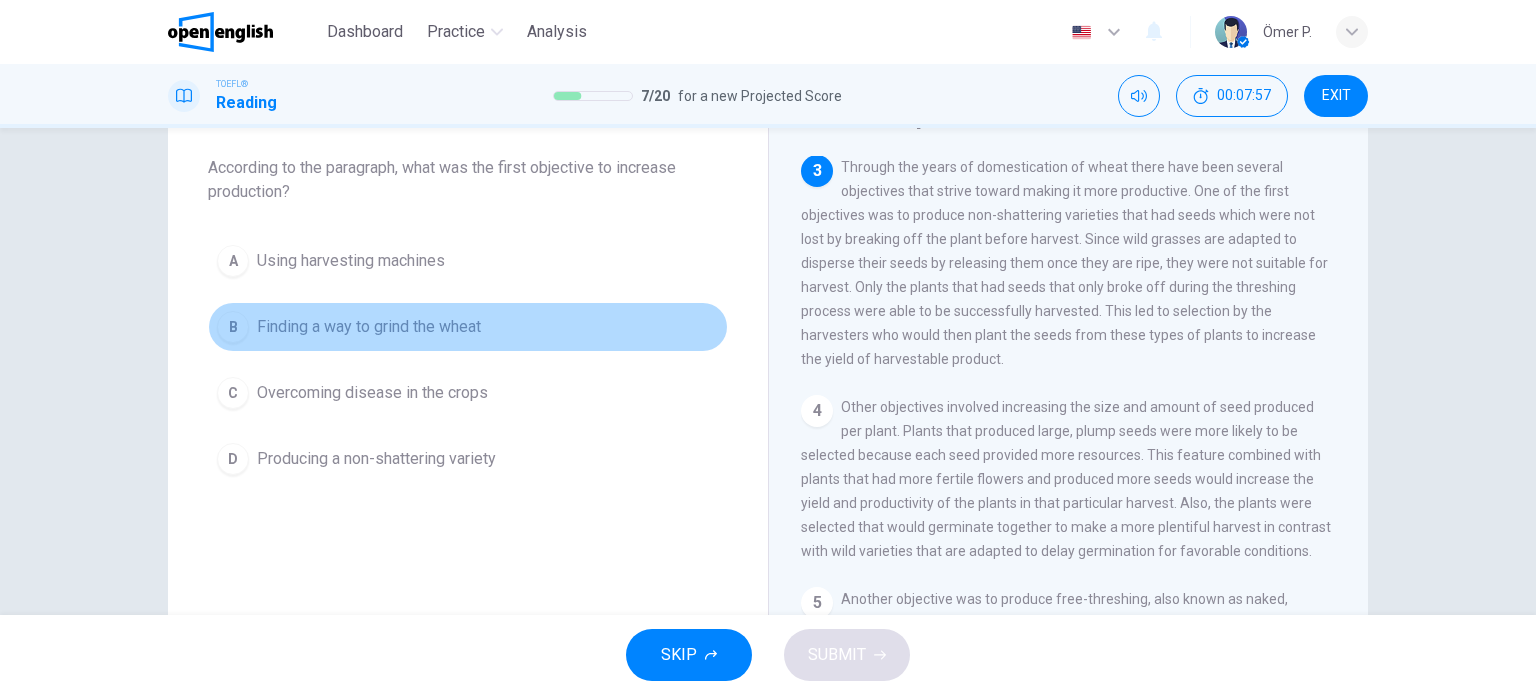 click on "B Finding a way to grind the wheat" at bounding box center (468, 327) 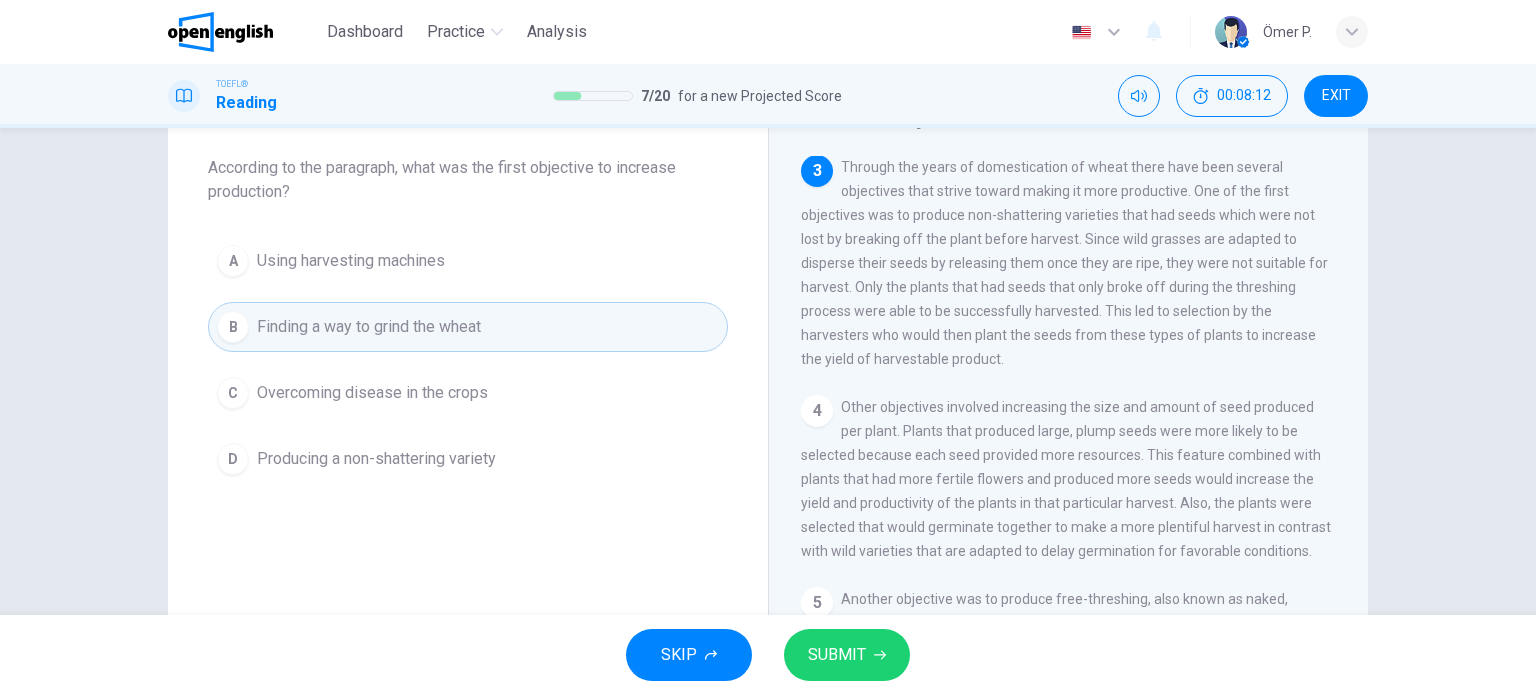 click on "D Producing a non-shattering variety" at bounding box center (468, 459) 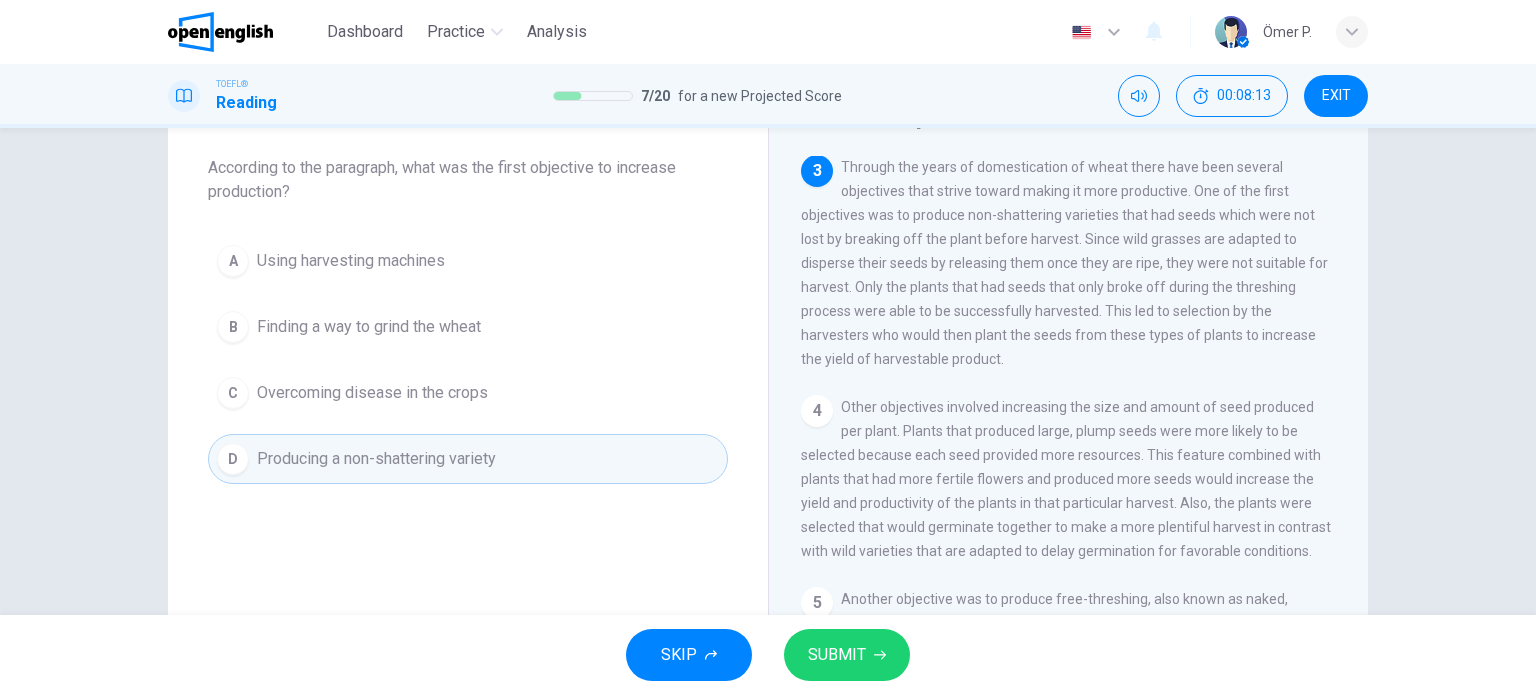 click on "SUBMIT" at bounding box center [837, 655] 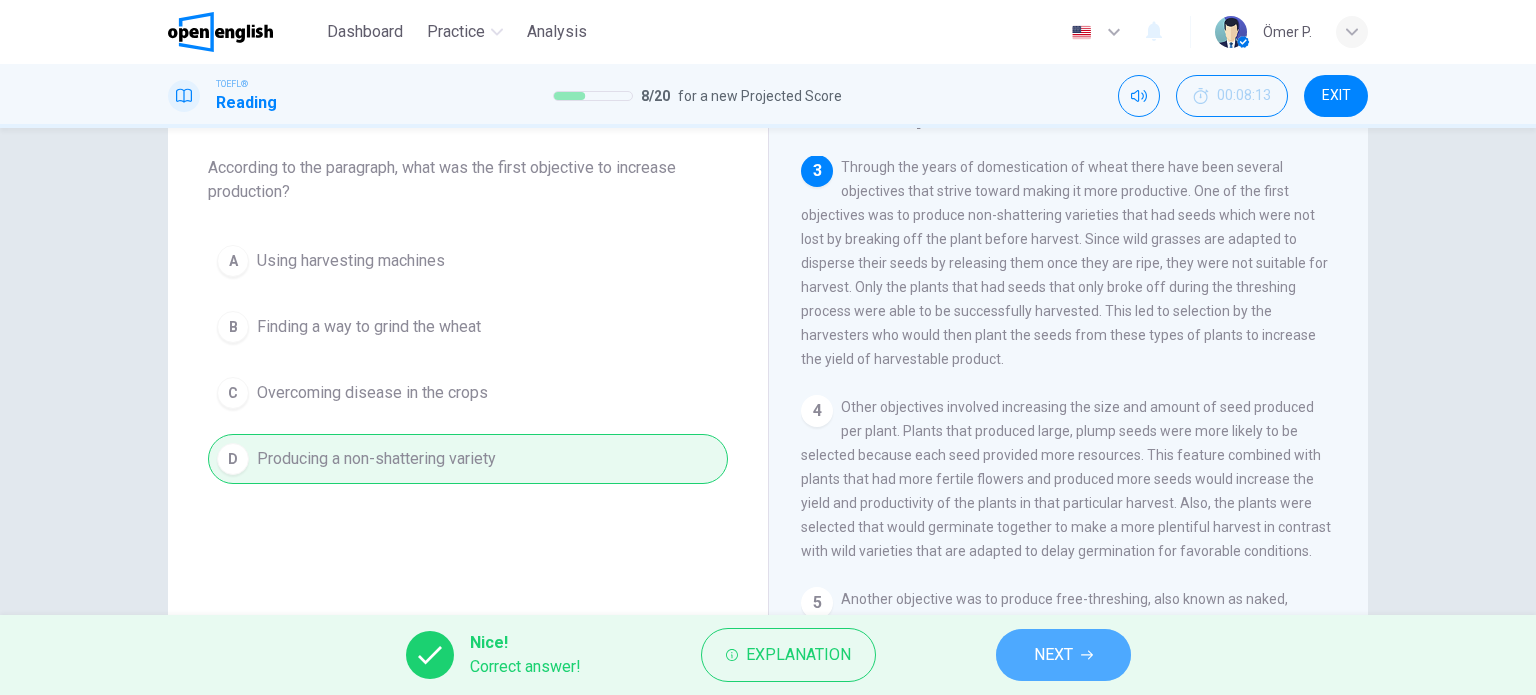 click on "NEXT" at bounding box center [1063, 655] 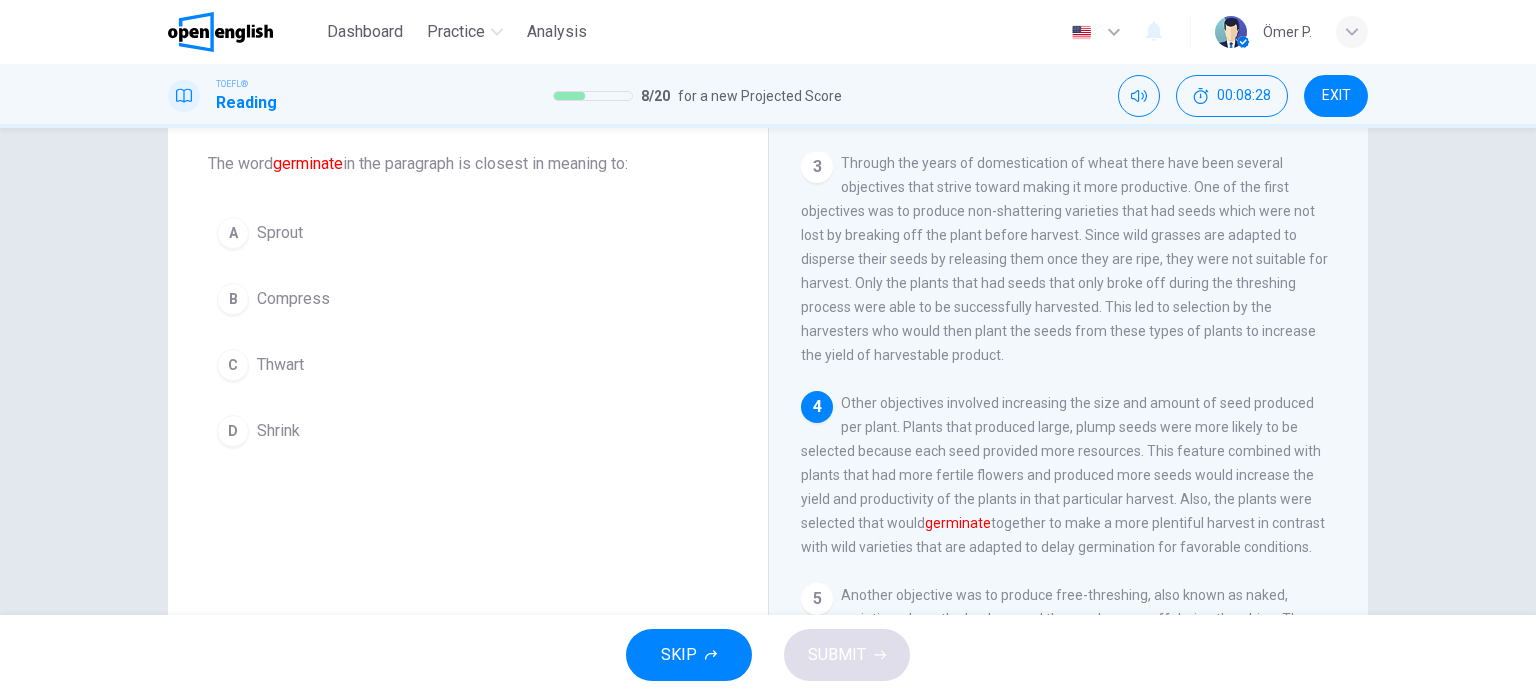 scroll, scrollTop: 100, scrollLeft: 0, axis: vertical 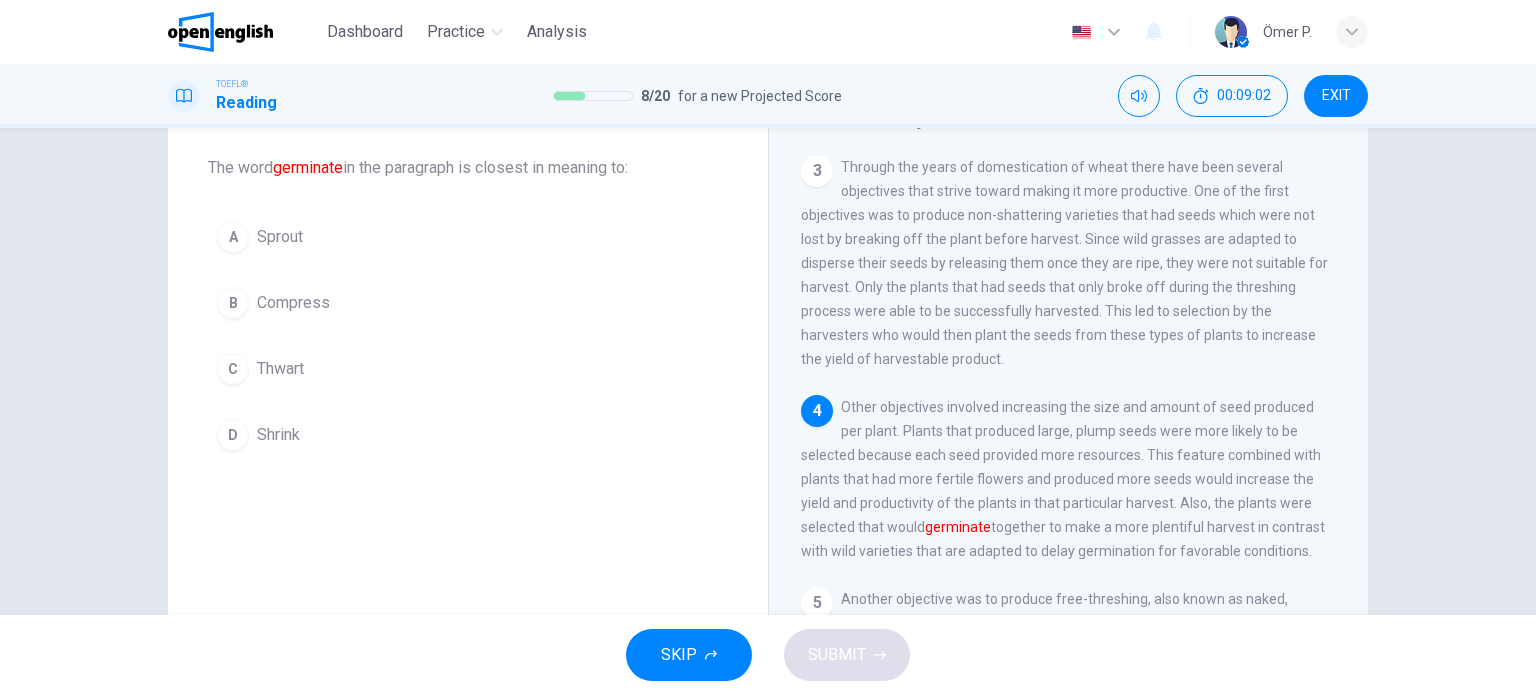 click on "Sprout" at bounding box center [280, 237] 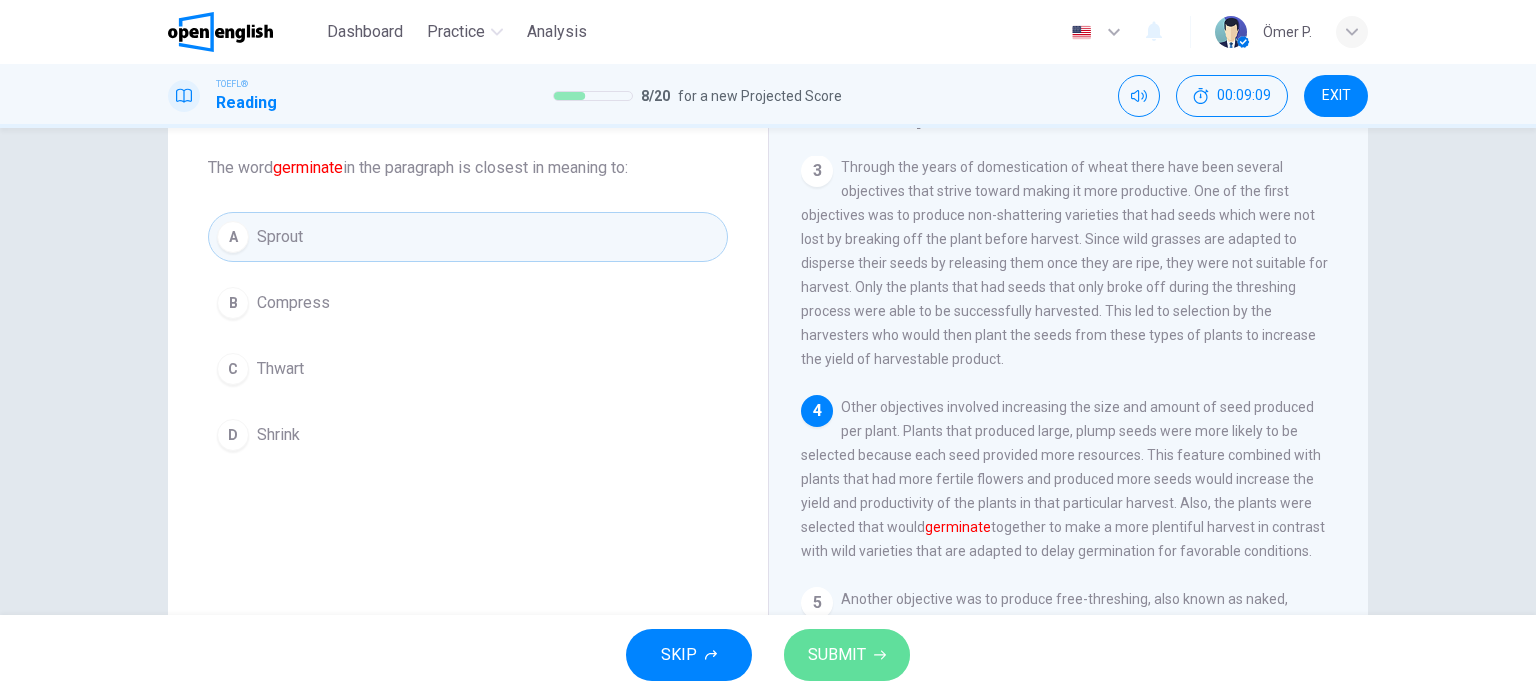 click on "SUBMIT" at bounding box center [837, 655] 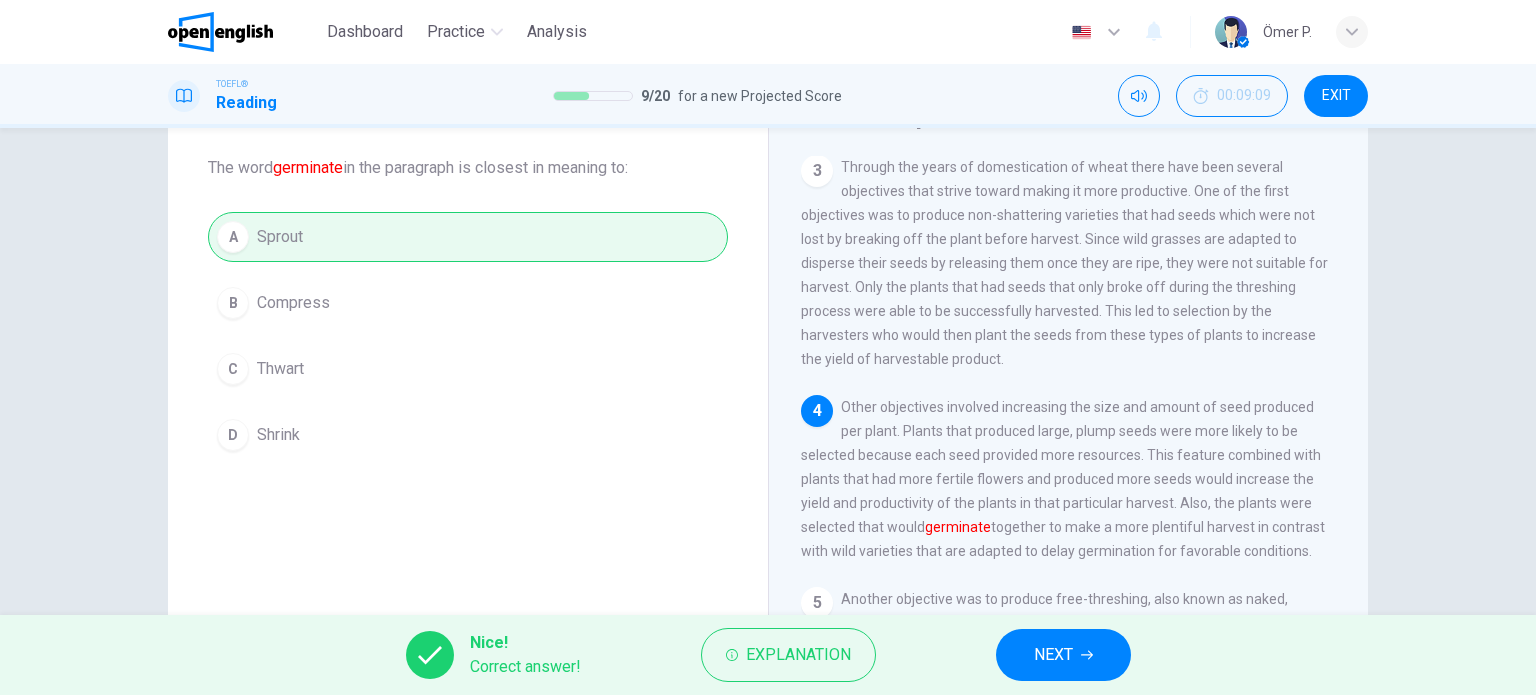 click on "NEXT" at bounding box center [1053, 655] 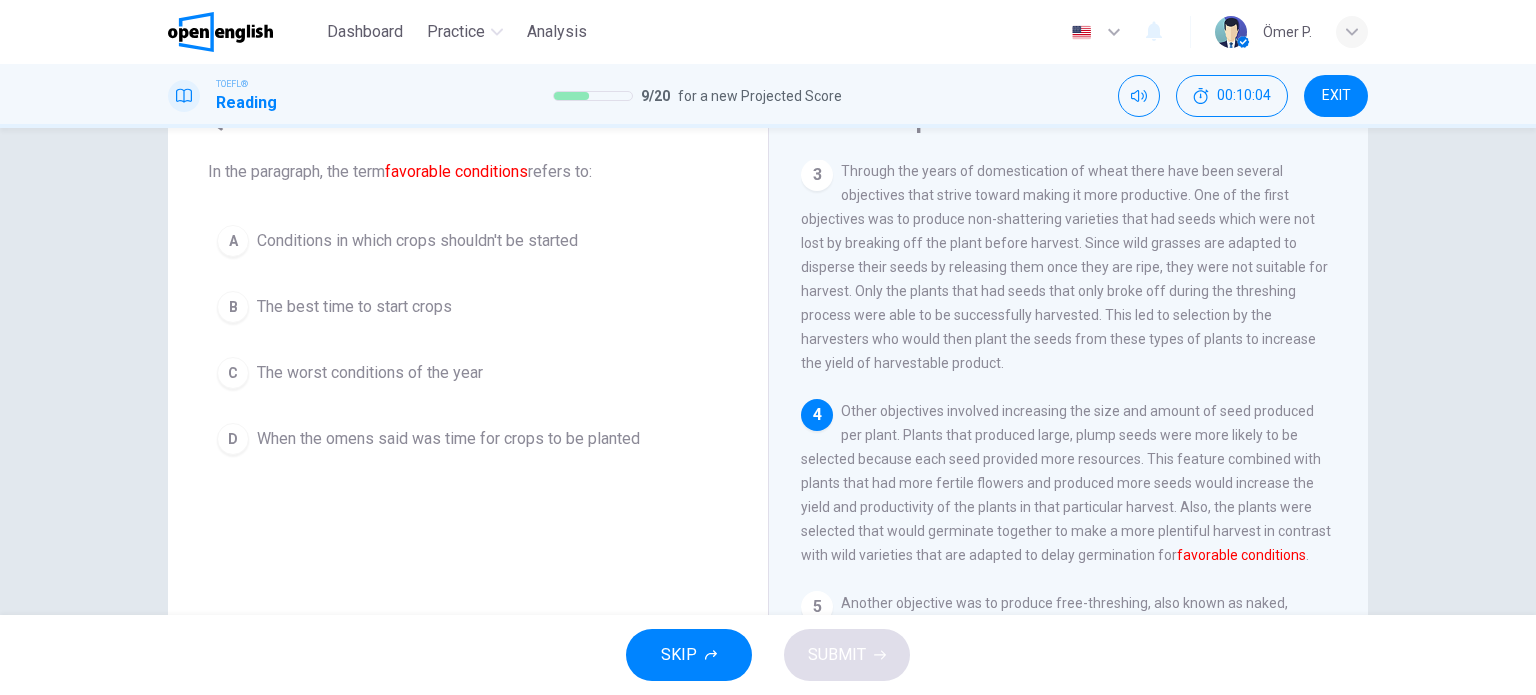 scroll, scrollTop: 100, scrollLeft: 0, axis: vertical 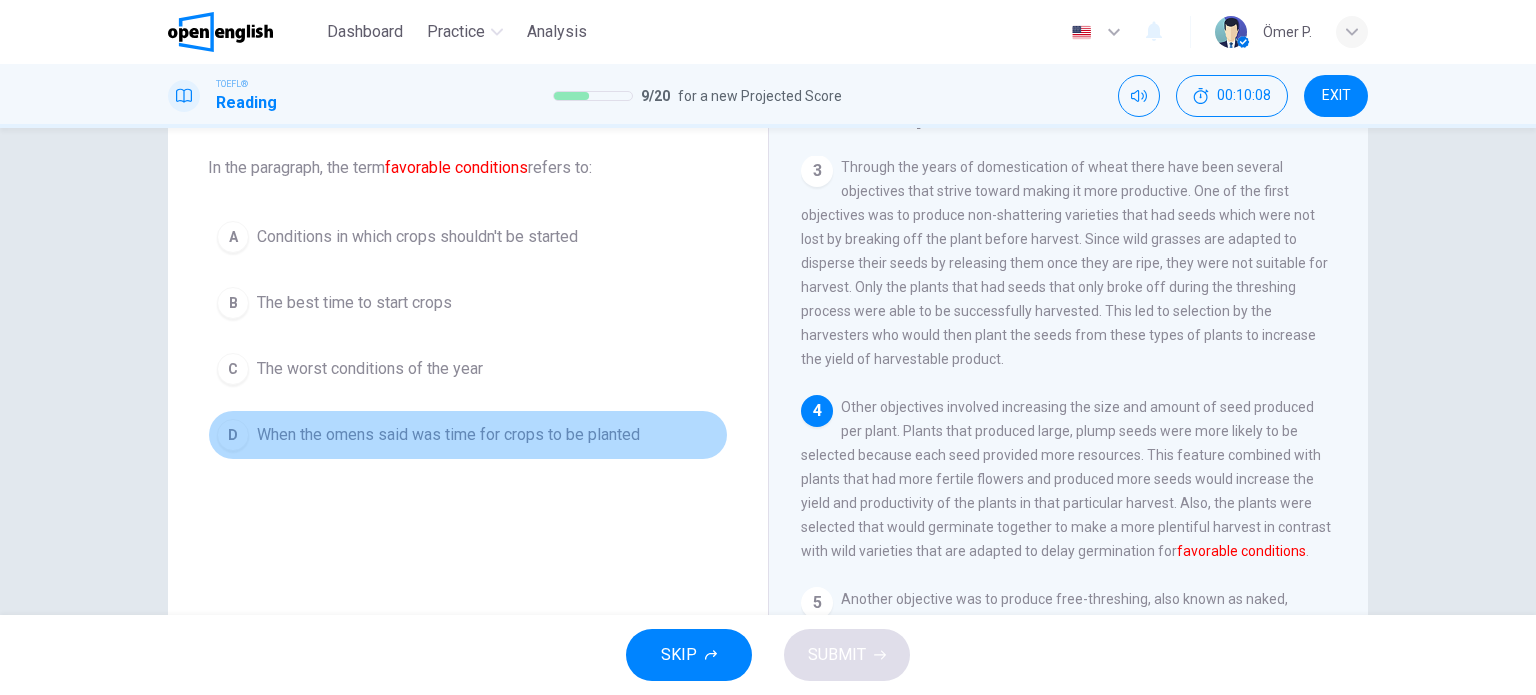 drag, startPoint x: 543, startPoint y: 449, endPoint x: 556, endPoint y: 463, distance: 19.104973 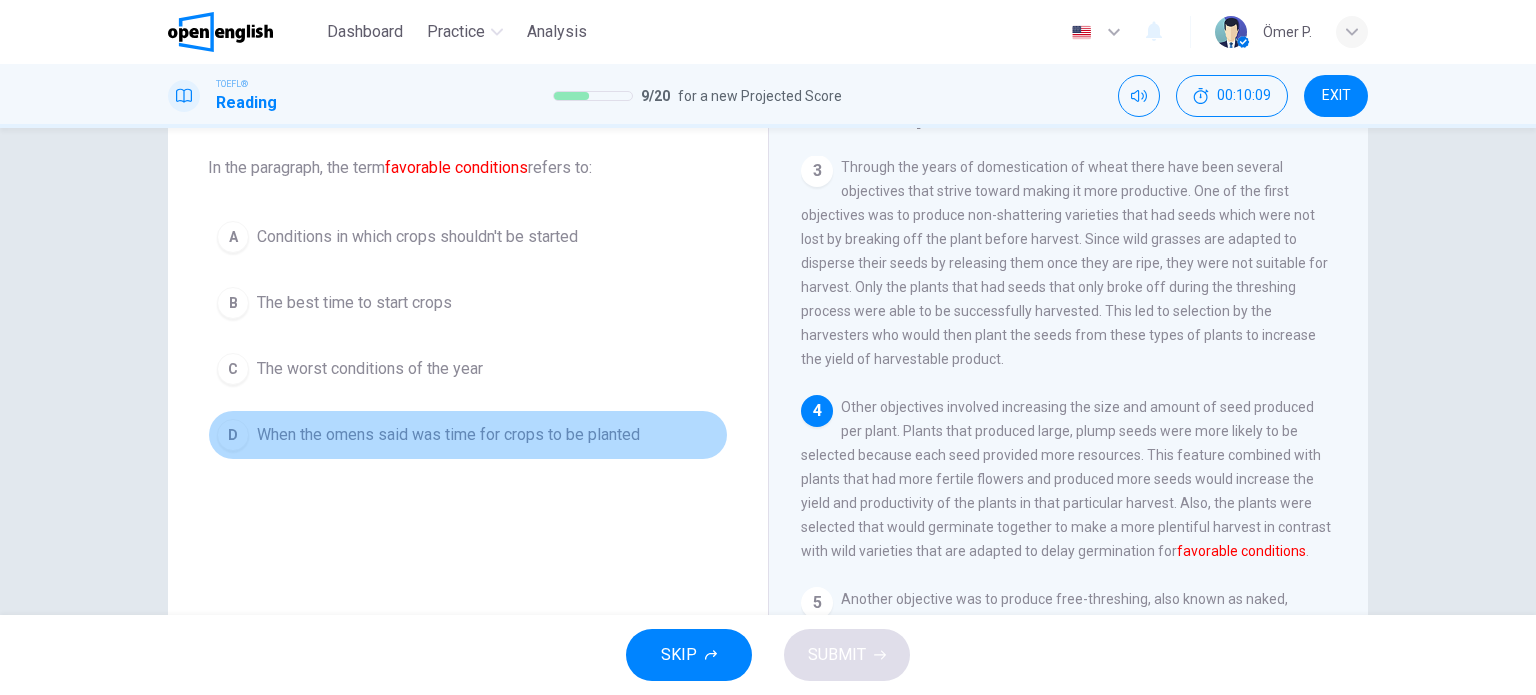 click on "When the omens said was time for crops to be planted" at bounding box center (448, 435) 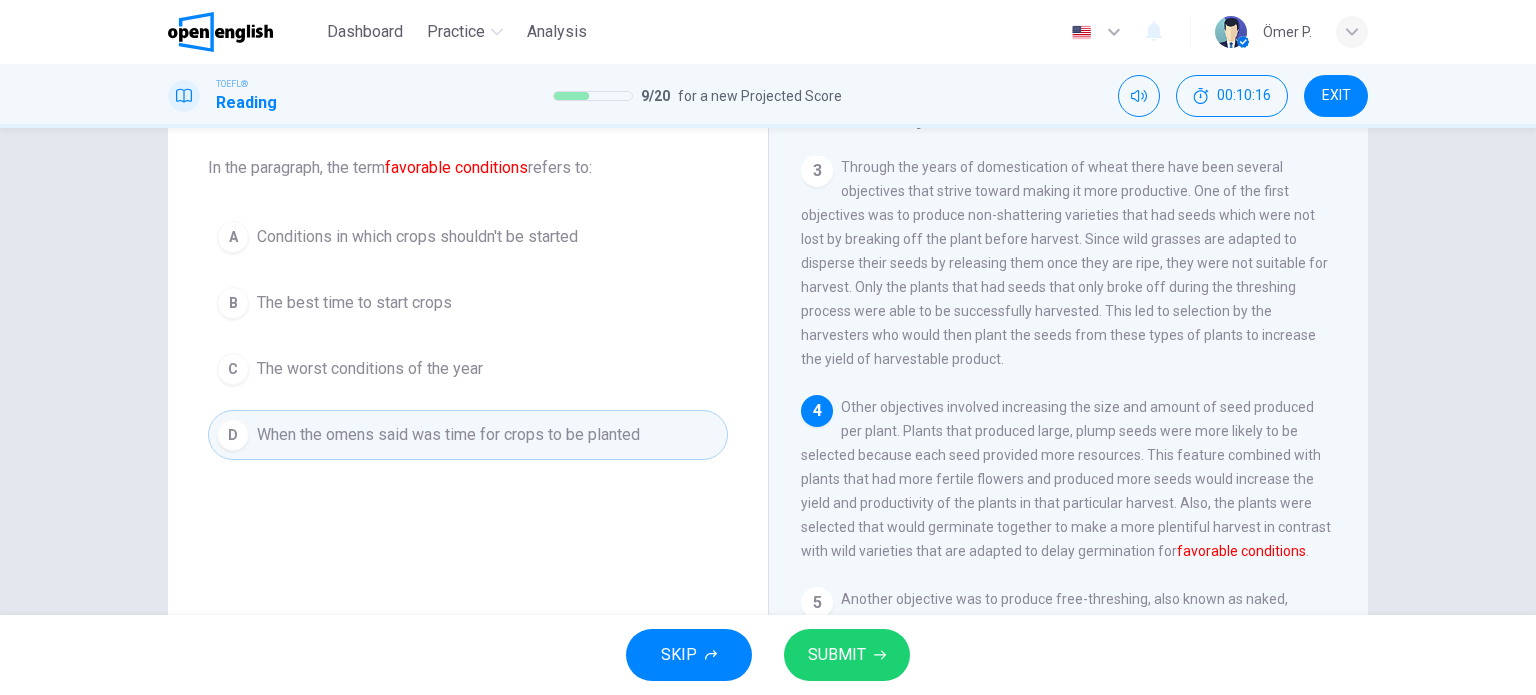 click on "B The best time to start crops" at bounding box center (468, 303) 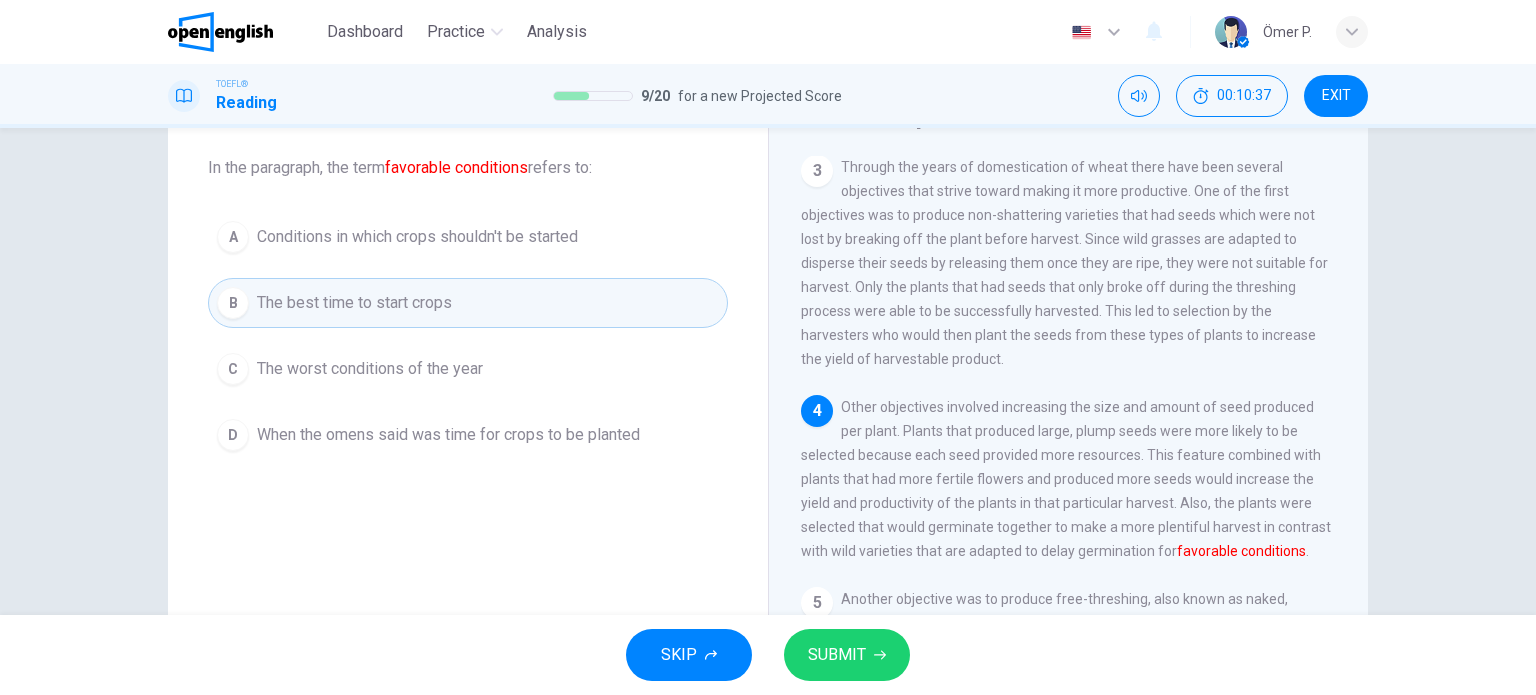 click on "D When the omens said was time for crops to be planted" at bounding box center [468, 435] 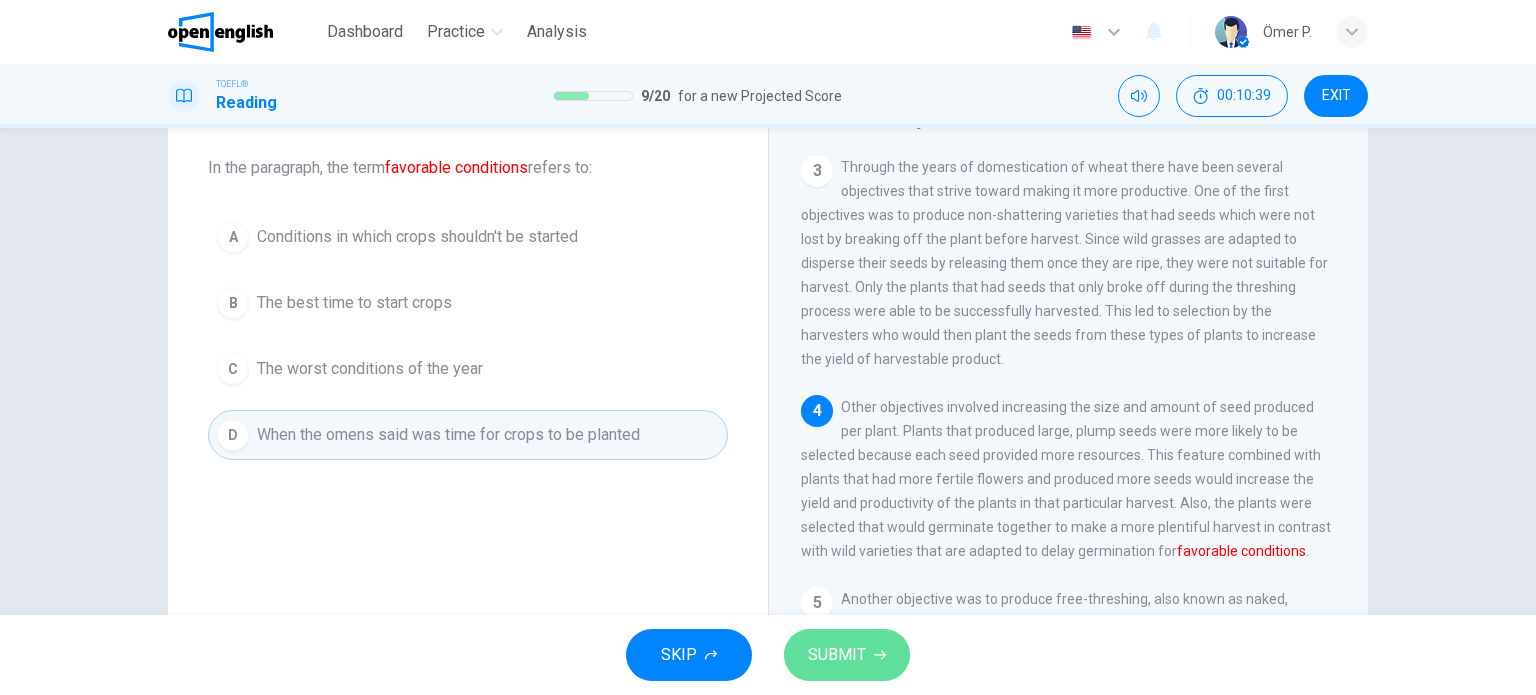 click on "SUBMIT" at bounding box center [837, 655] 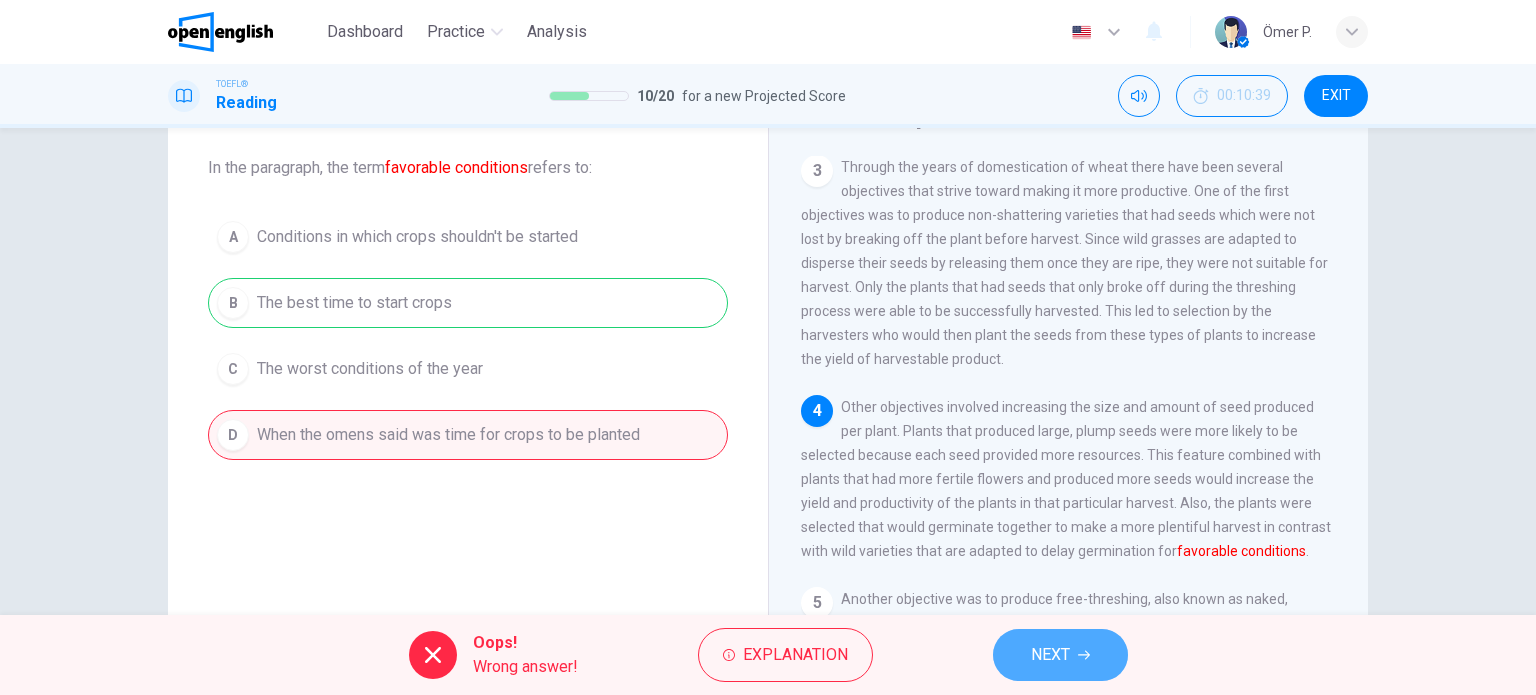 click on "NEXT" at bounding box center (1050, 655) 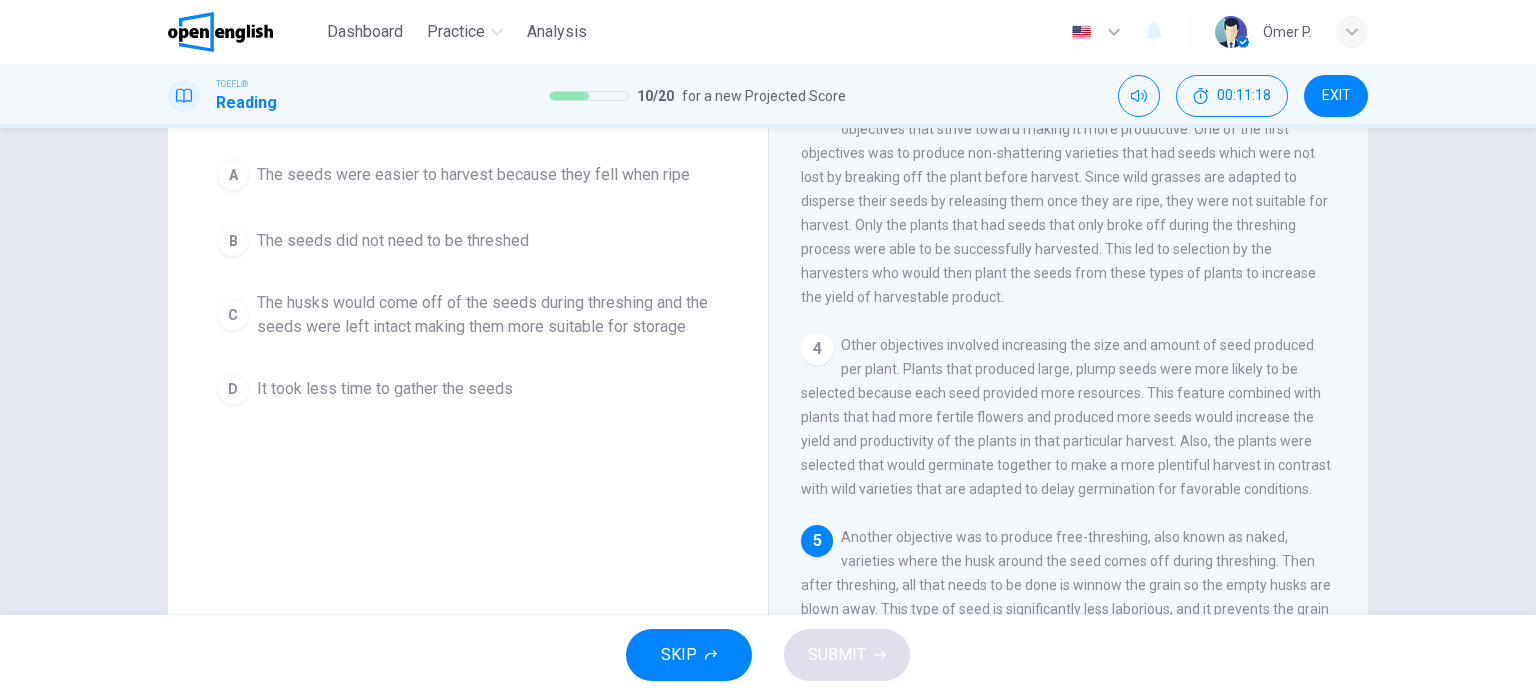 scroll, scrollTop: 88, scrollLeft: 0, axis: vertical 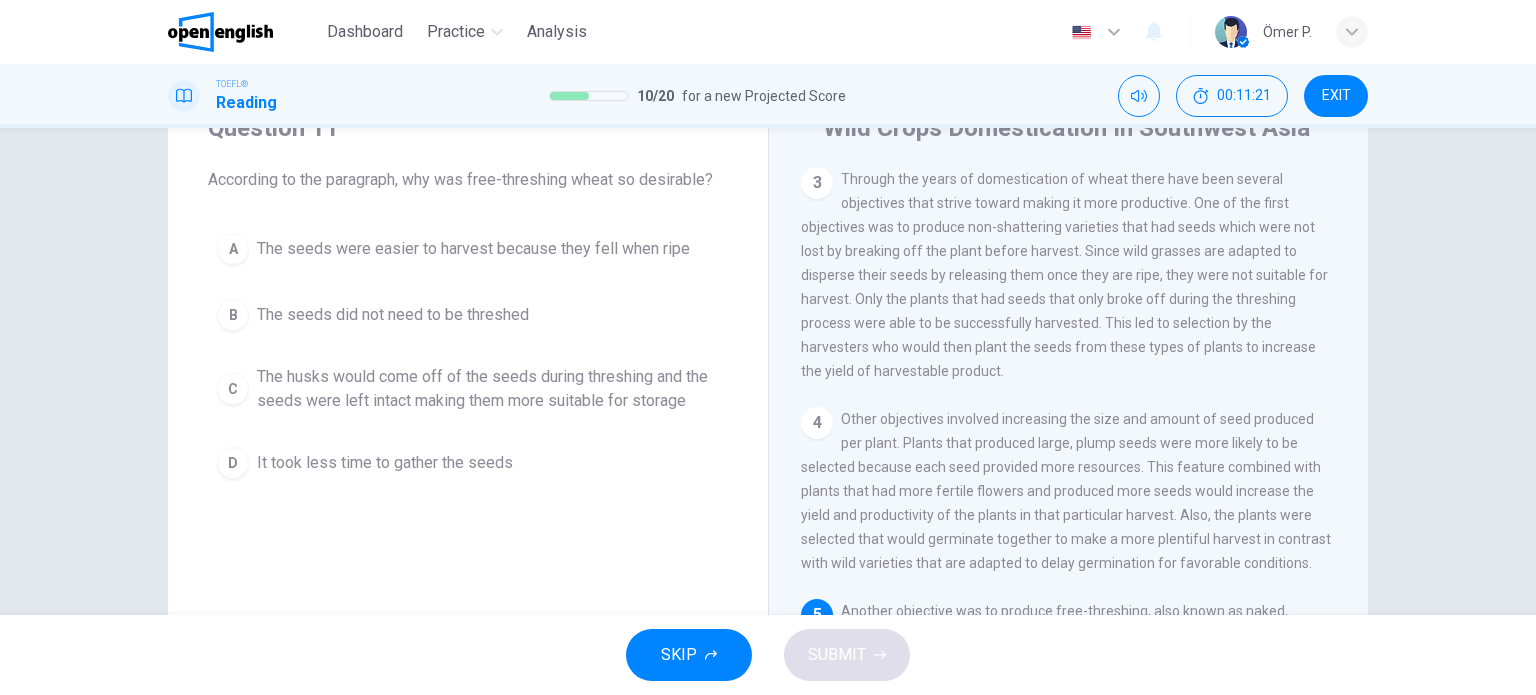 click on "A The seeds were easier to harvest because they fell when ripe" at bounding box center (468, 249) 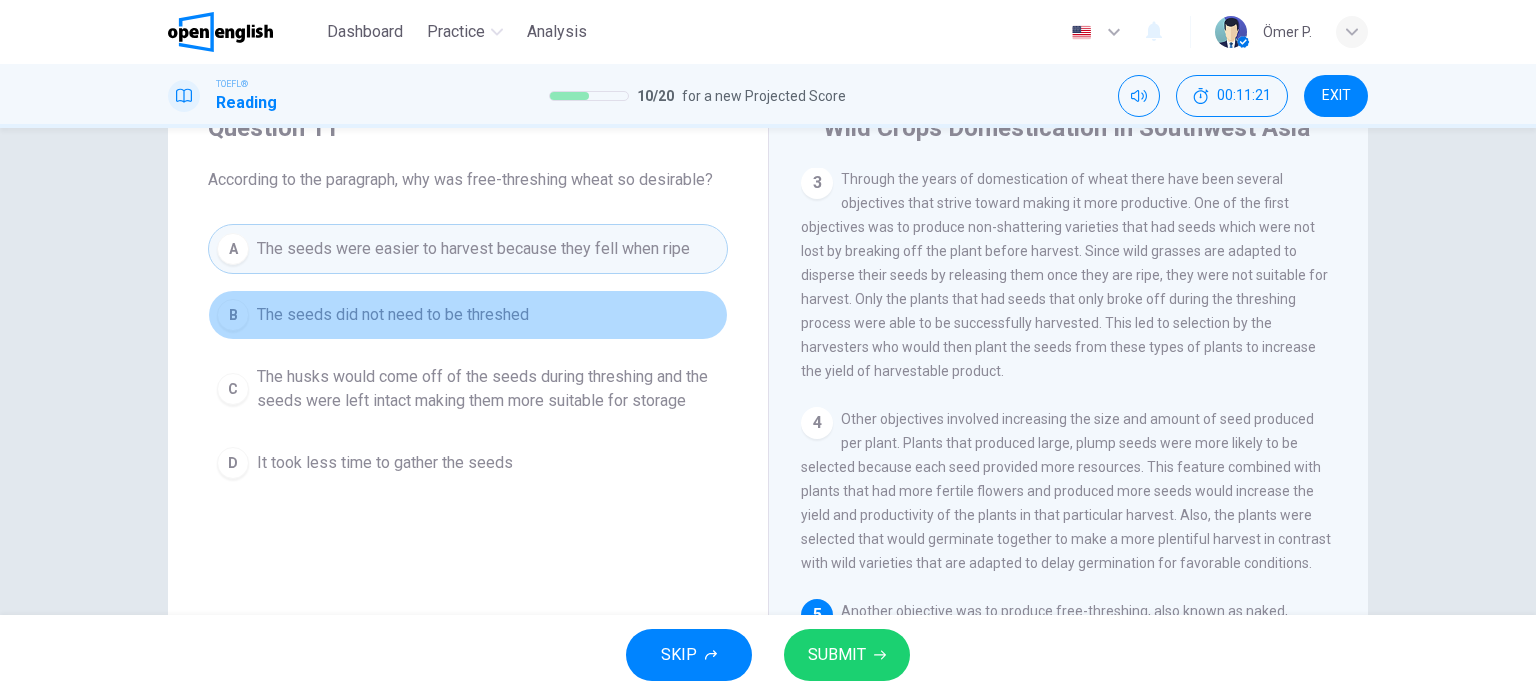 click on "B The seeds did not need to be threshed" at bounding box center (468, 315) 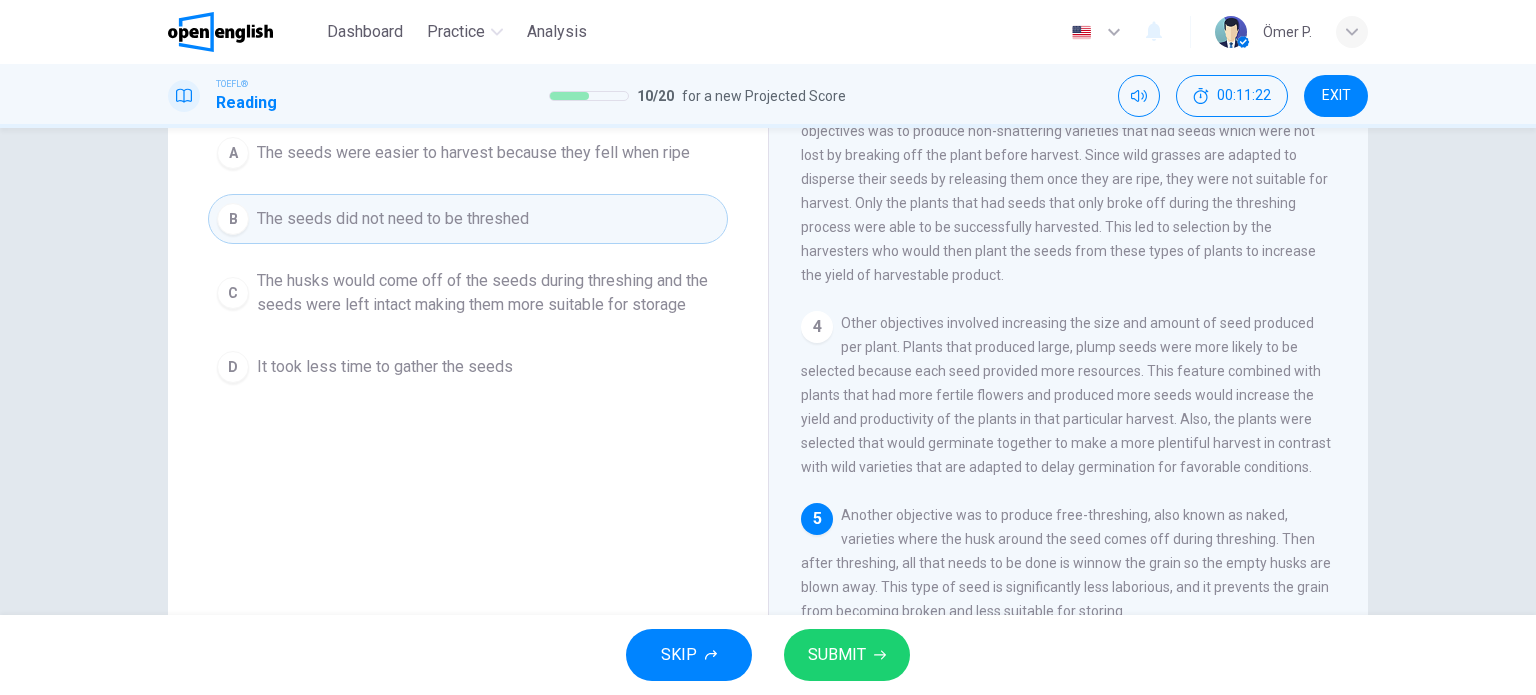 scroll, scrollTop: 188, scrollLeft: 0, axis: vertical 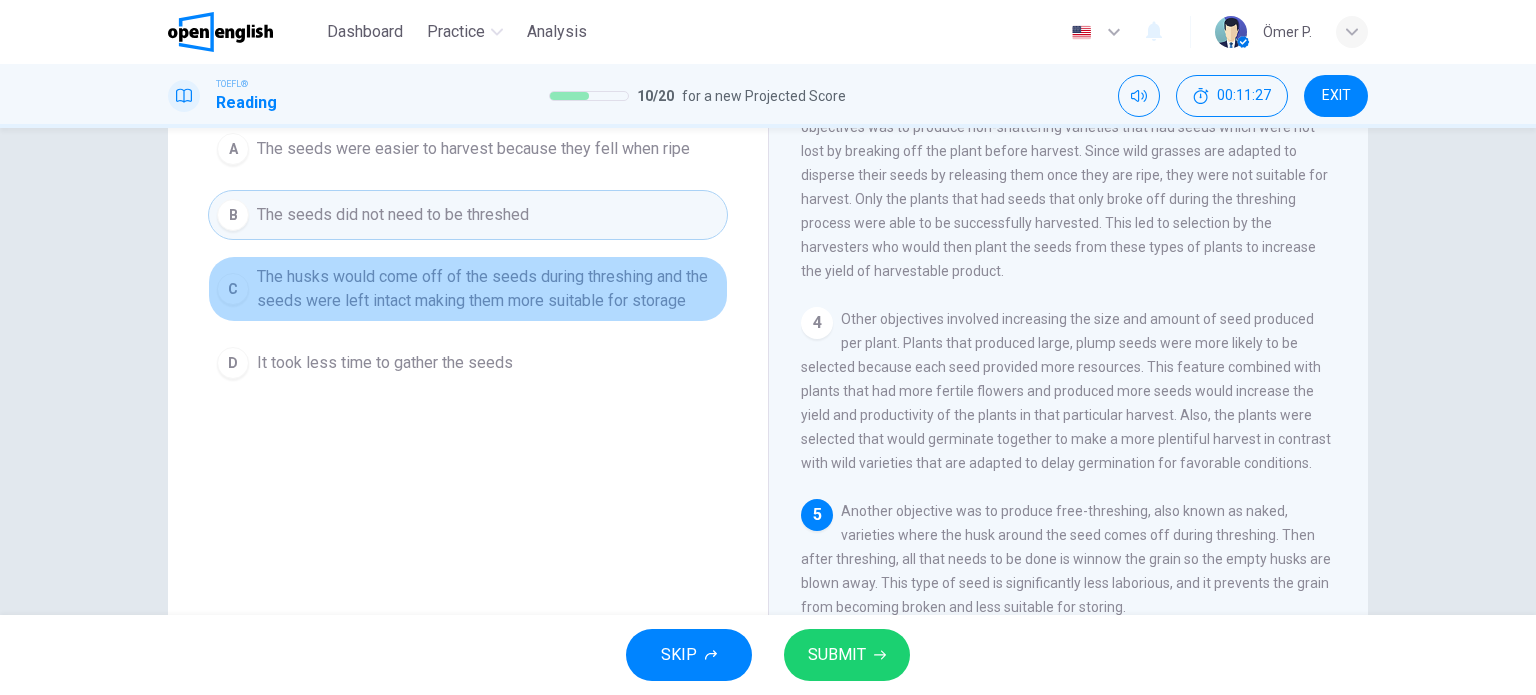 click on "C The husks would come off of the seeds during threshing and the seeds were left intact making them more suitable for storage" at bounding box center [468, 289] 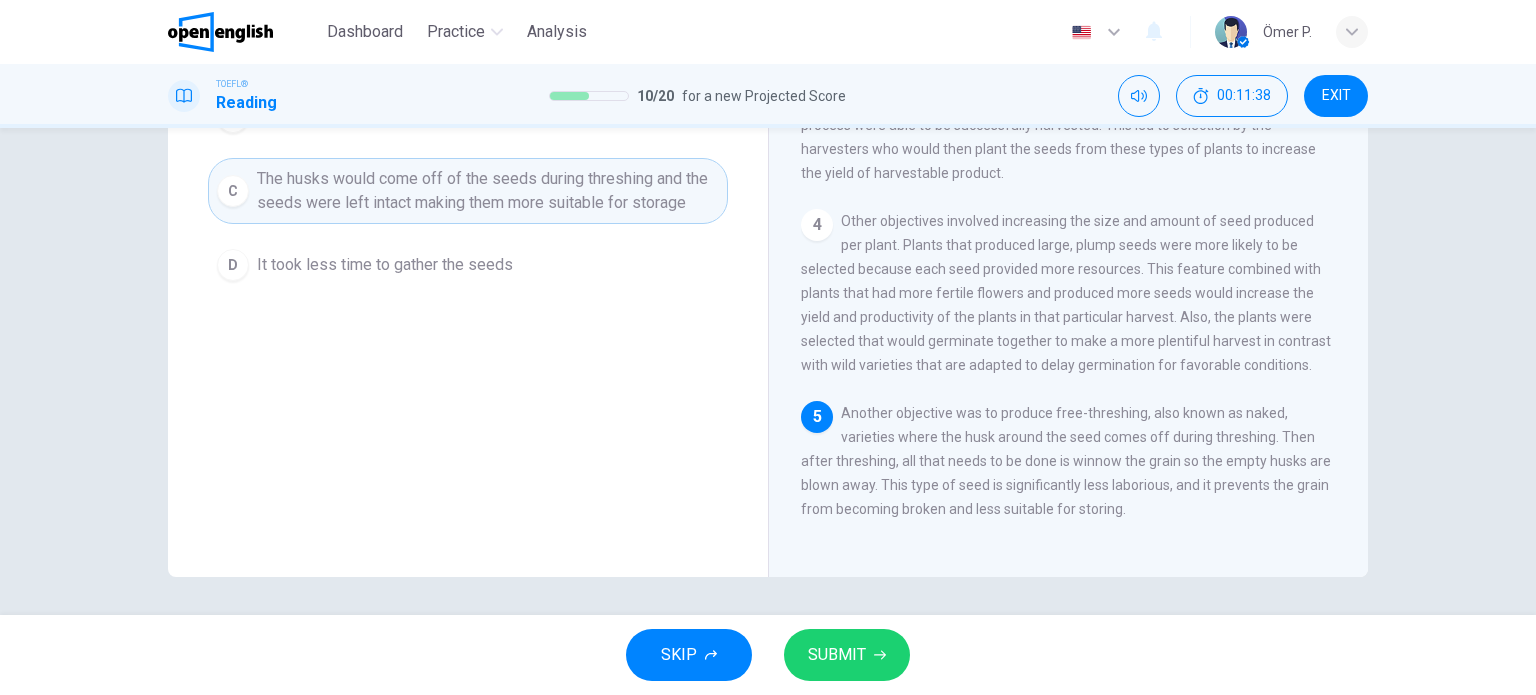 scroll, scrollTop: 288, scrollLeft: 0, axis: vertical 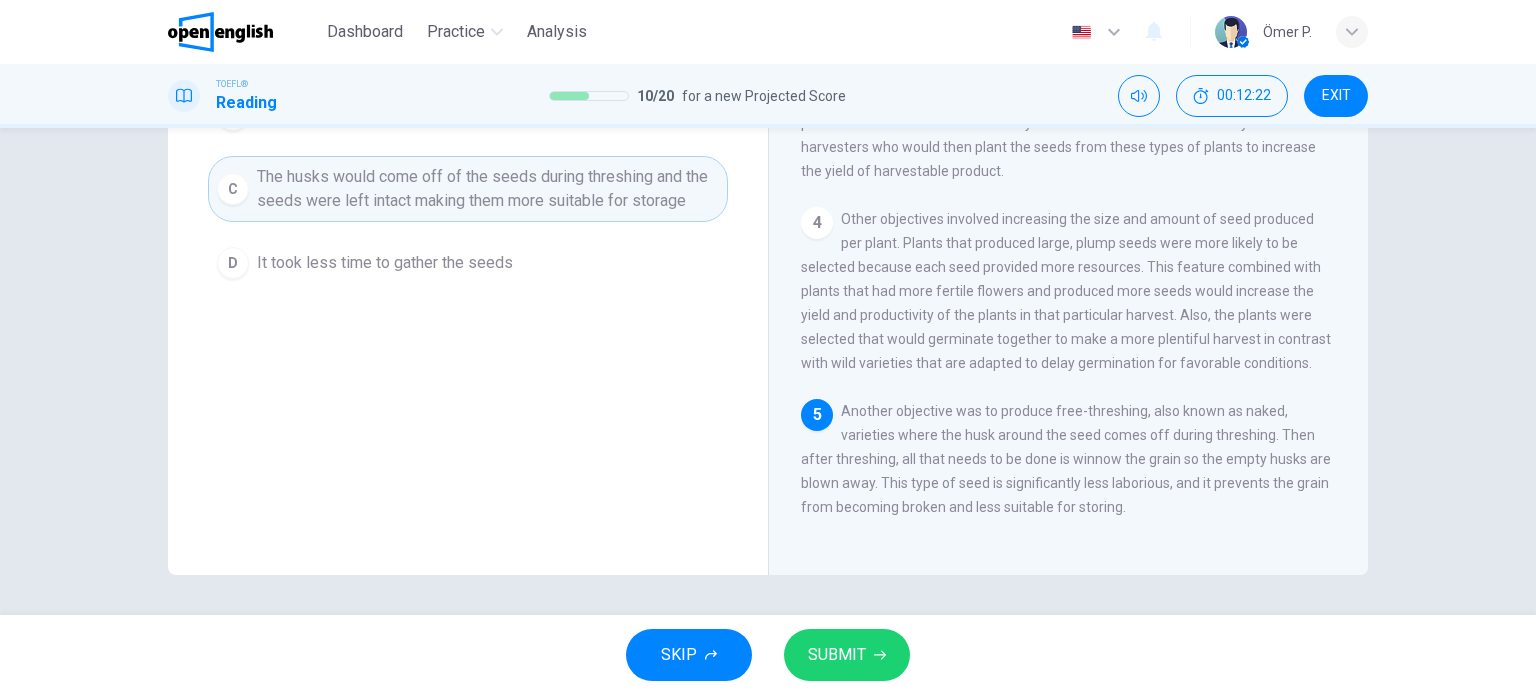 click on "SUBMIT" at bounding box center (847, 655) 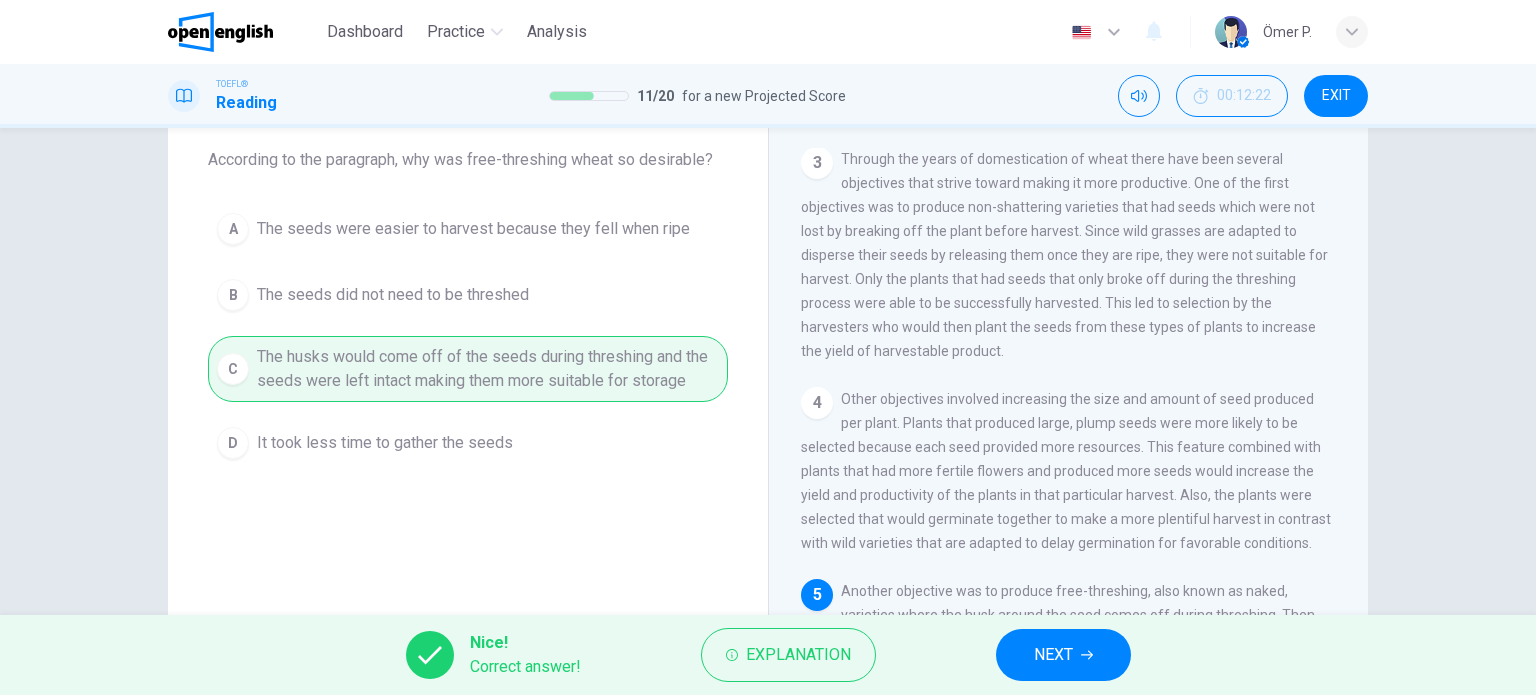 scroll, scrollTop: 88, scrollLeft: 0, axis: vertical 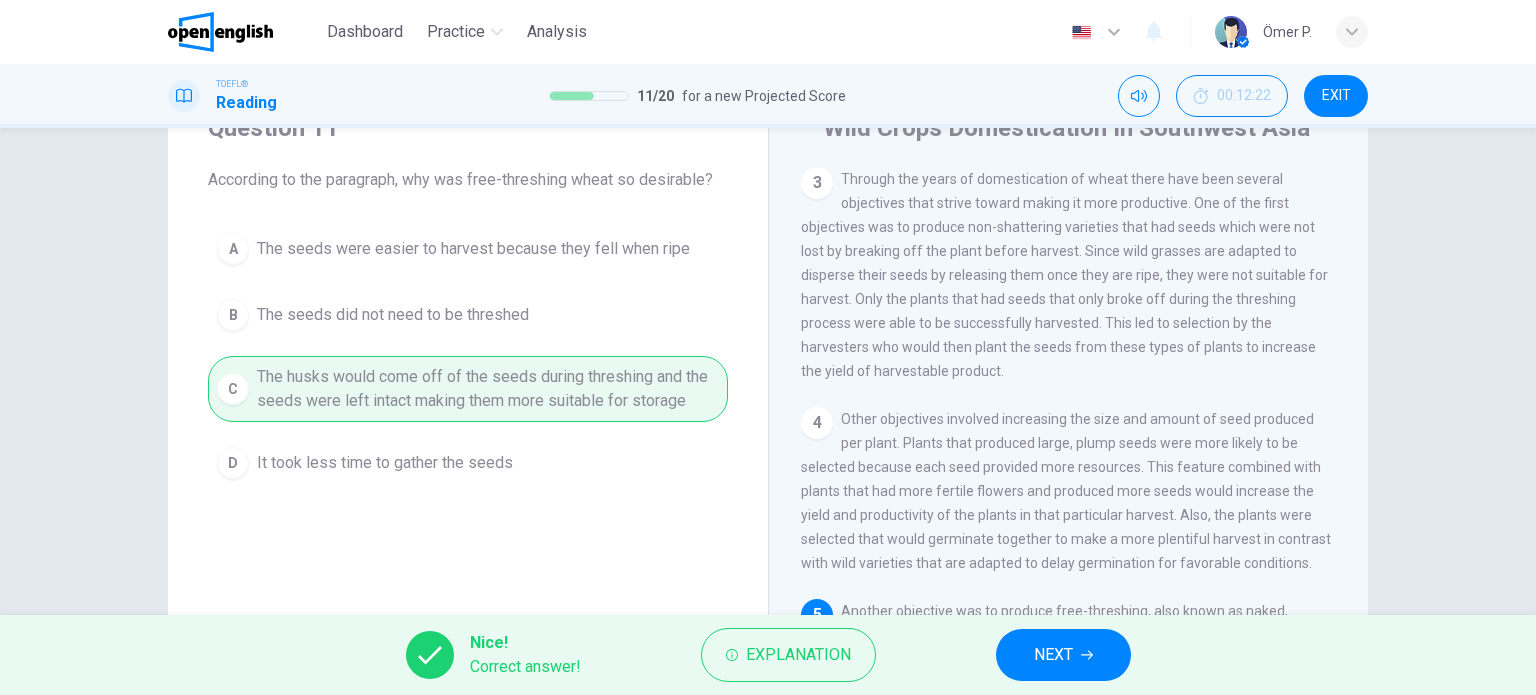 click on "NEXT" at bounding box center [1053, 655] 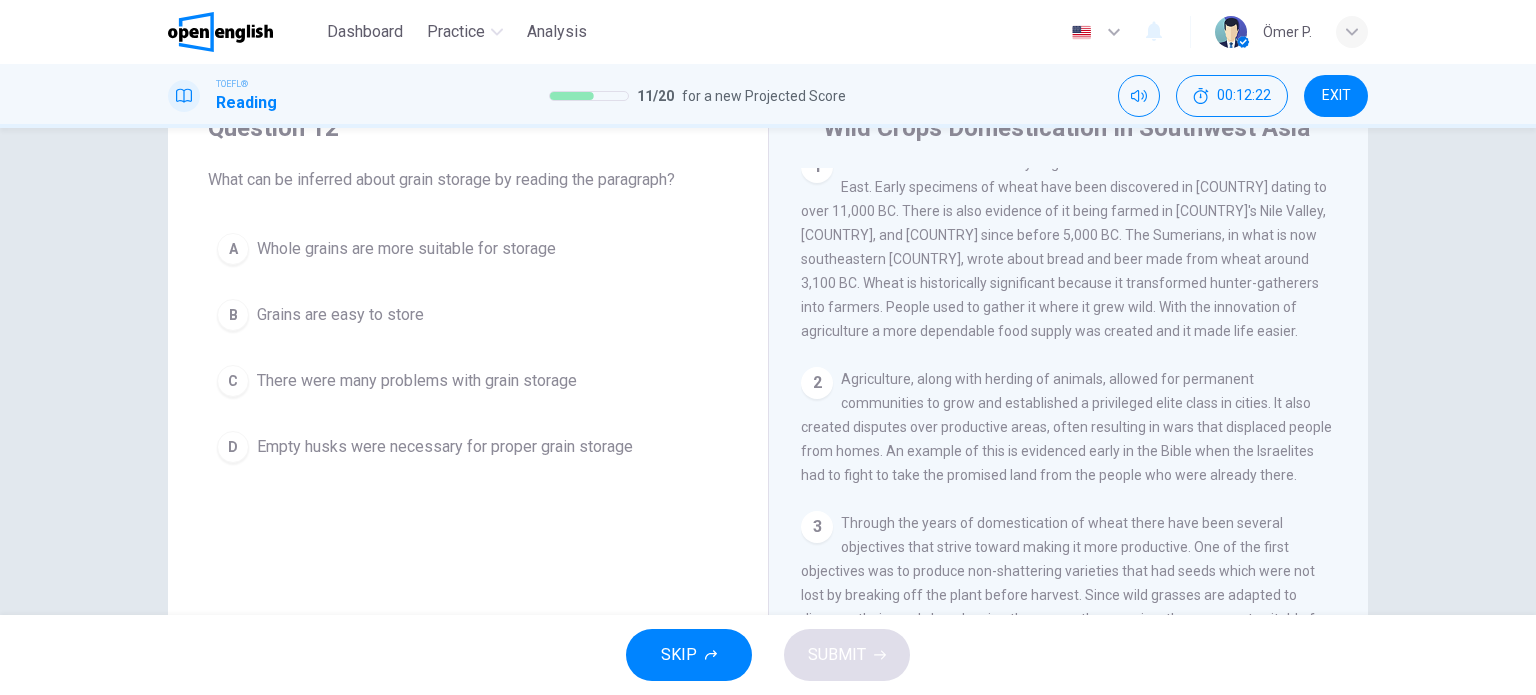 scroll, scrollTop: 0, scrollLeft: 0, axis: both 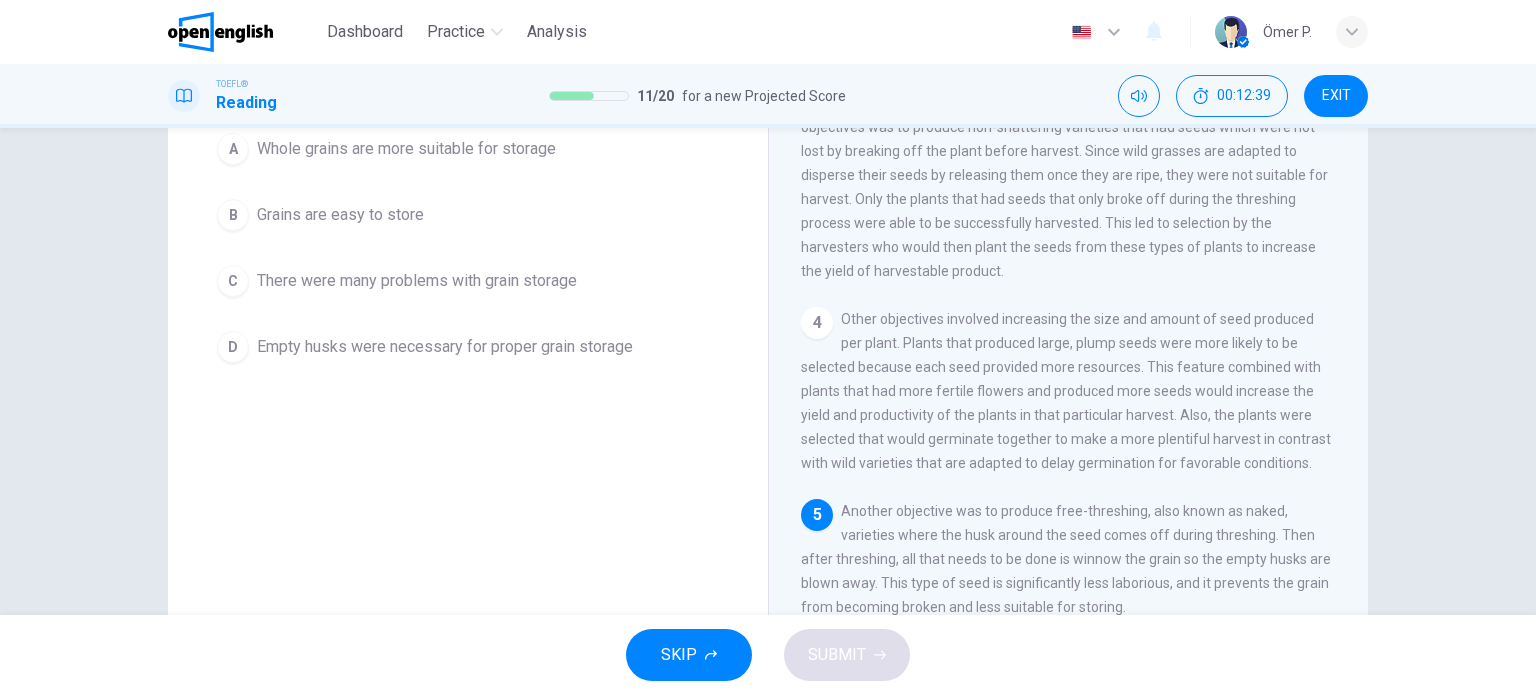 click on "C There were many problems with grain storage" at bounding box center (468, 281) 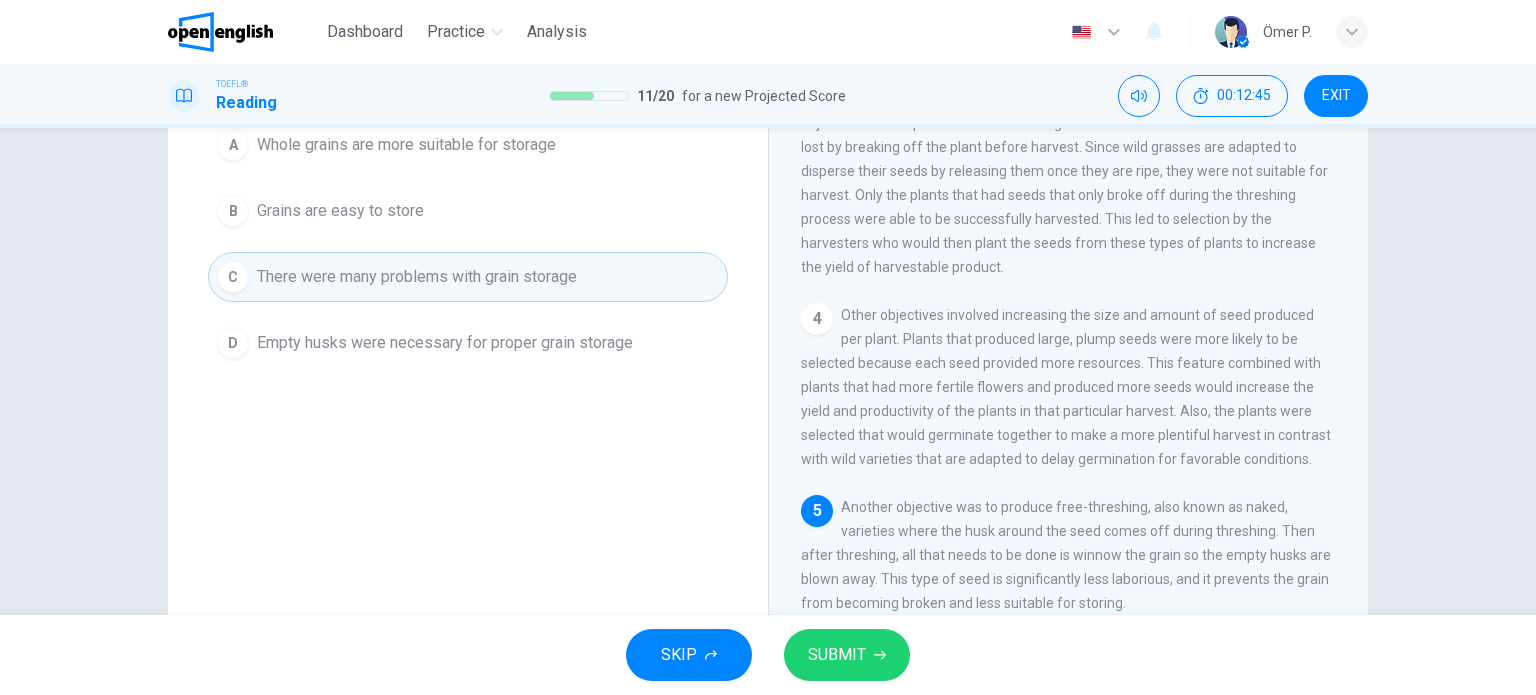 scroll, scrollTop: 288, scrollLeft: 0, axis: vertical 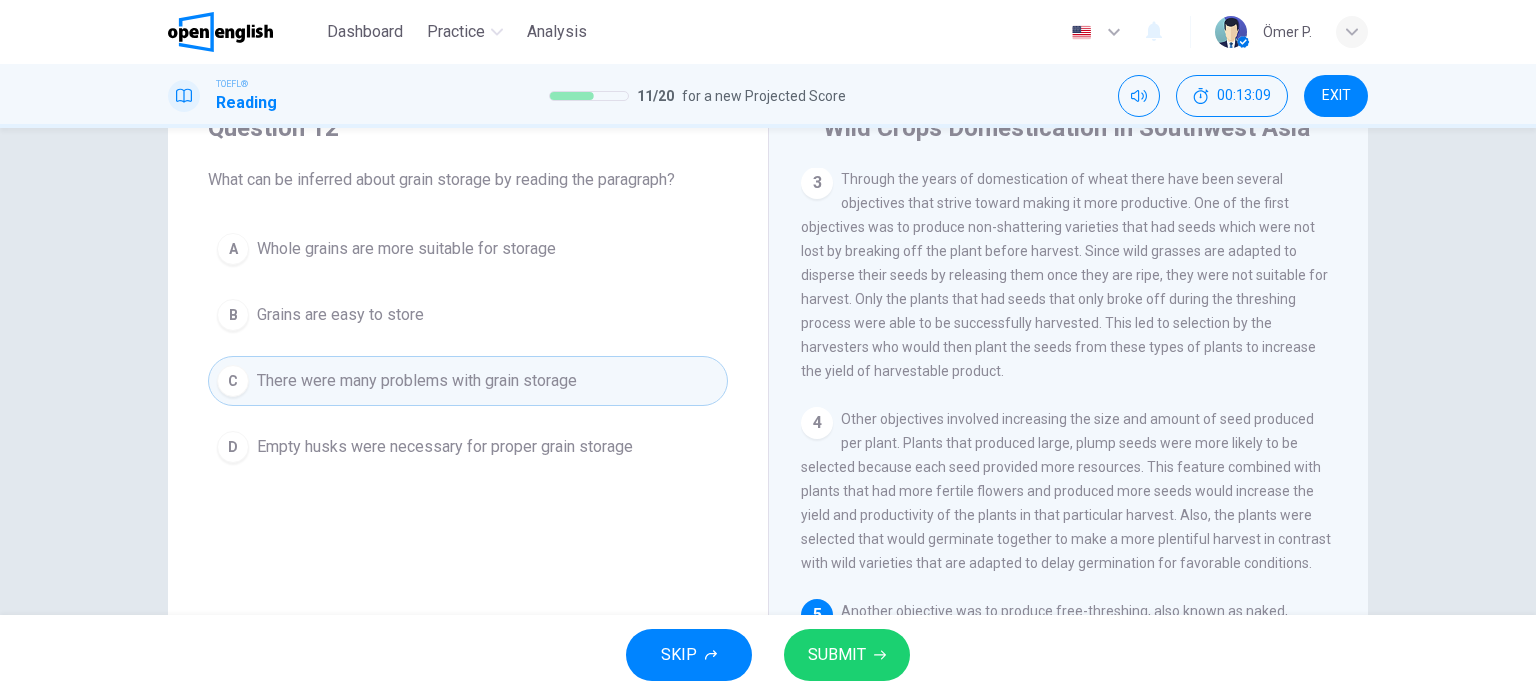 click on "D Empty husks were necessary for proper grain storage" at bounding box center (468, 447) 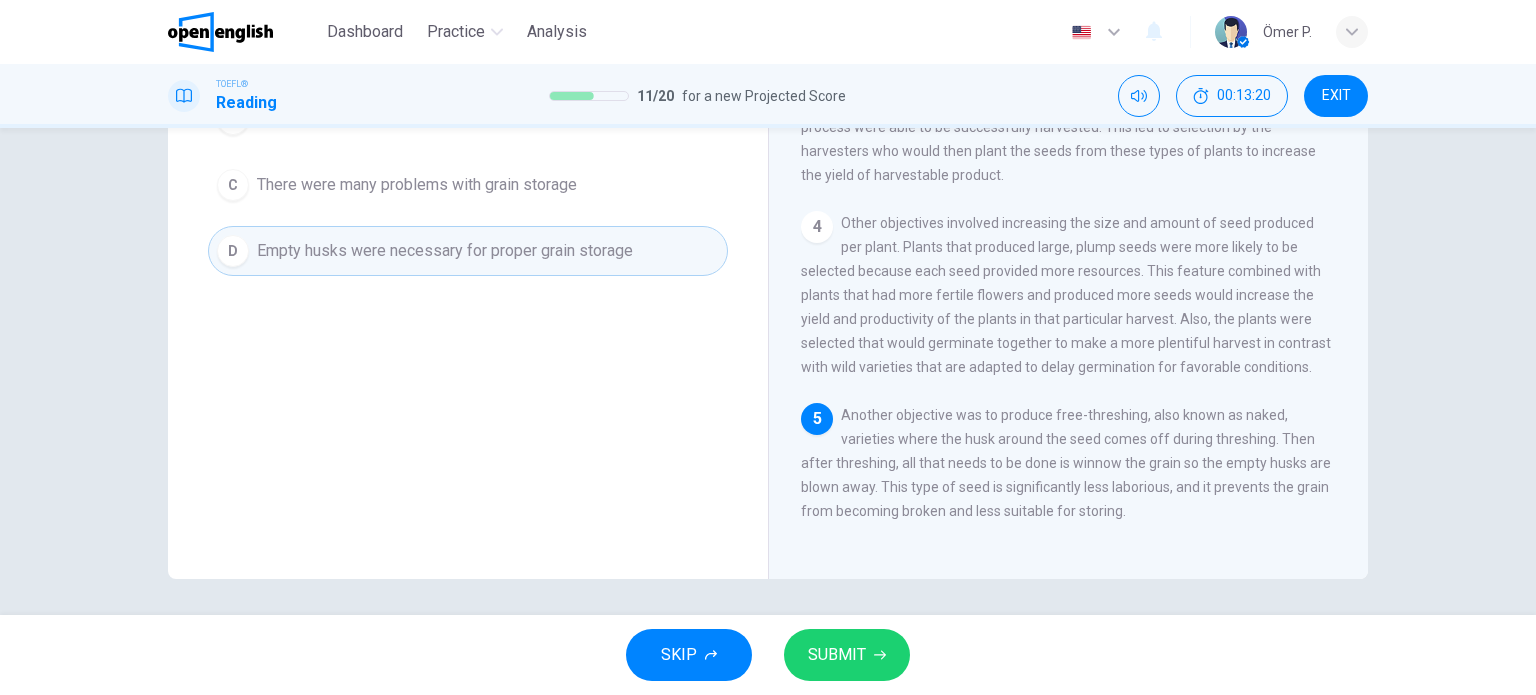 scroll, scrollTop: 288, scrollLeft: 0, axis: vertical 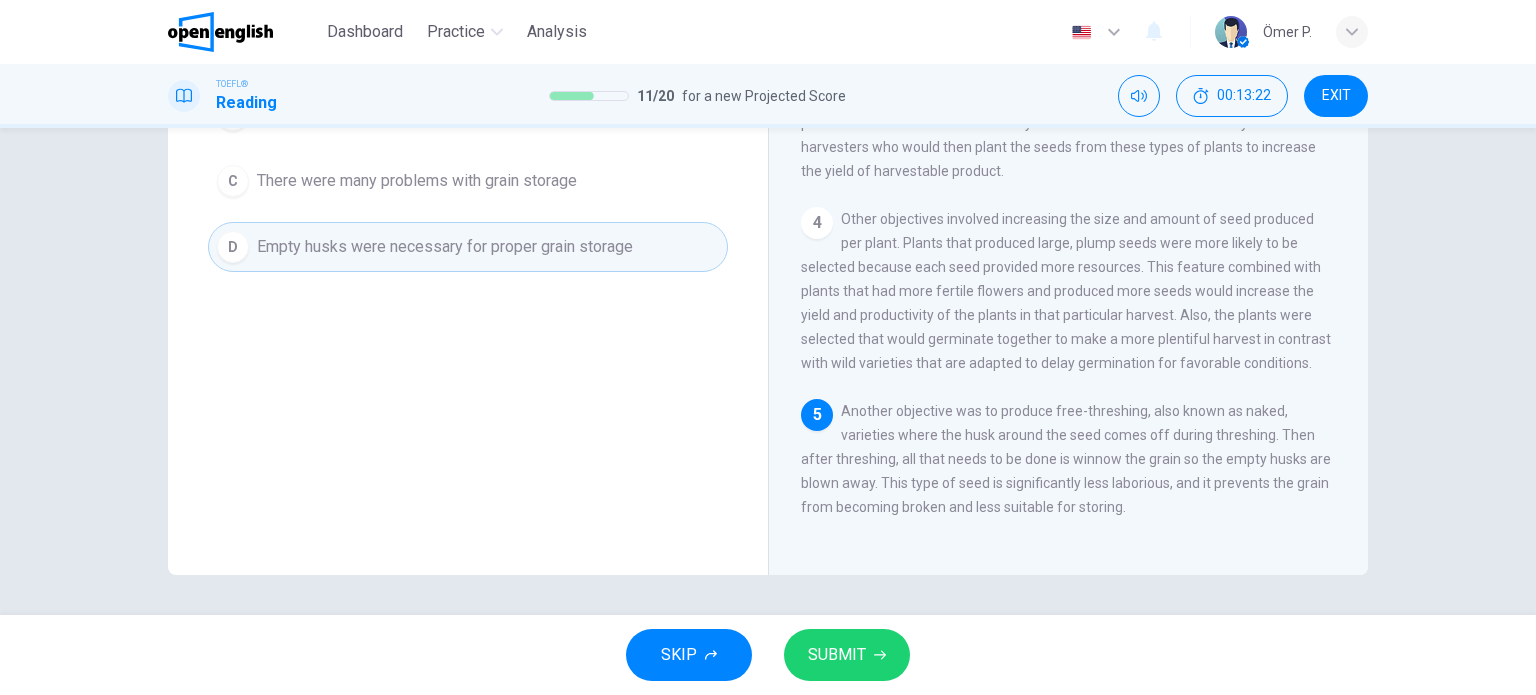 click on "SUBMIT" at bounding box center (847, 655) 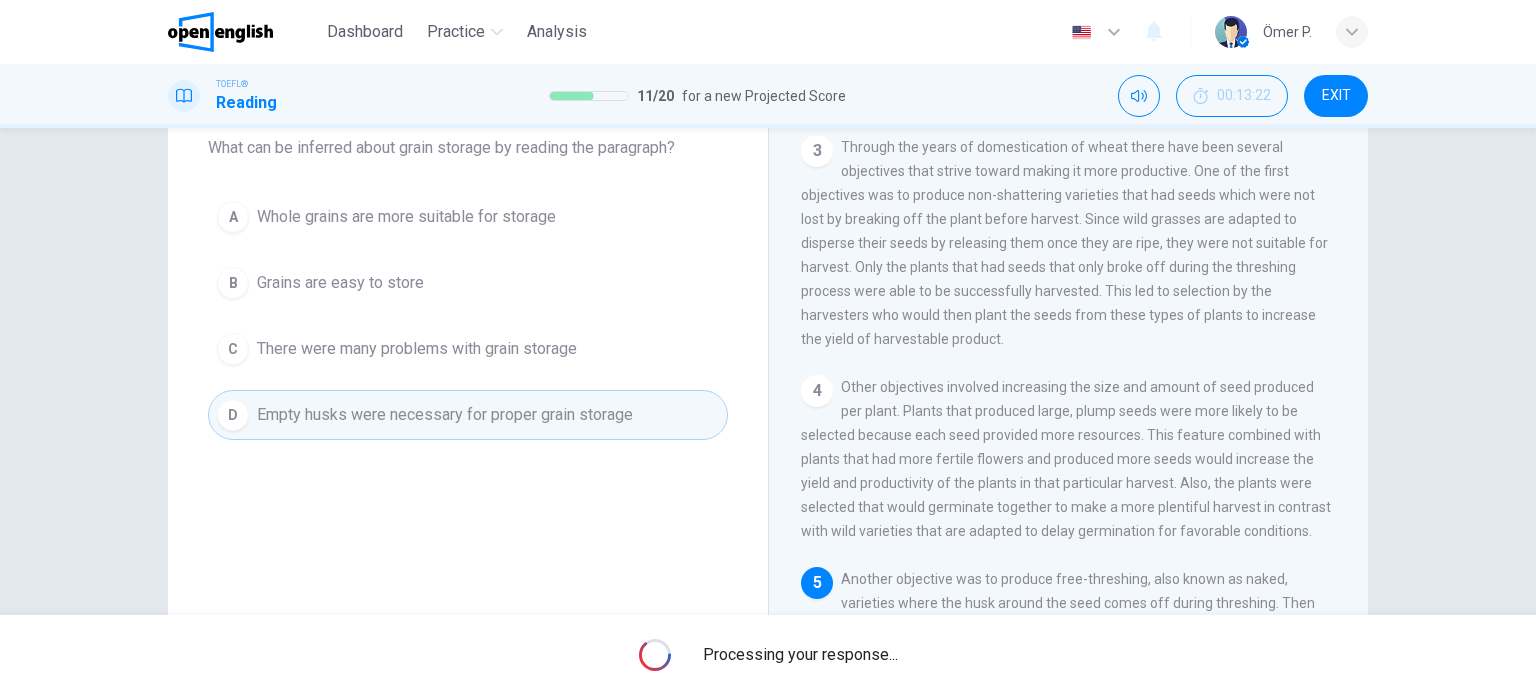 scroll, scrollTop: 88, scrollLeft: 0, axis: vertical 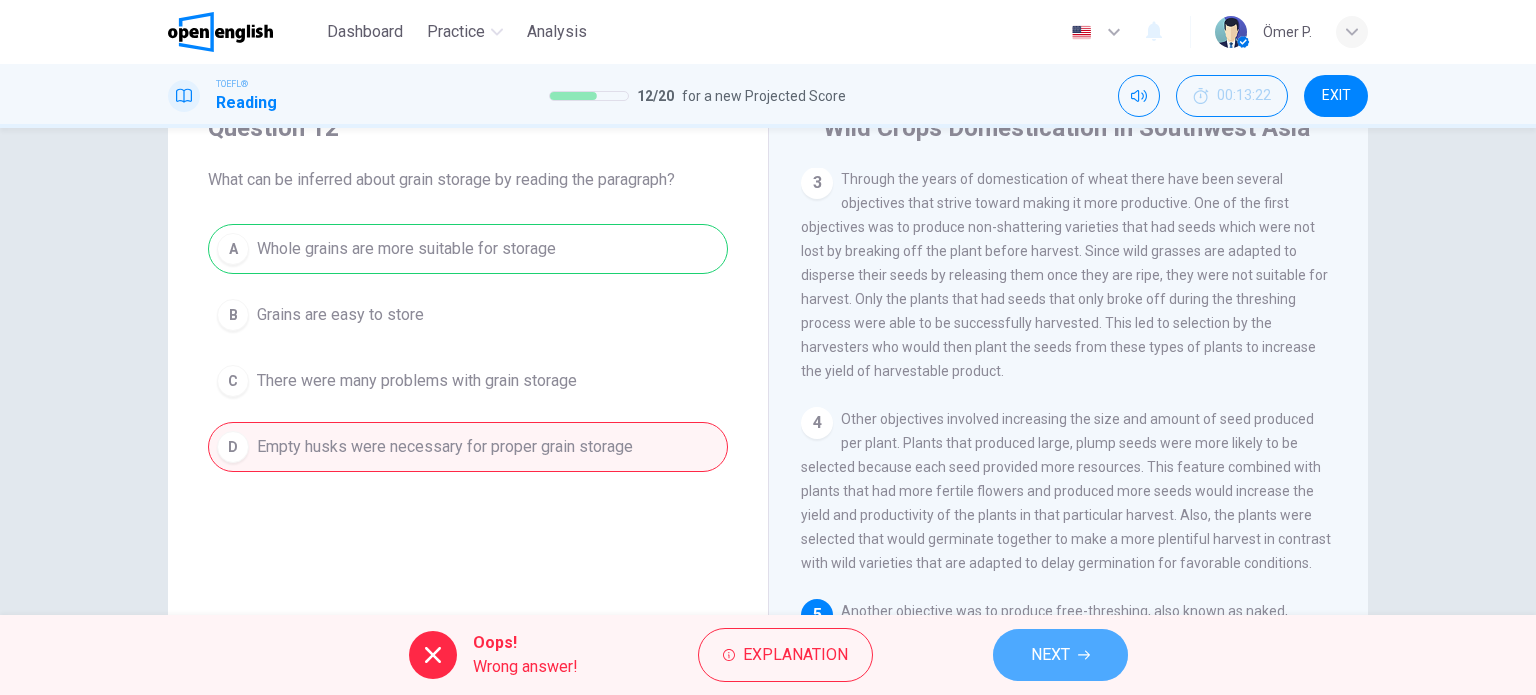 click on "NEXT" at bounding box center (1050, 655) 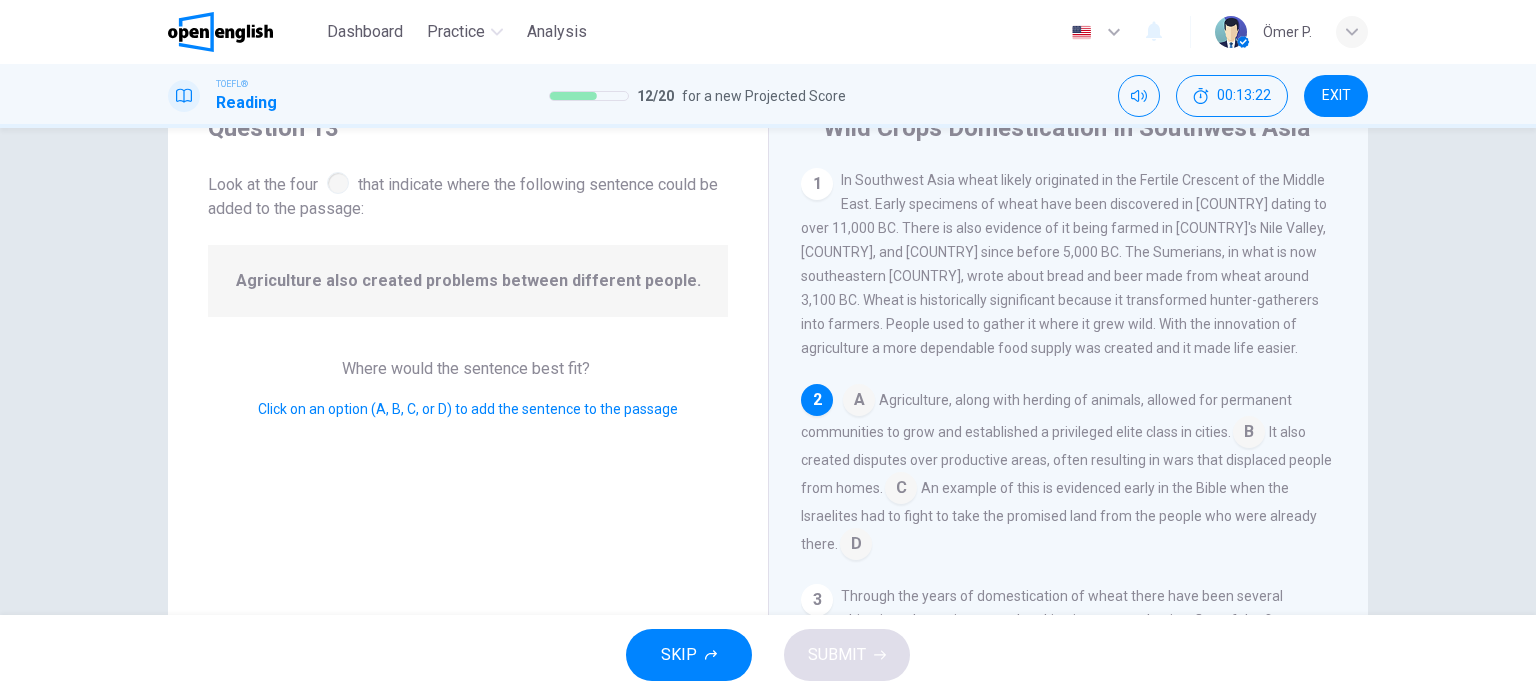 scroll, scrollTop: 23, scrollLeft: 0, axis: vertical 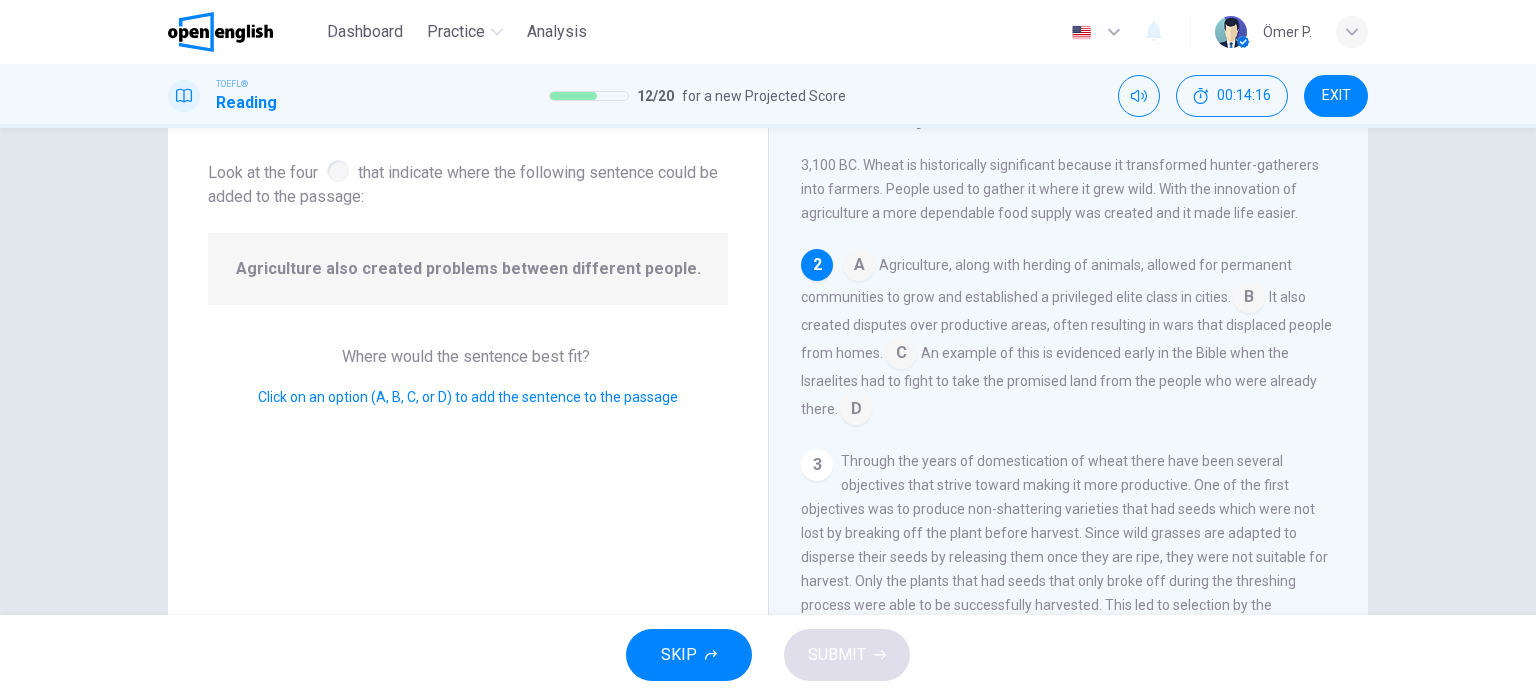 click at bounding box center [901, 355] 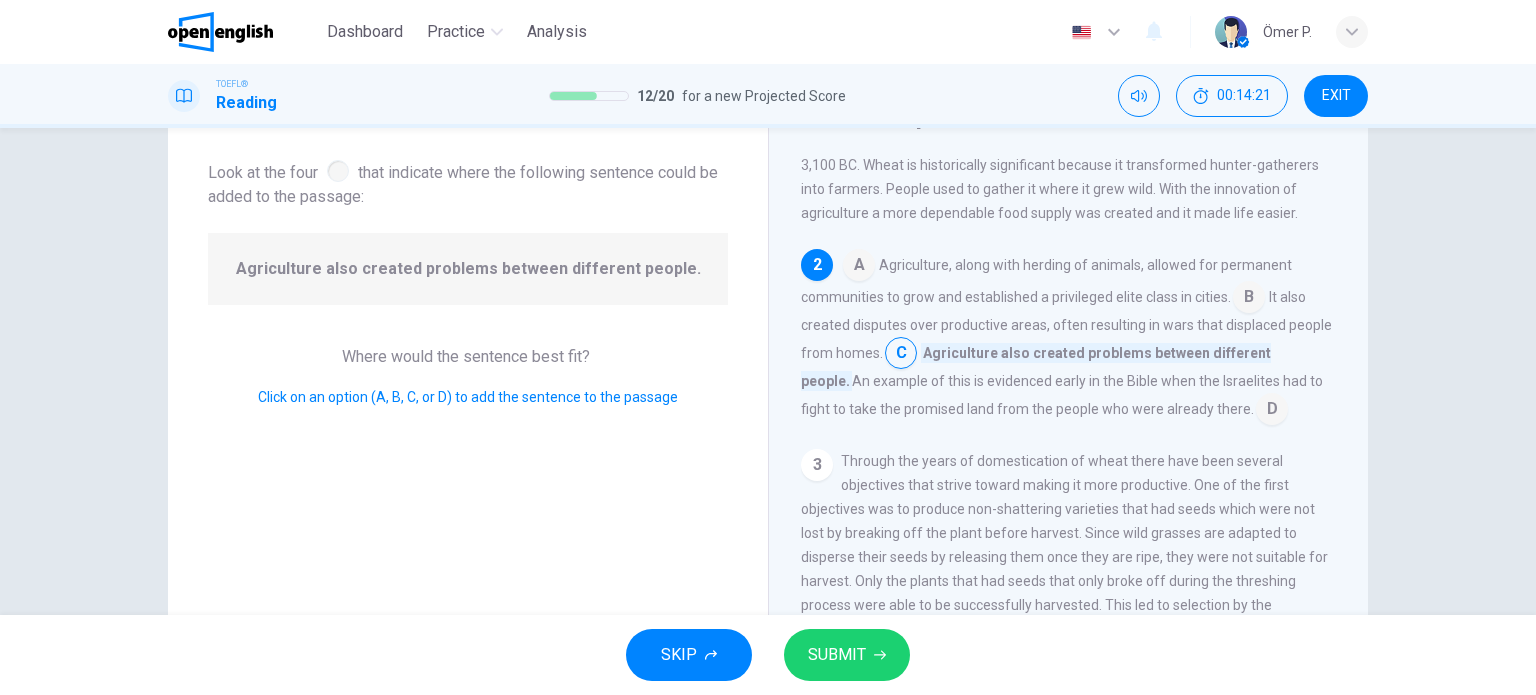 click at bounding box center (901, 355) 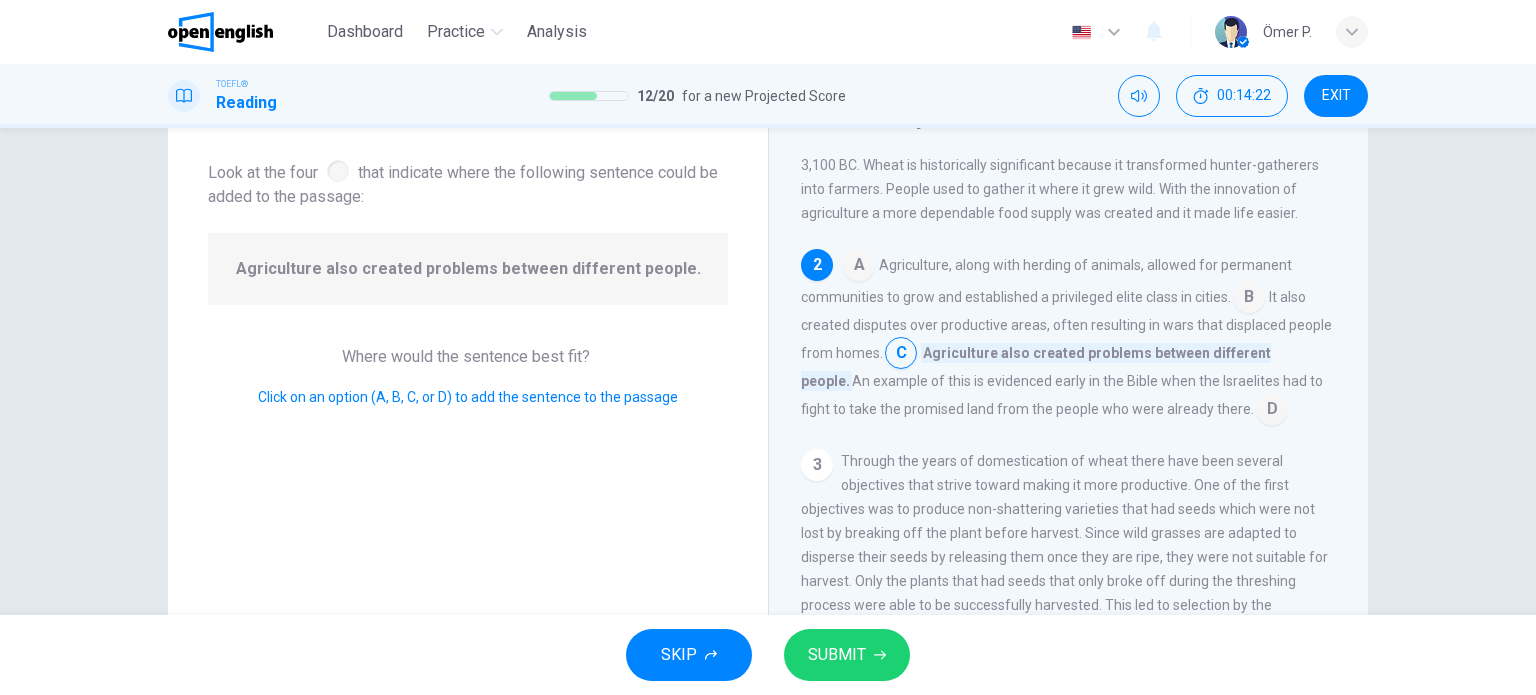 click at bounding box center [1249, 299] 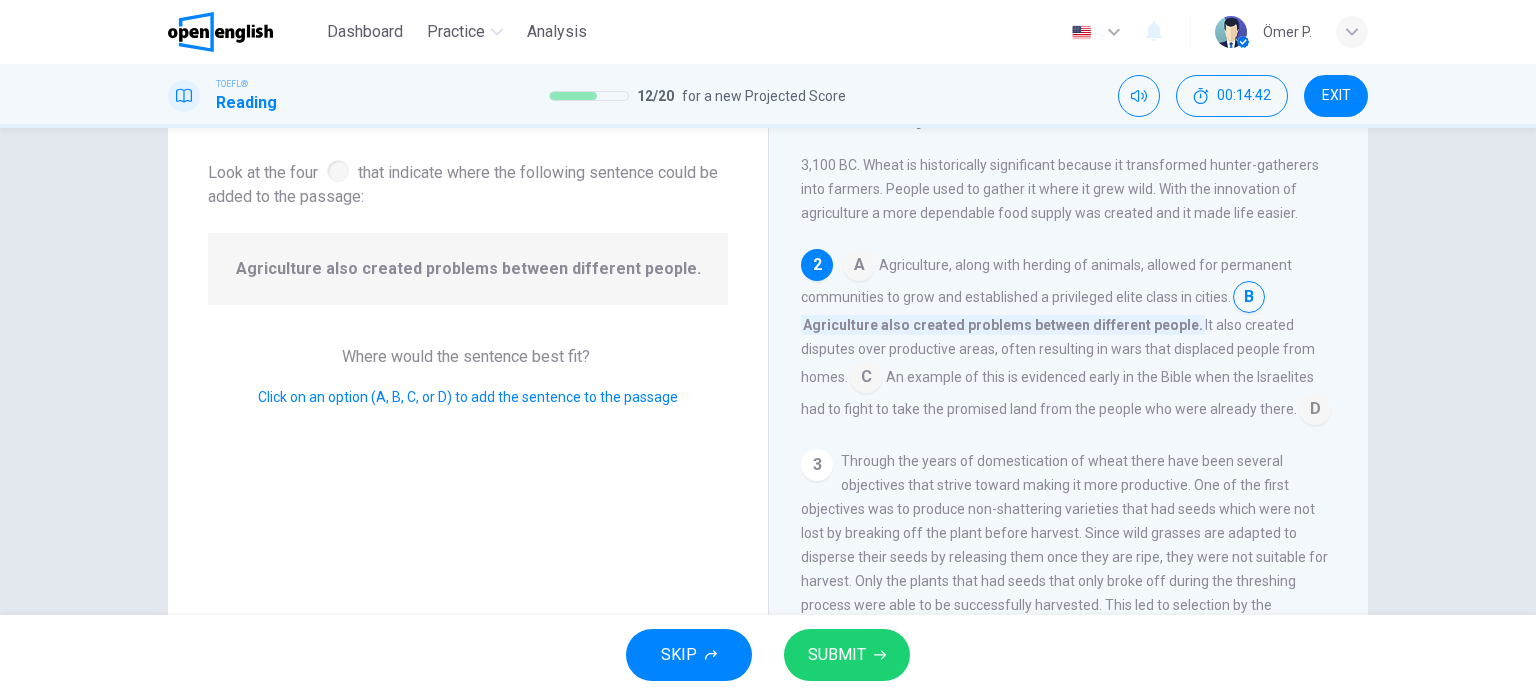 click on "SUBMIT" at bounding box center [837, 655] 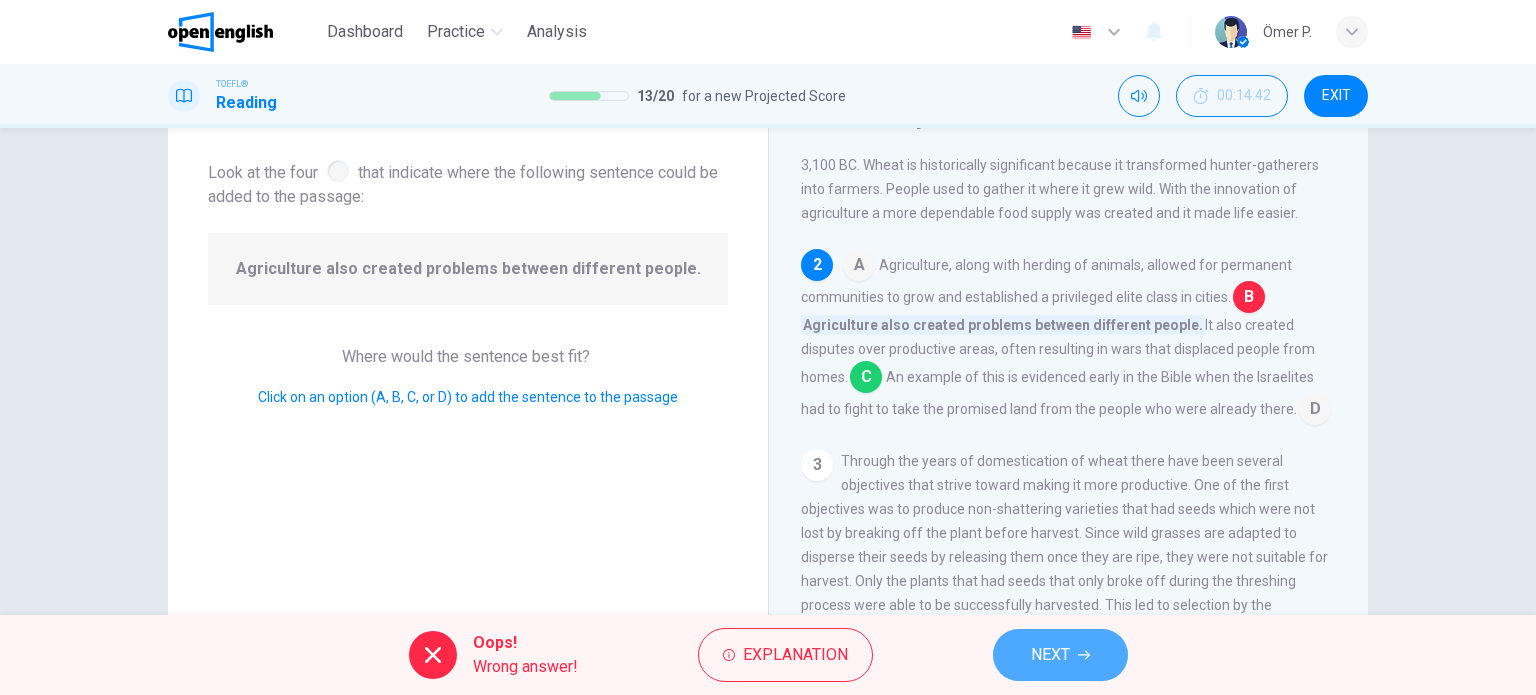 click on "NEXT" at bounding box center (1060, 655) 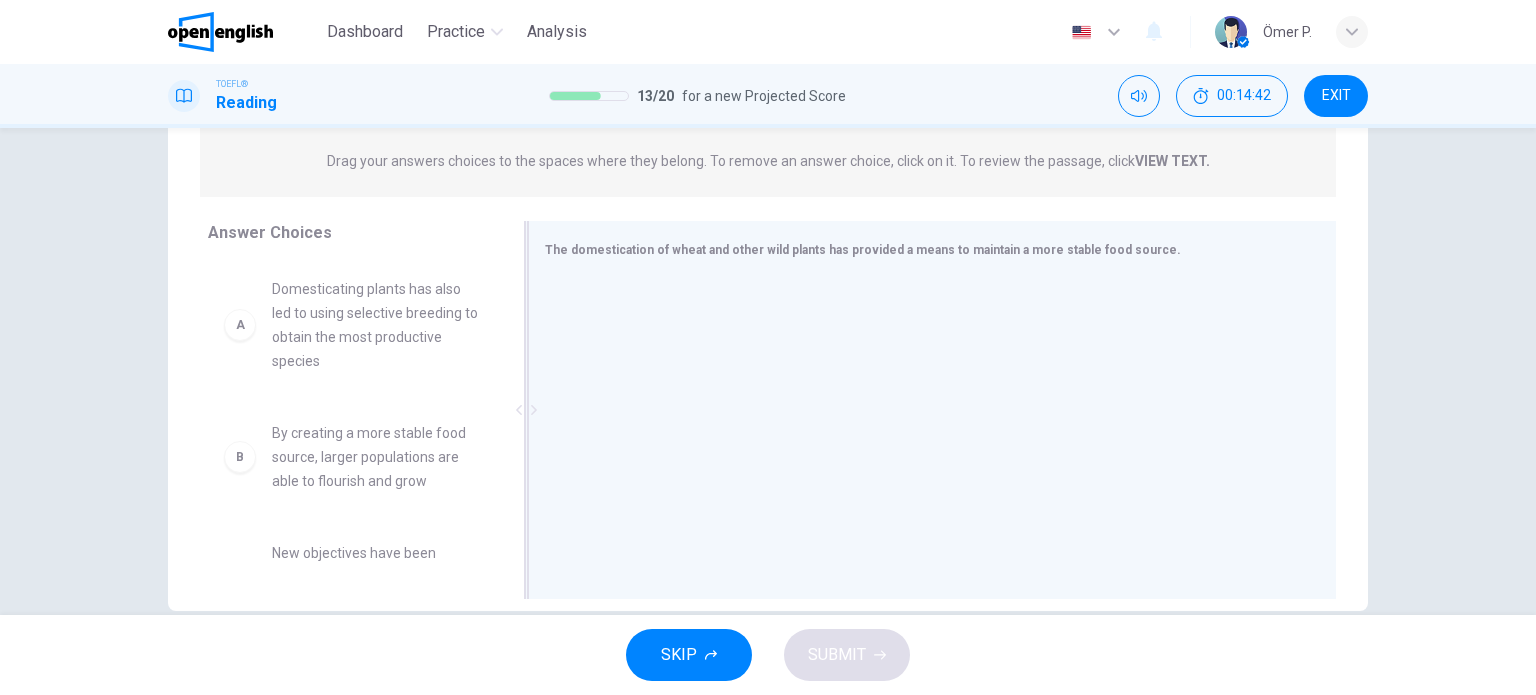 scroll, scrollTop: 288, scrollLeft: 0, axis: vertical 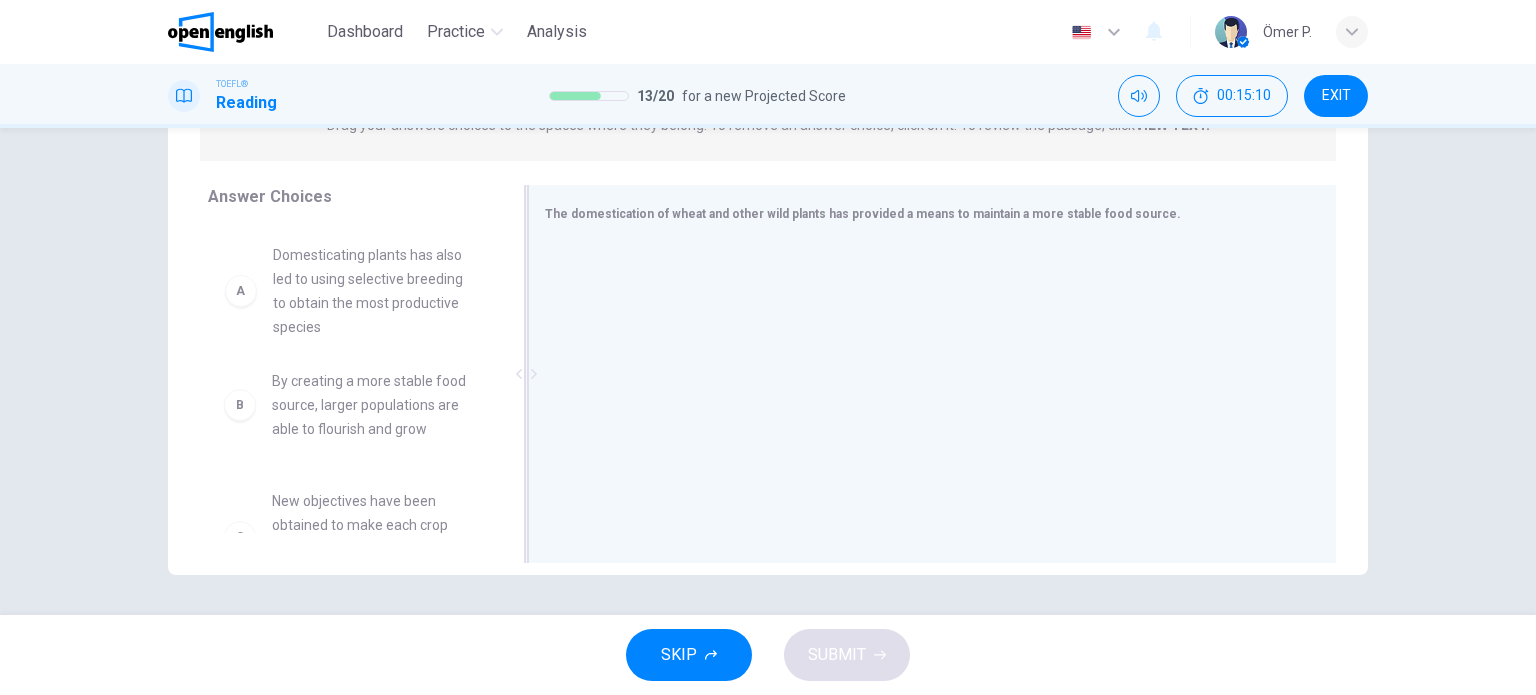 drag, startPoint x: 432, startPoint y: 275, endPoint x: 682, endPoint y: 325, distance: 254.95097 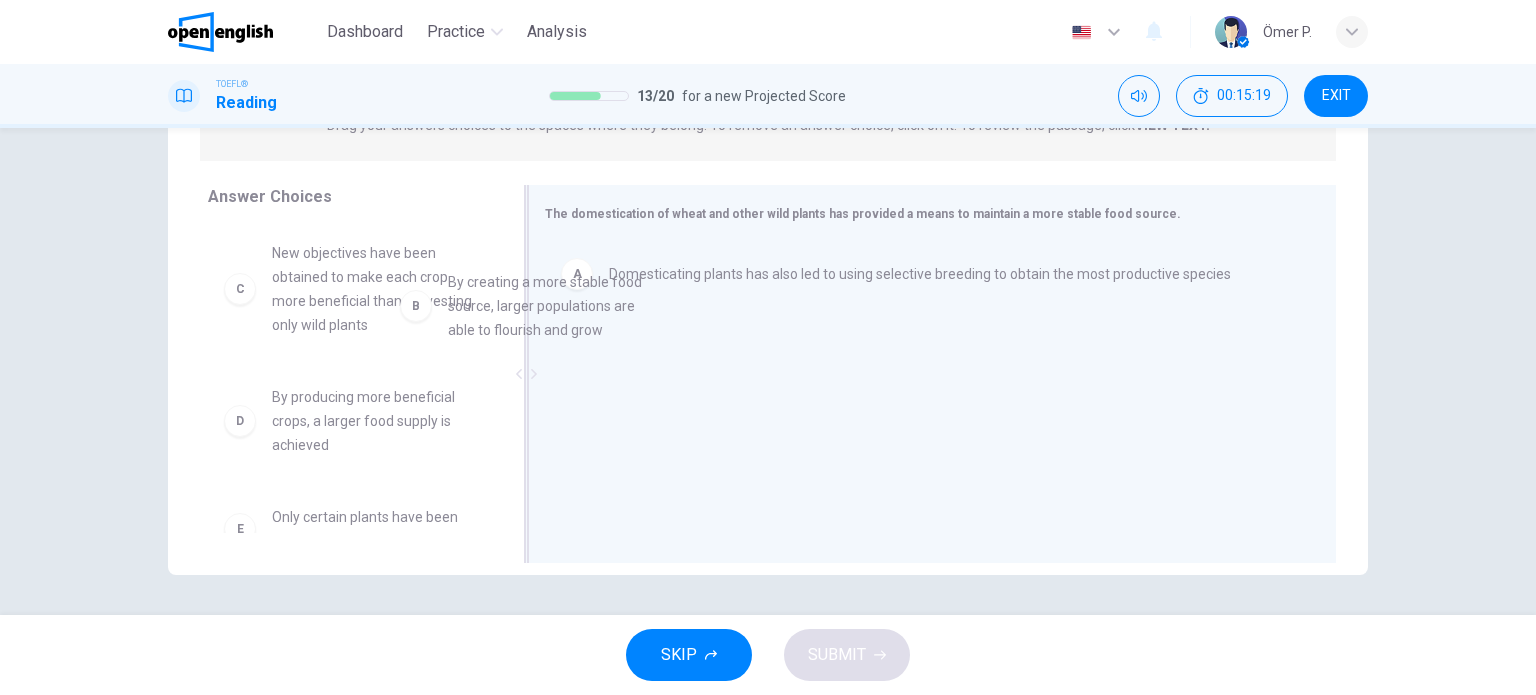 drag, startPoint x: 372, startPoint y: 303, endPoint x: 609, endPoint y: 349, distance: 241.42287 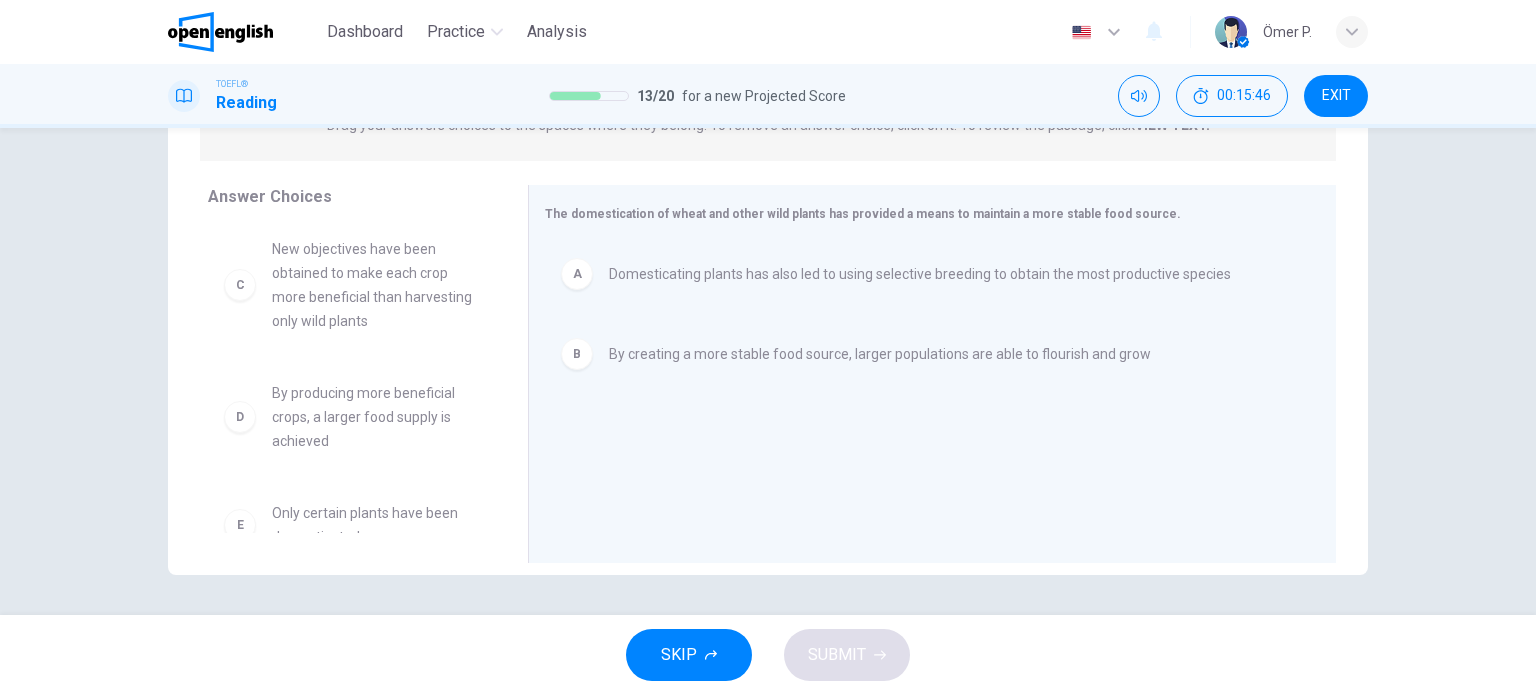 scroll, scrollTop: 0, scrollLeft: 0, axis: both 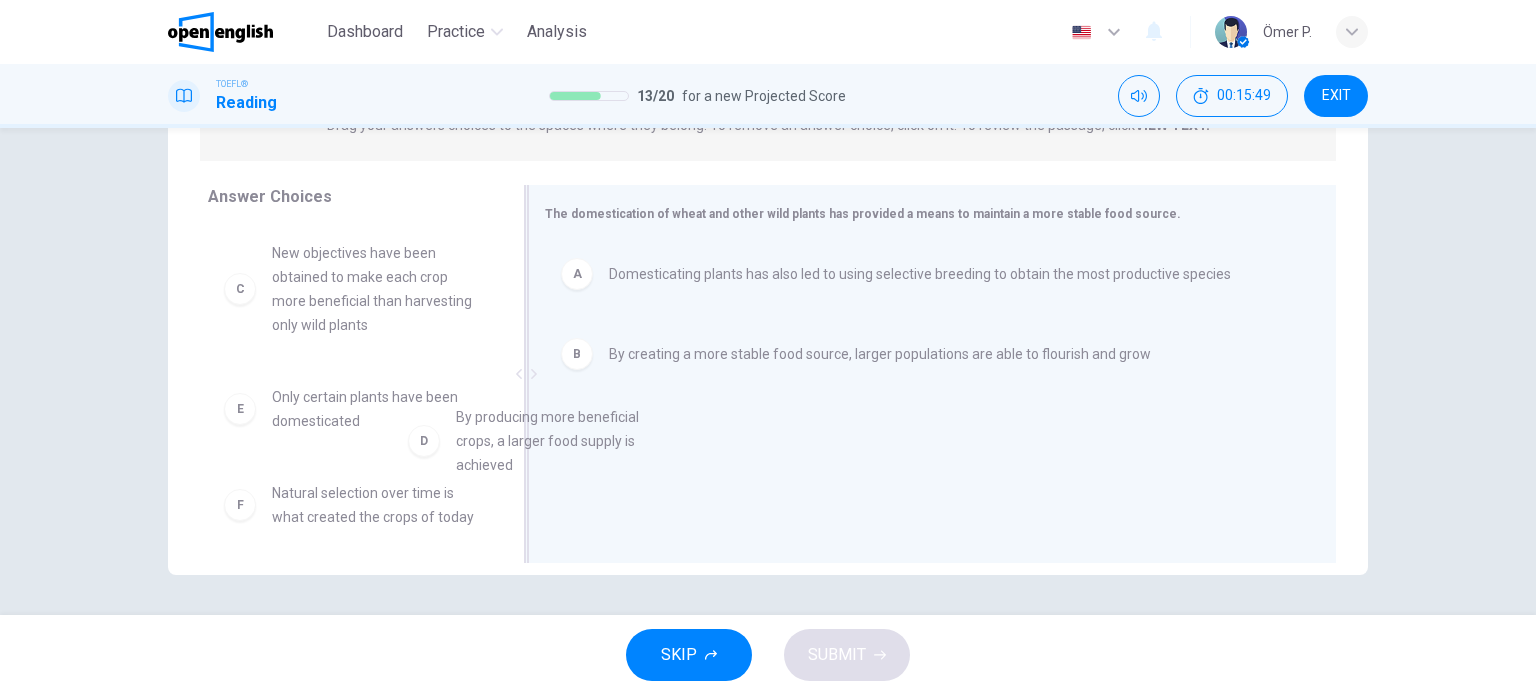 drag, startPoint x: 348, startPoint y: 450, endPoint x: 655, endPoint y: 463, distance: 307.27512 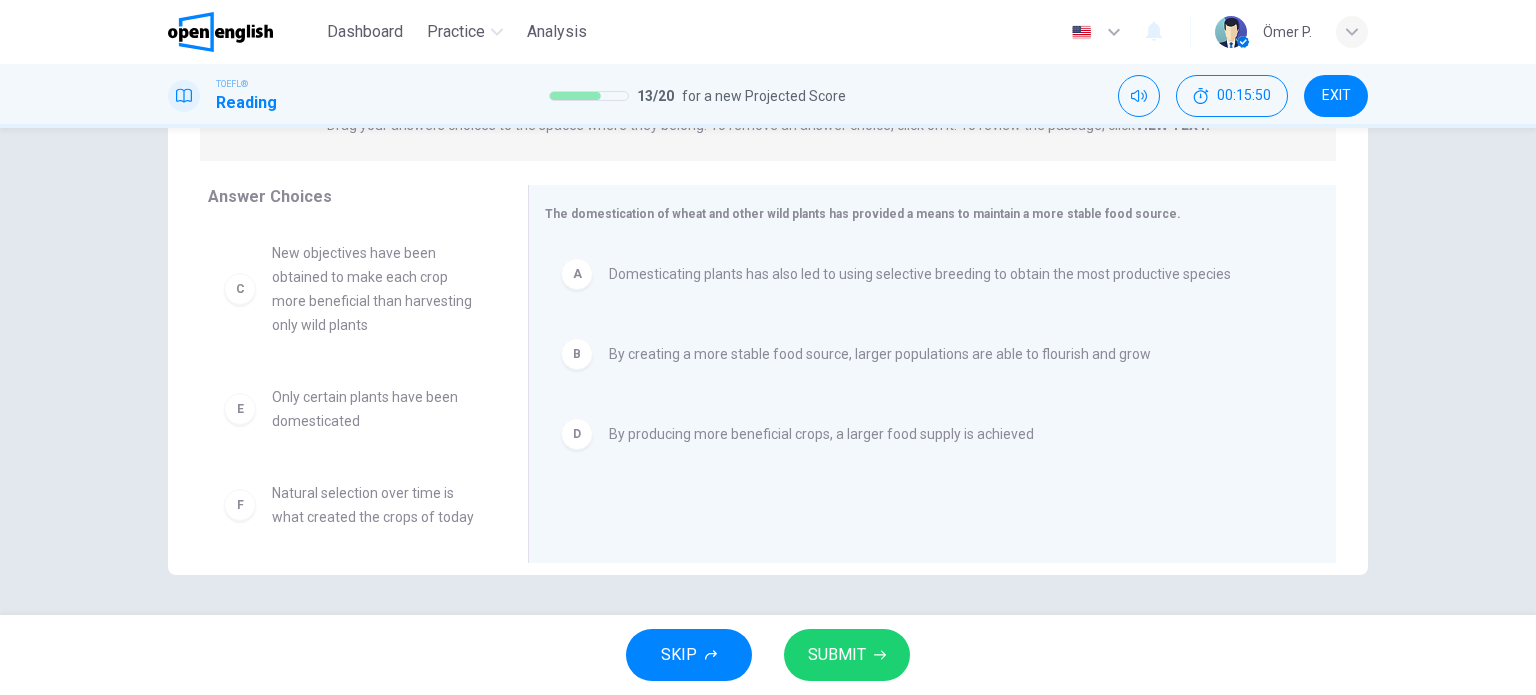 click on "SUBMIT" at bounding box center [847, 655] 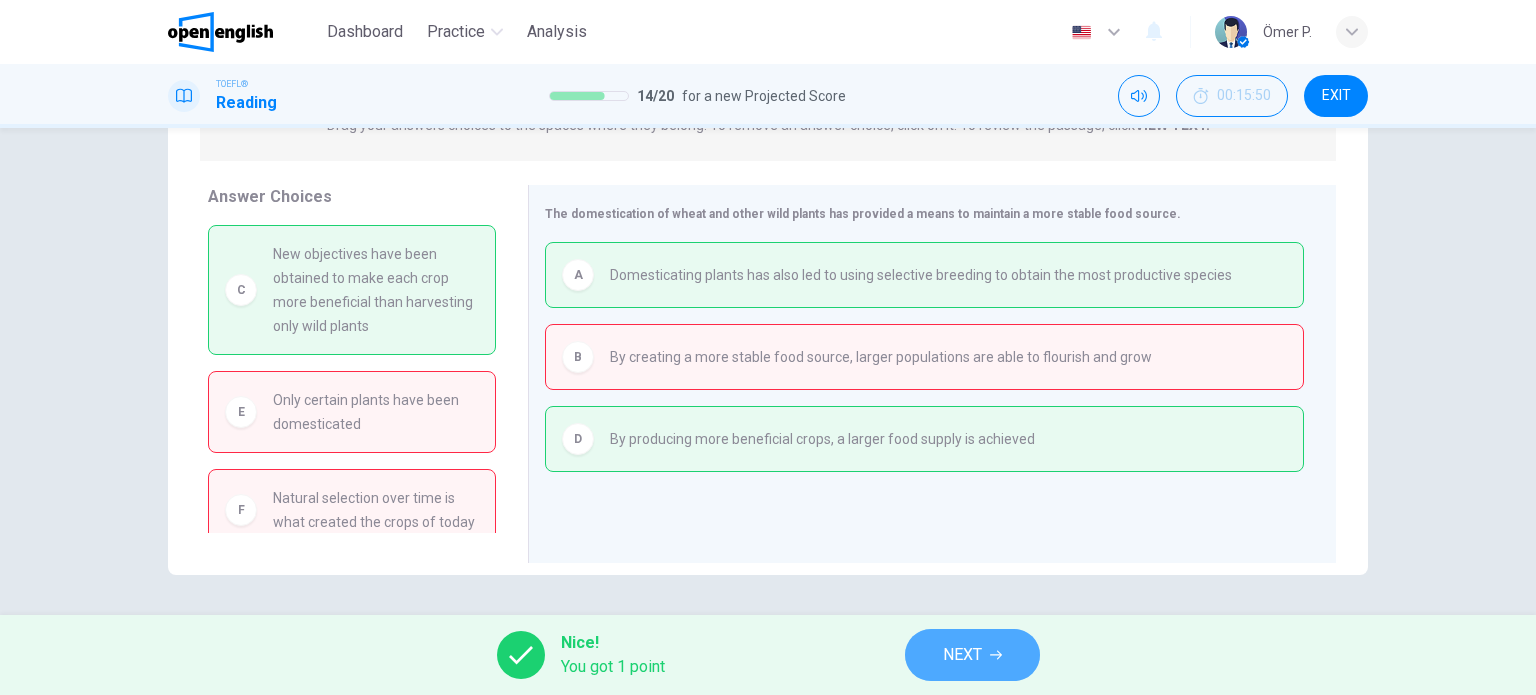 click on "NEXT" at bounding box center (962, 655) 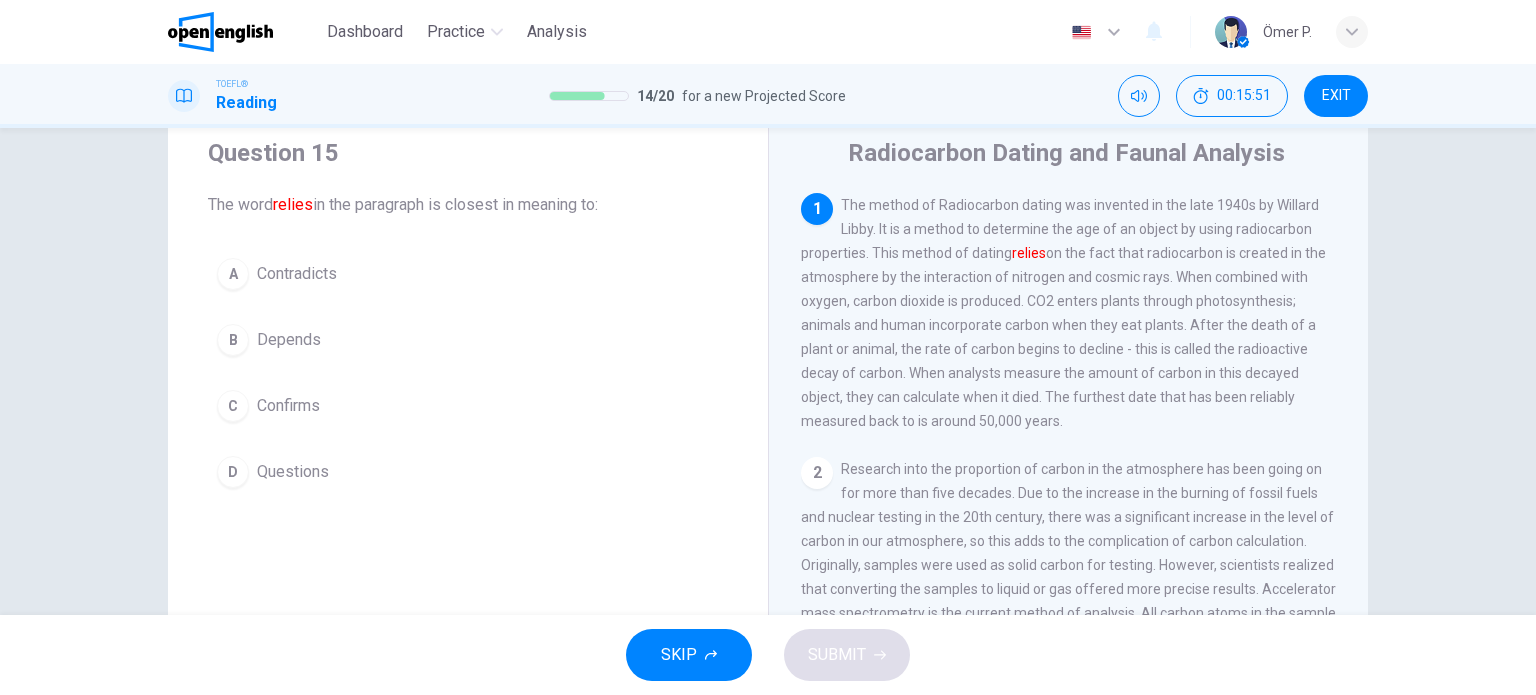 scroll, scrollTop: 0, scrollLeft: 0, axis: both 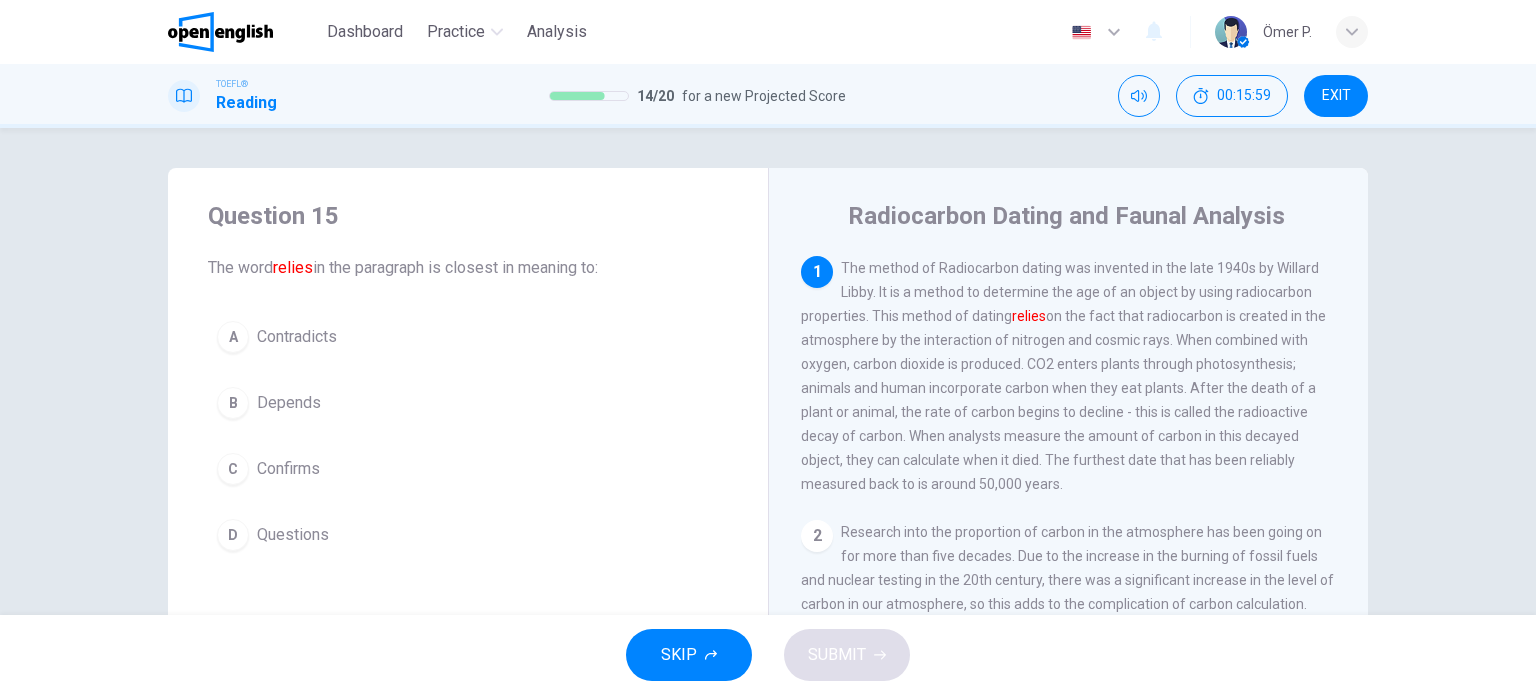 click on "B Depends" at bounding box center [468, 403] 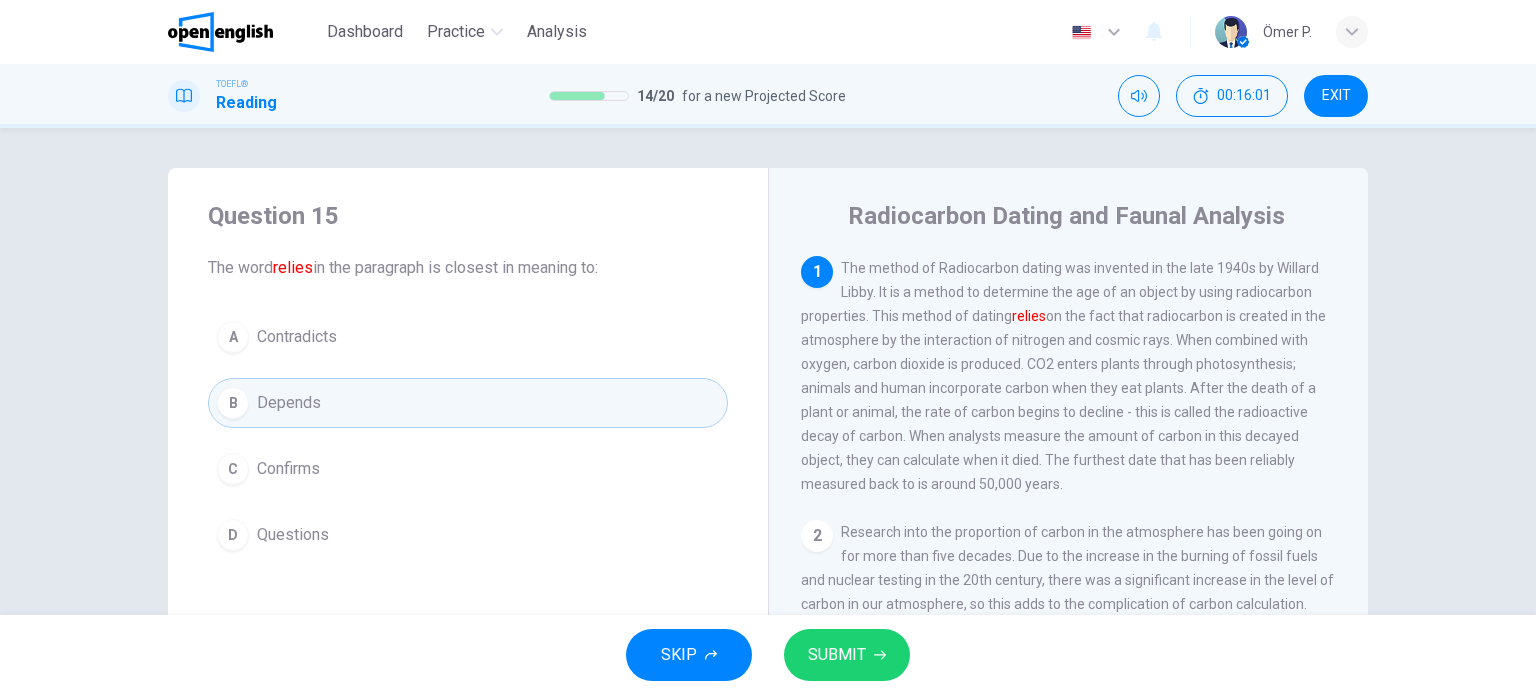 click on "SUBMIT" at bounding box center (837, 655) 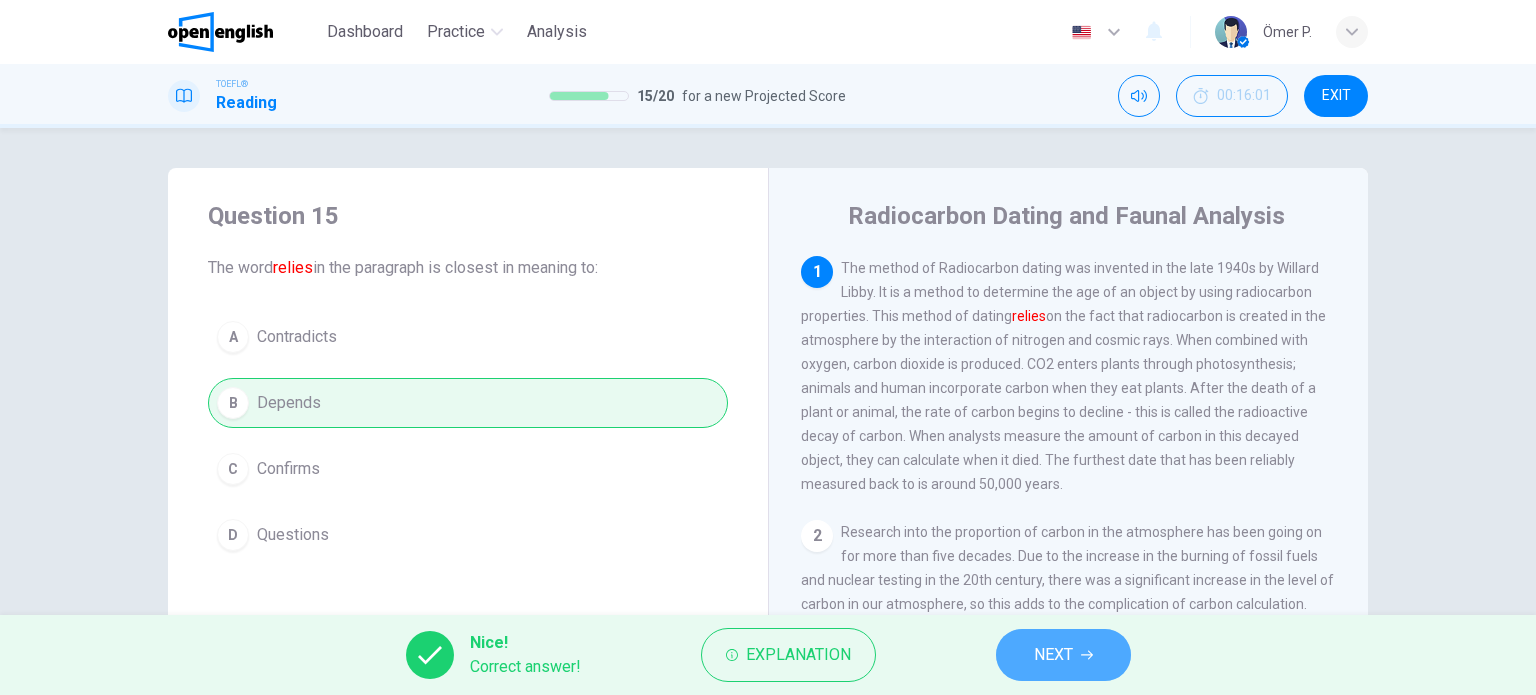 click on "NEXT" at bounding box center [1063, 655] 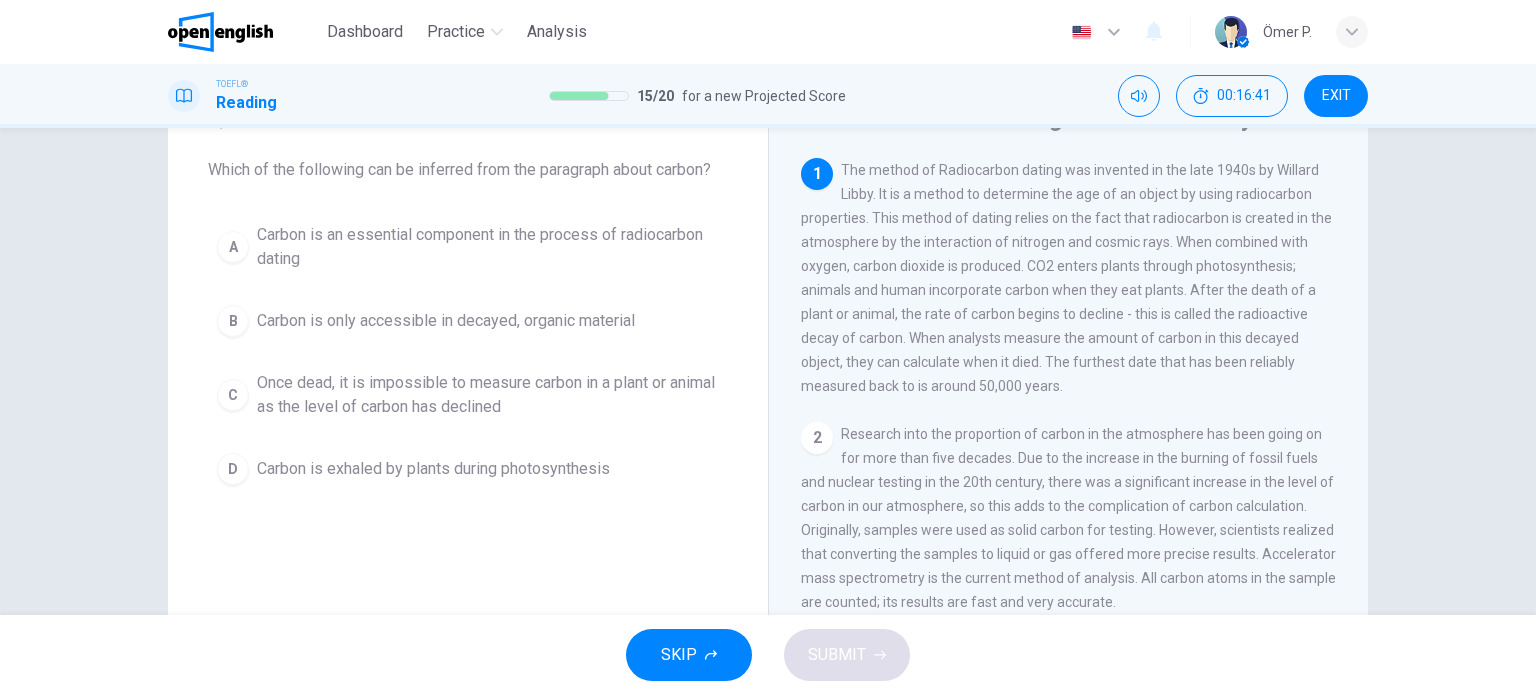 scroll, scrollTop: 100, scrollLeft: 0, axis: vertical 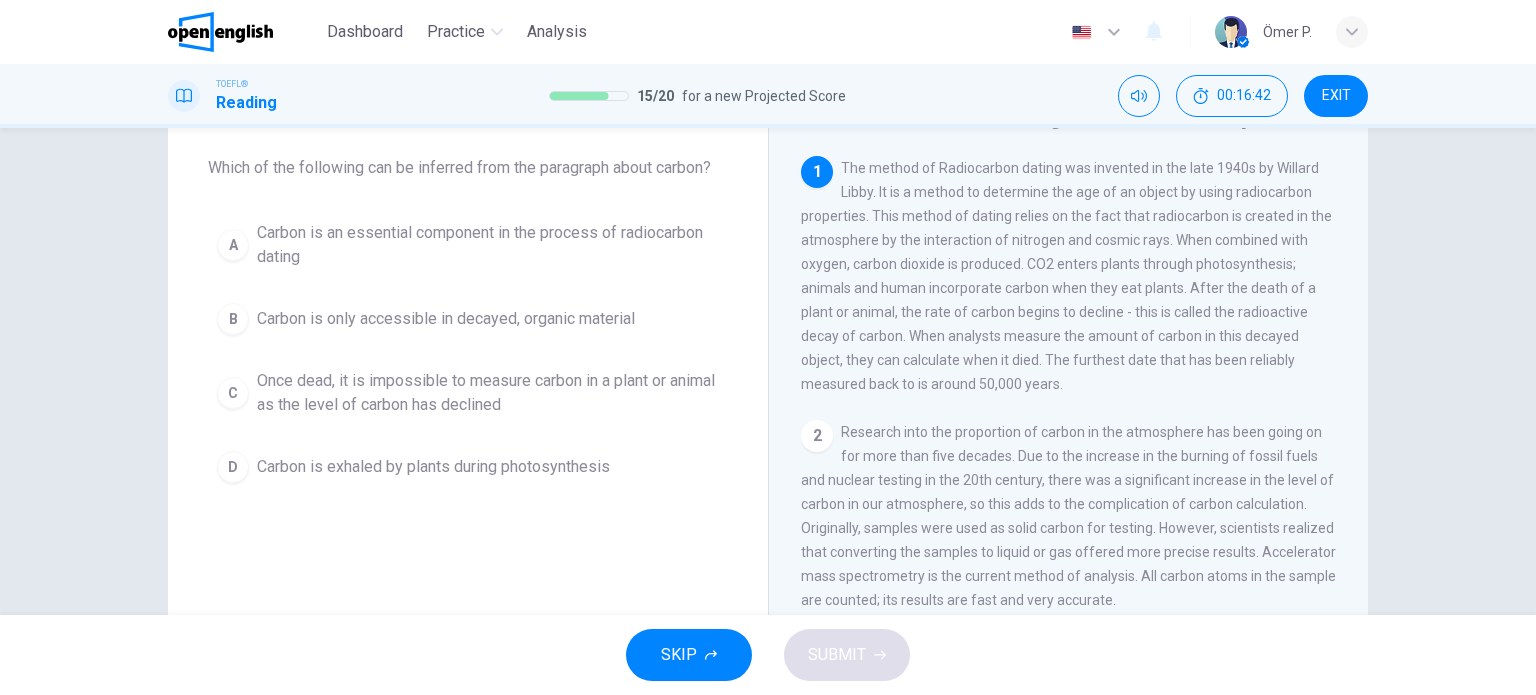 click on "Carbon is an essential component in the process of radiocarbon dating" at bounding box center (488, 245) 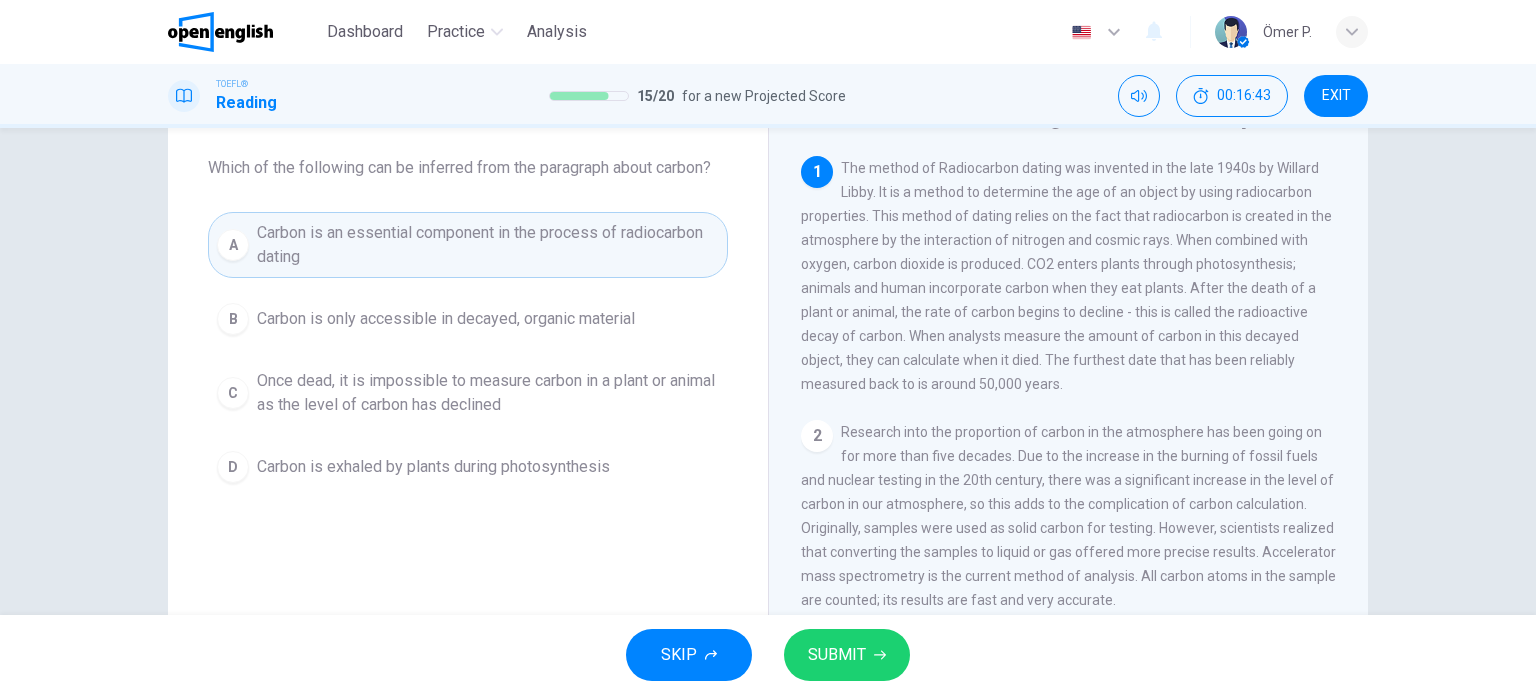 click on "SUBMIT" at bounding box center [837, 655] 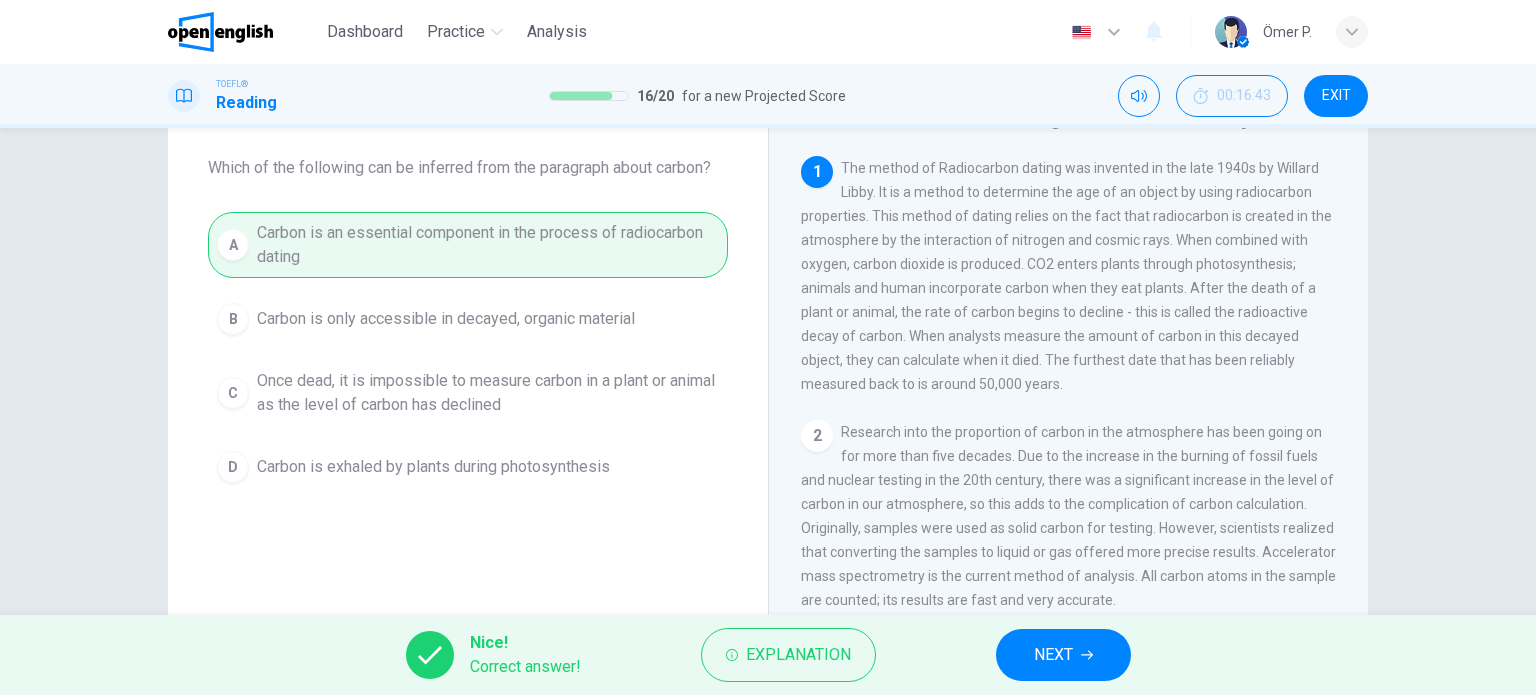 click on "NEXT" at bounding box center (1053, 655) 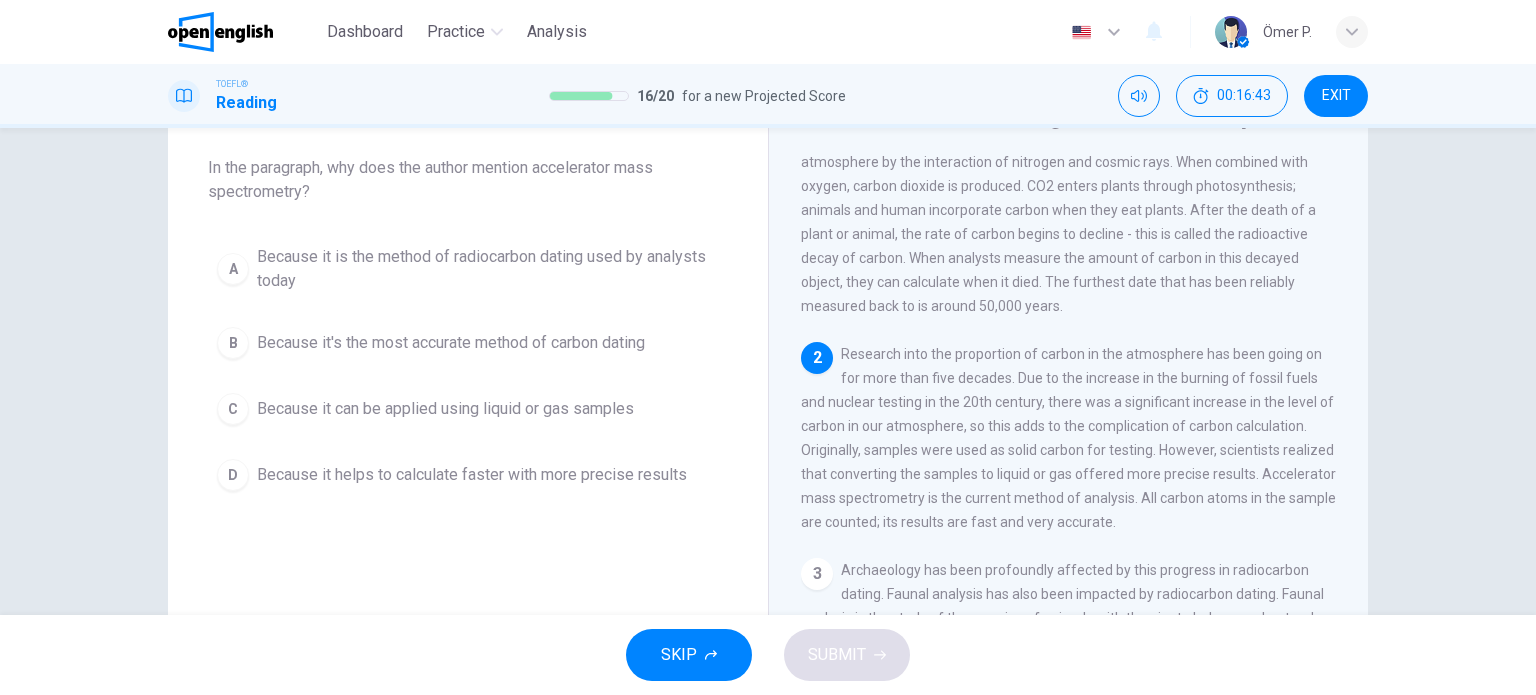 scroll, scrollTop: 95, scrollLeft: 0, axis: vertical 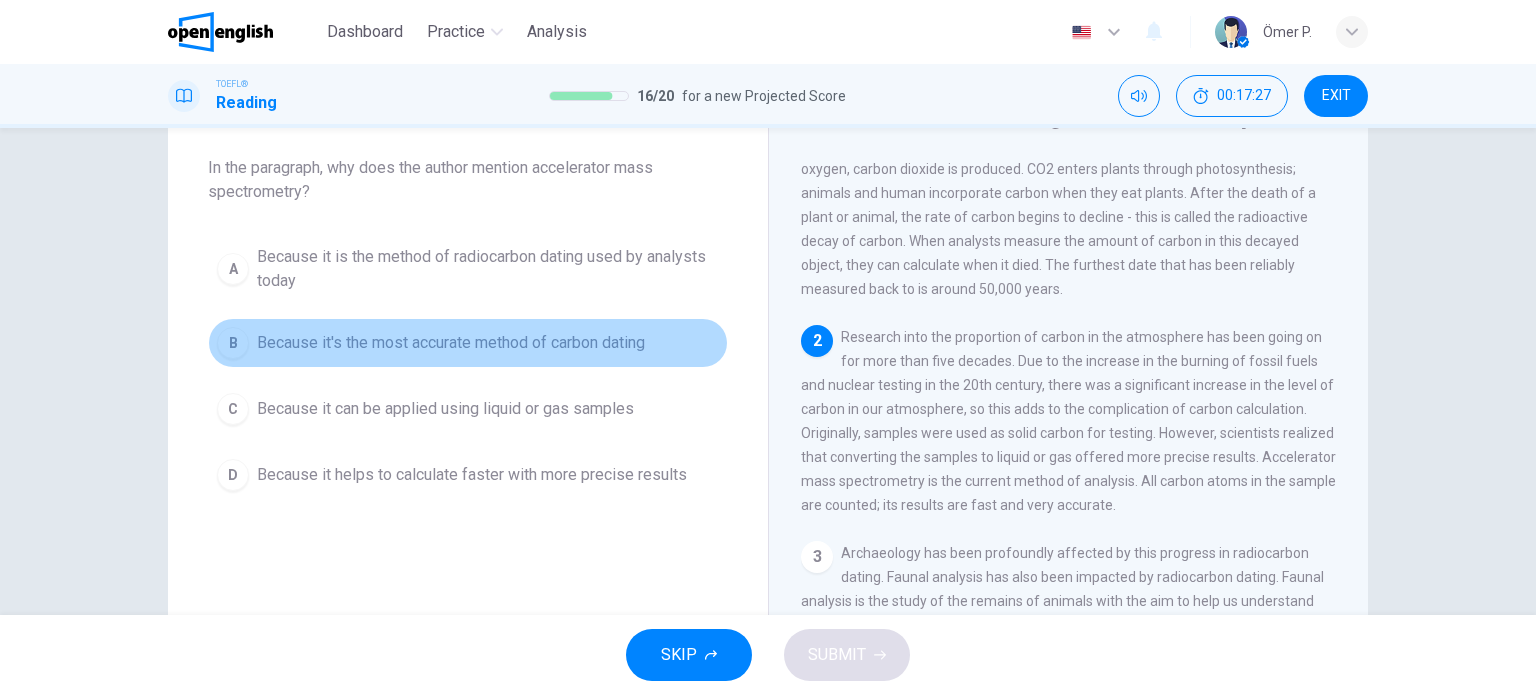 click on "B Because it's the most accurate method of carbon dating" at bounding box center [468, 343] 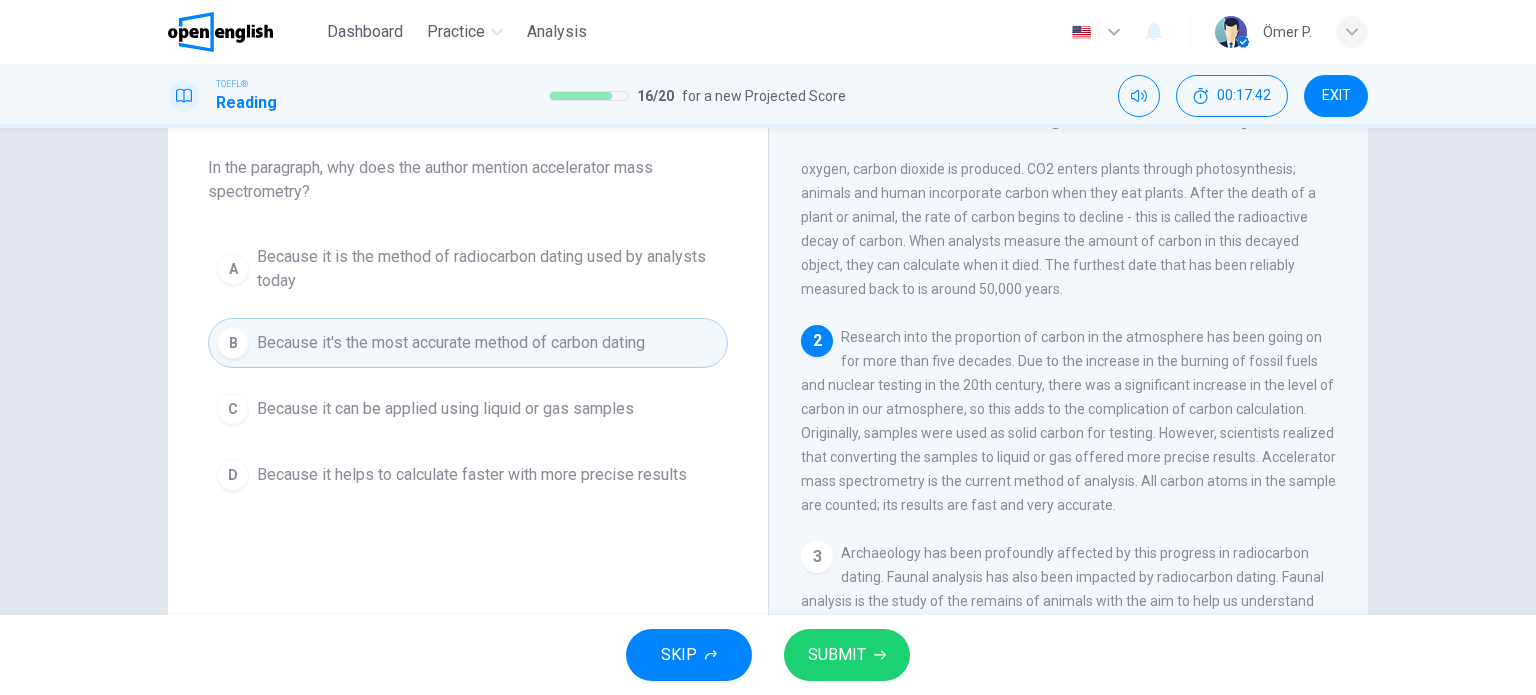 click on "C Because it can be applied using liquid or gas samples" at bounding box center [468, 409] 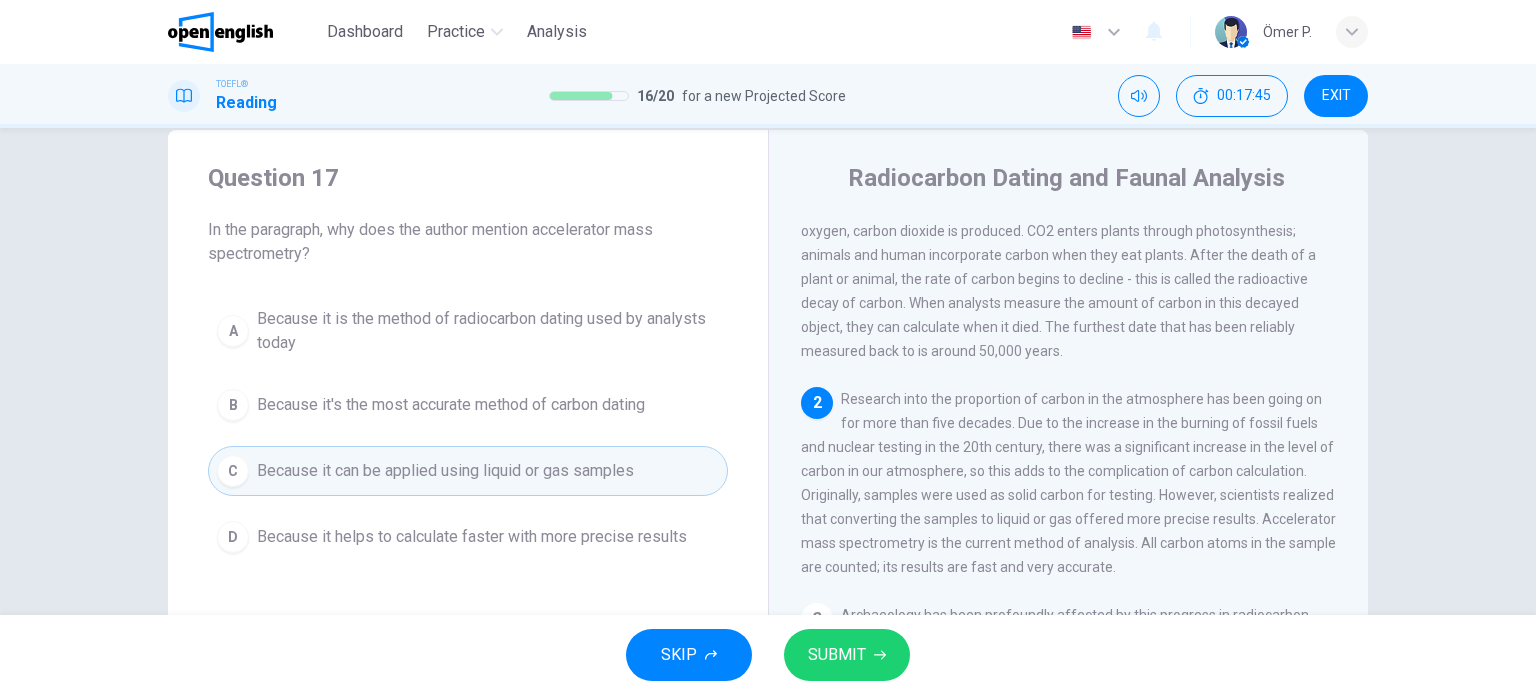 scroll, scrollTop: 100, scrollLeft: 0, axis: vertical 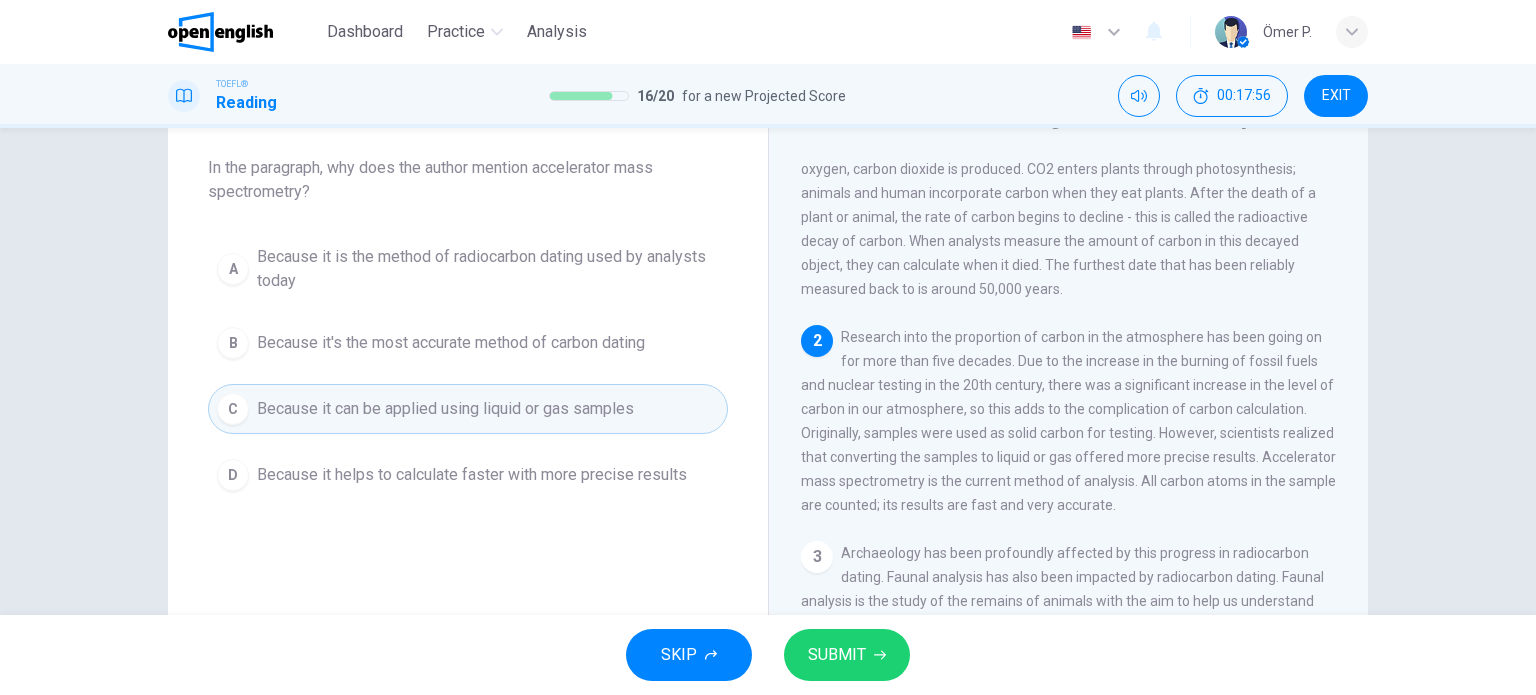 click on "D Because it helps to calculate faster with more precise results" at bounding box center [468, 475] 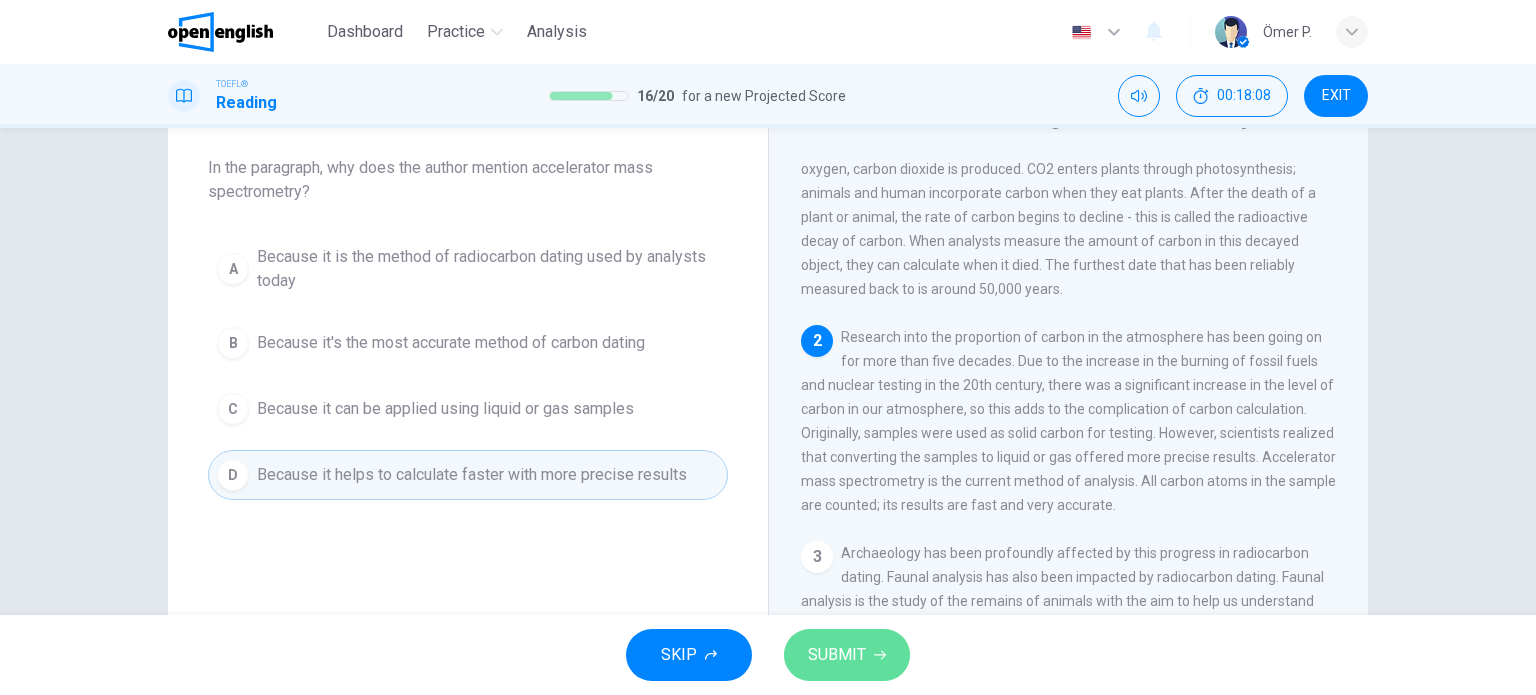 click on "SUBMIT" at bounding box center (837, 655) 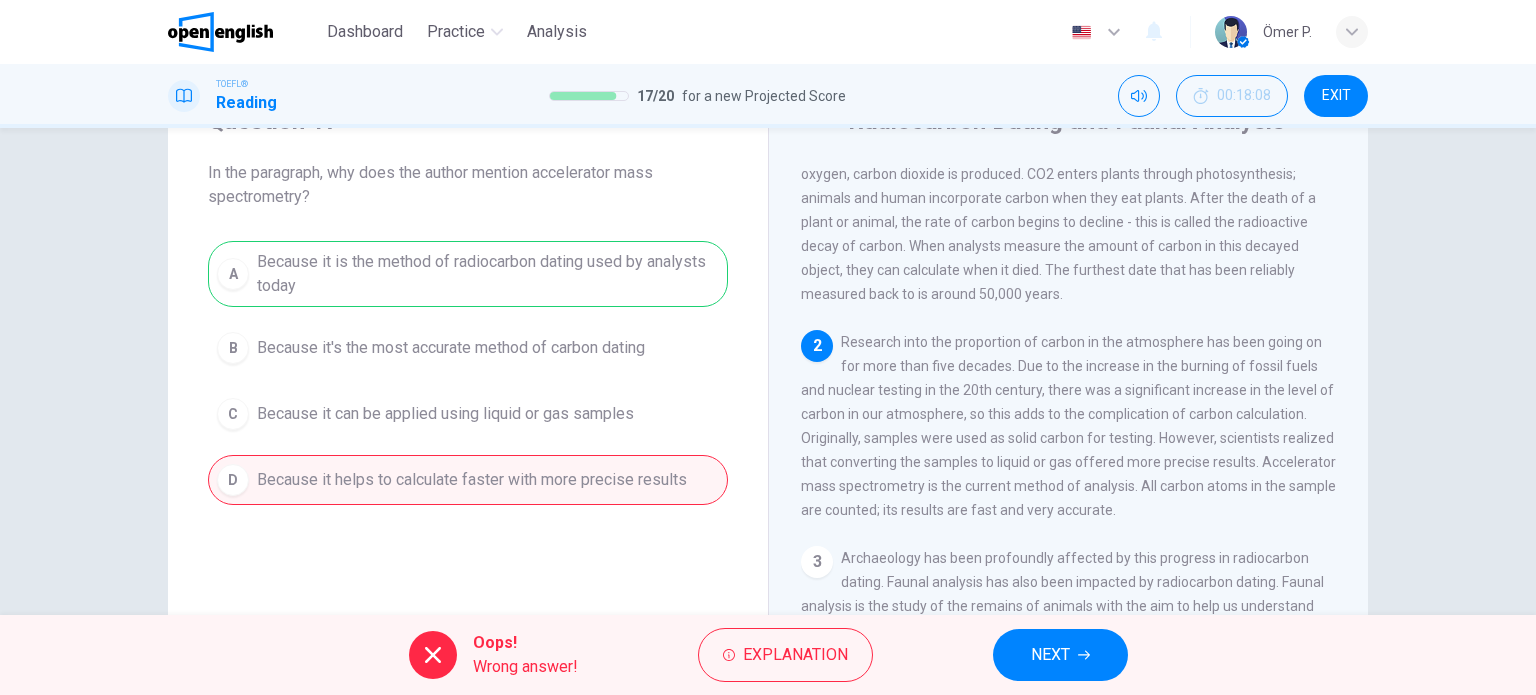 scroll, scrollTop: 100, scrollLeft: 0, axis: vertical 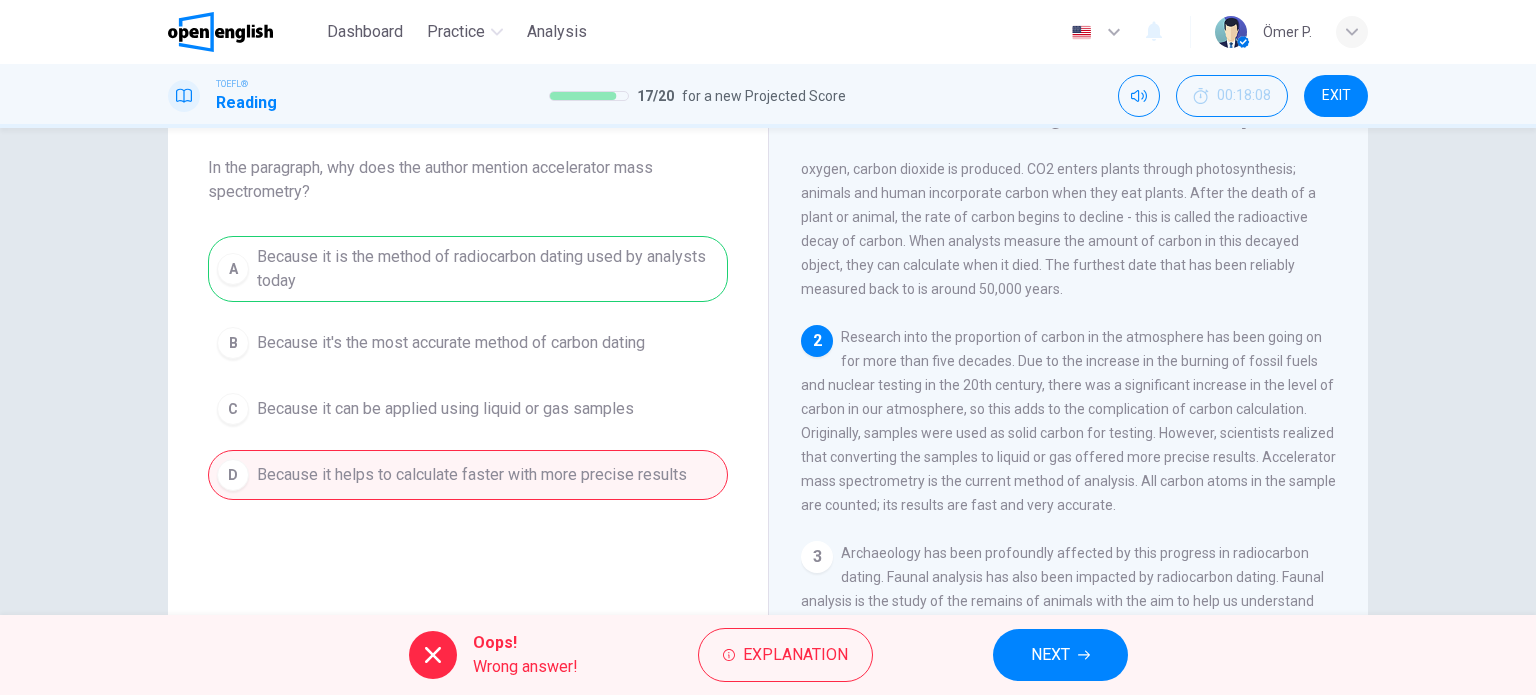 click on "NEXT" at bounding box center (1060, 655) 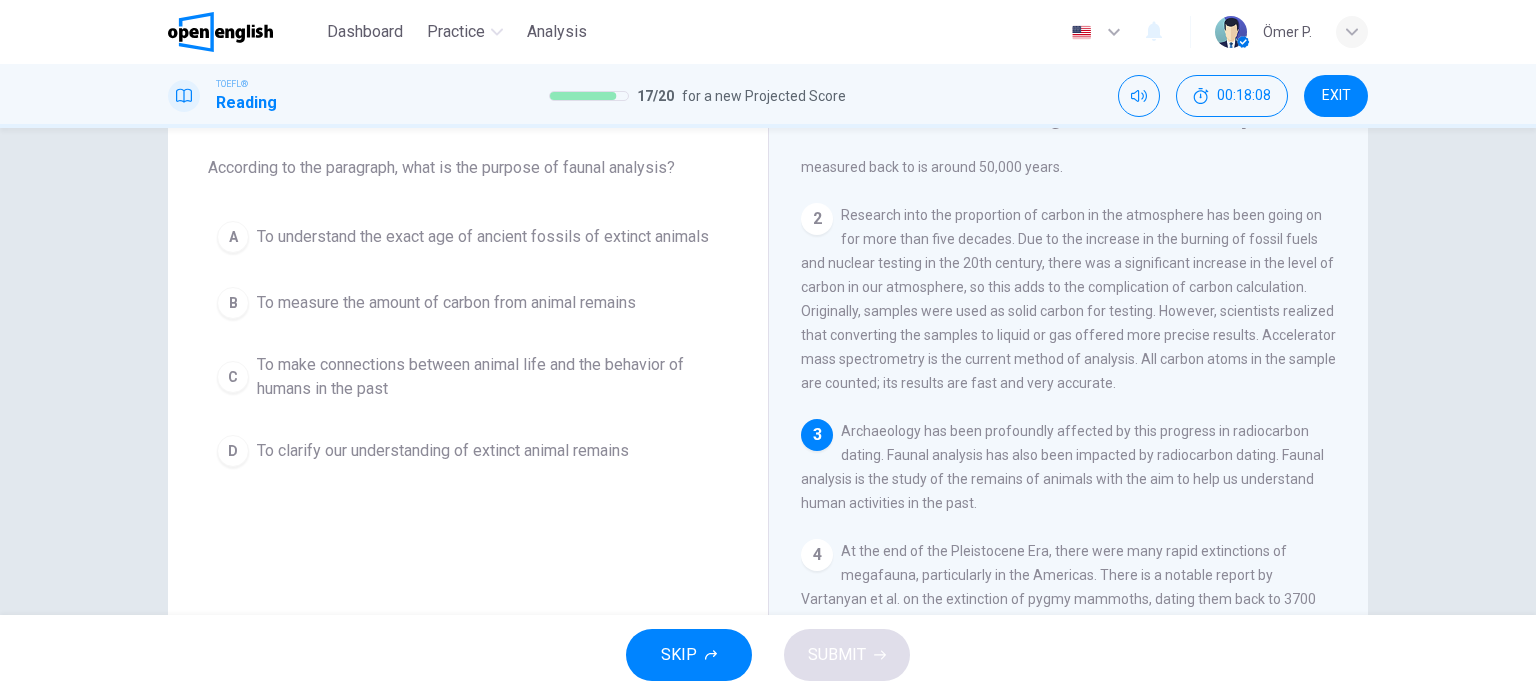 scroll, scrollTop: 218, scrollLeft: 0, axis: vertical 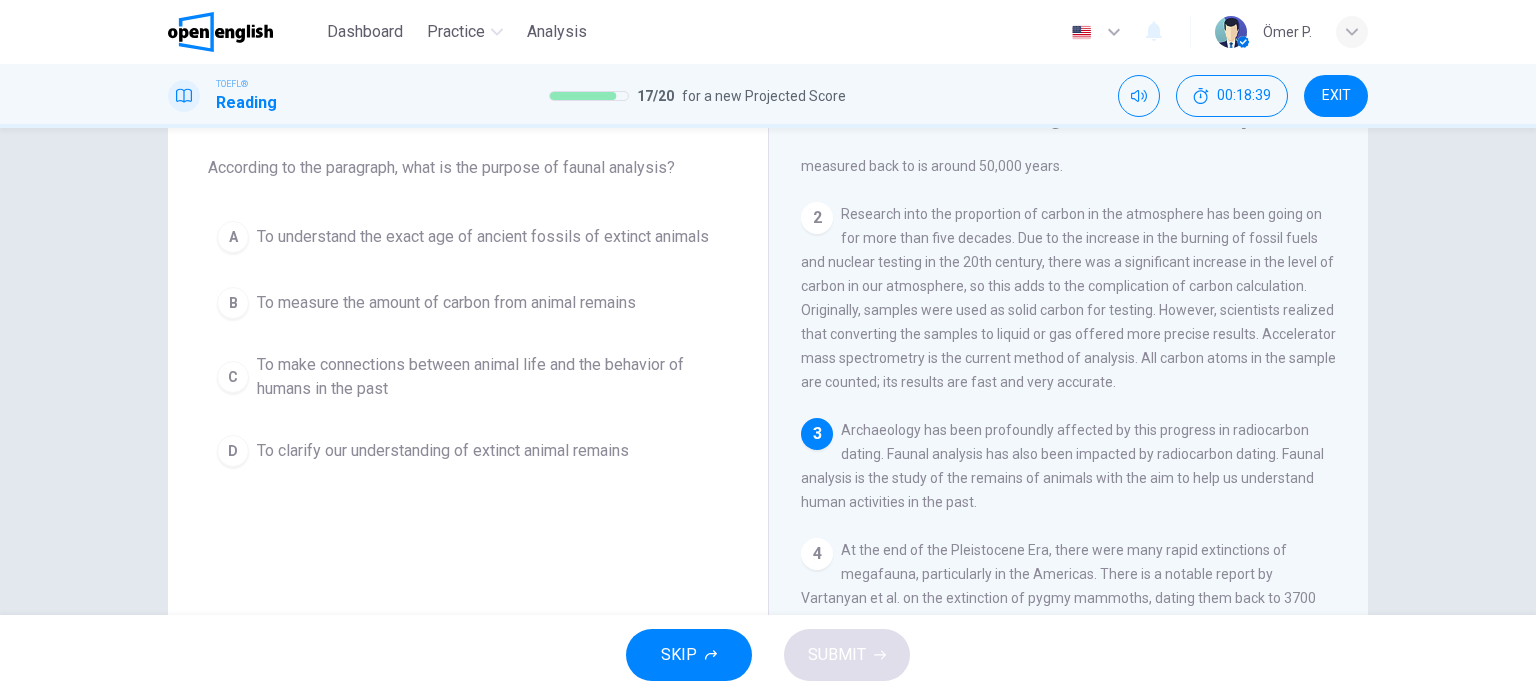 click on "To make connections between animal life and the behavior of humans in the past" at bounding box center [488, 377] 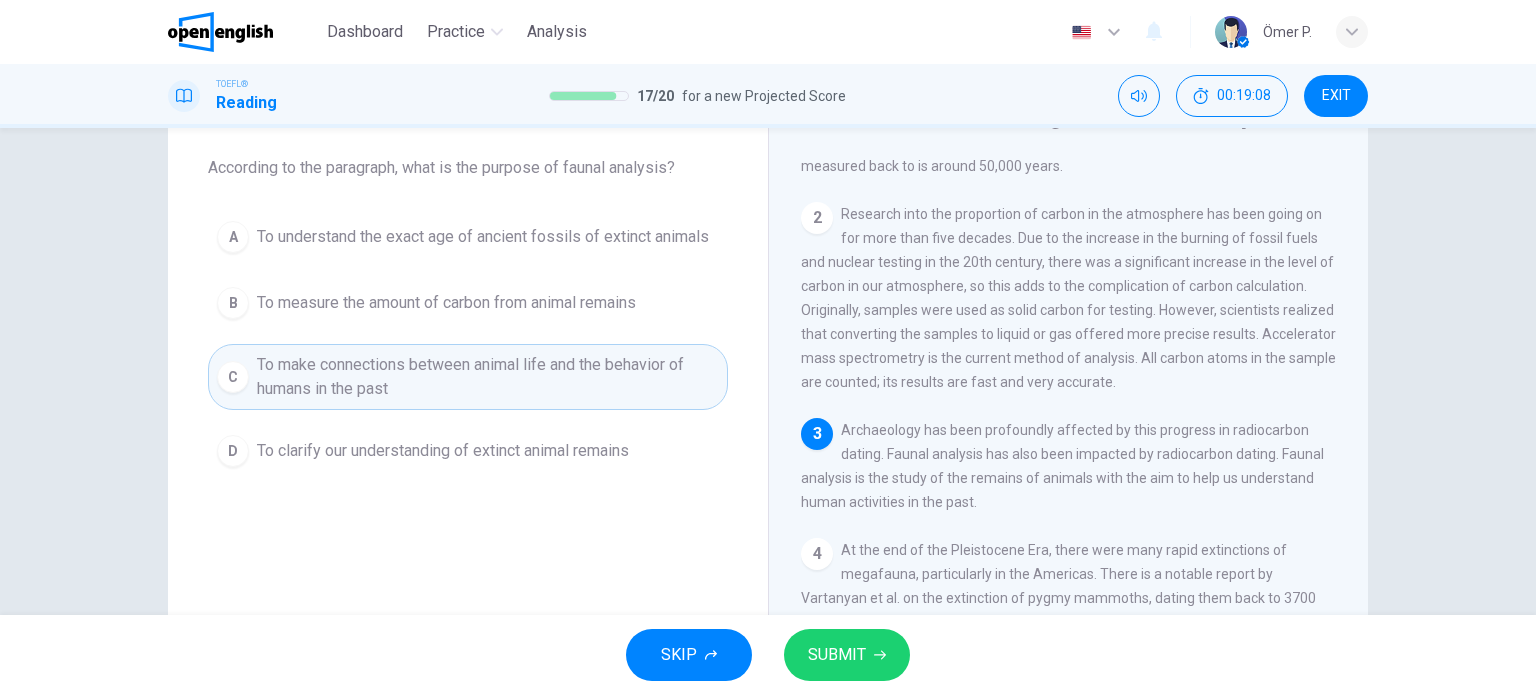 click on "D To clarify our understanding of extinct animal remains" at bounding box center (468, 451) 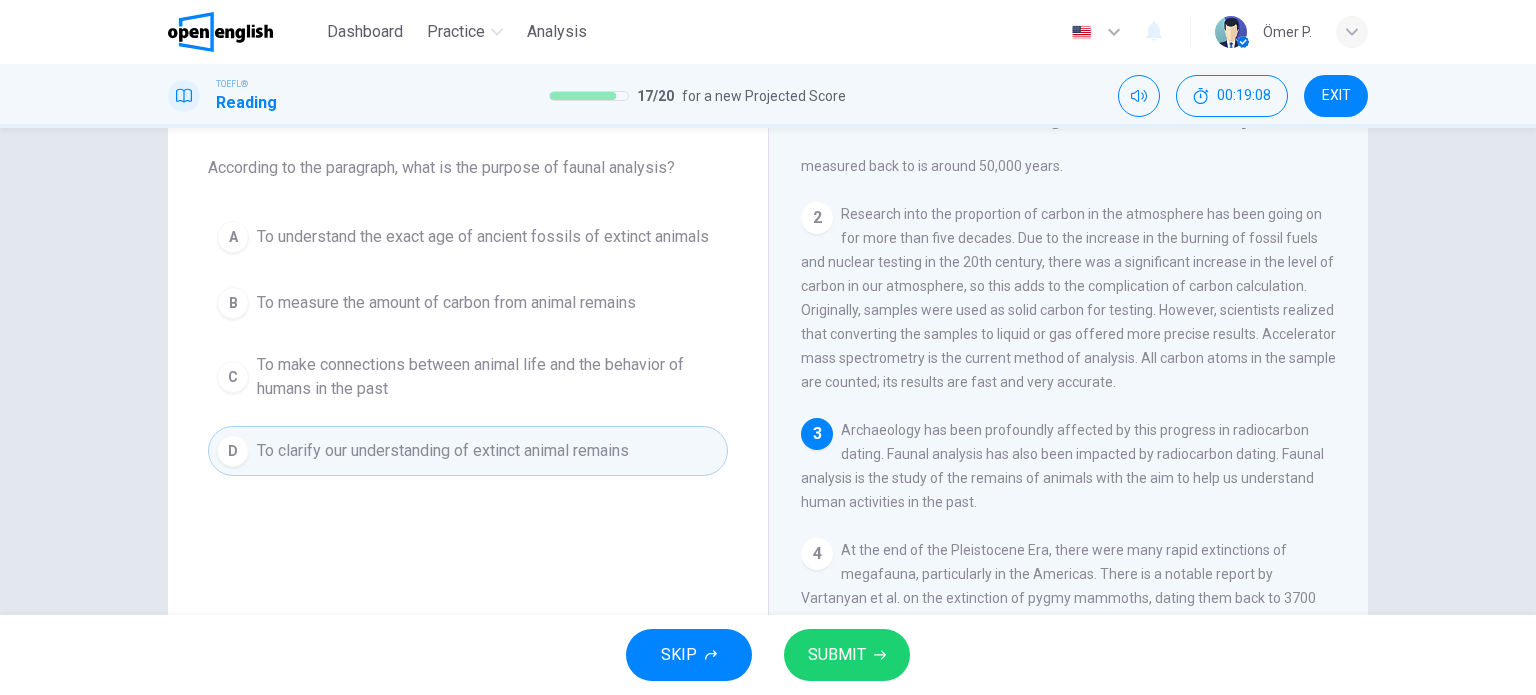 click on "To make connections between animal life and the behavior of humans in the past" at bounding box center [488, 377] 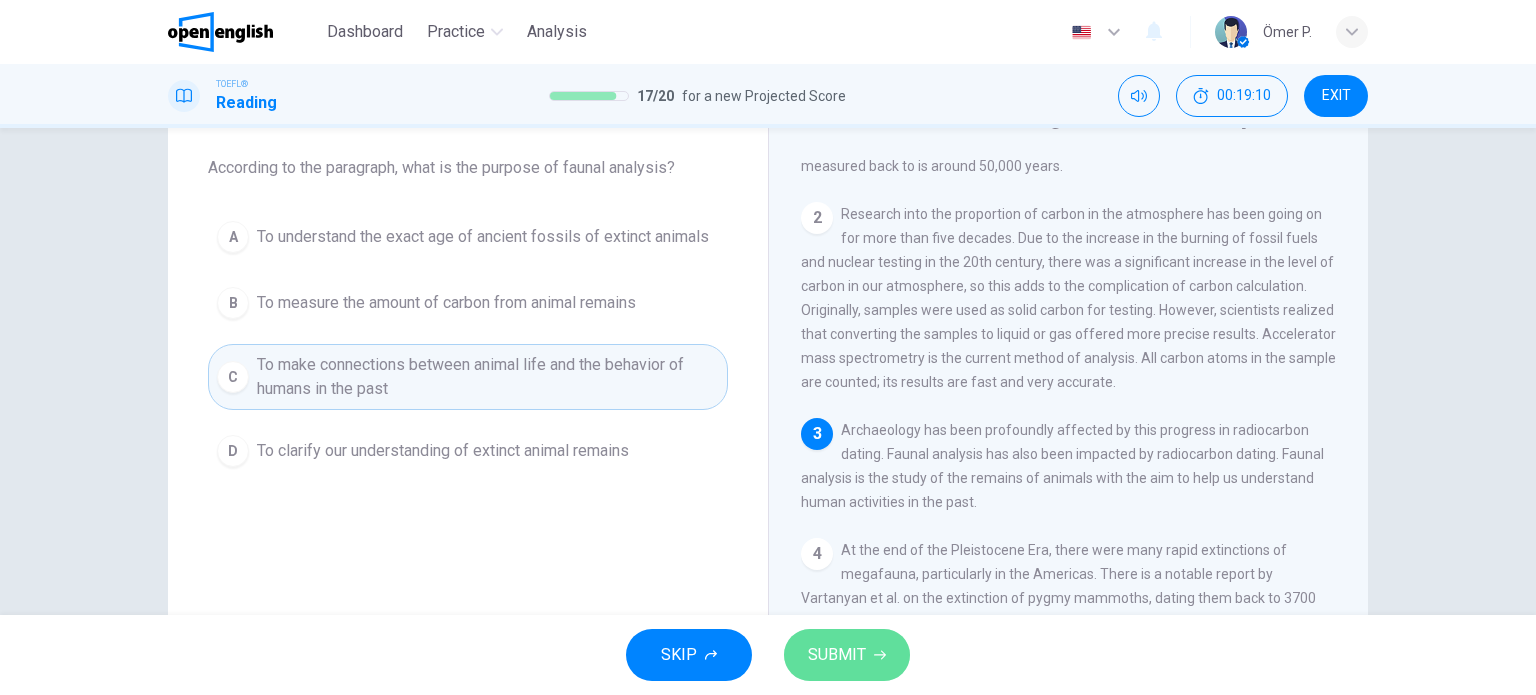 click on "SUBMIT" at bounding box center [837, 655] 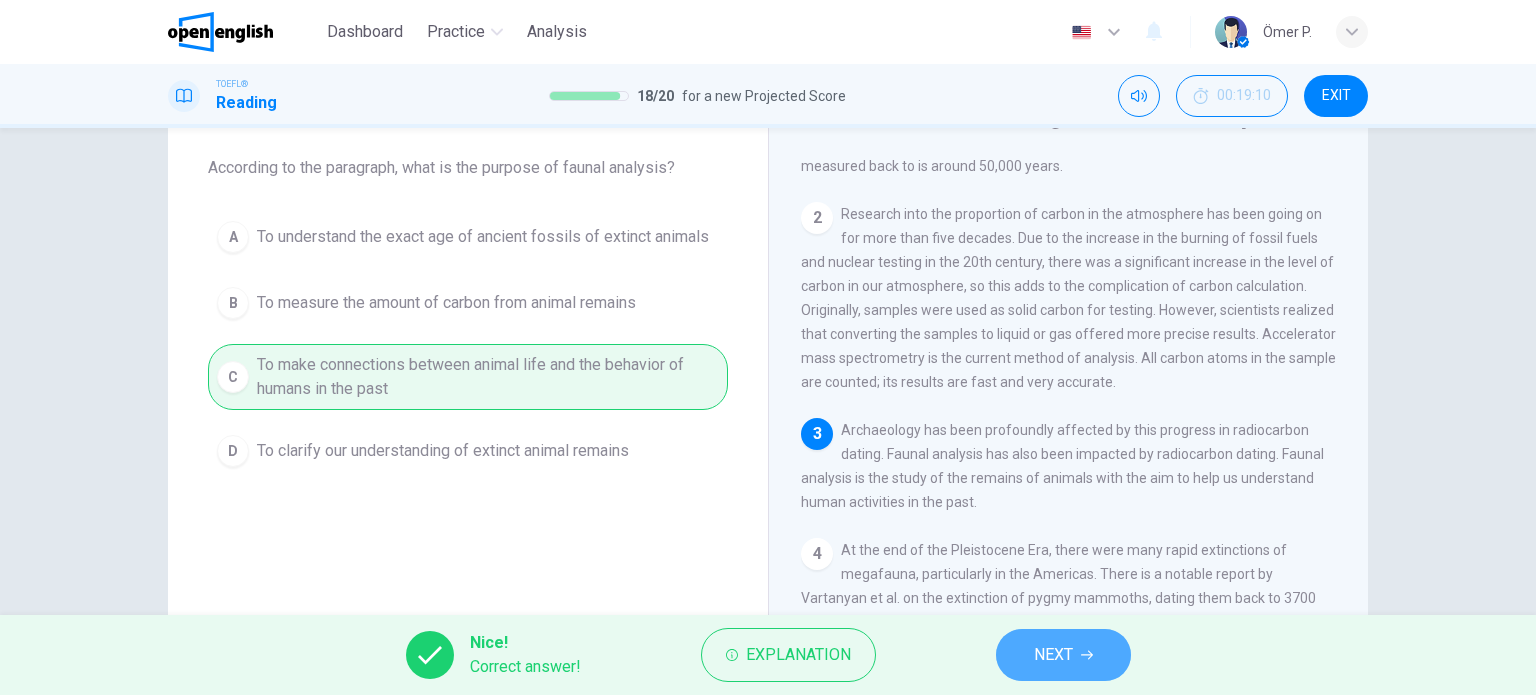 click on "NEXT" at bounding box center (1053, 655) 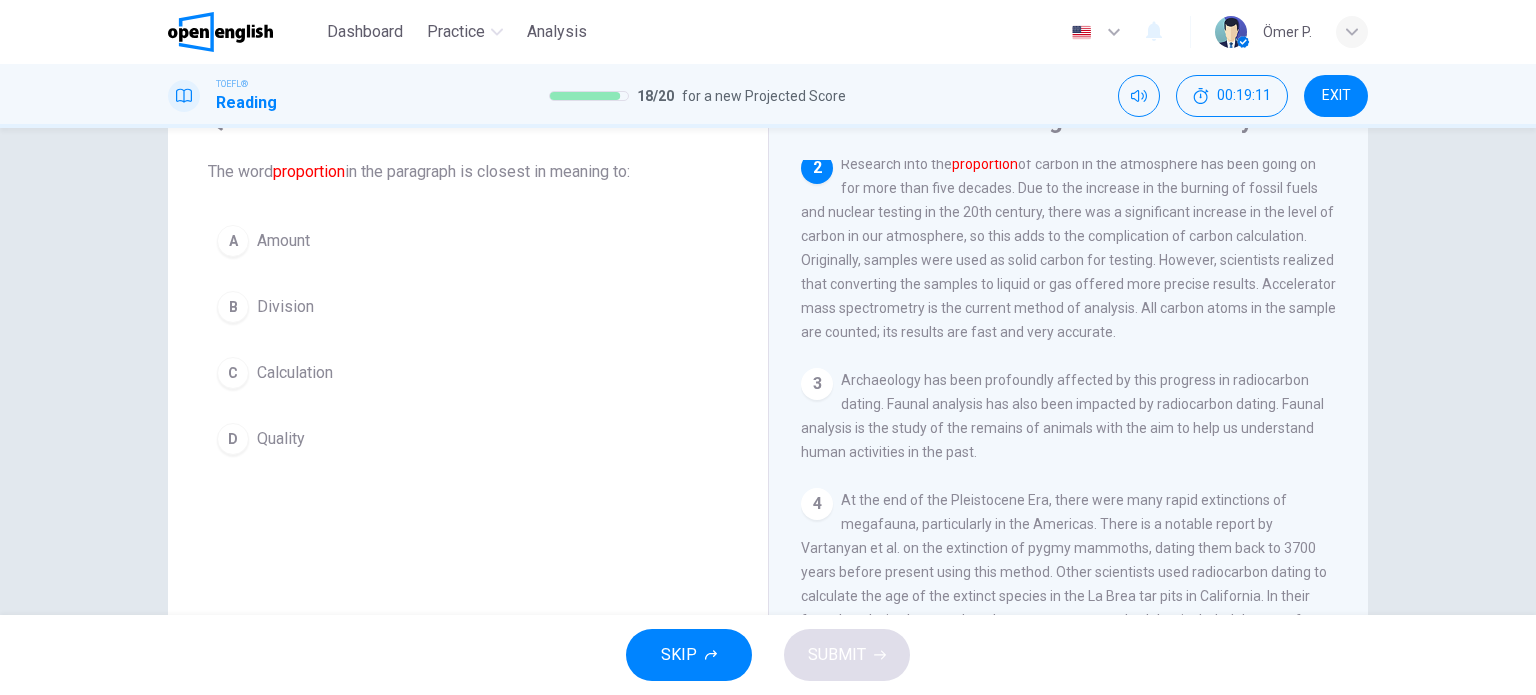 scroll, scrollTop: 100, scrollLeft: 0, axis: vertical 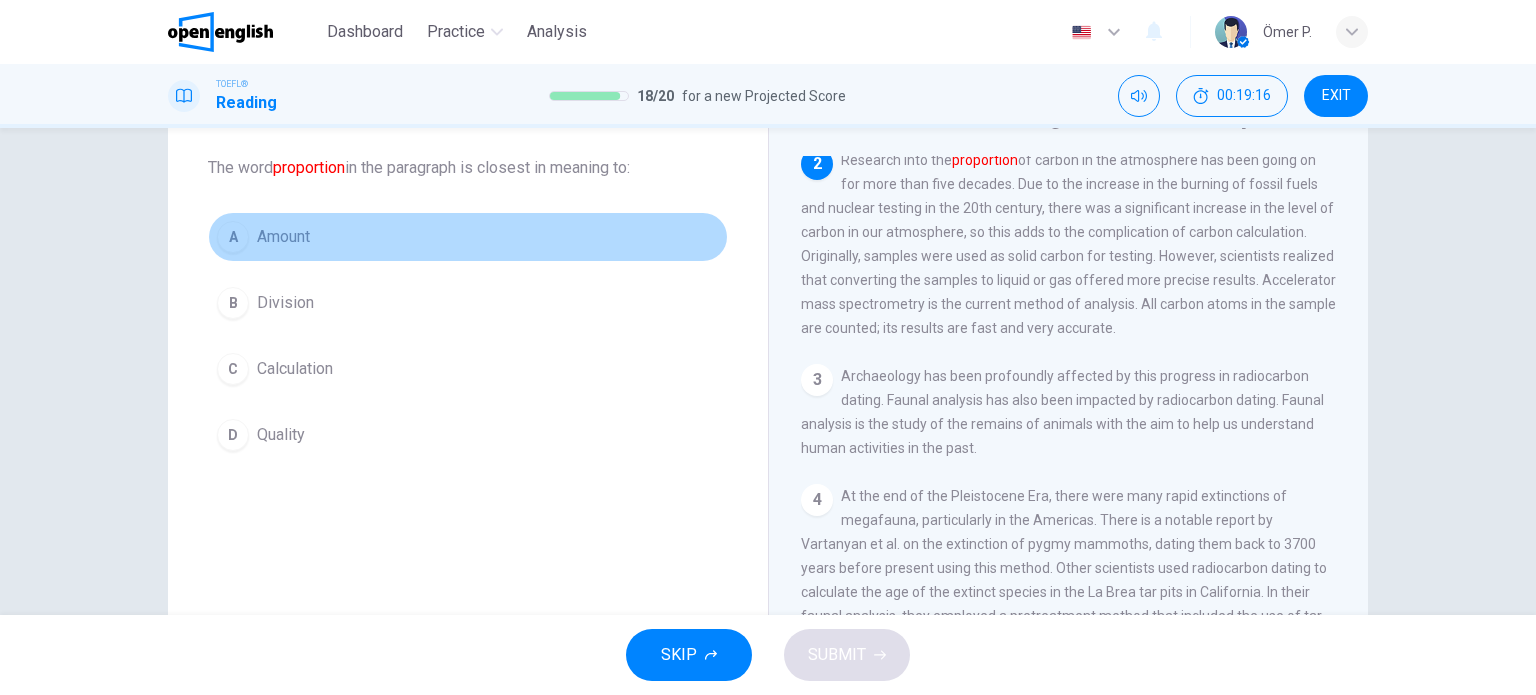 click on "A Amount" at bounding box center (468, 237) 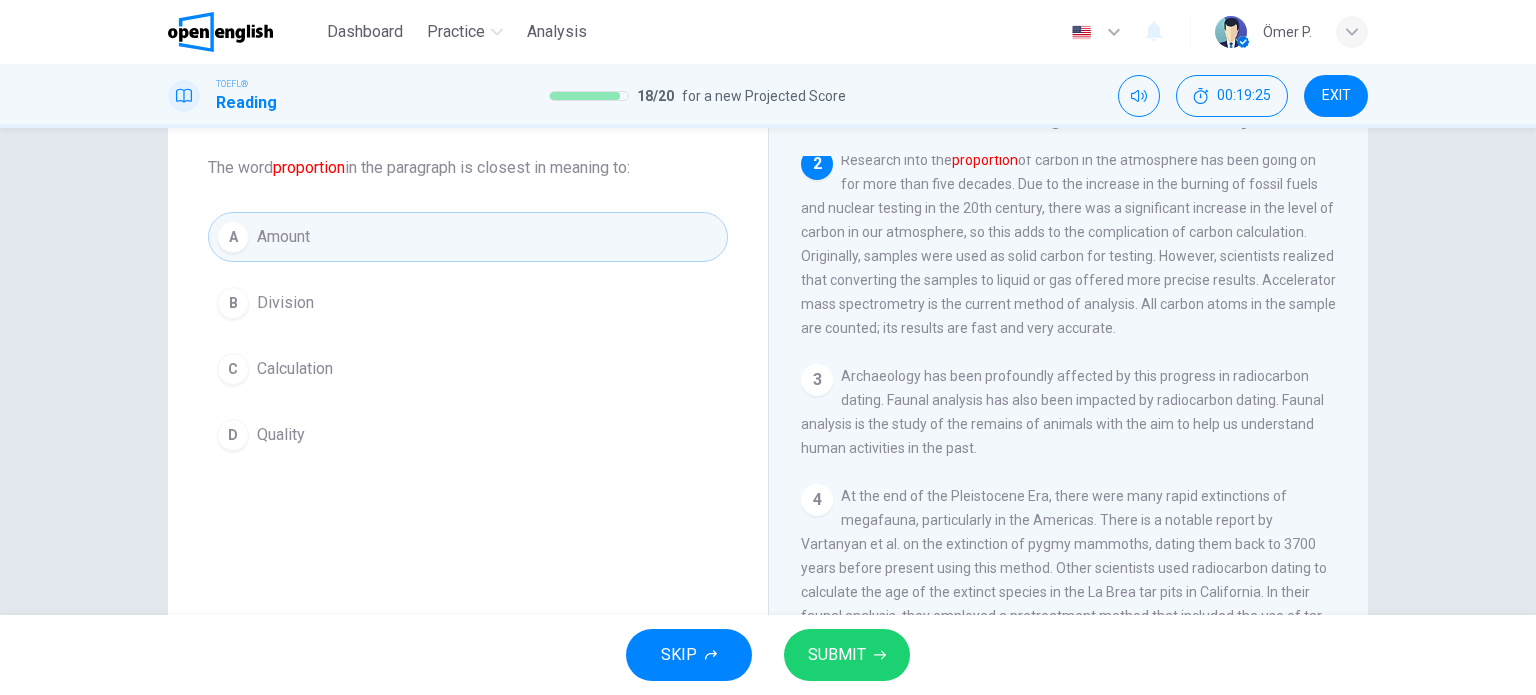 click on "SUBMIT" at bounding box center (847, 655) 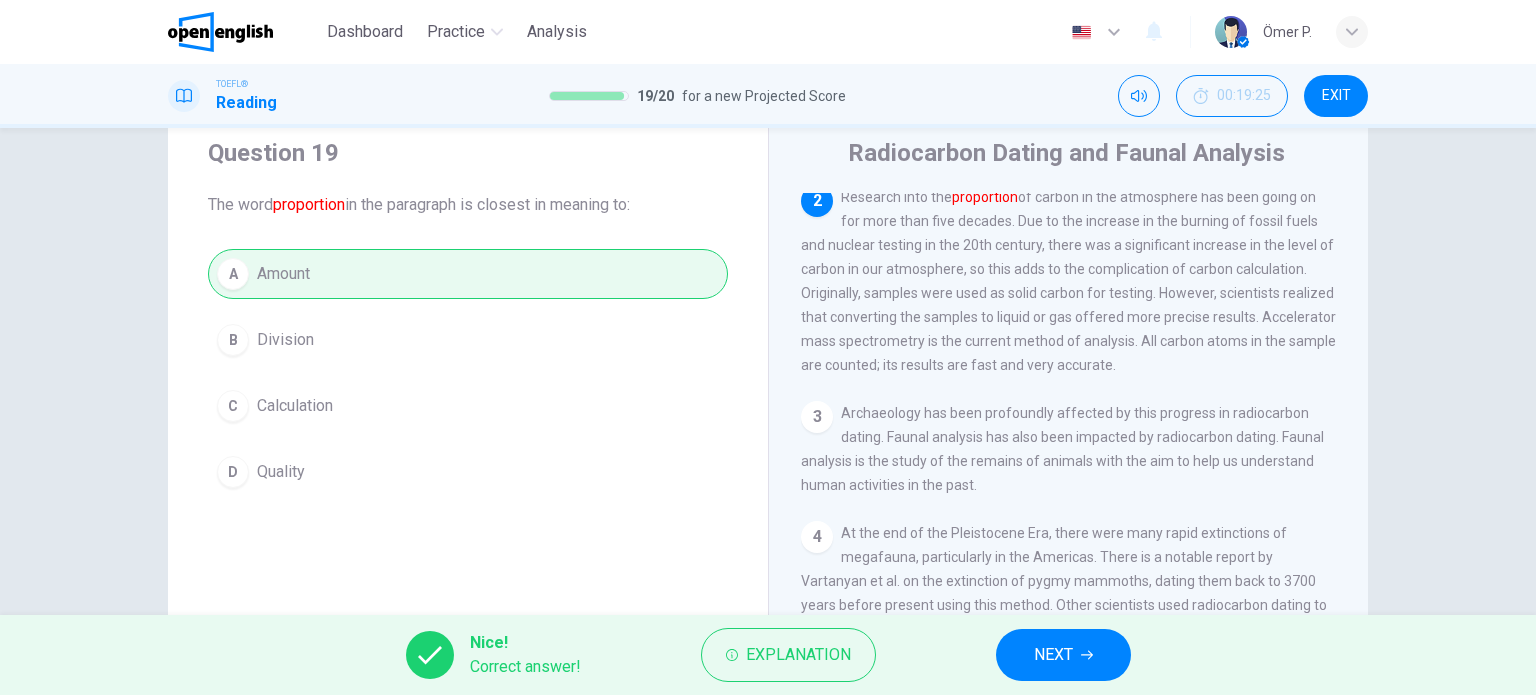 scroll, scrollTop: 0, scrollLeft: 0, axis: both 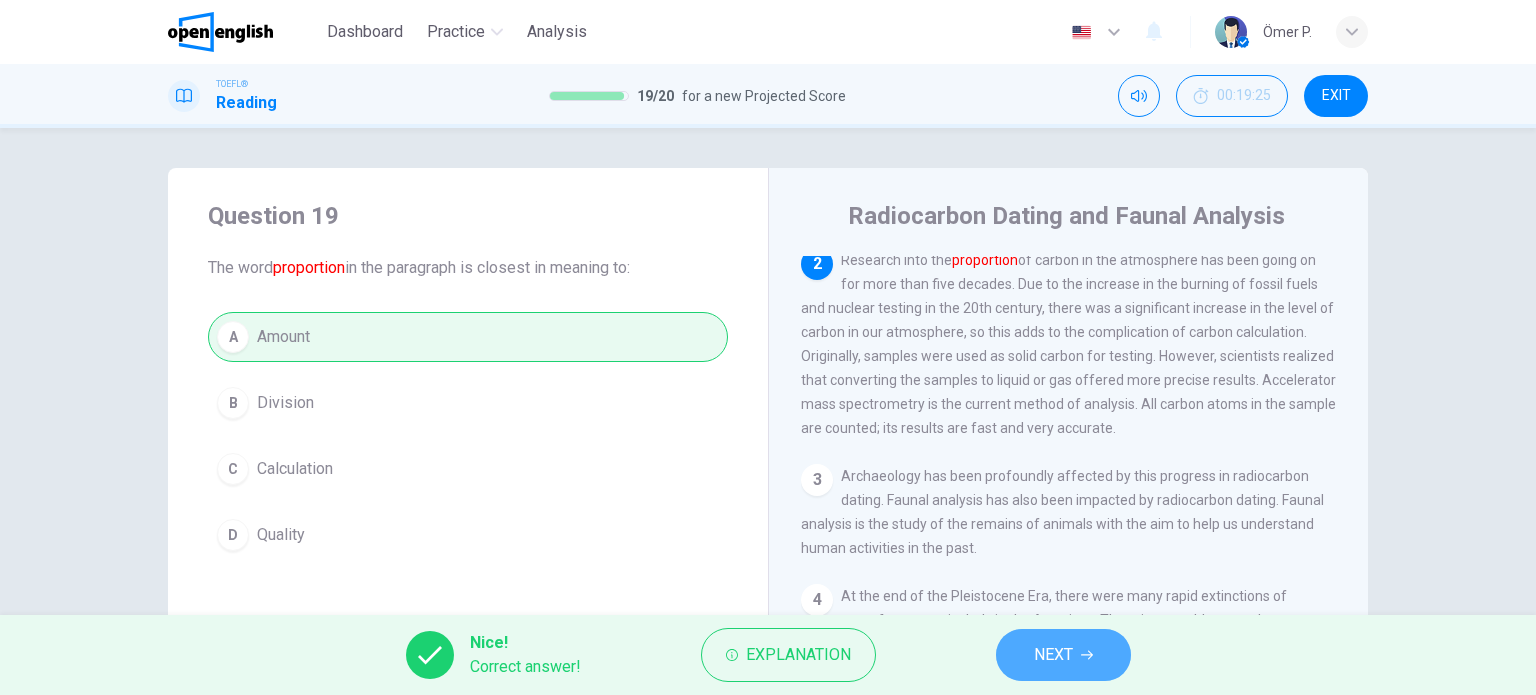 click on "NEXT" at bounding box center [1063, 655] 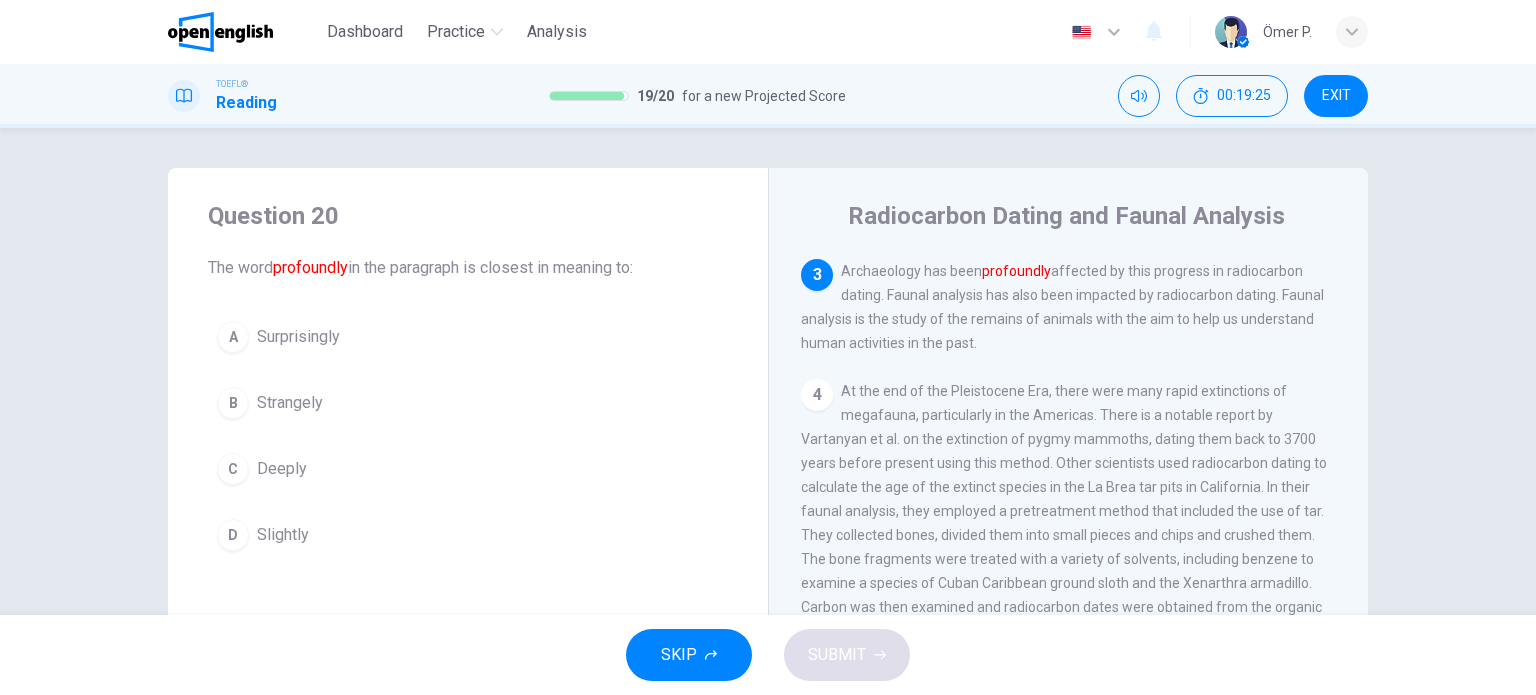 scroll, scrollTop: 494, scrollLeft: 0, axis: vertical 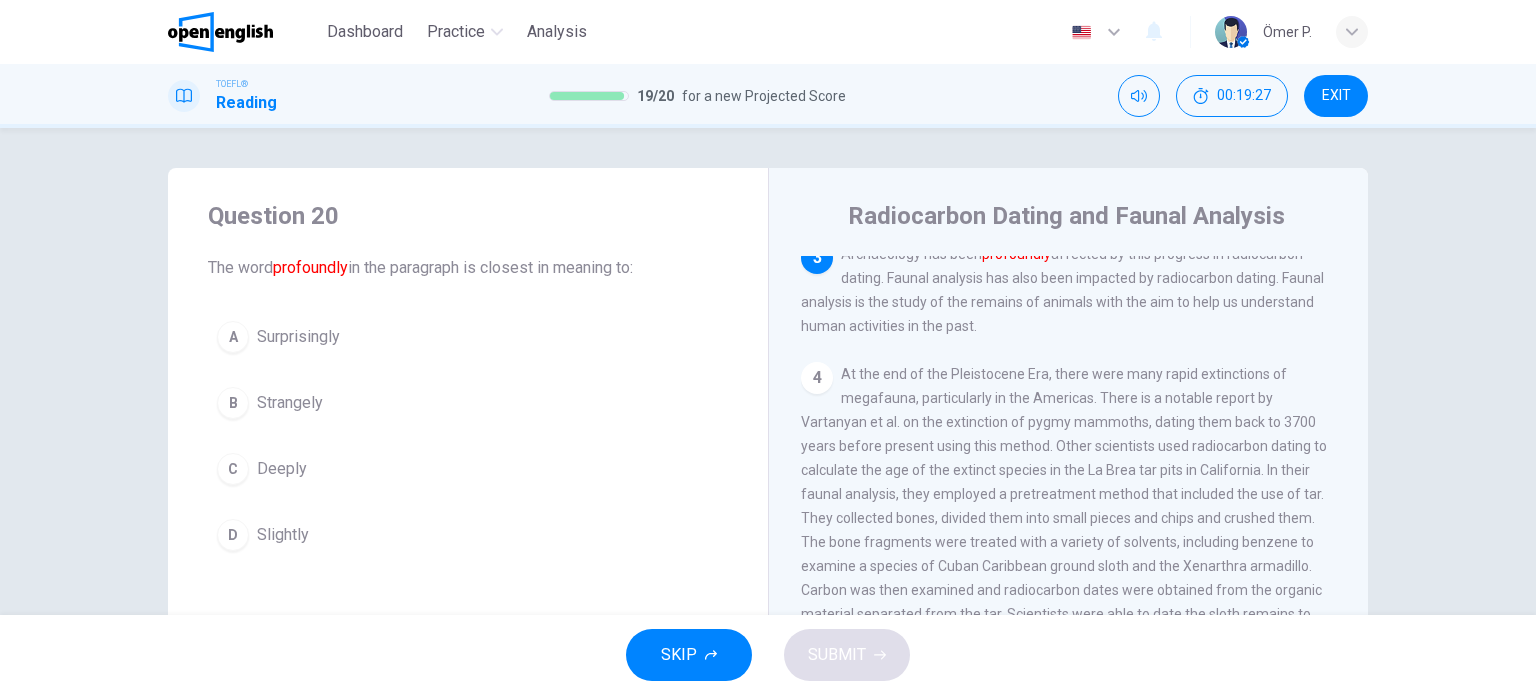 click on "C Deeply" at bounding box center (468, 469) 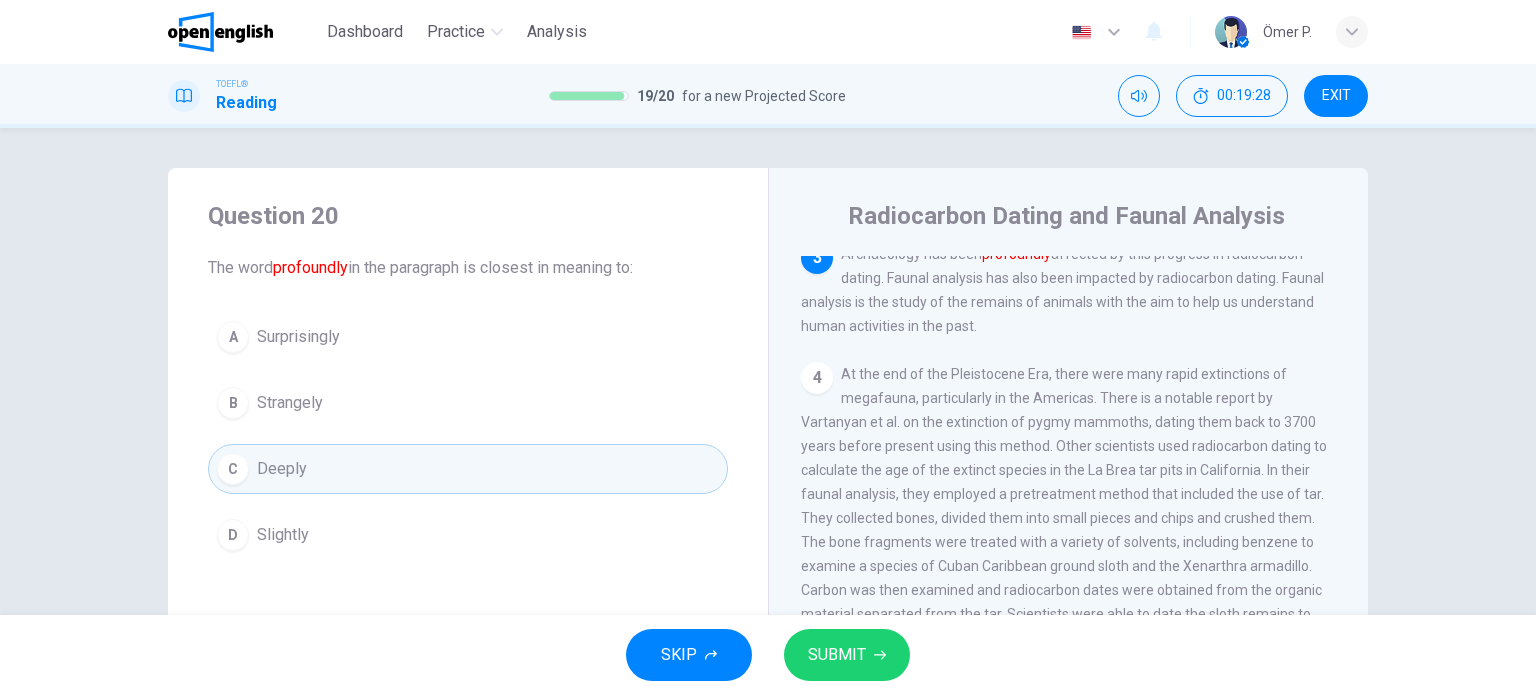 click on "SUBMIT" at bounding box center [837, 655] 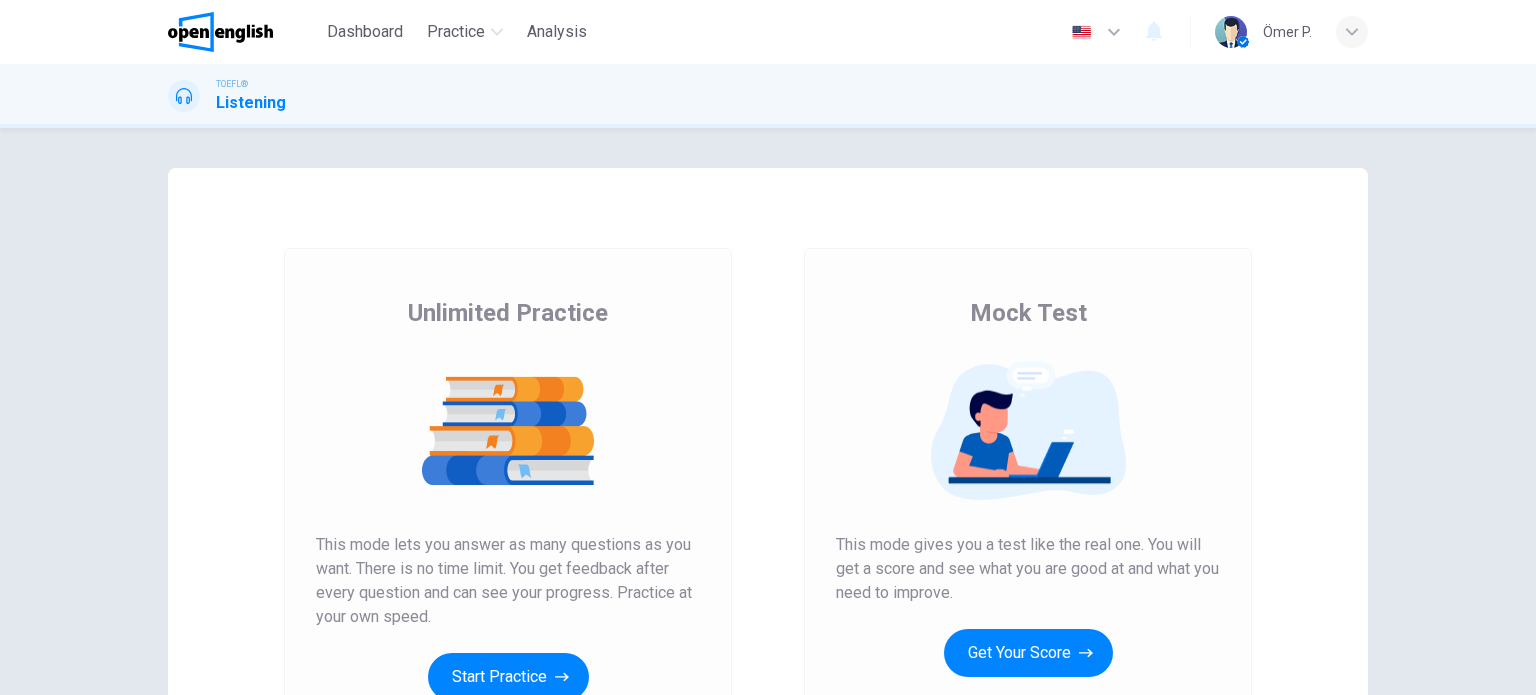 scroll, scrollTop: 0, scrollLeft: 0, axis: both 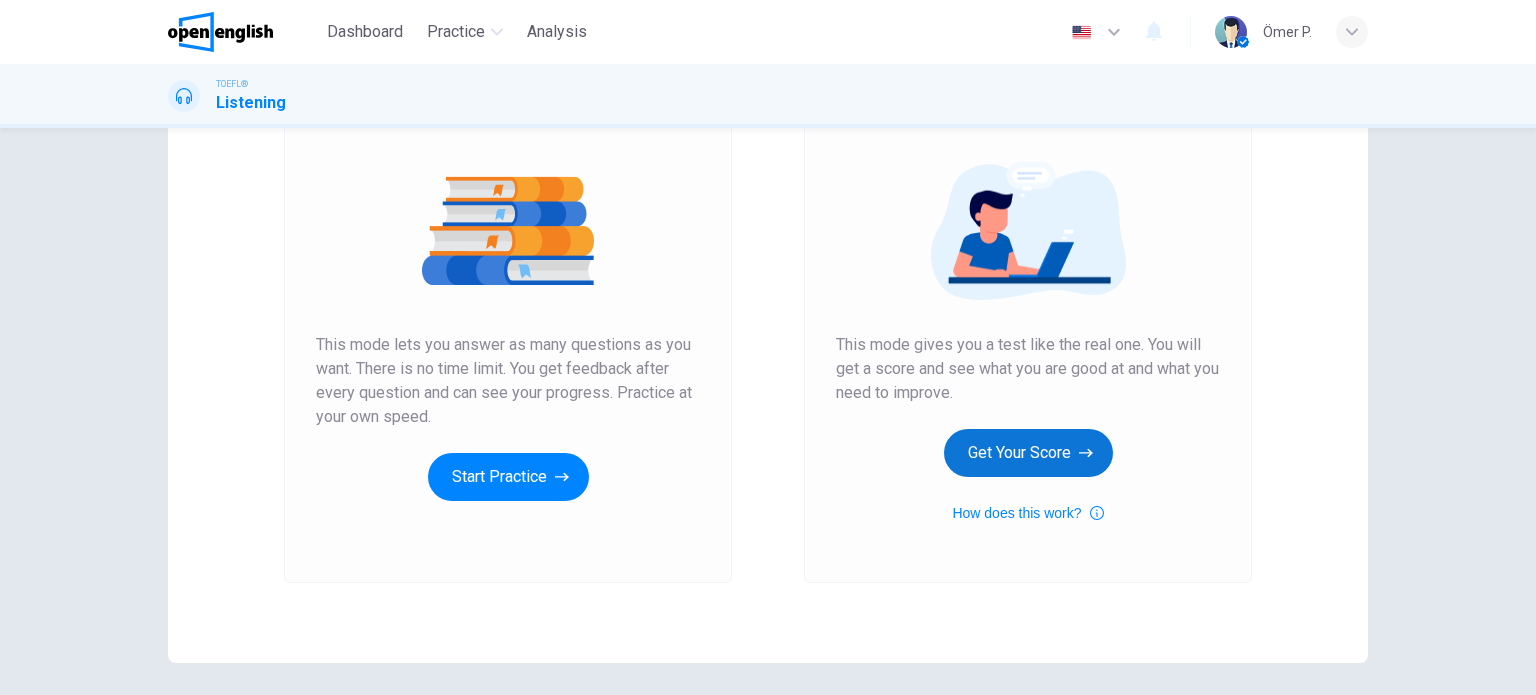 click on "Get Your Score" at bounding box center [1028, 453] 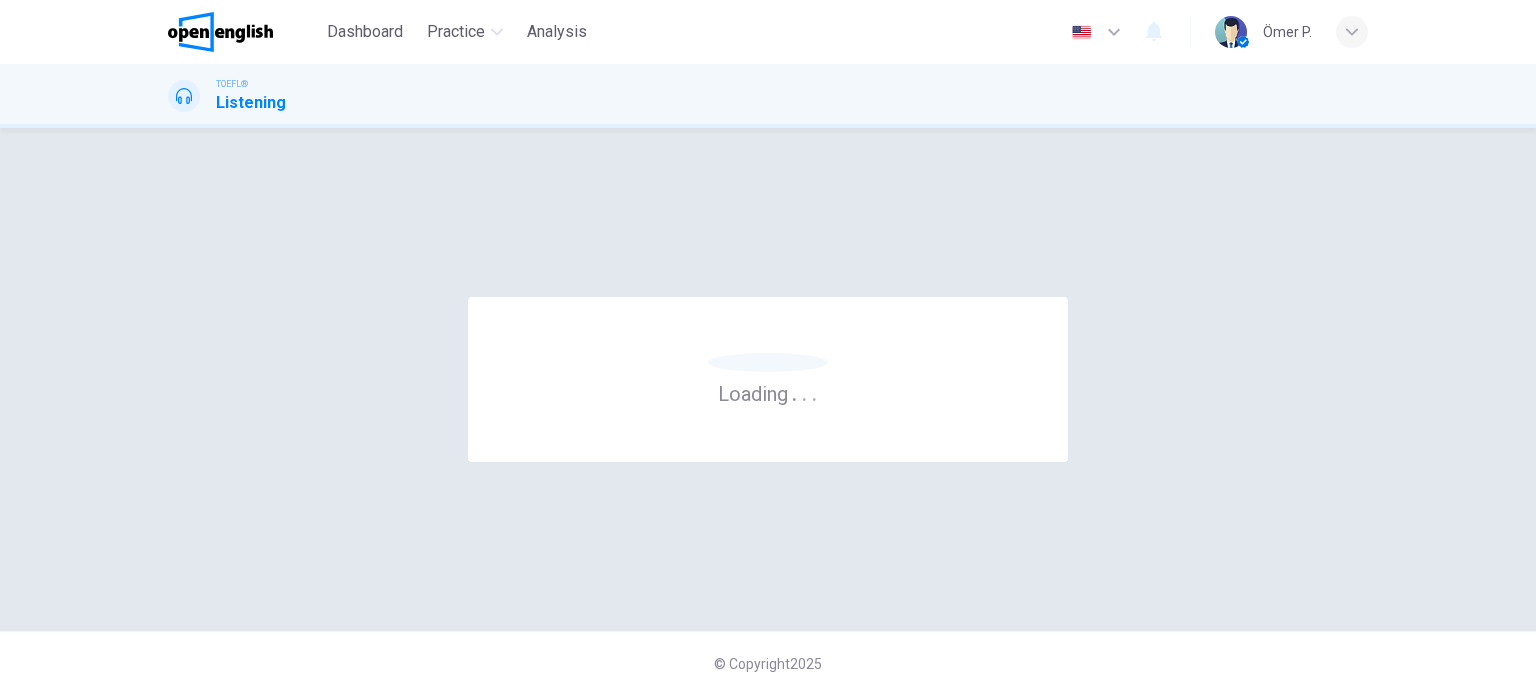 scroll, scrollTop: 0, scrollLeft: 0, axis: both 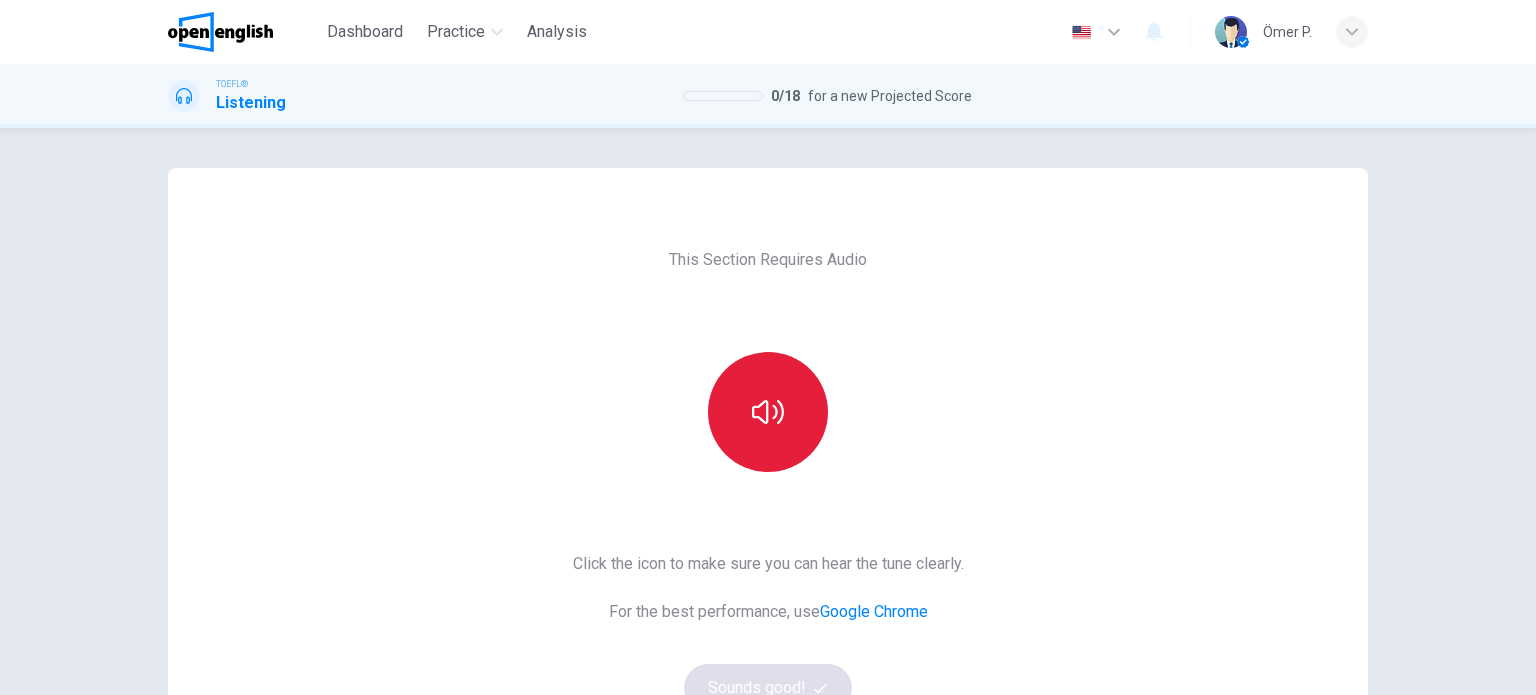 click at bounding box center [768, 412] 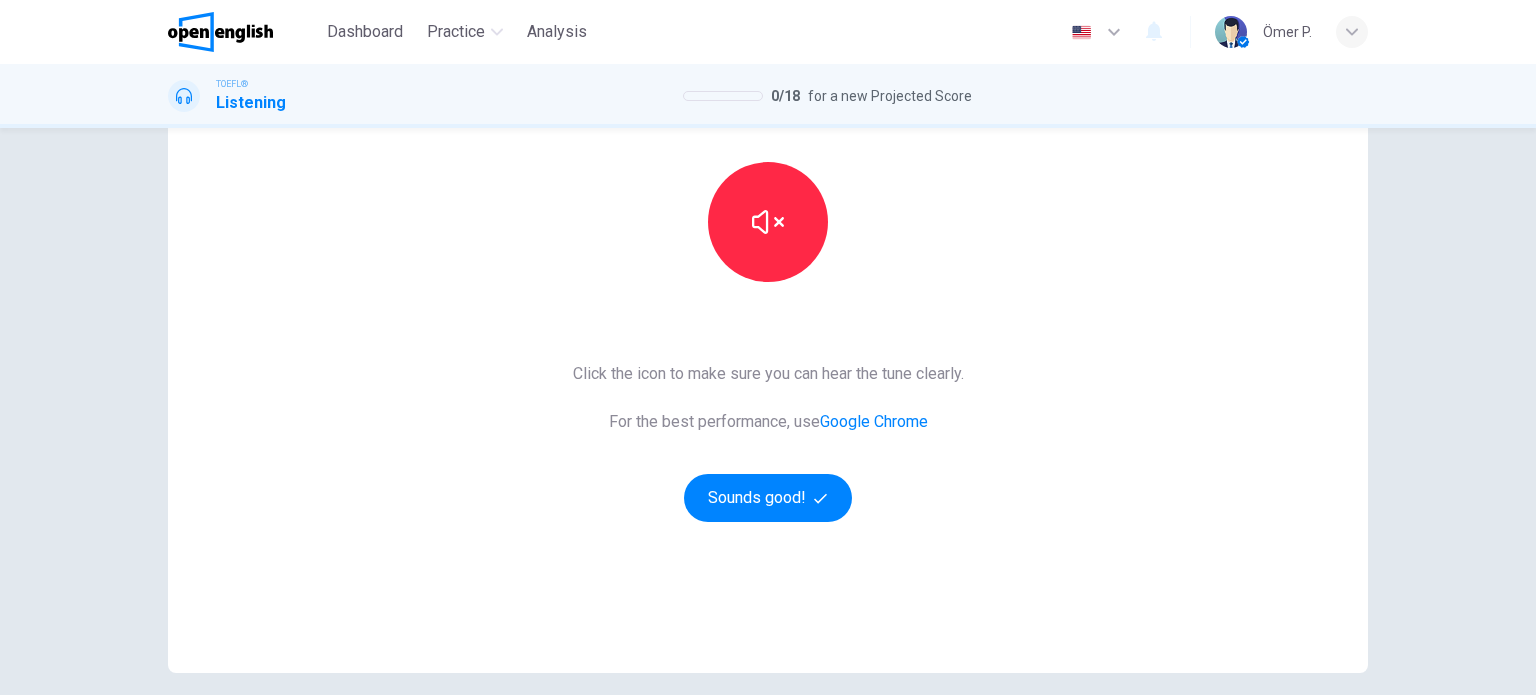 scroll, scrollTop: 200, scrollLeft: 0, axis: vertical 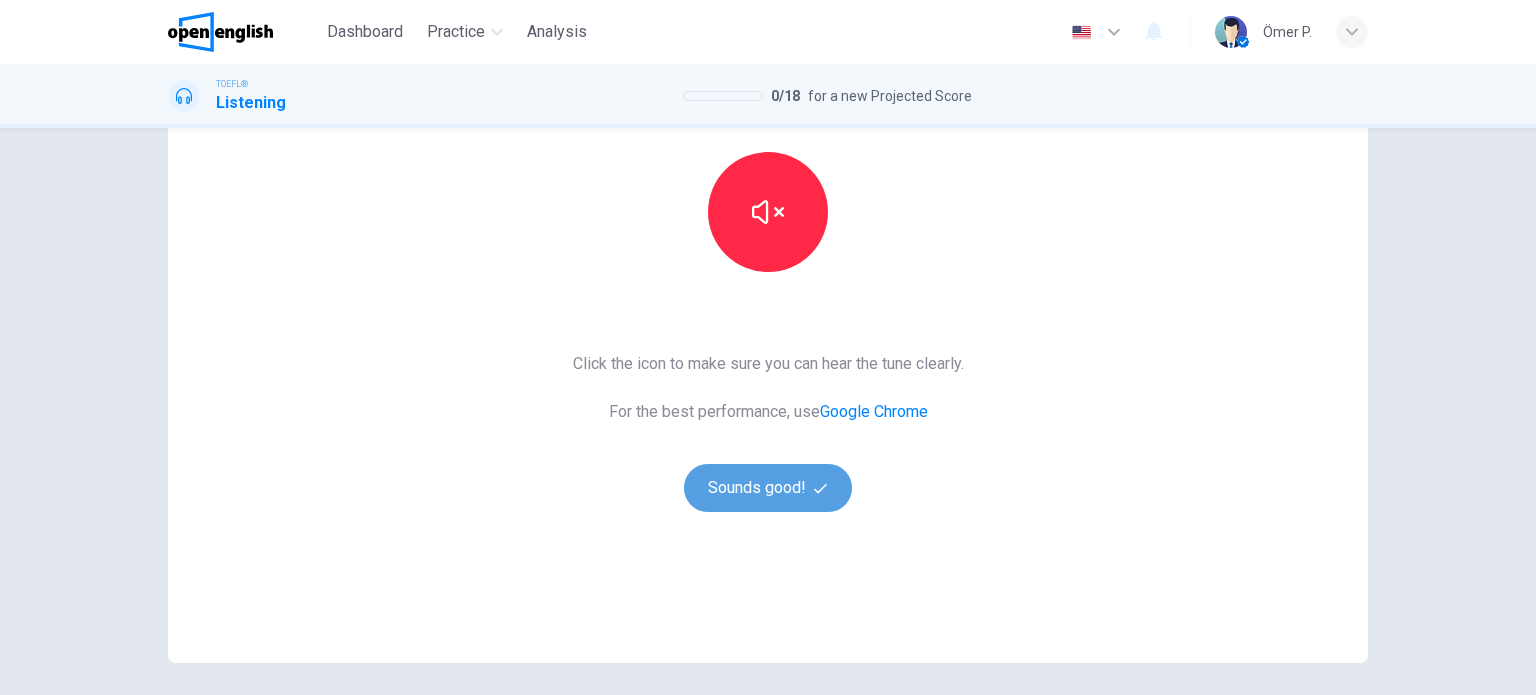 click on "Sounds good!" at bounding box center [768, 488] 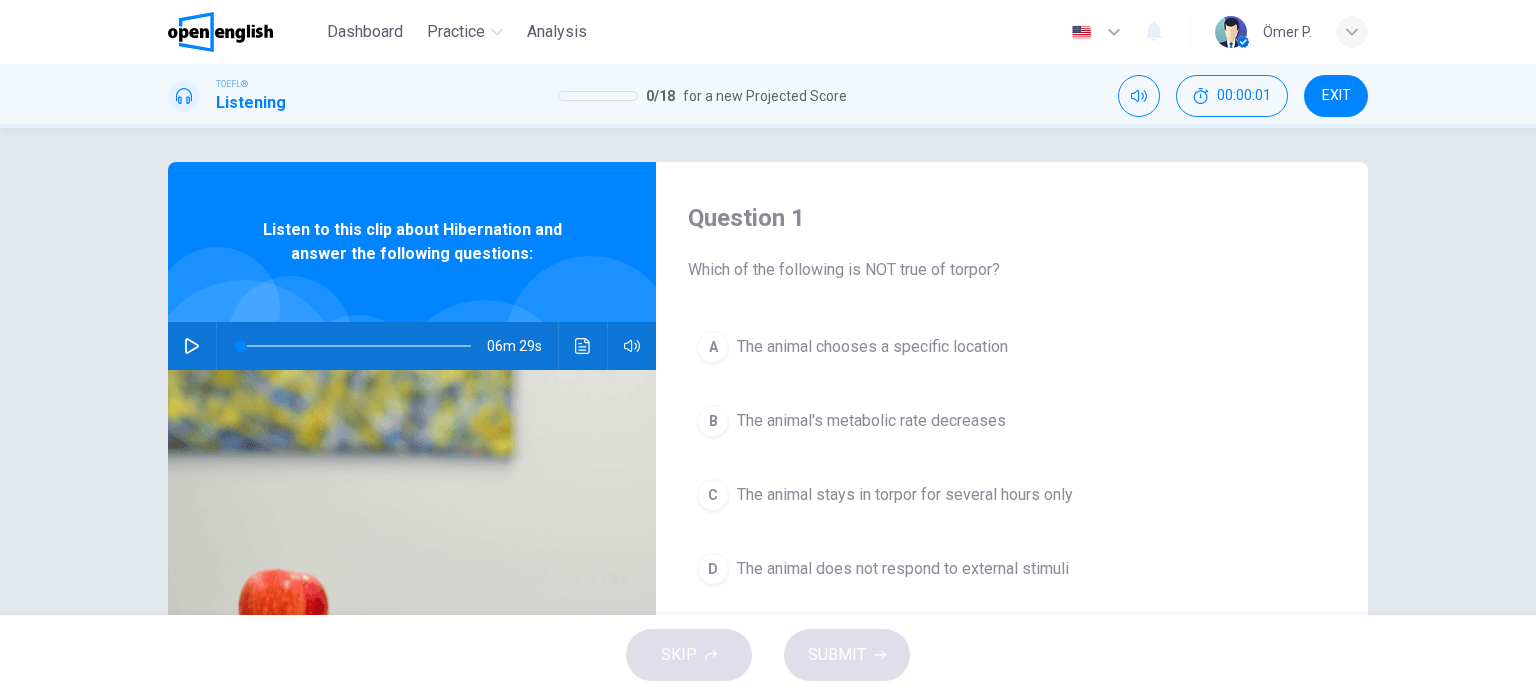 scroll, scrollTop: 0, scrollLeft: 0, axis: both 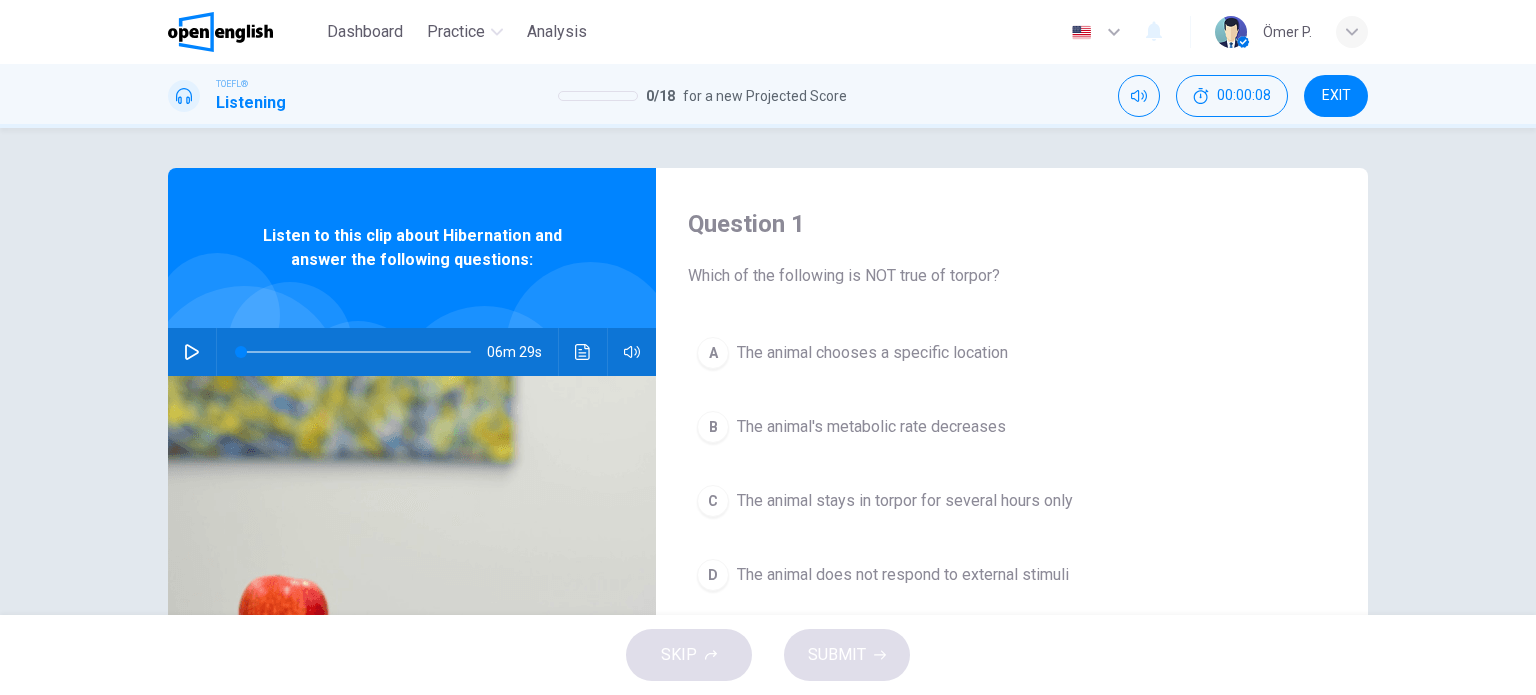 click on "EXIT" at bounding box center (1336, 96) 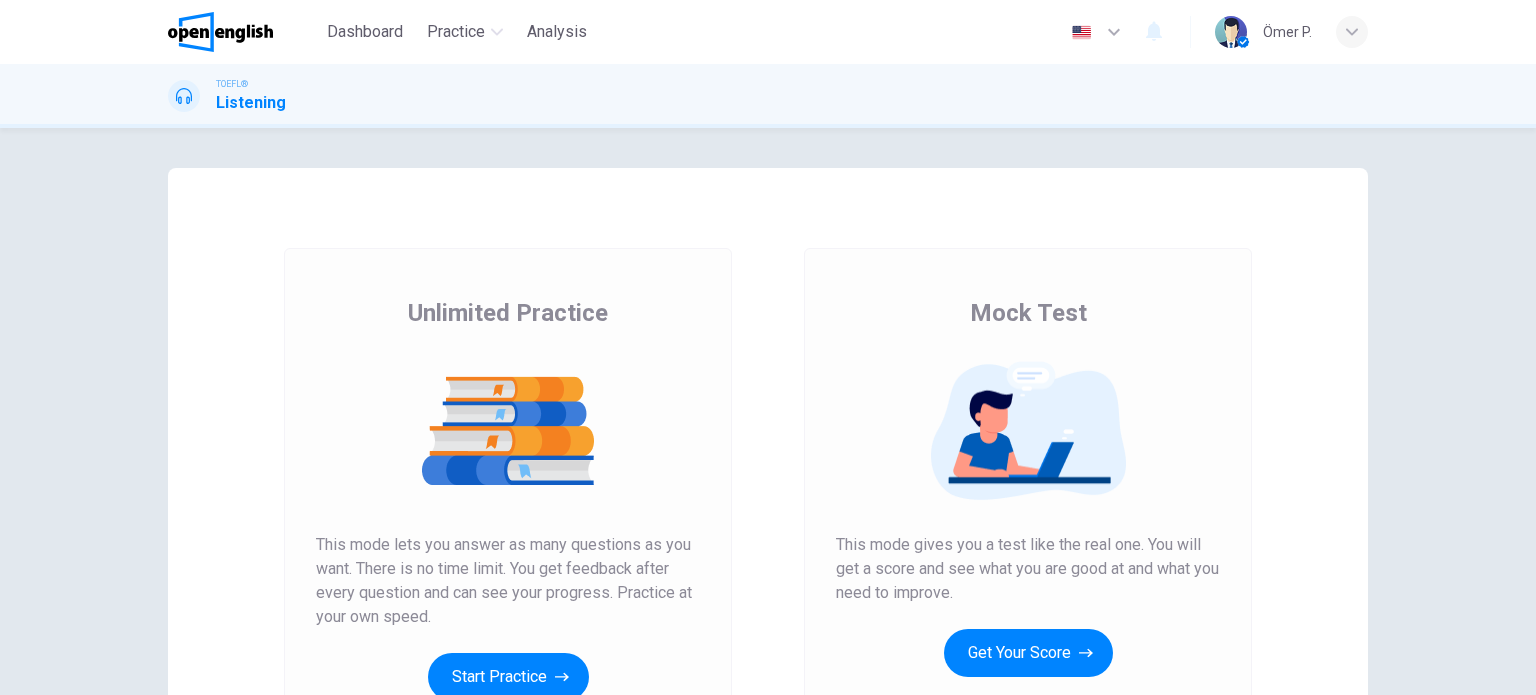 scroll, scrollTop: 0, scrollLeft: 0, axis: both 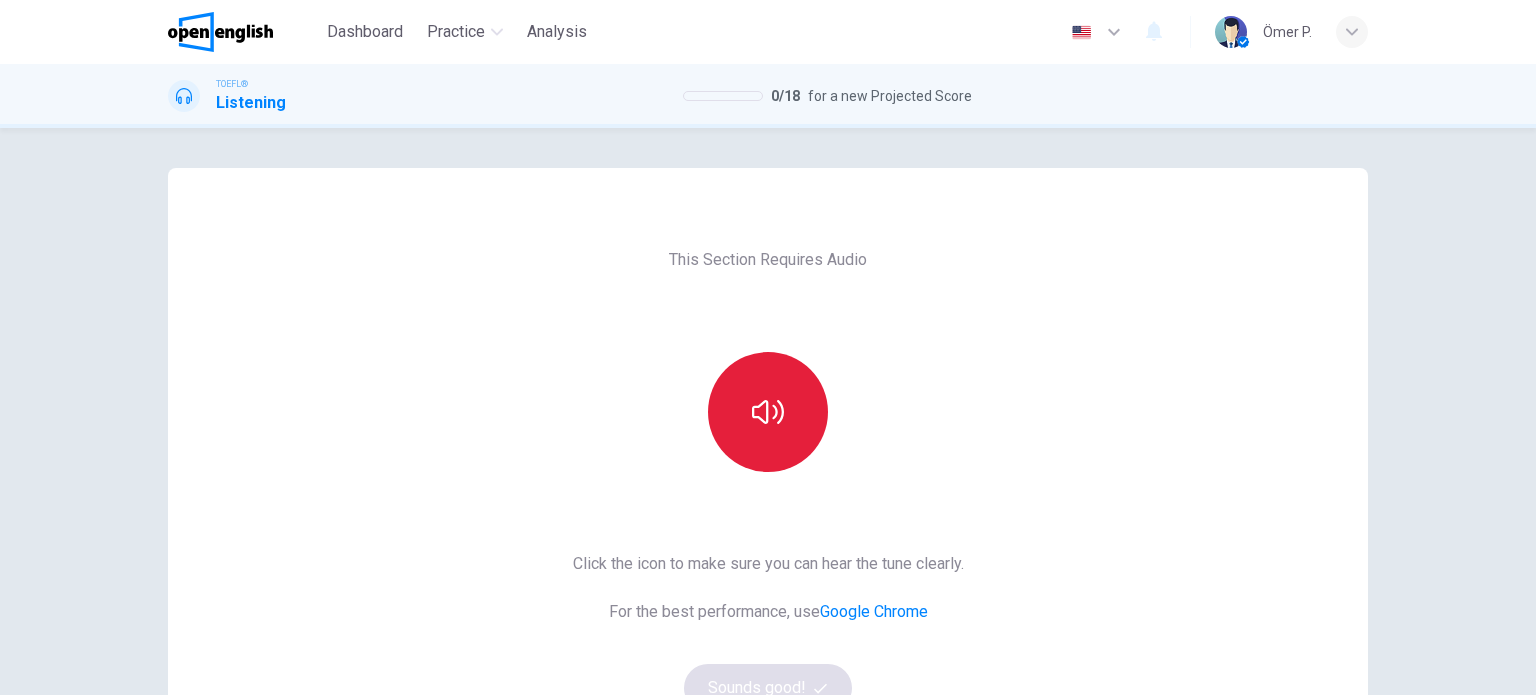click at bounding box center (768, 412) 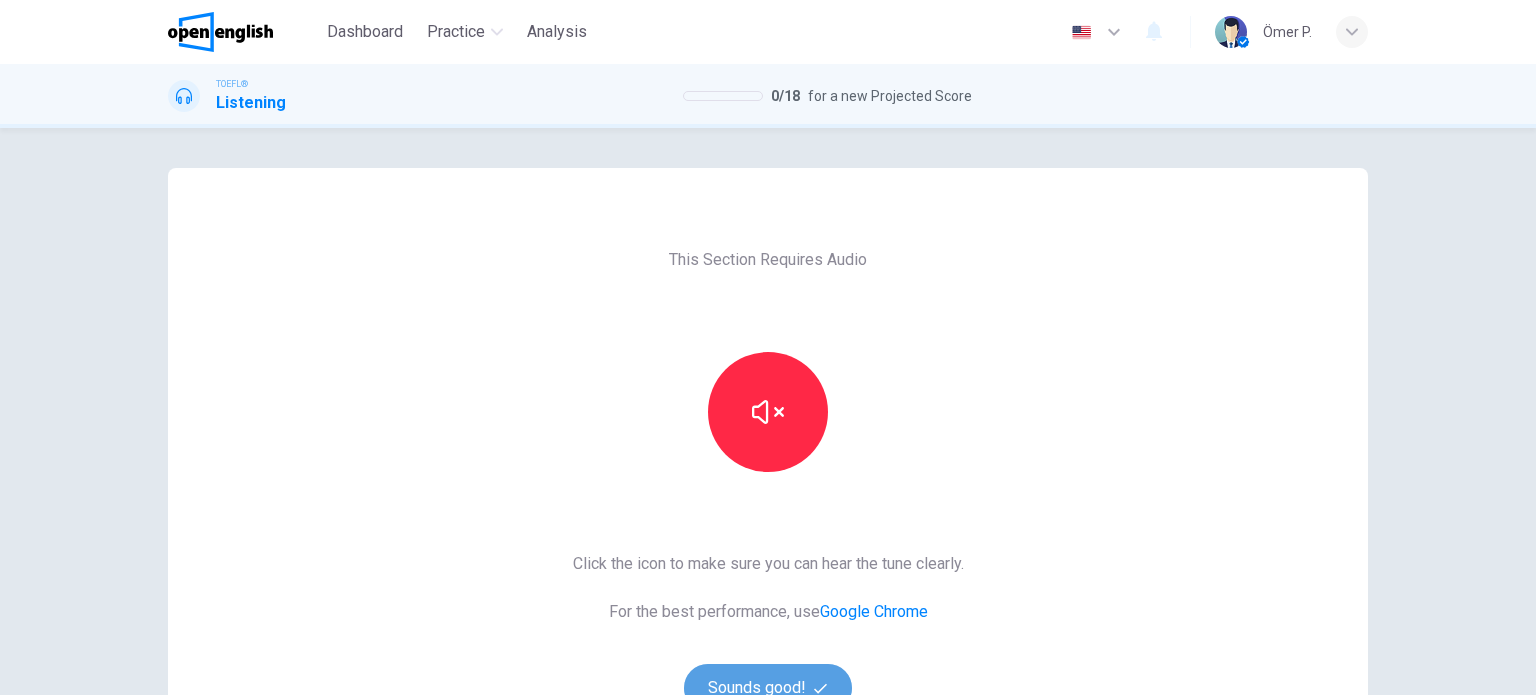 click on "Sounds good!" at bounding box center [768, 688] 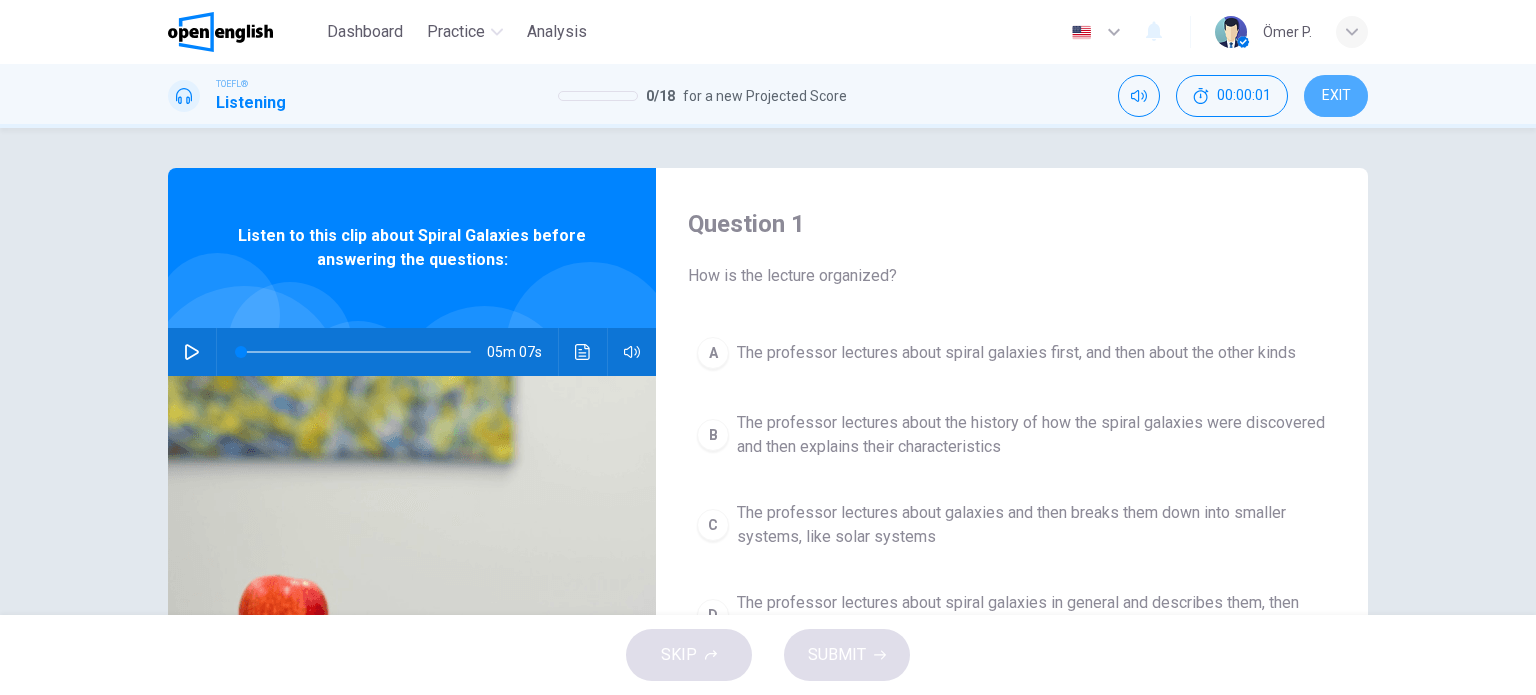 click on "EXIT" at bounding box center (1336, 96) 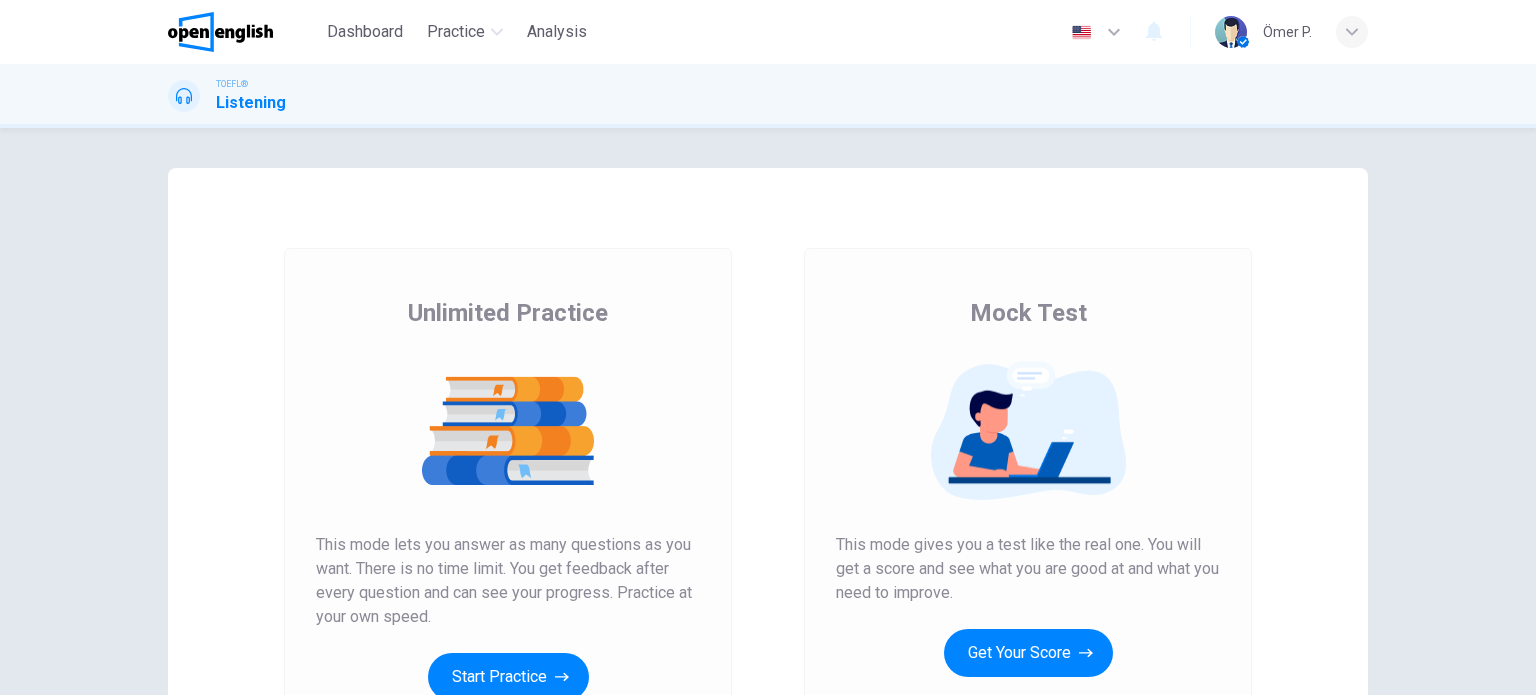 scroll, scrollTop: 0, scrollLeft: 0, axis: both 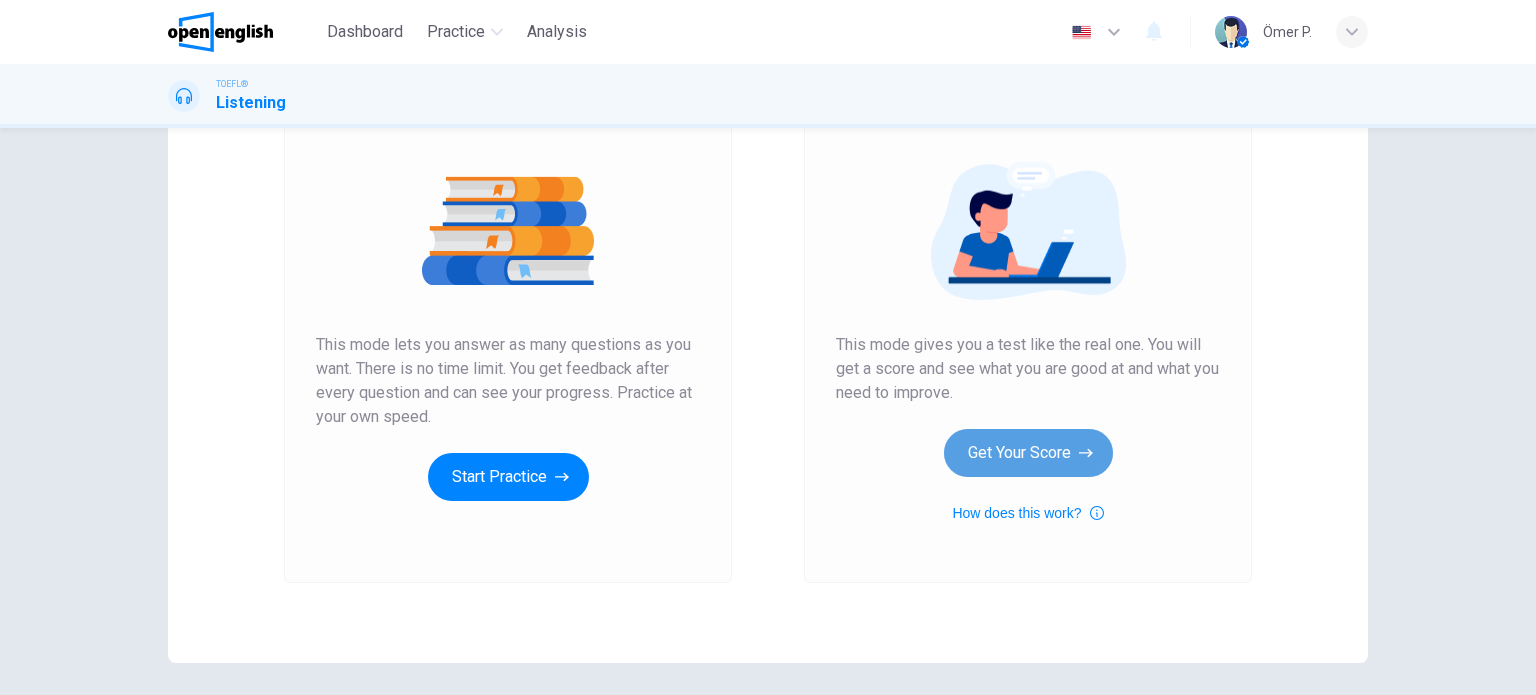 click on "Get Your Score" at bounding box center [1028, 453] 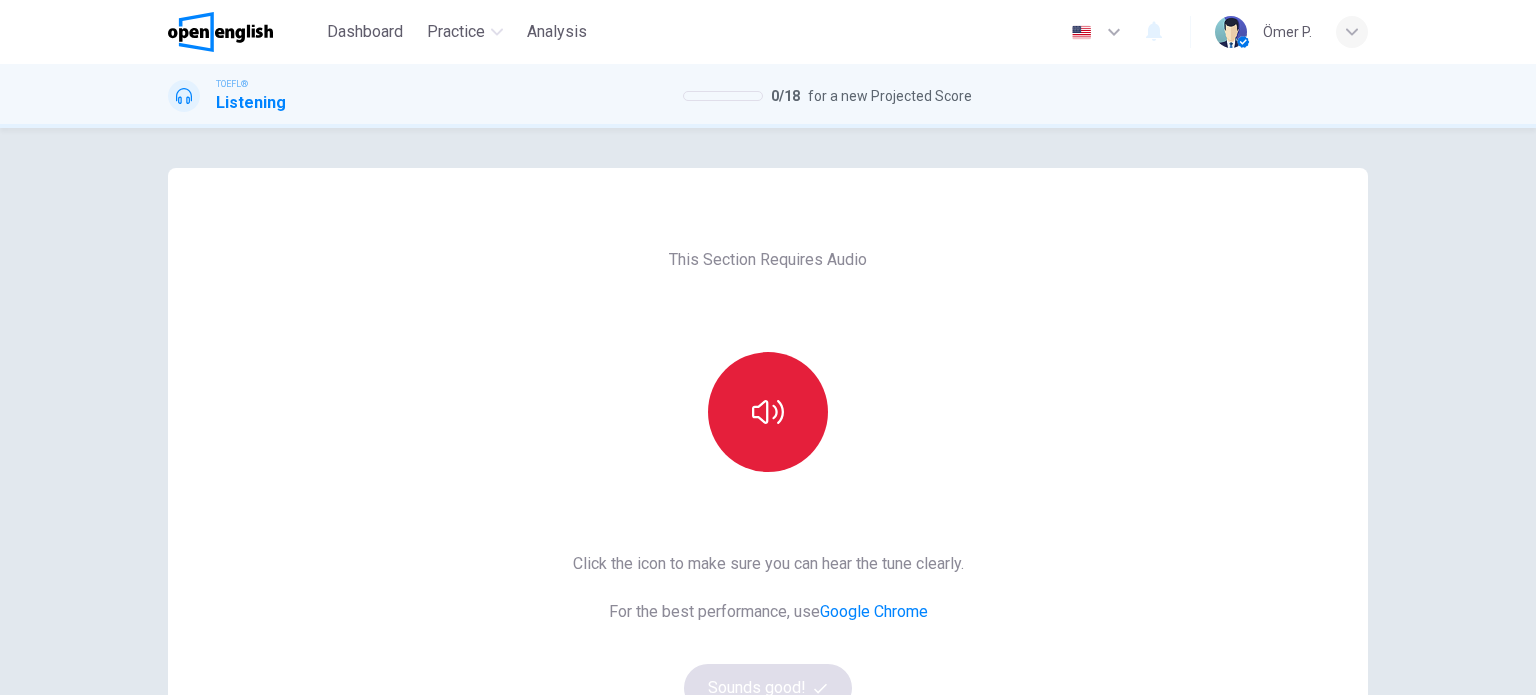 click 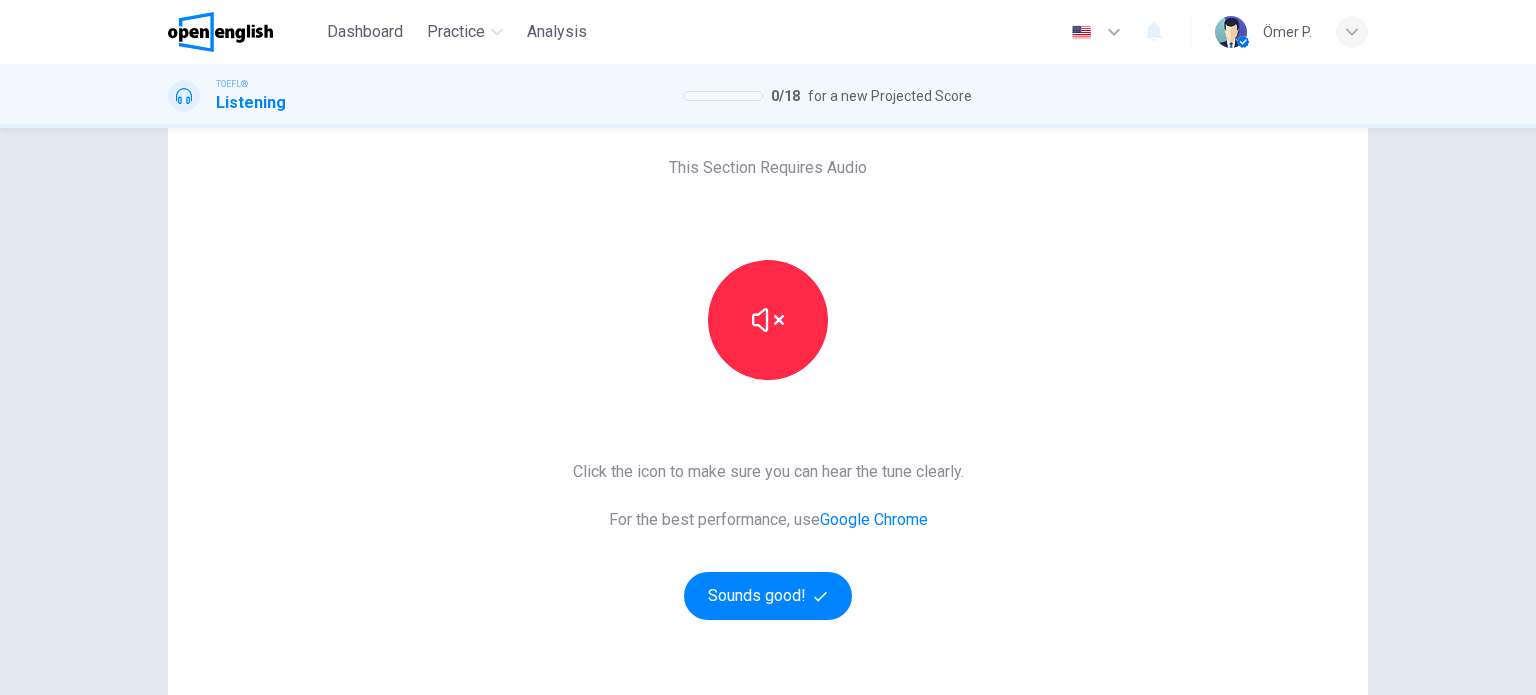 scroll, scrollTop: 100, scrollLeft: 0, axis: vertical 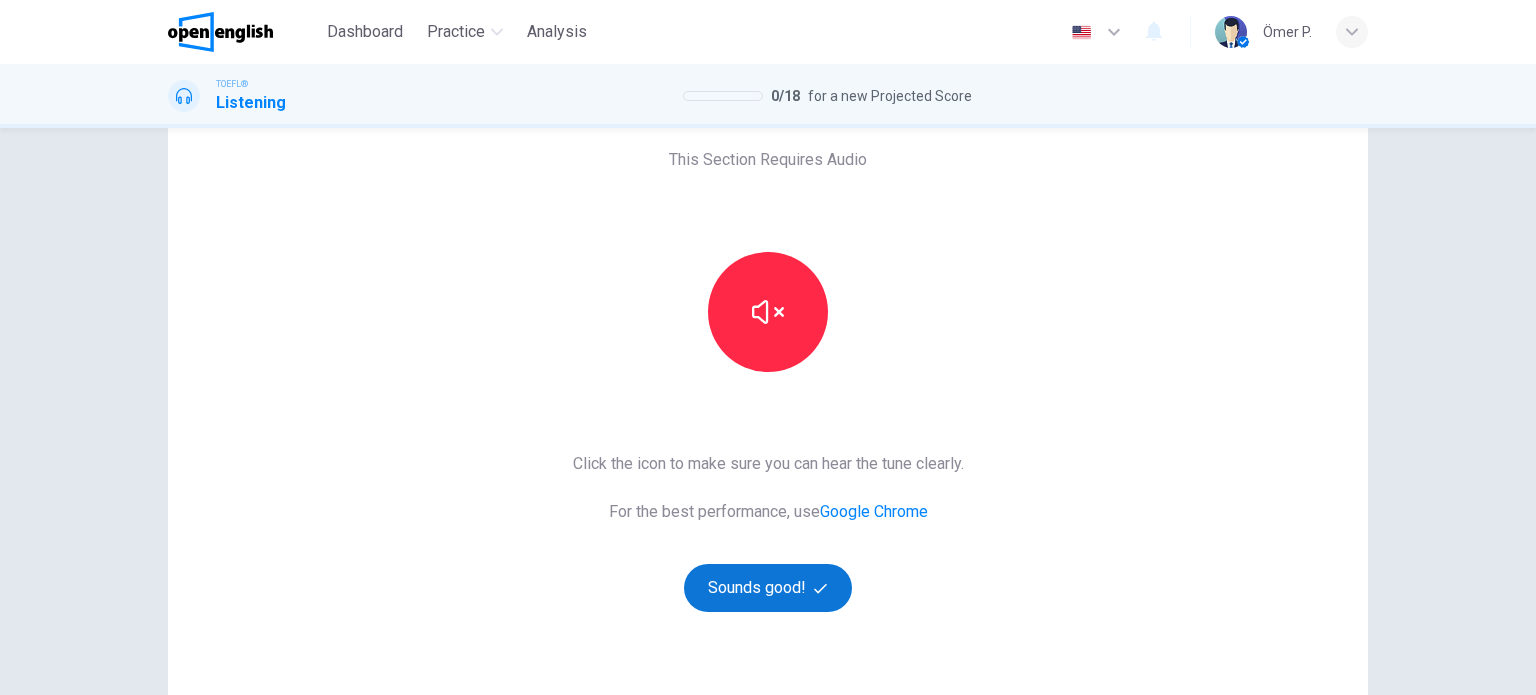click on "Sounds good!" at bounding box center (768, 588) 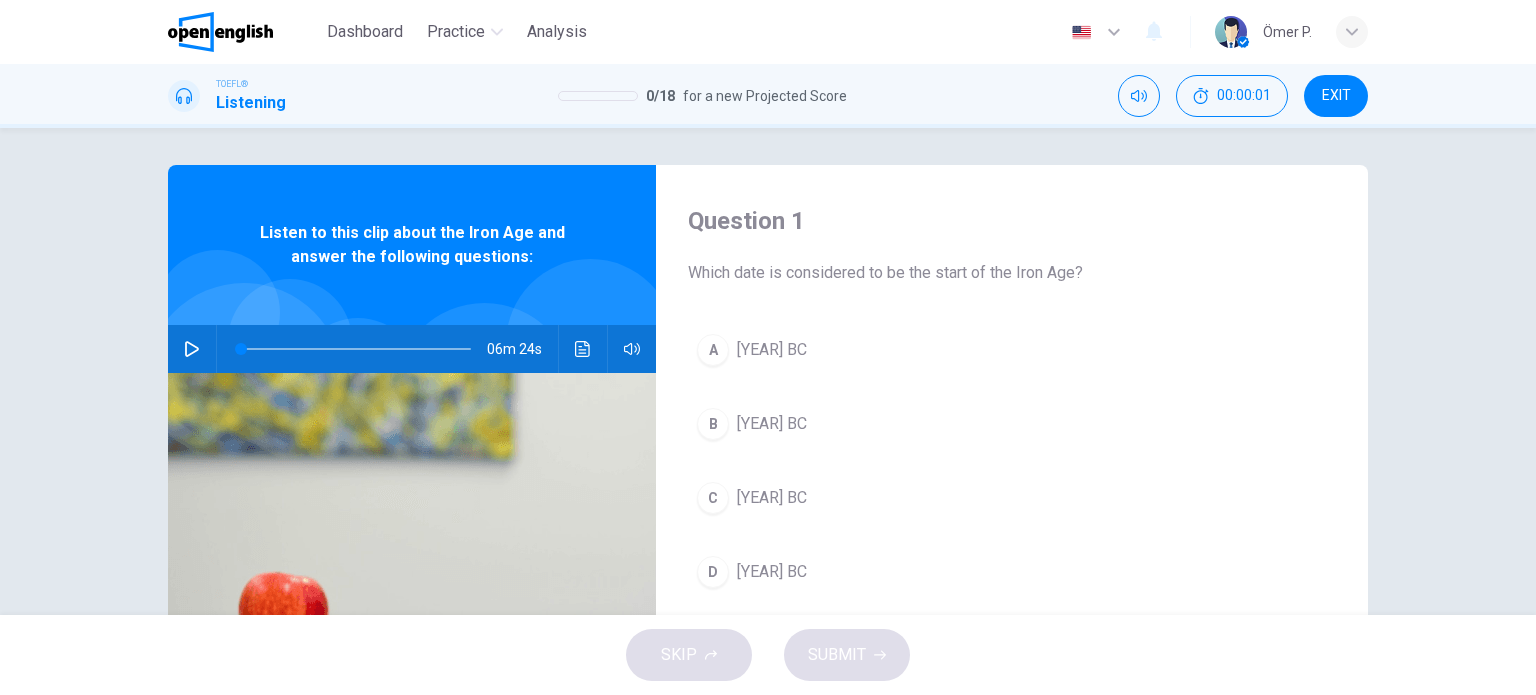 scroll, scrollTop: 0, scrollLeft: 0, axis: both 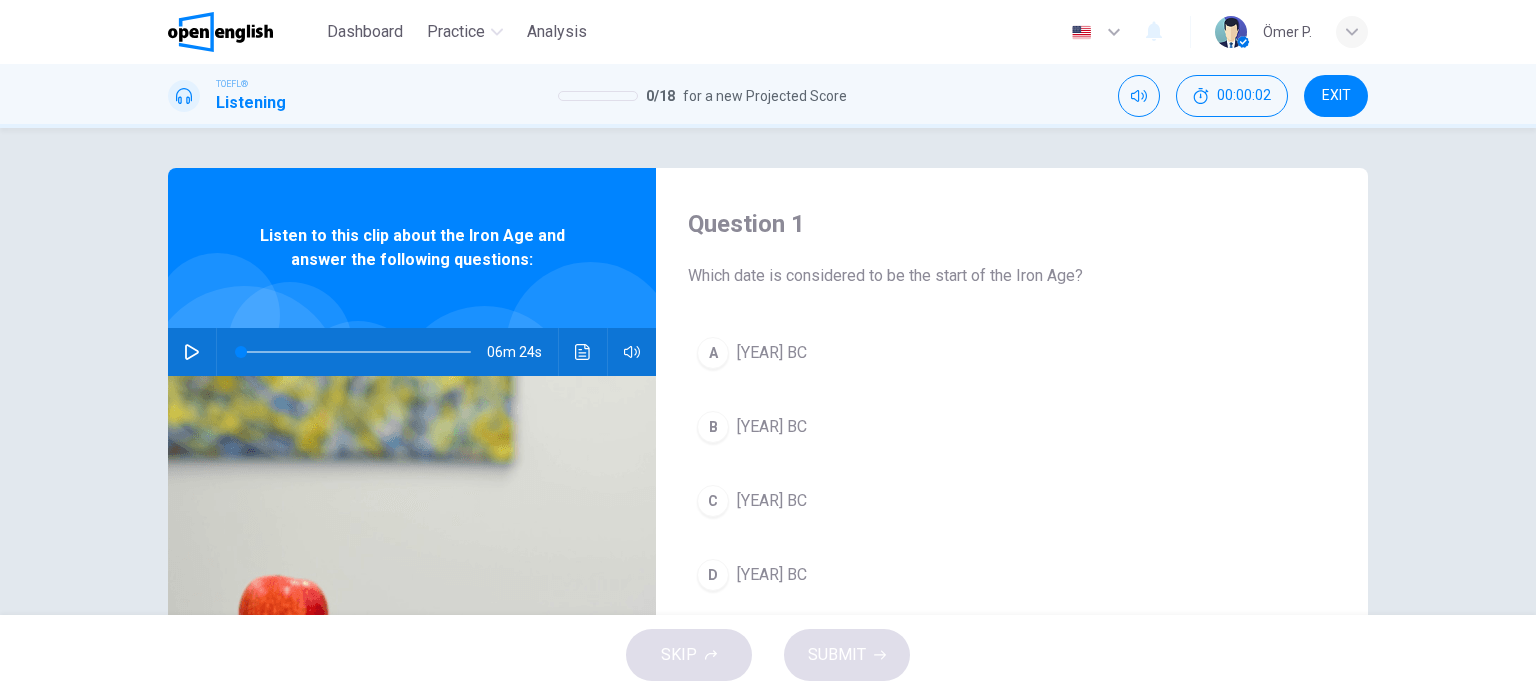 click on "EXIT" at bounding box center (1336, 96) 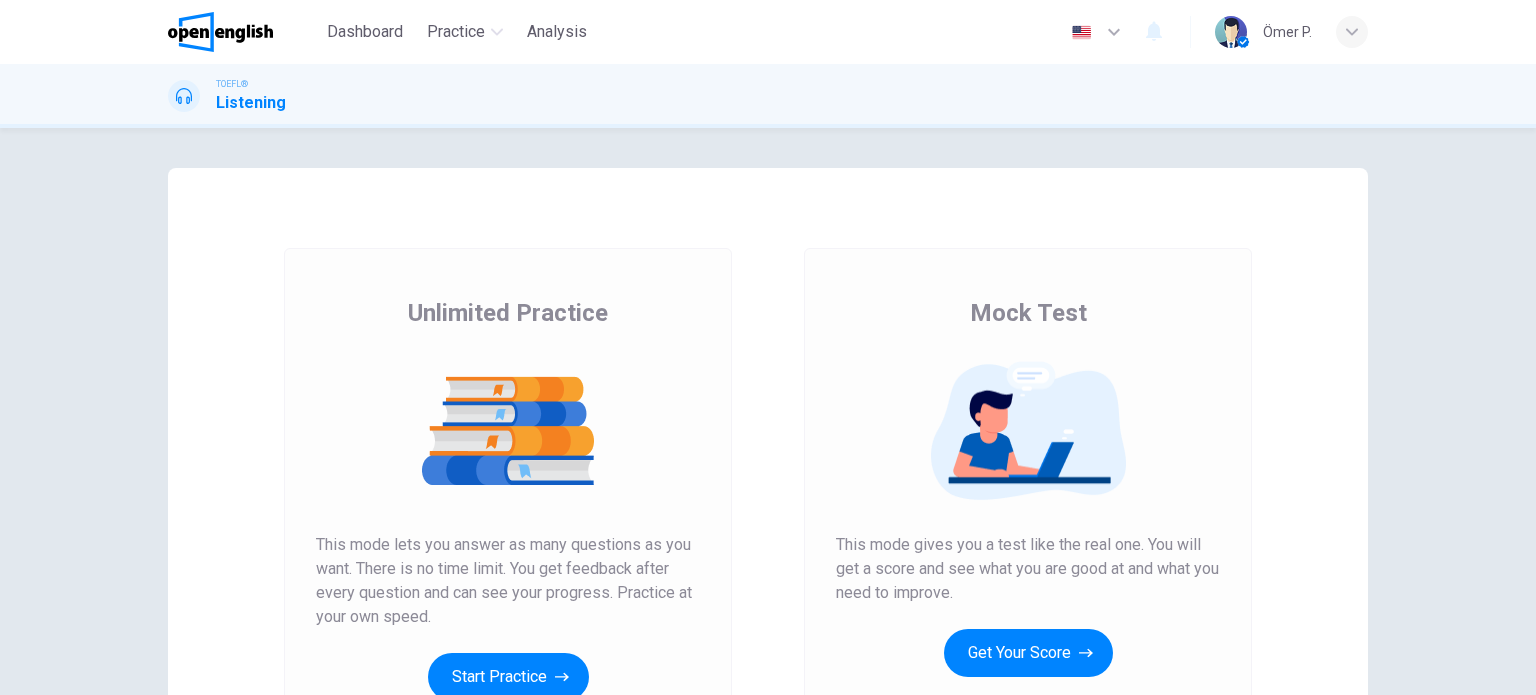 scroll, scrollTop: 0, scrollLeft: 0, axis: both 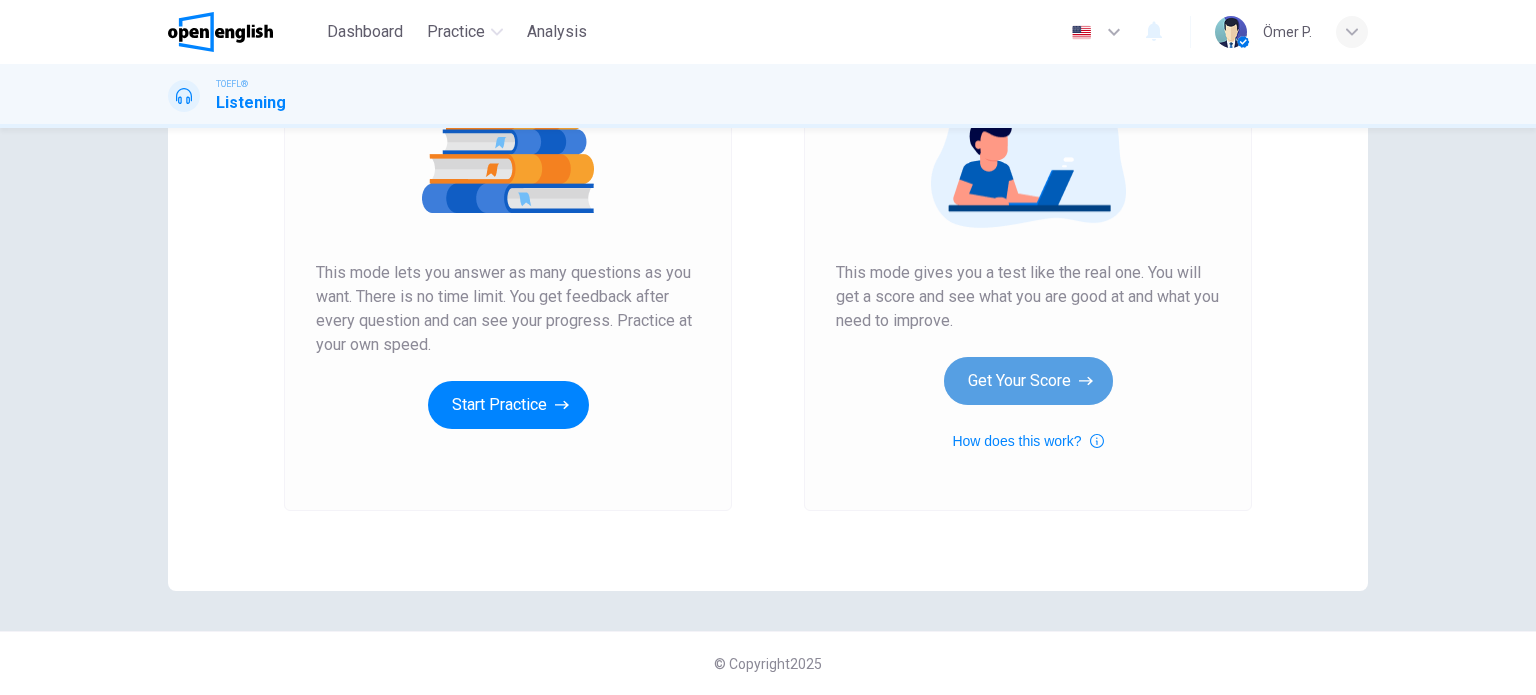click on "Get Your Score" at bounding box center [1028, 381] 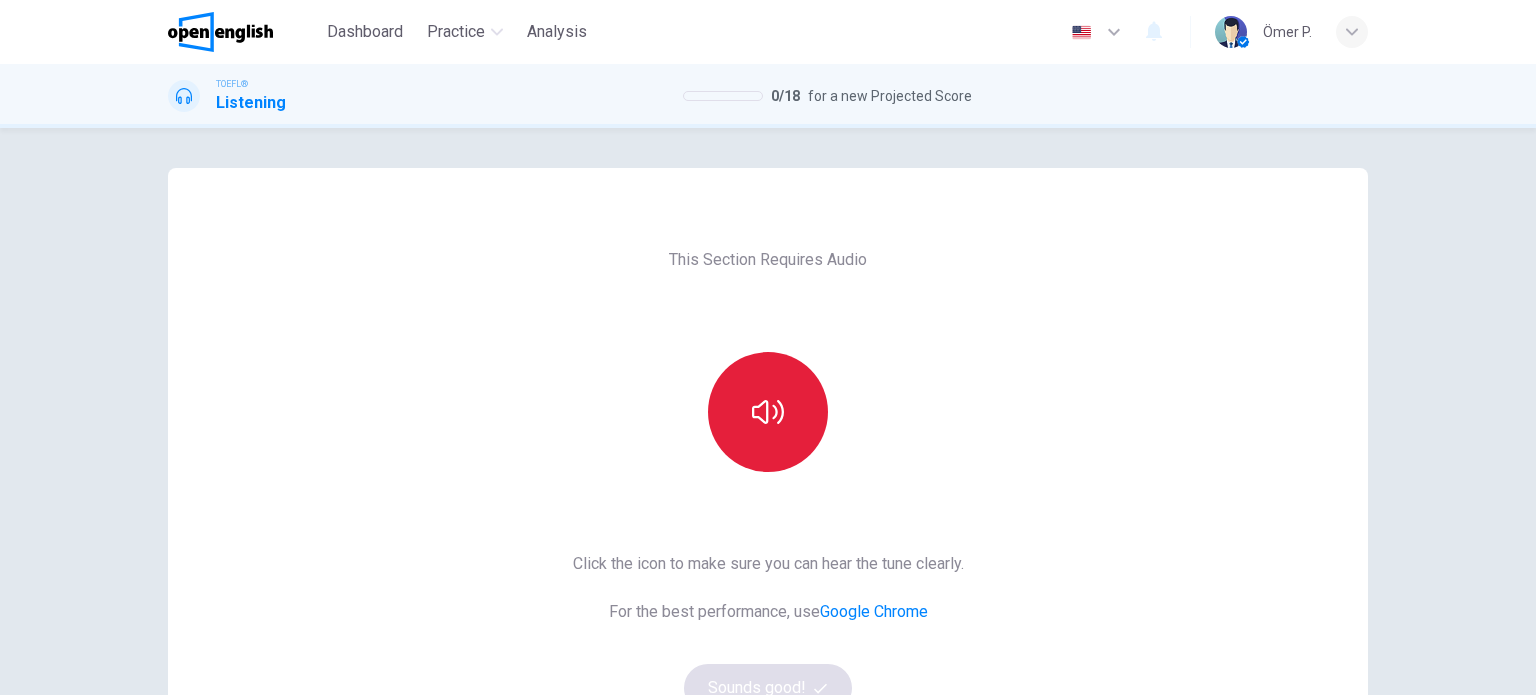 click at bounding box center (768, 412) 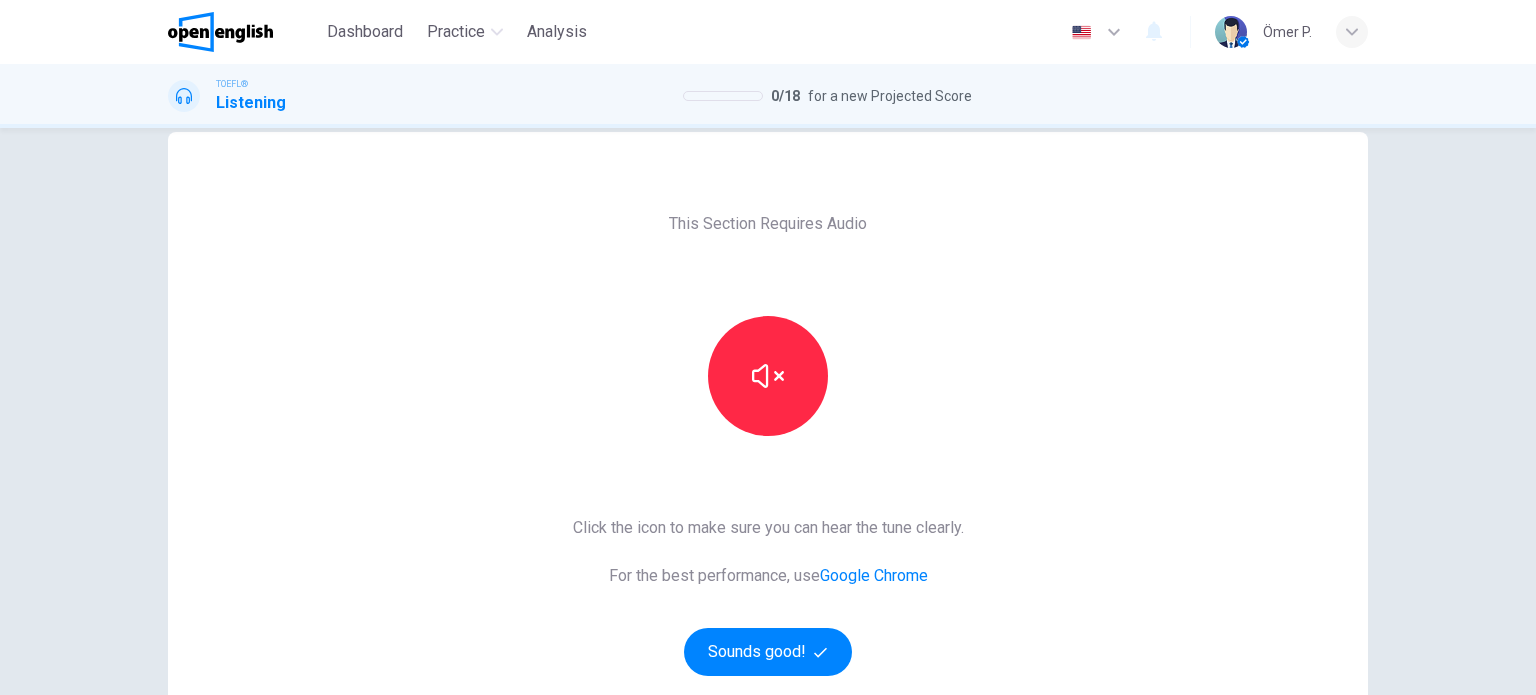 scroll, scrollTop: 100, scrollLeft: 0, axis: vertical 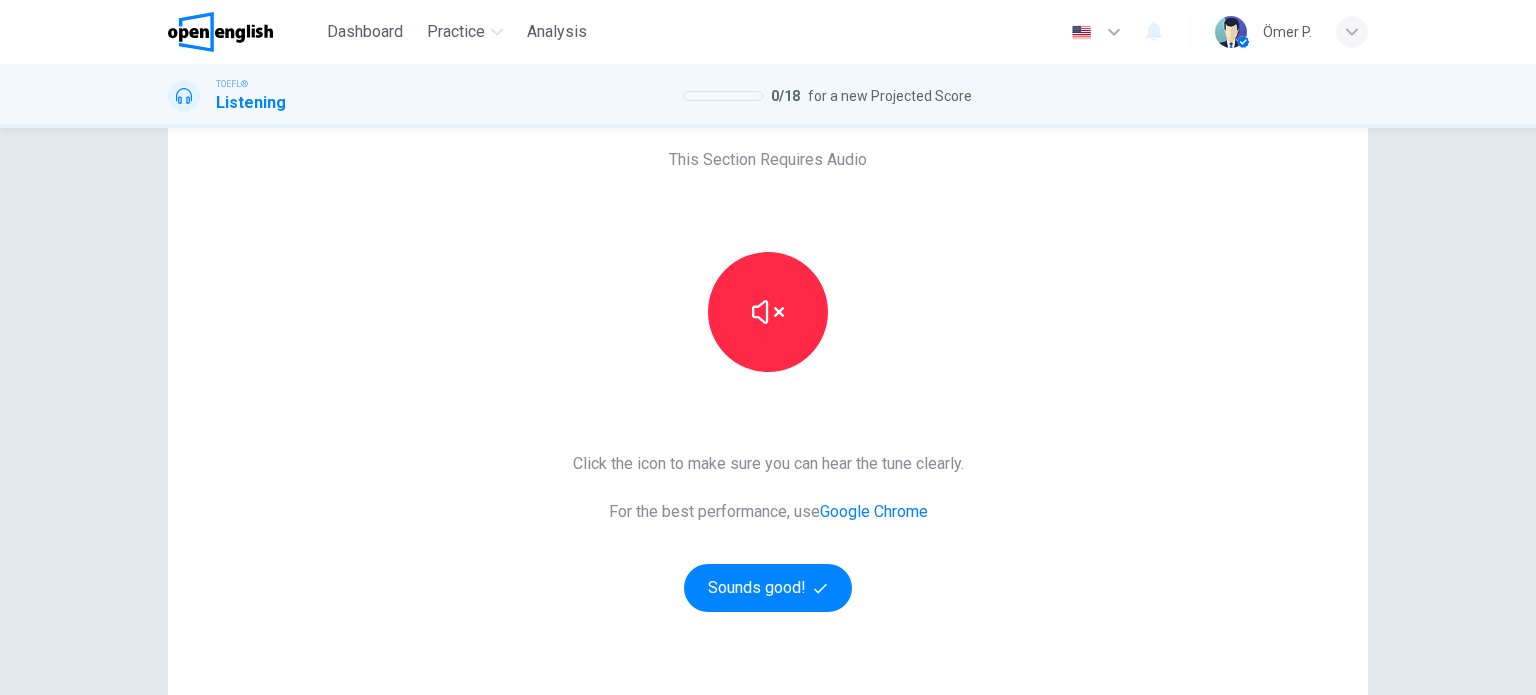 click on "Click the icon to make sure you can hear the tune clearly. For the best performance, use  Google Chrome Sounds good!" at bounding box center [768, 532] 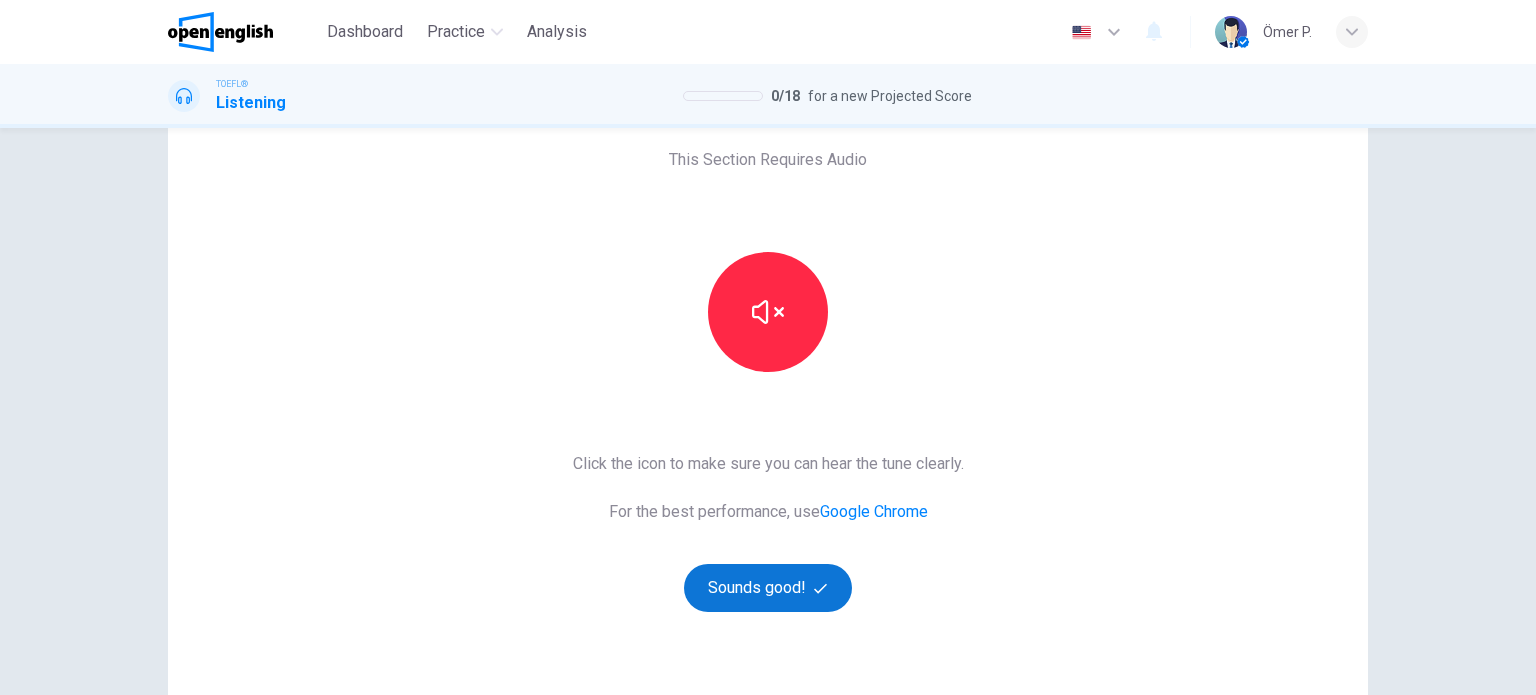 click on "Sounds good!" at bounding box center [768, 588] 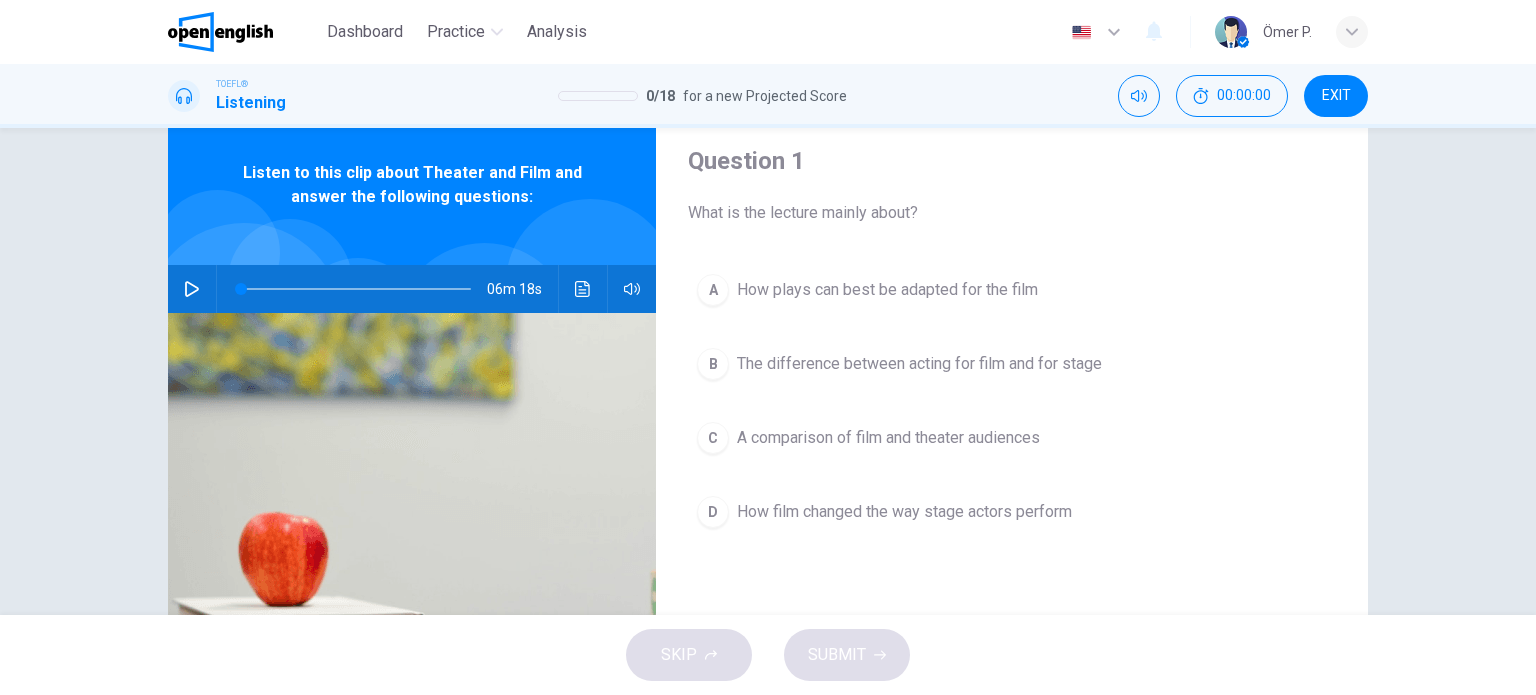 scroll, scrollTop: 0, scrollLeft: 0, axis: both 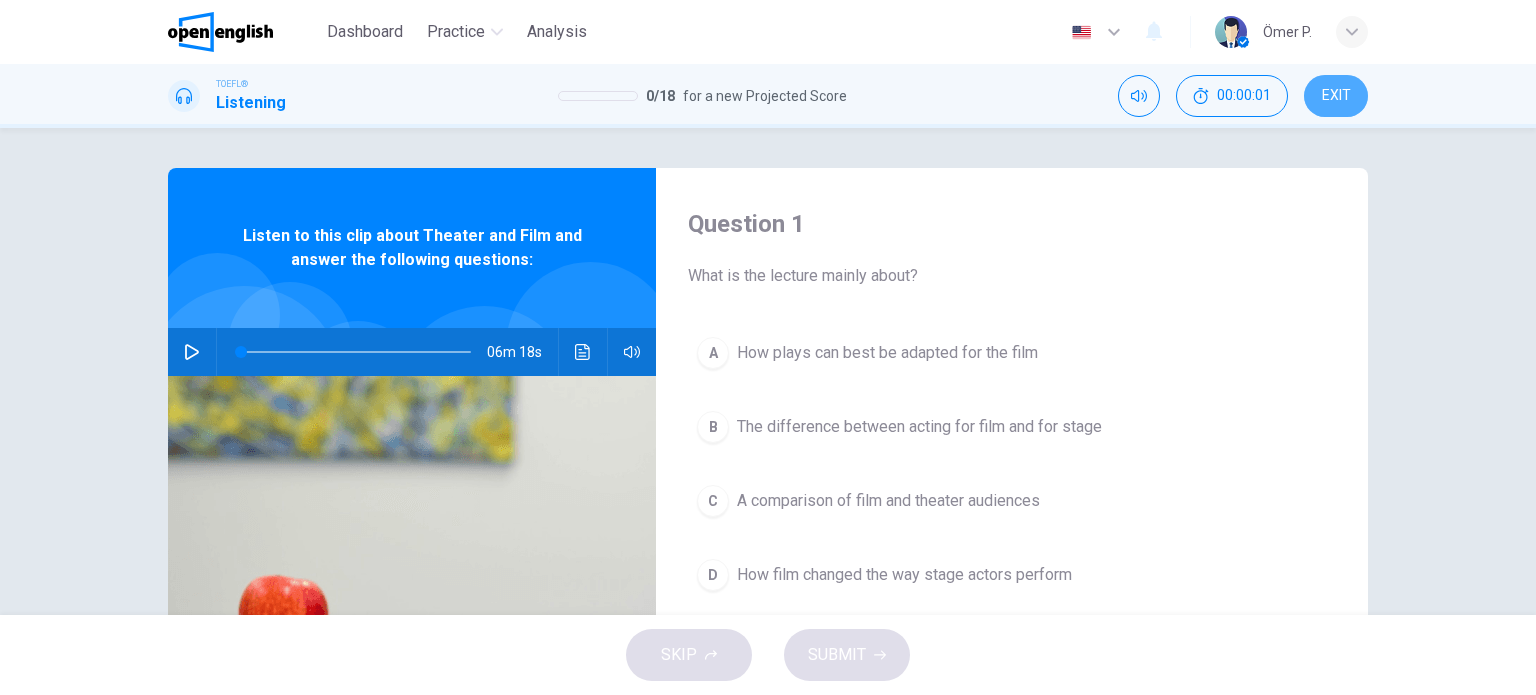 click on "EXIT" at bounding box center [1336, 96] 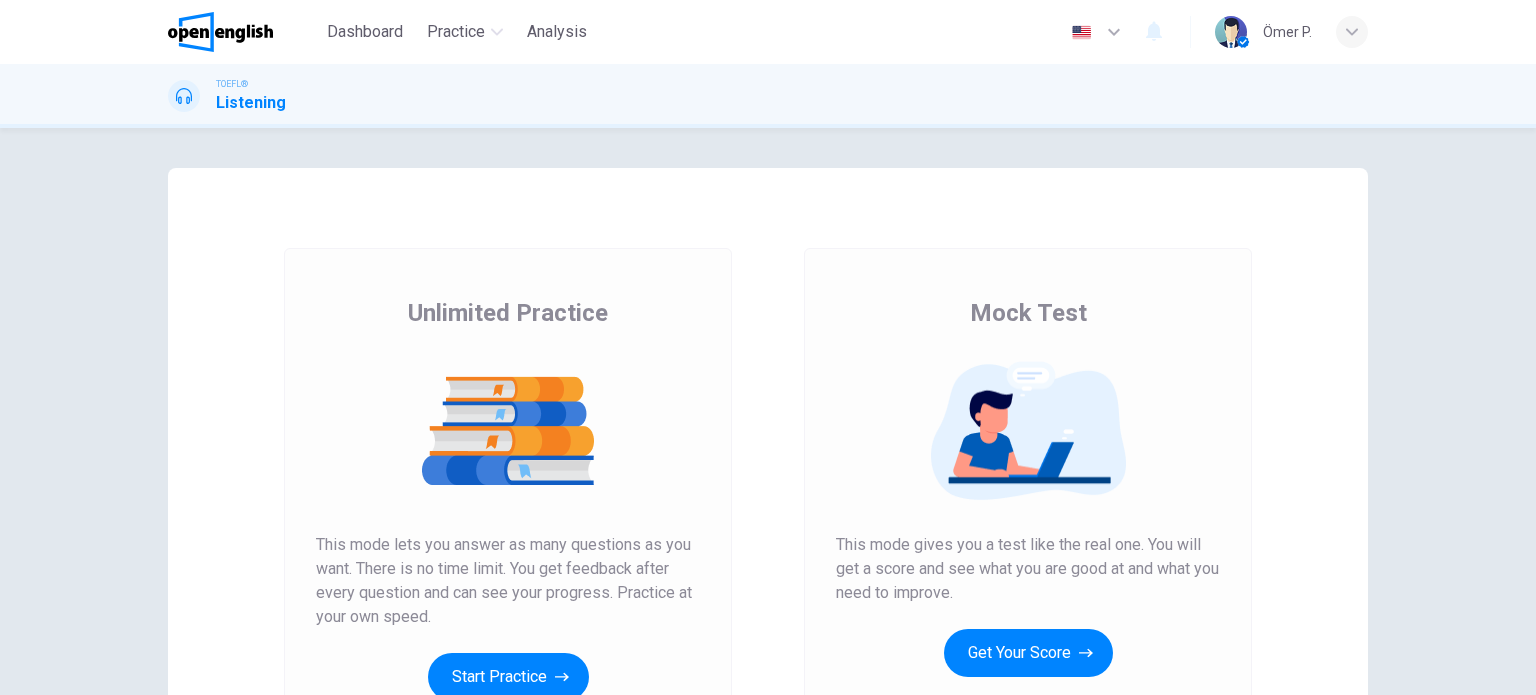 scroll, scrollTop: 0, scrollLeft: 0, axis: both 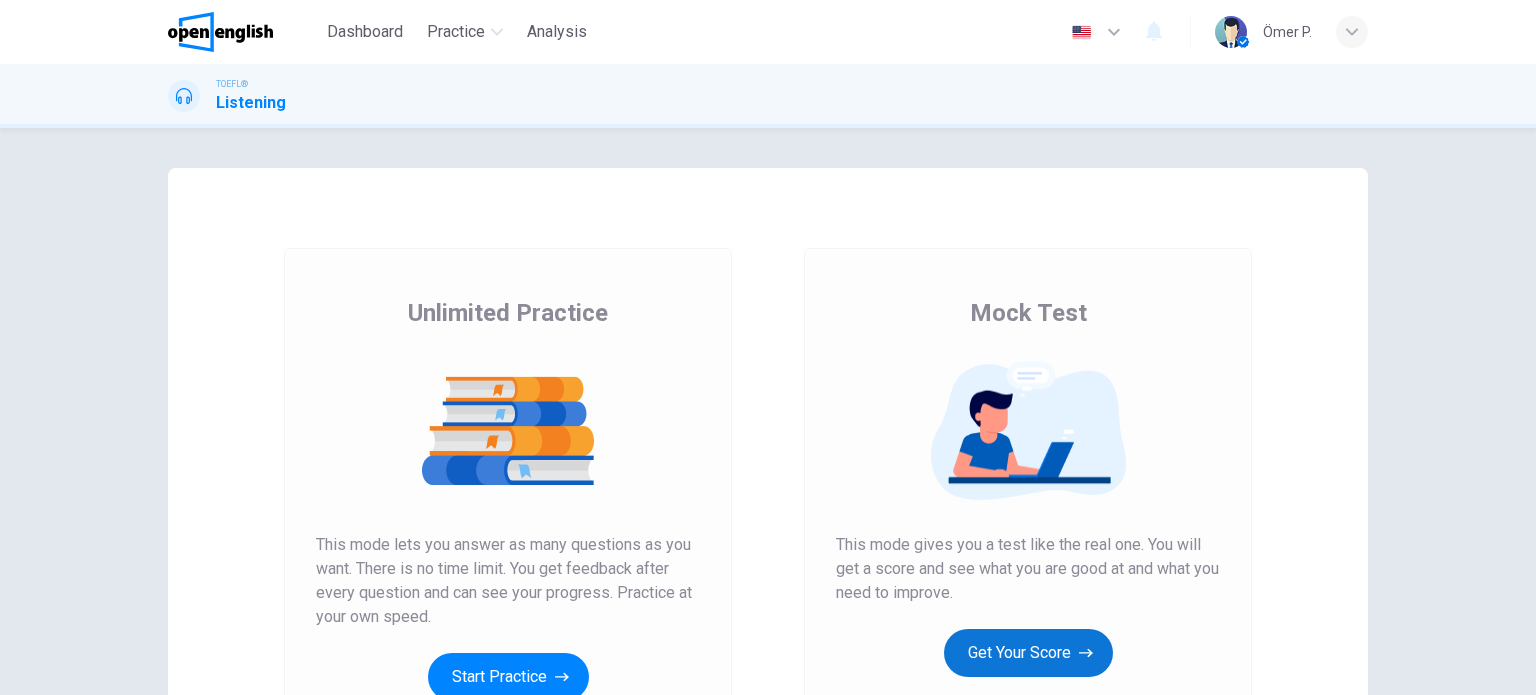 click on "Get Your Score" at bounding box center [1028, 653] 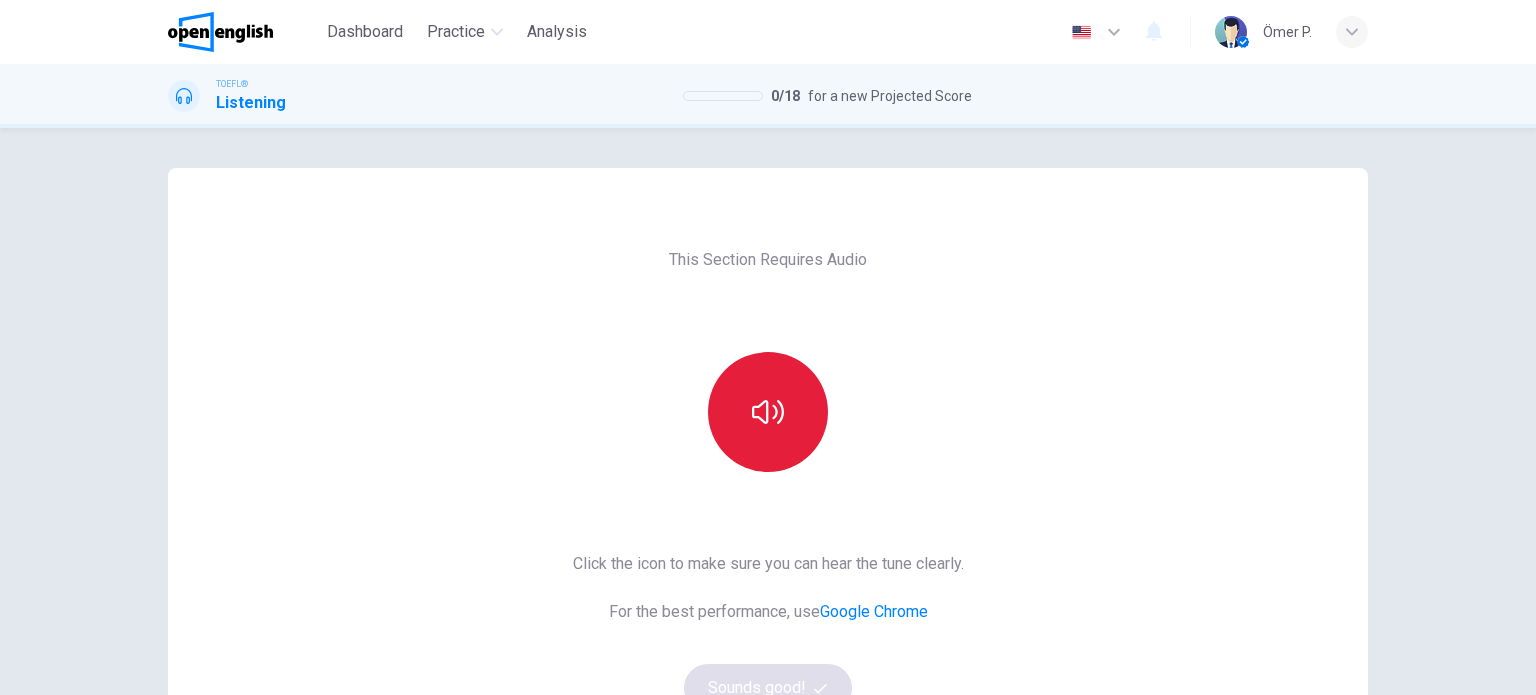 click at bounding box center [768, 412] 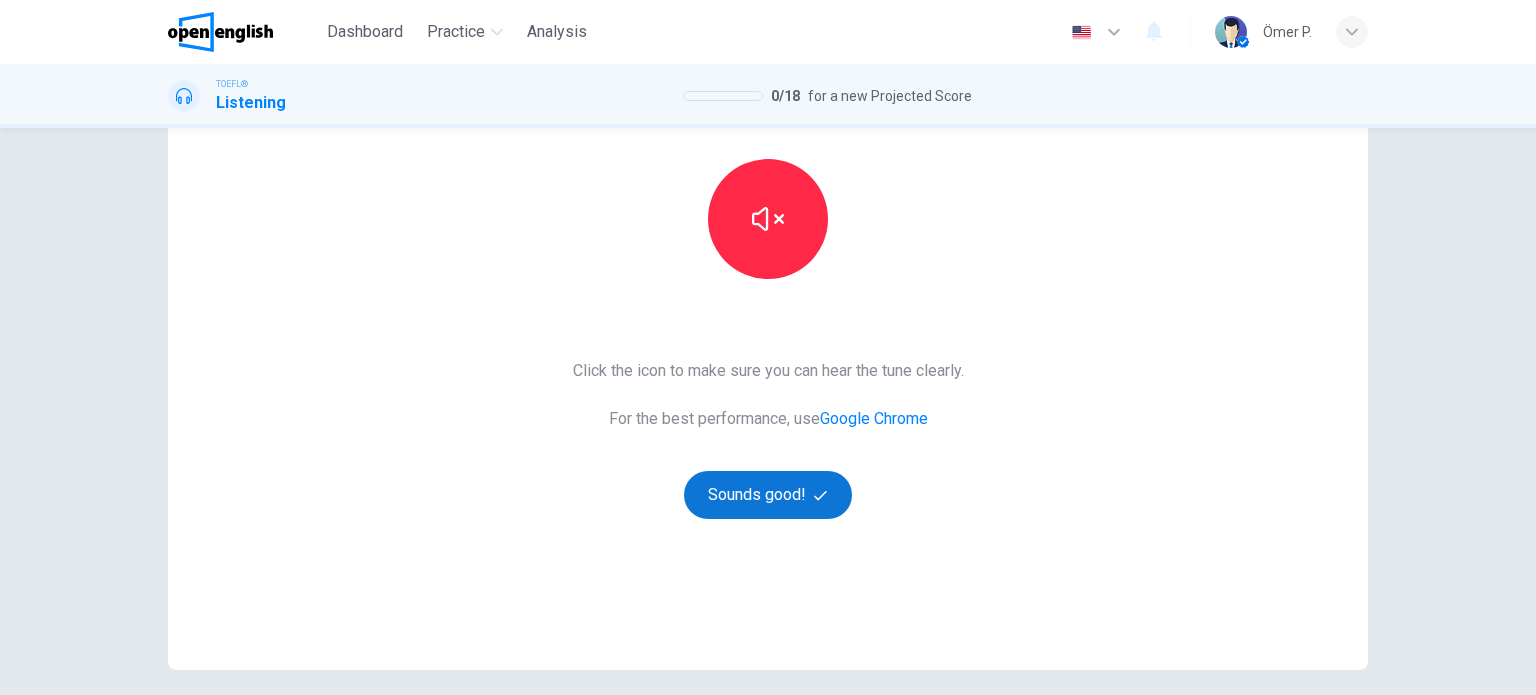 scroll, scrollTop: 200, scrollLeft: 0, axis: vertical 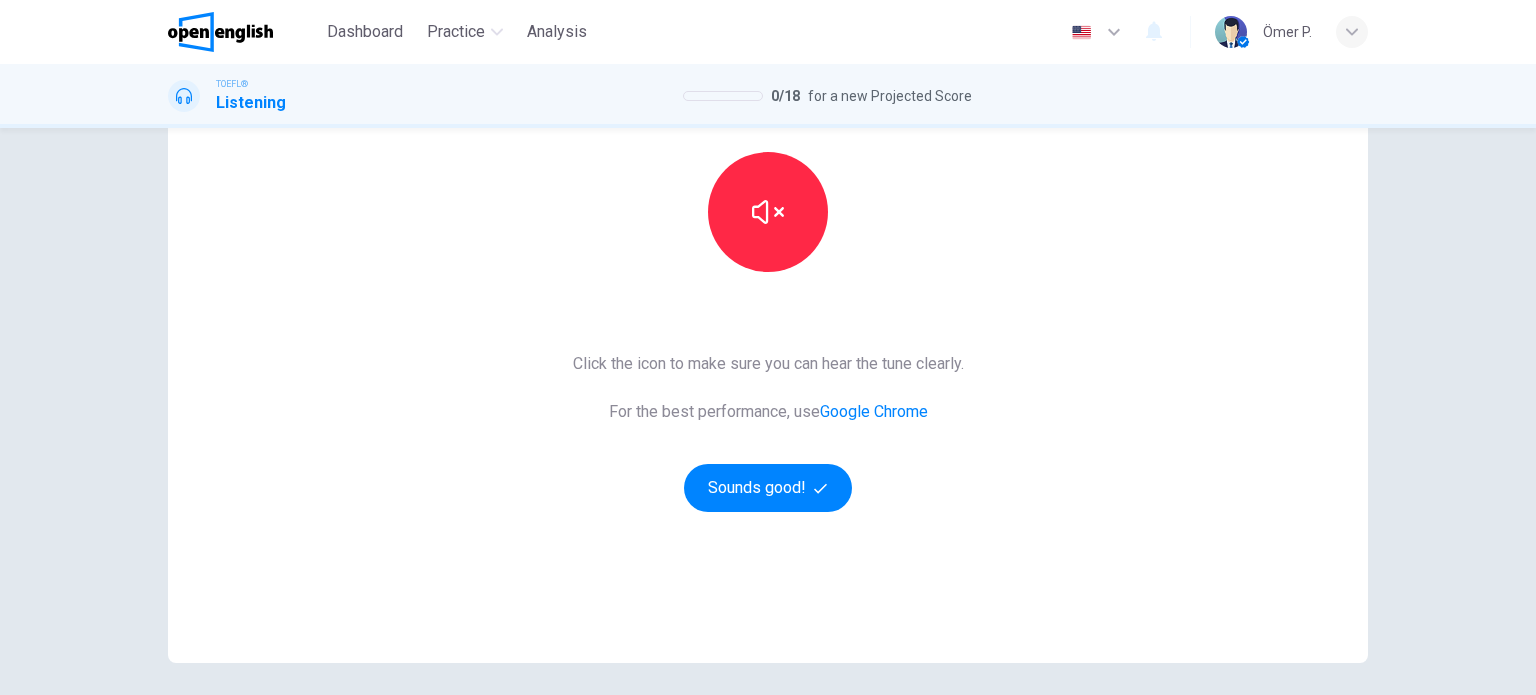 click on "Click the icon to make sure you can hear the tune clearly. For the best performance, use  Google Chrome Sounds good!" at bounding box center (768, 432) 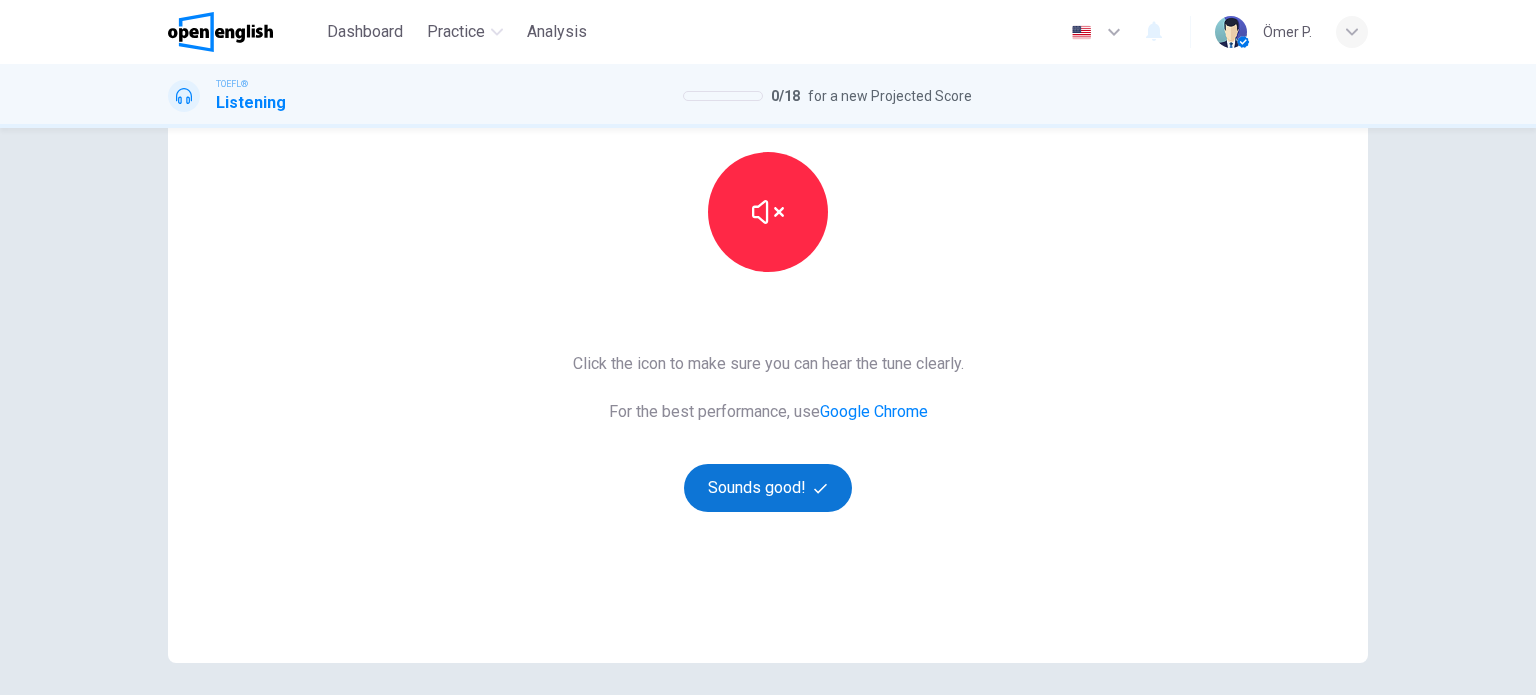 click on "Sounds good!" at bounding box center [768, 488] 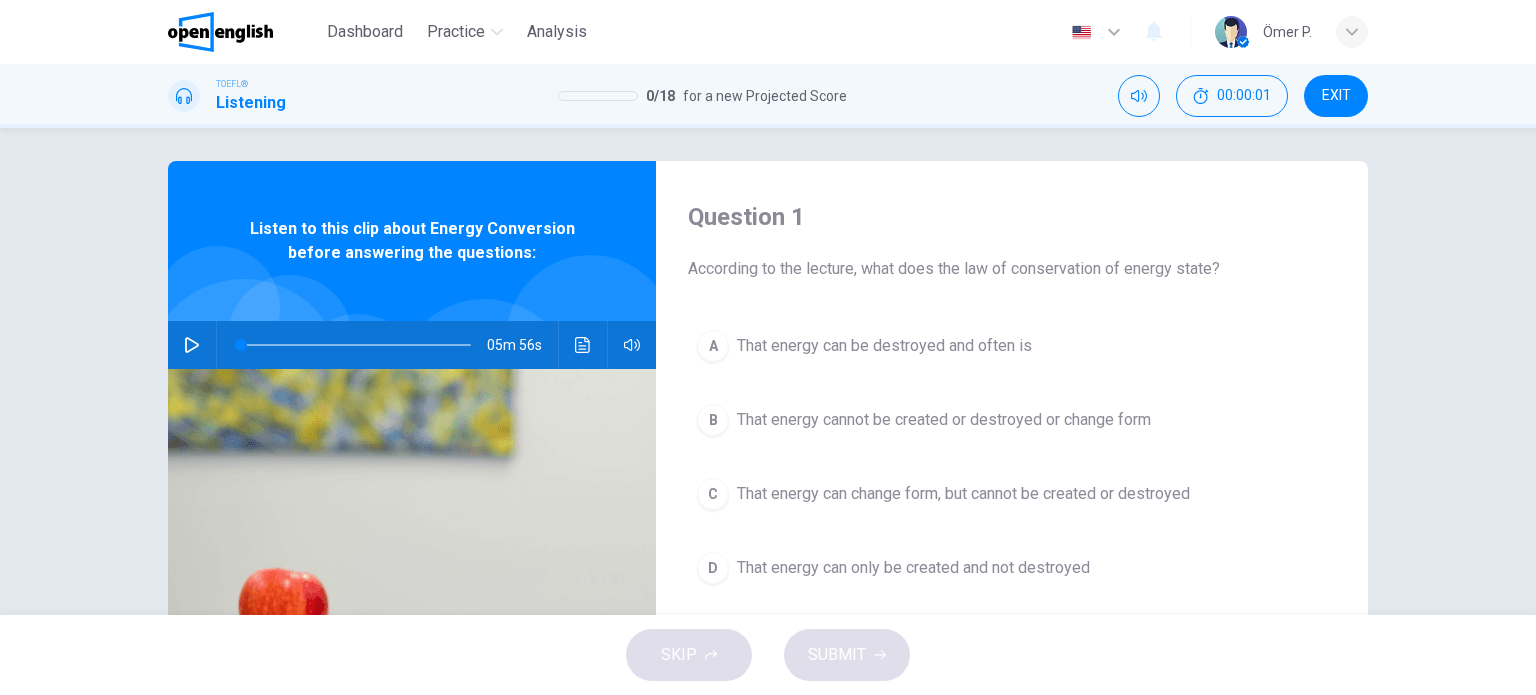scroll, scrollTop: 0, scrollLeft: 0, axis: both 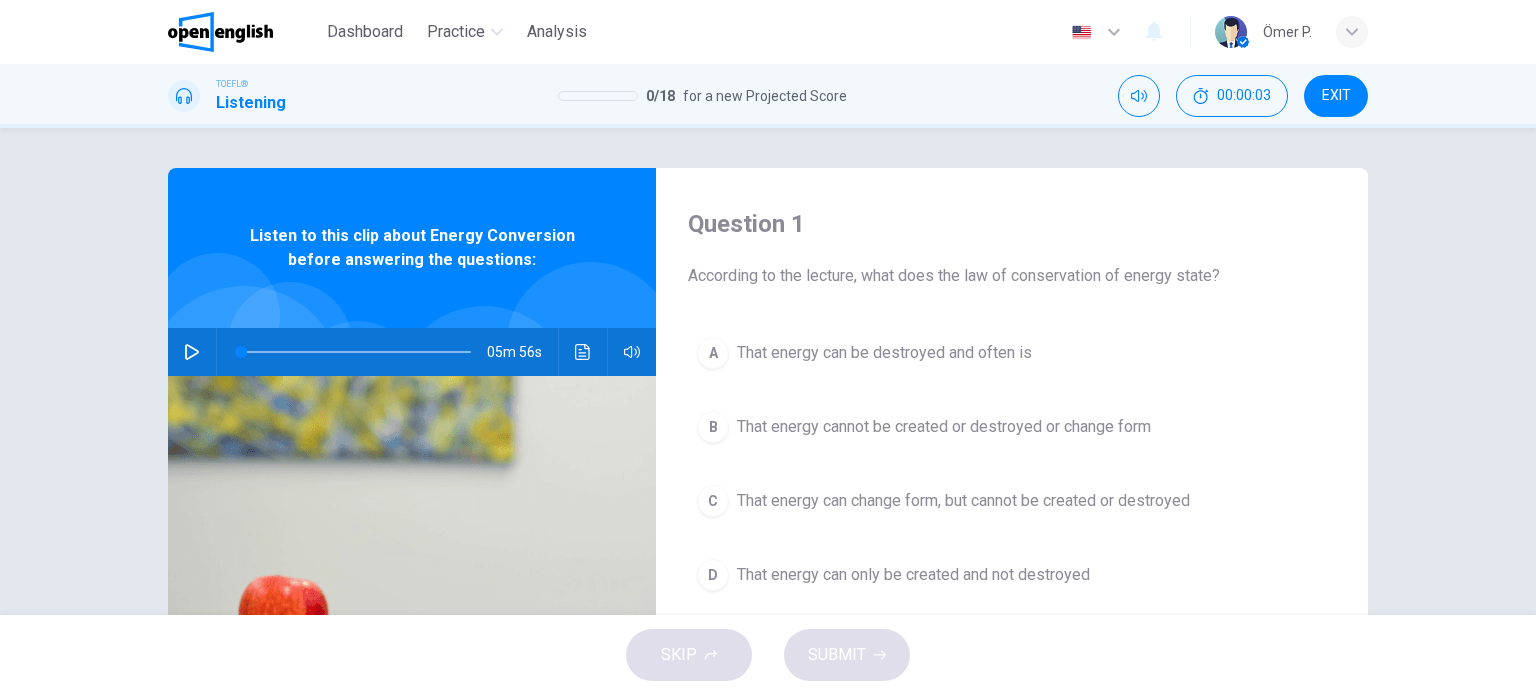 click on "TOEFL® Listening 0 / 18 for a new Projected Score 00:00:03 EXIT" at bounding box center [768, 96] 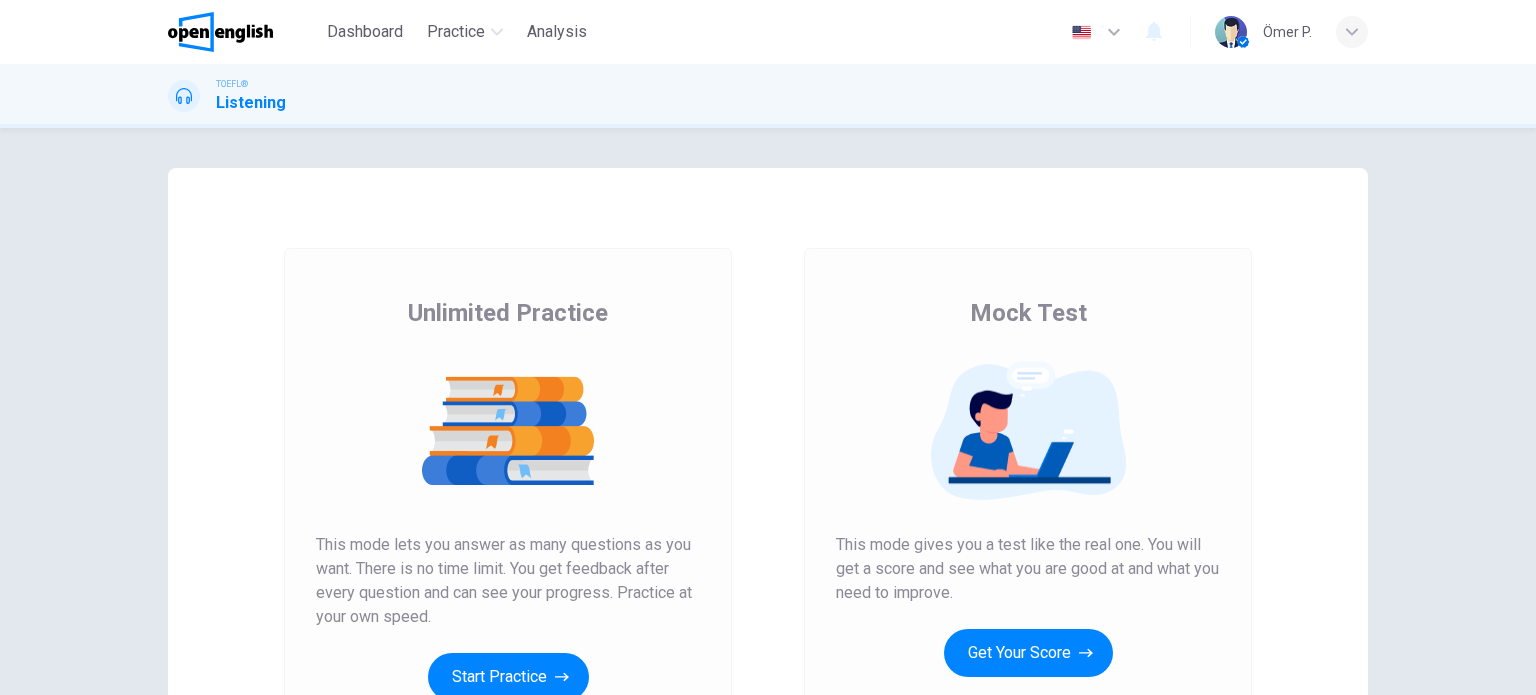 scroll, scrollTop: 0, scrollLeft: 0, axis: both 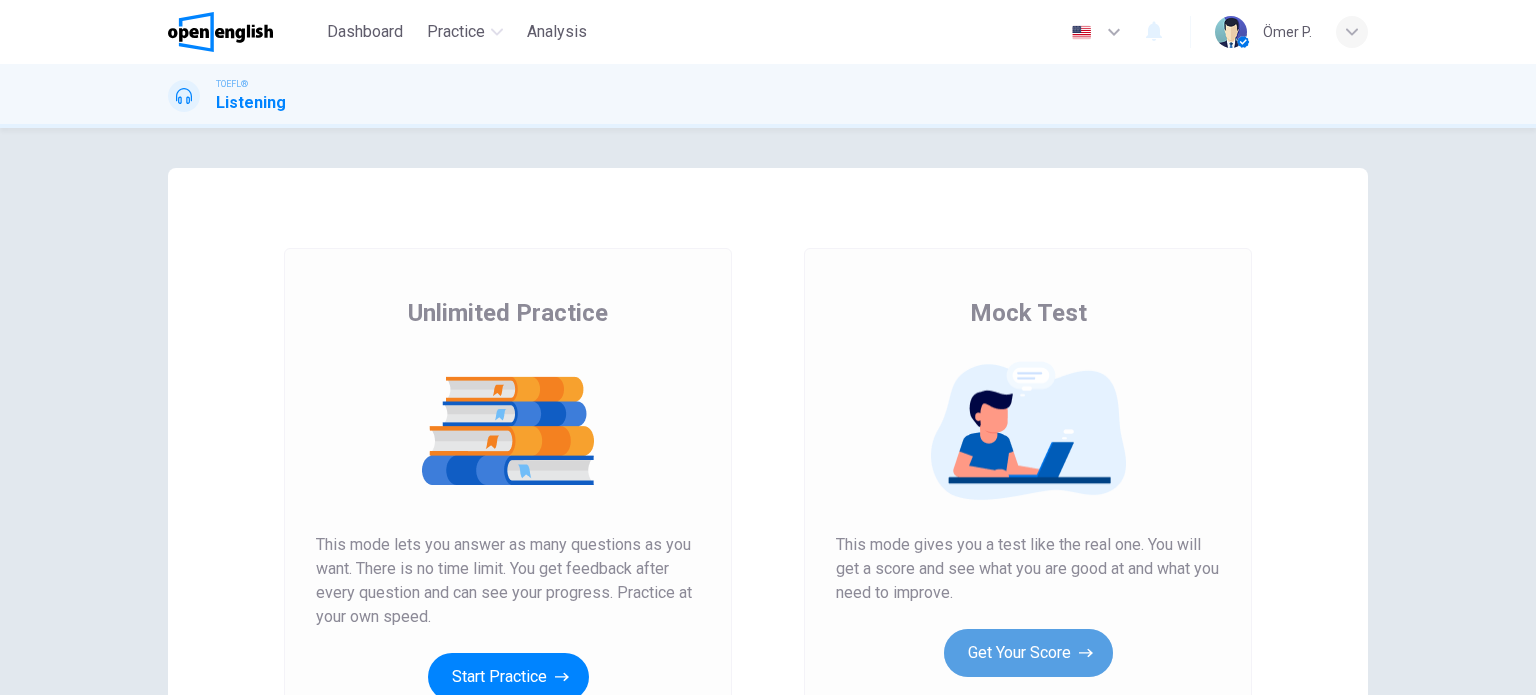 click on "Get Your Score" at bounding box center [1028, 653] 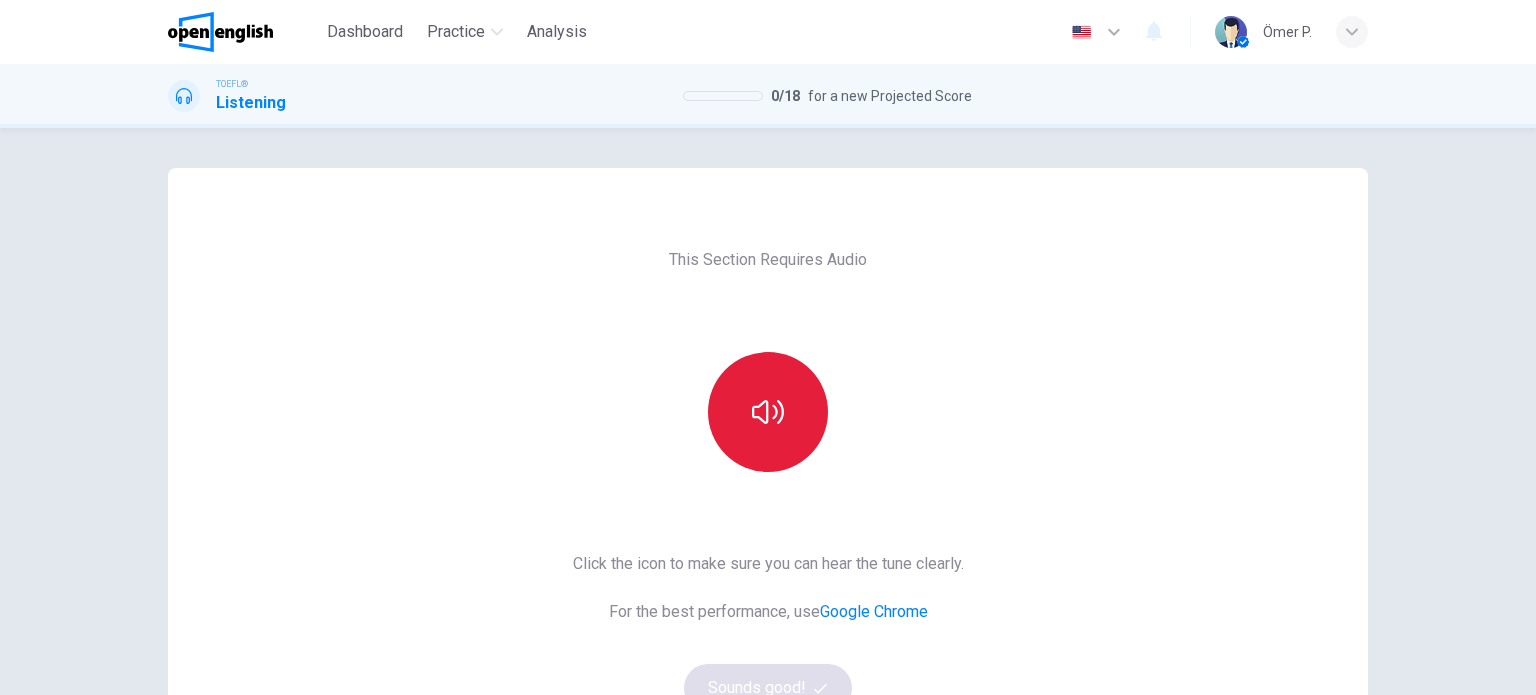 click at bounding box center (768, 412) 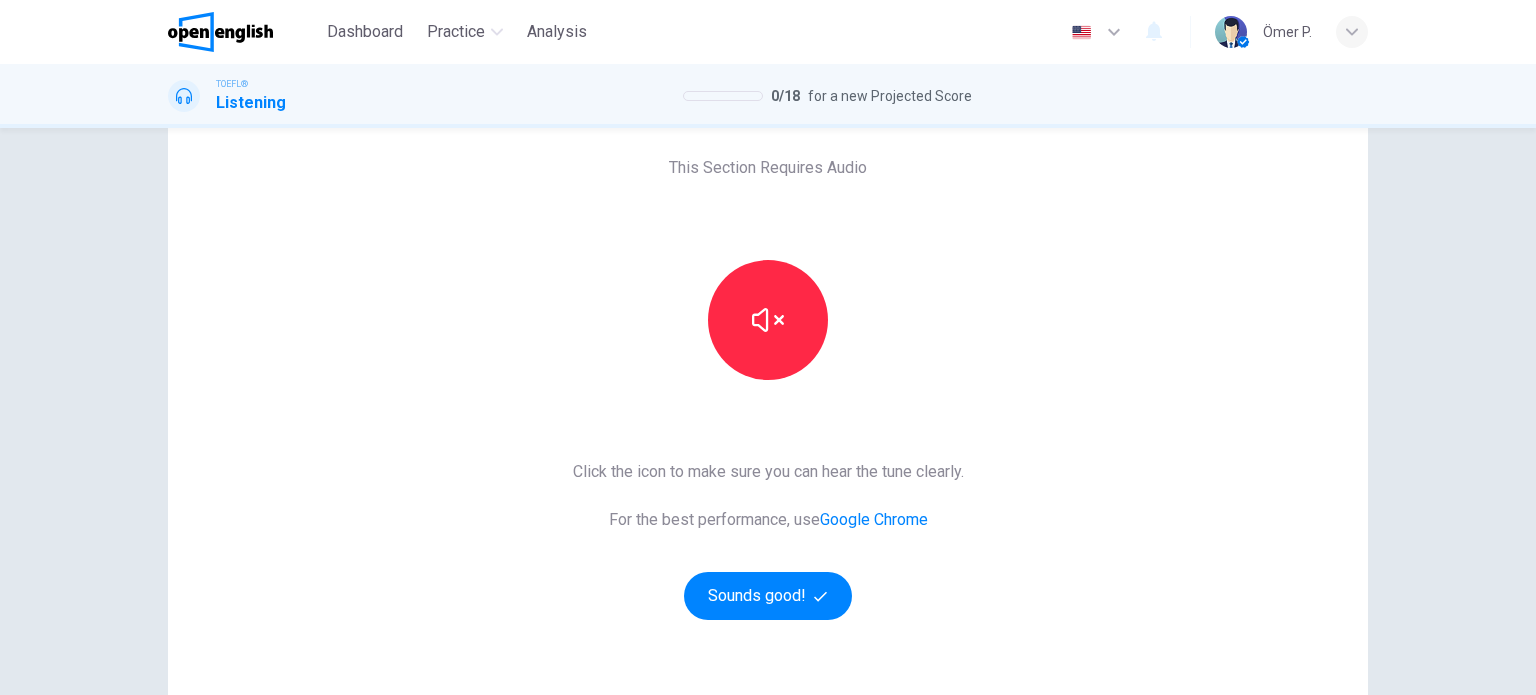 scroll, scrollTop: 100, scrollLeft: 0, axis: vertical 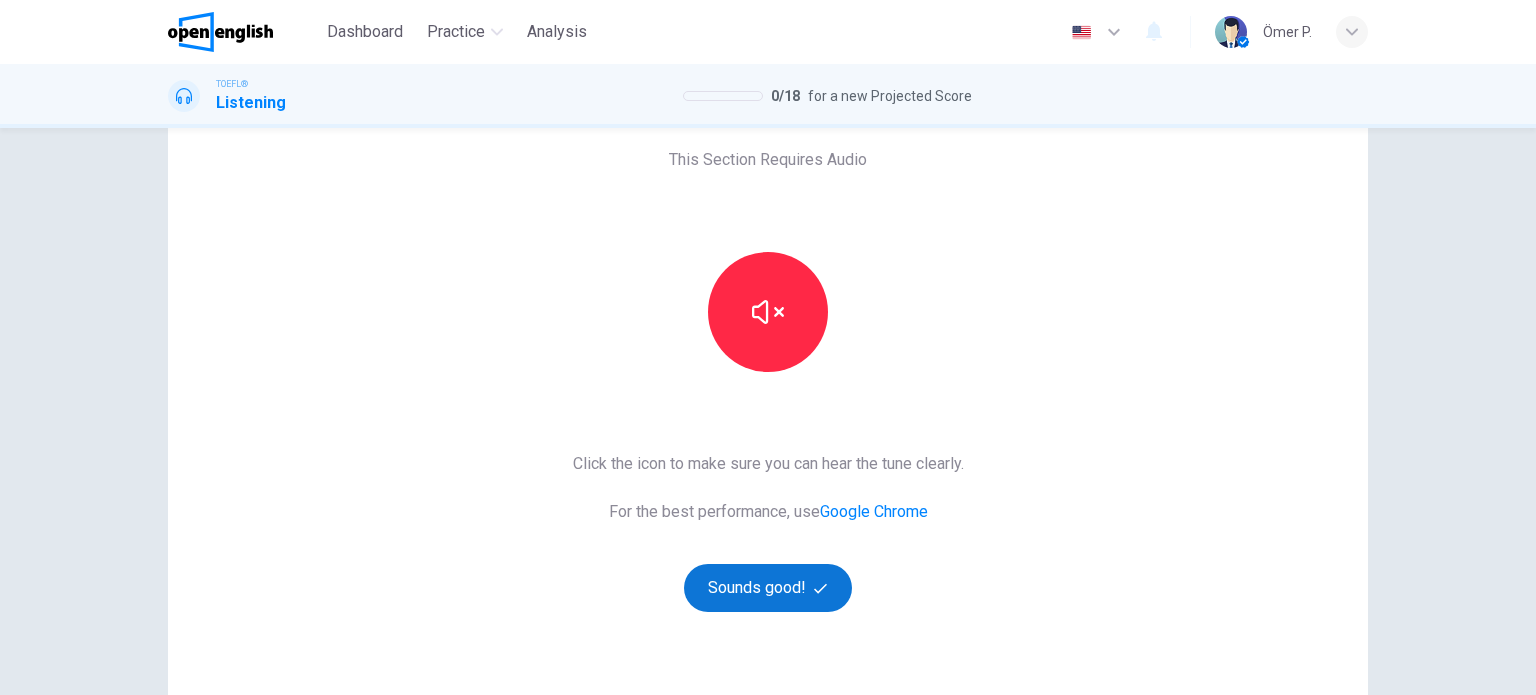 click on "Sounds good!" at bounding box center (768, 588) 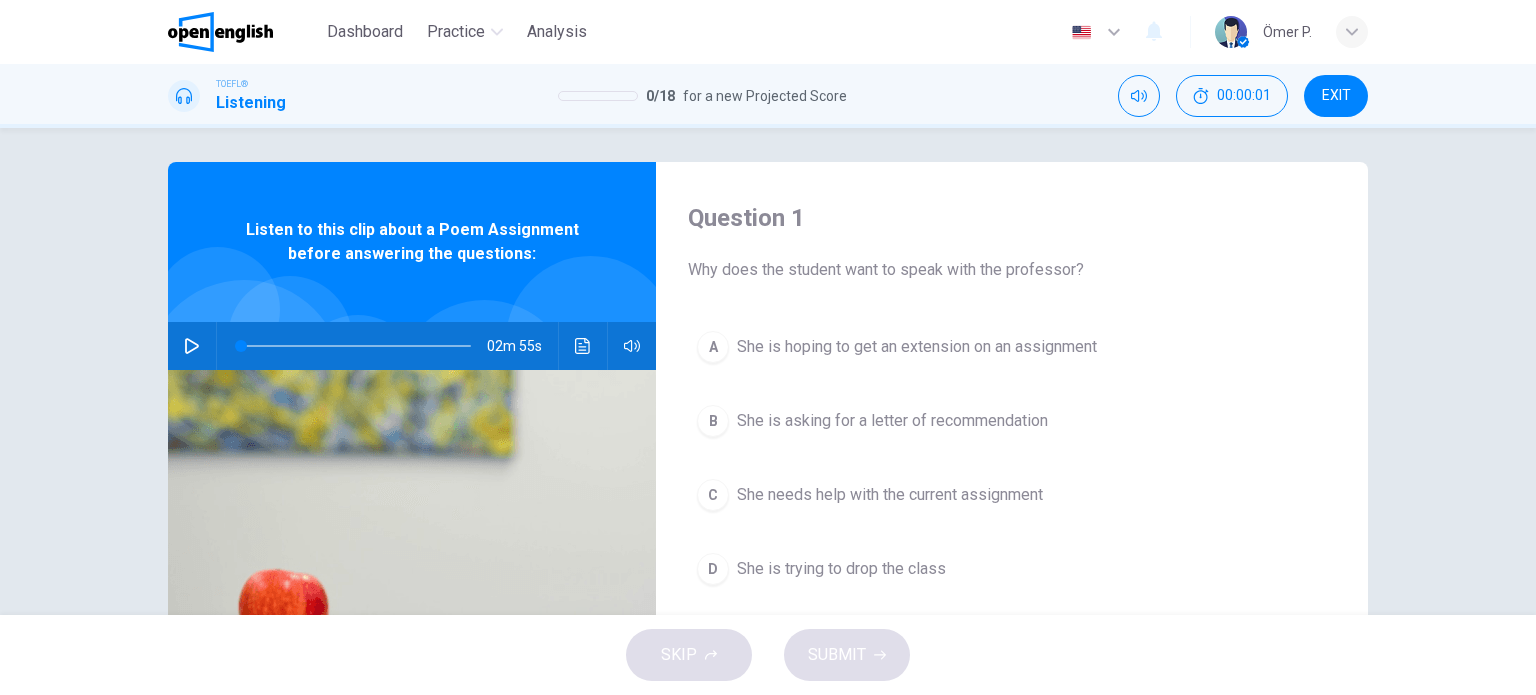 scroll, scrollTop: 0, scrollLeft: 0, axis: both 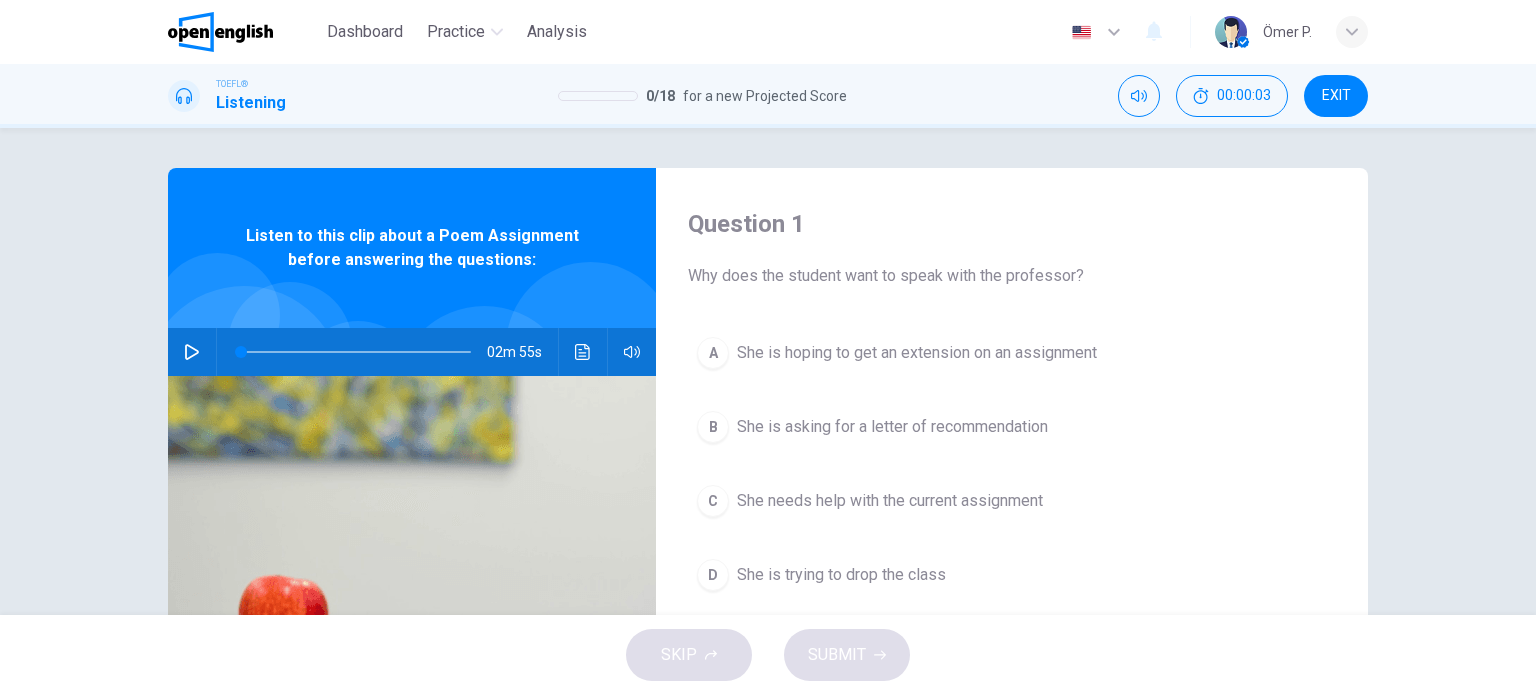click on "02m 55s" at bounding box center [412, 352] 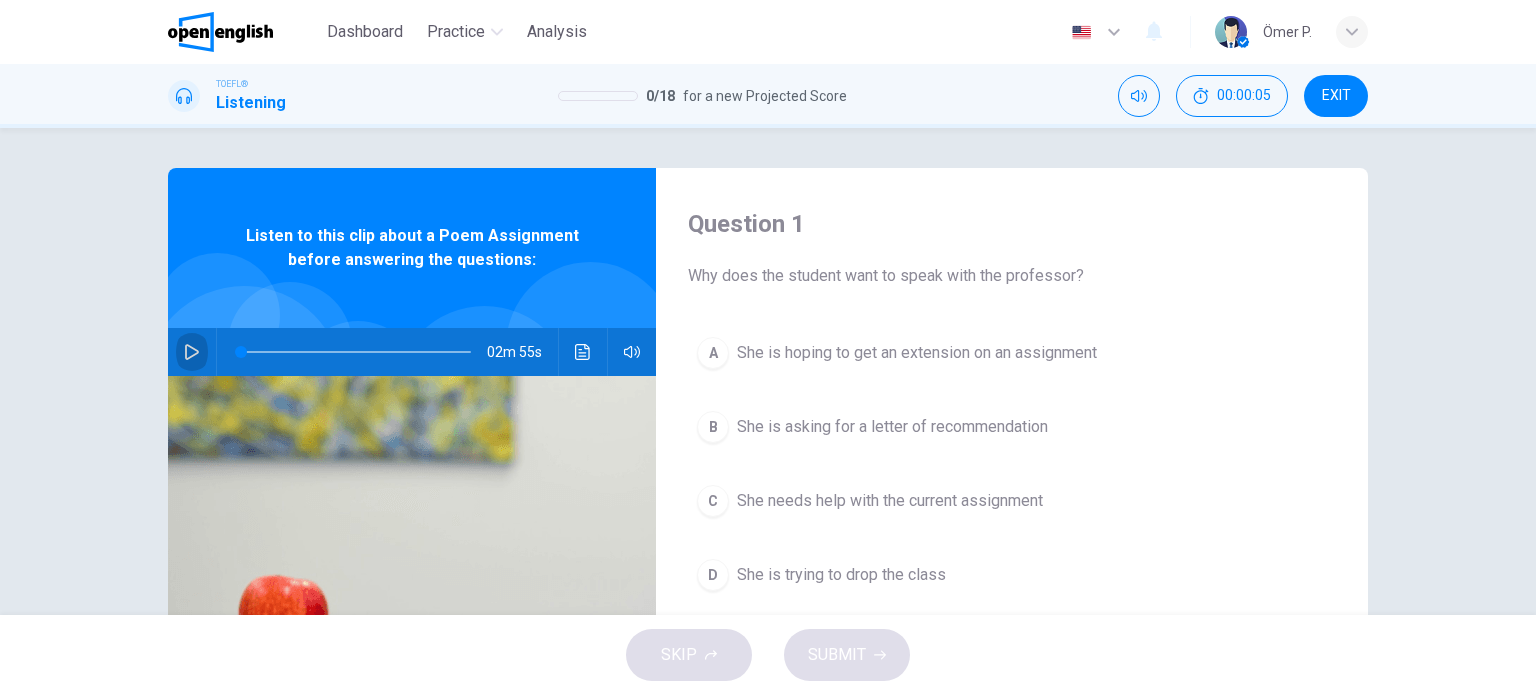 click 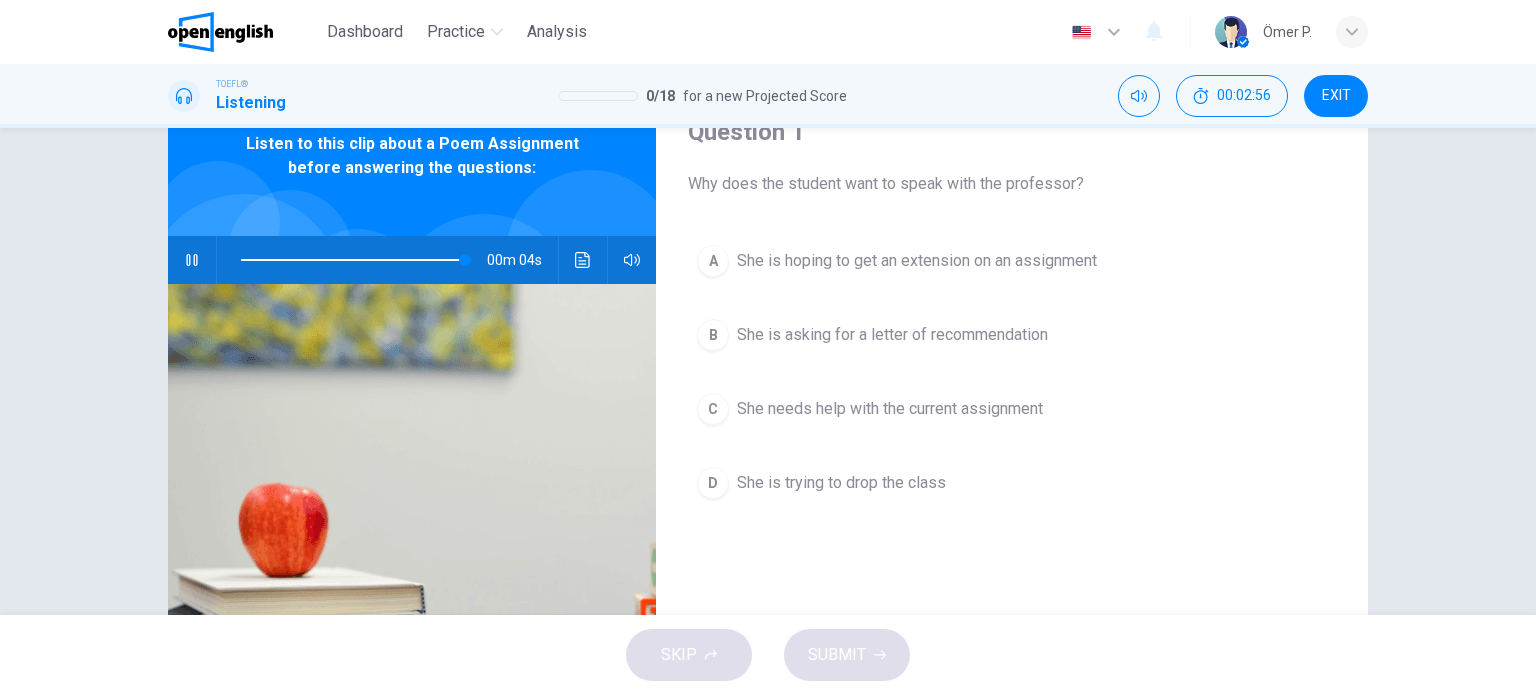 scroll, scrollTop: 100, scrollLeft: 0, axis: vertical 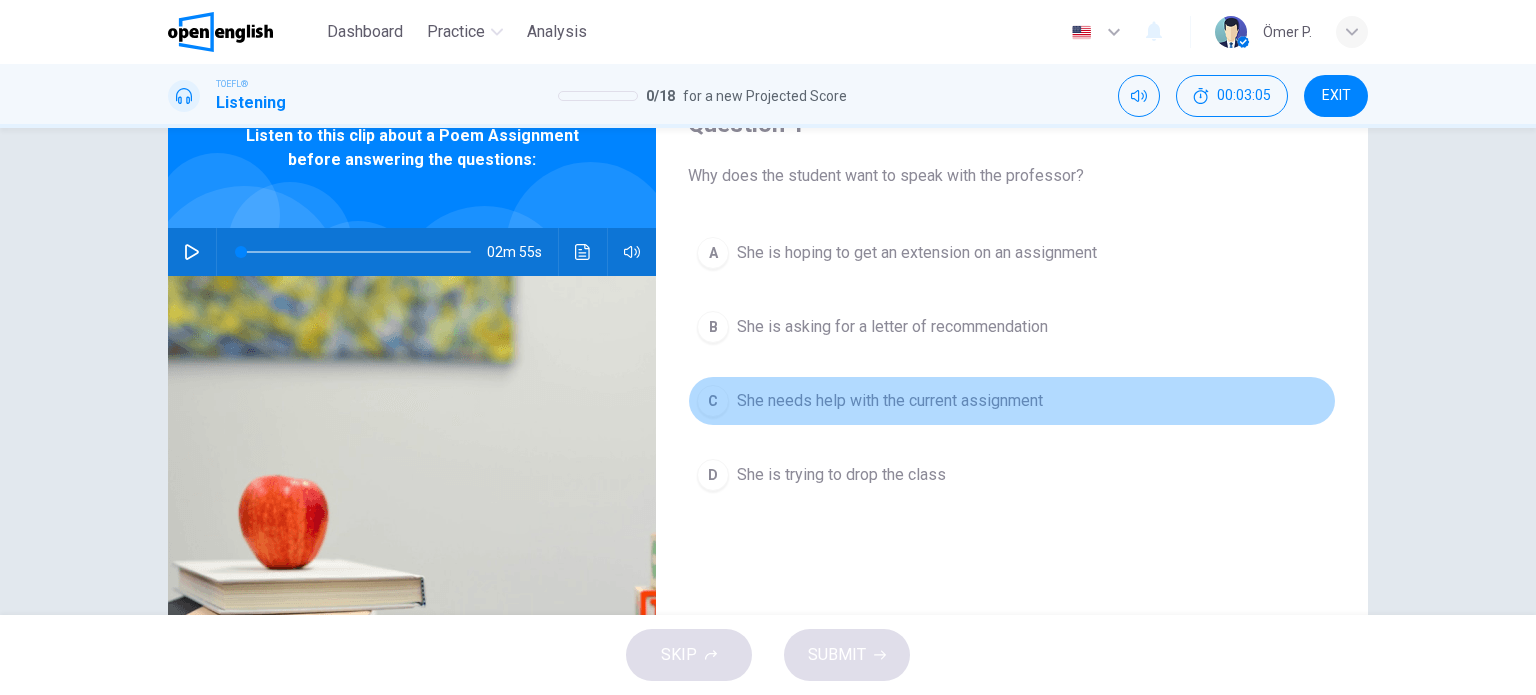 click on "She needs help with the current assignment" at bounding box center [890, 401] 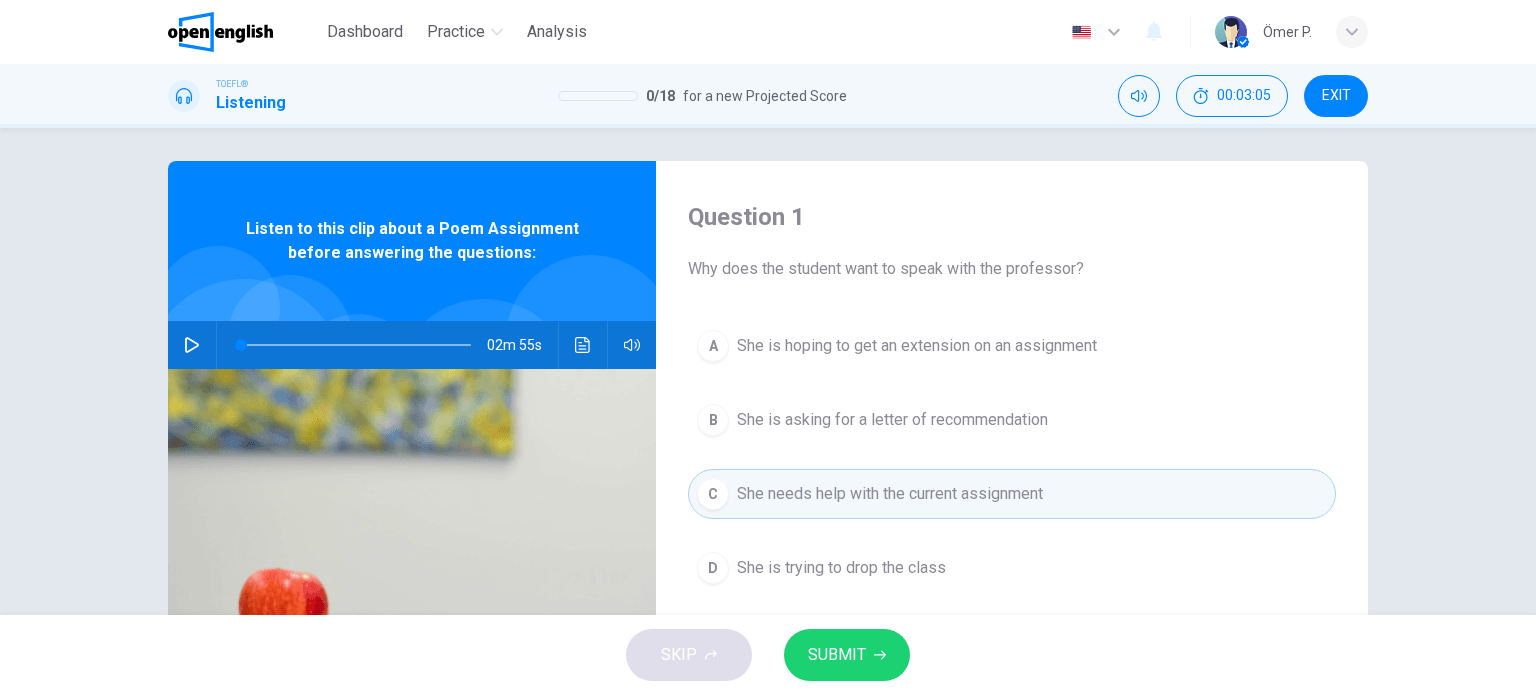scroll, scrollTop: 0, scrollLeft: 0, axis: both 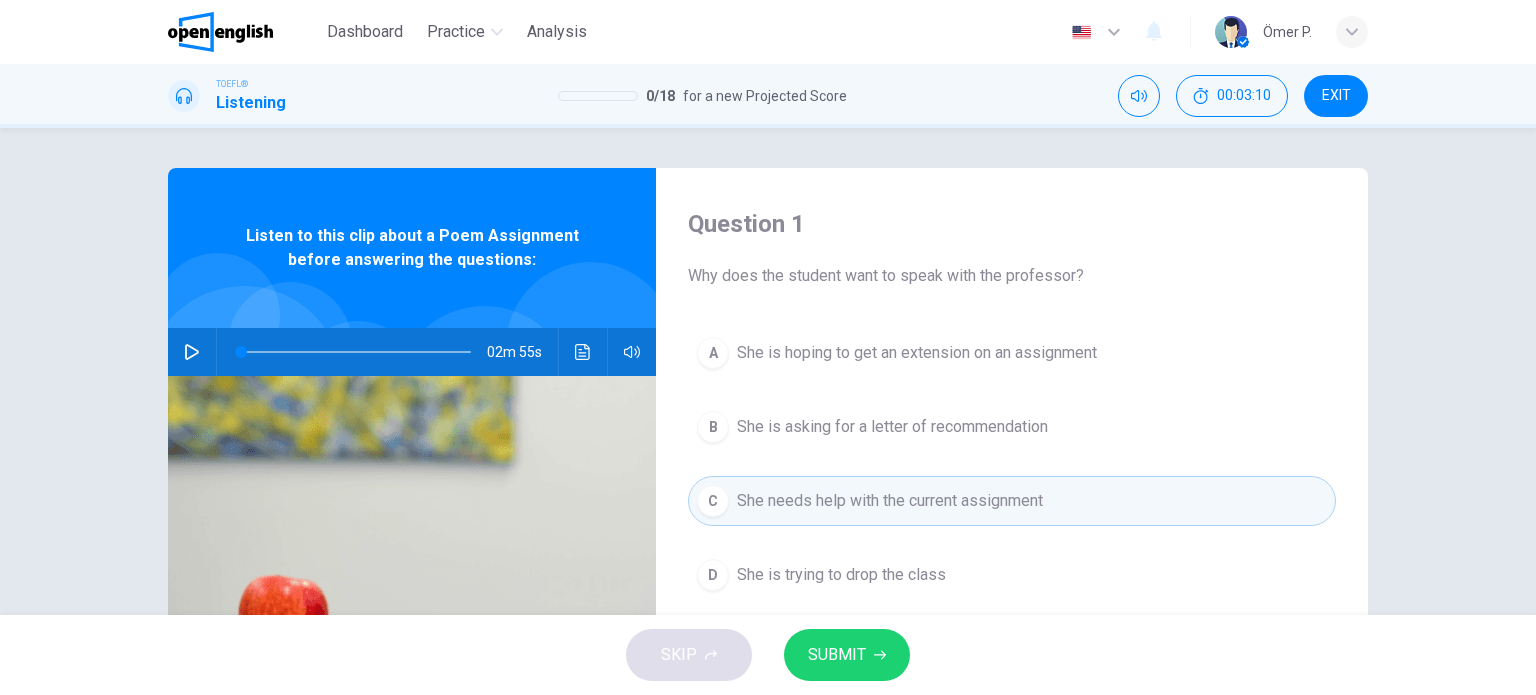 click on "SUBMIT" at bounding box center (837, 655) 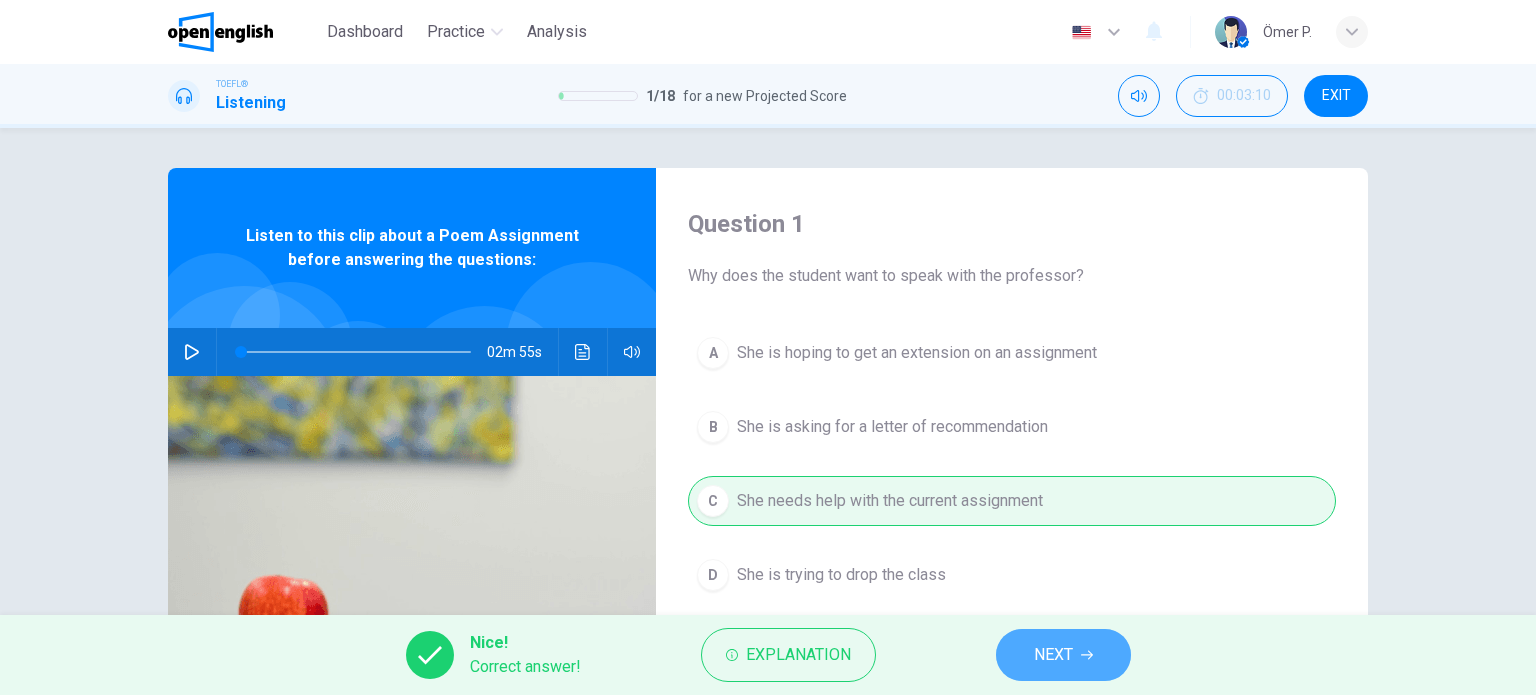 drag, startPoint x: 1020, startPoint y: 639, endPoint x: 988, endPoint y: 621, distance: 36.71512 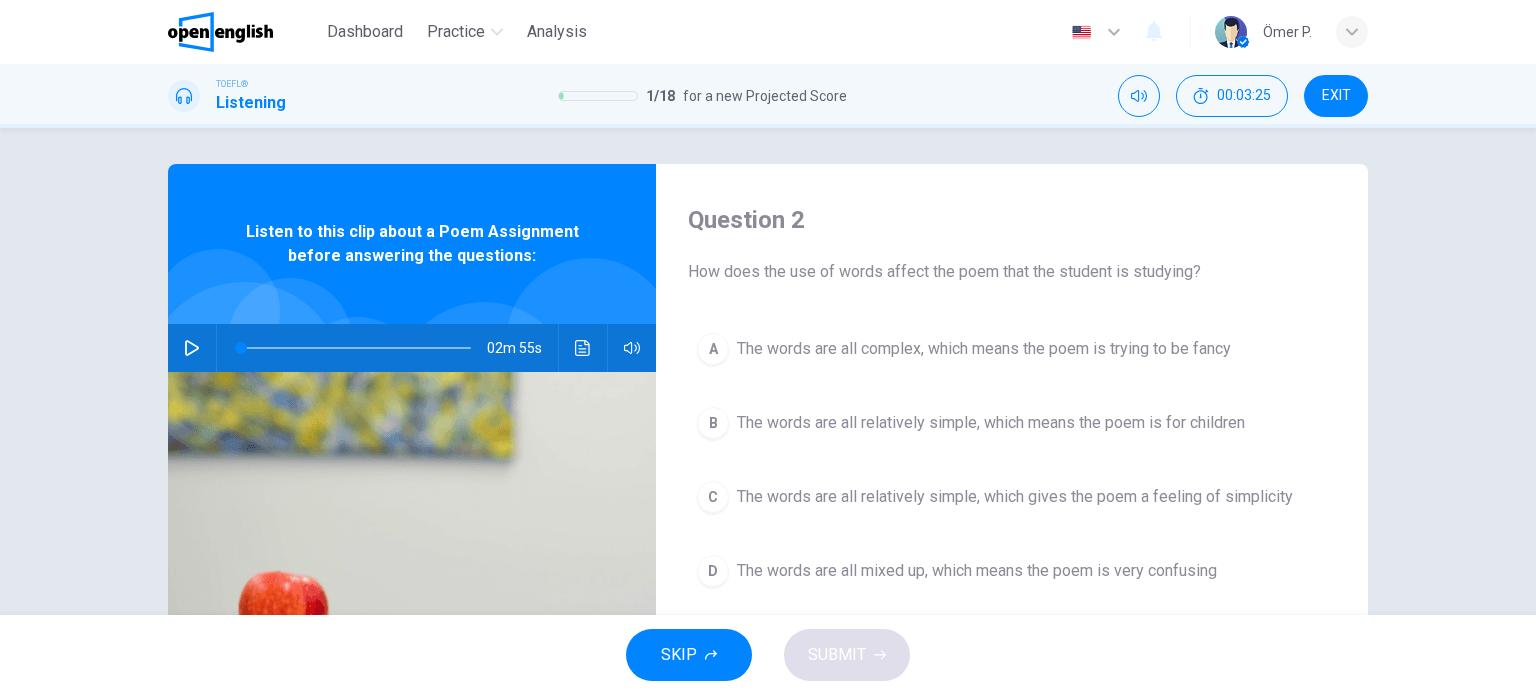 scroll, scrollTop: 0, scrollLeft: 0, axis: both 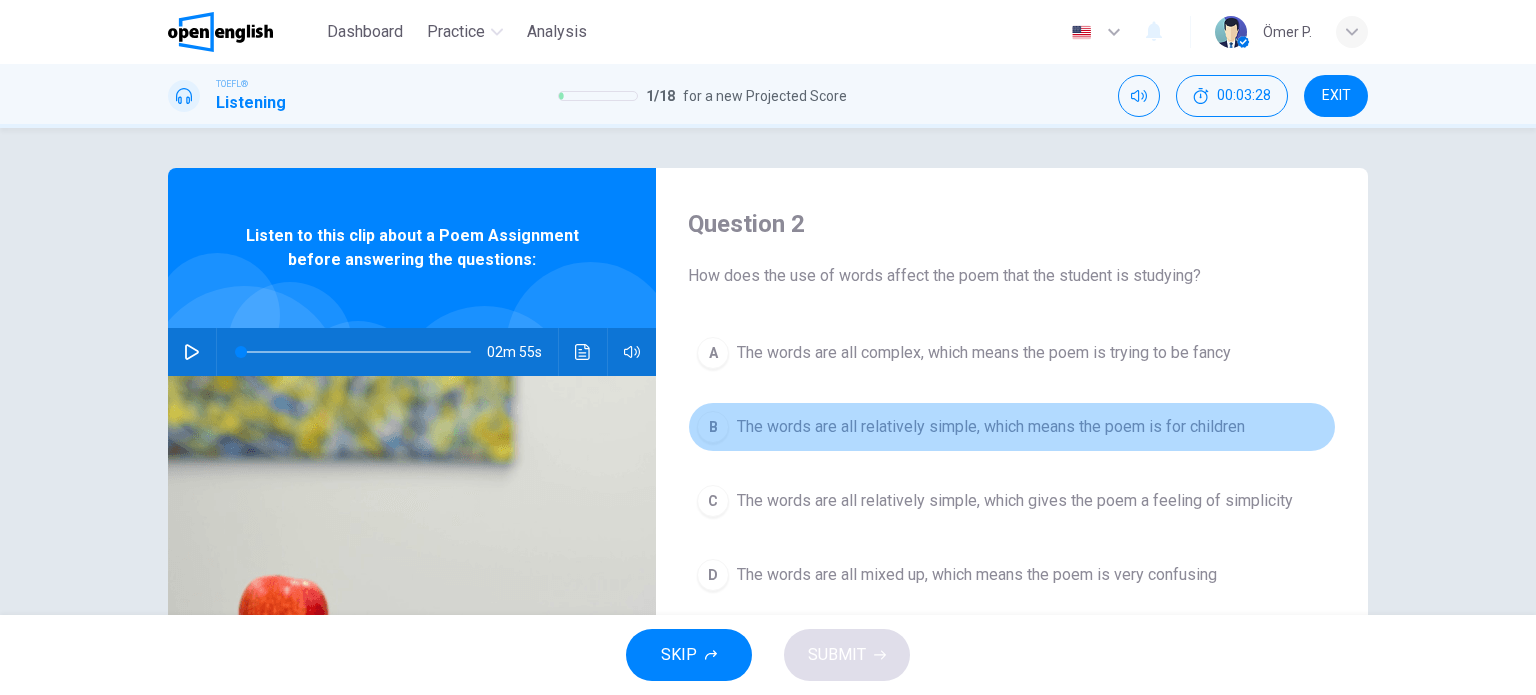 click on "The words are all relatively simple, which means the poem is for children" at bounding box center [991, 427] 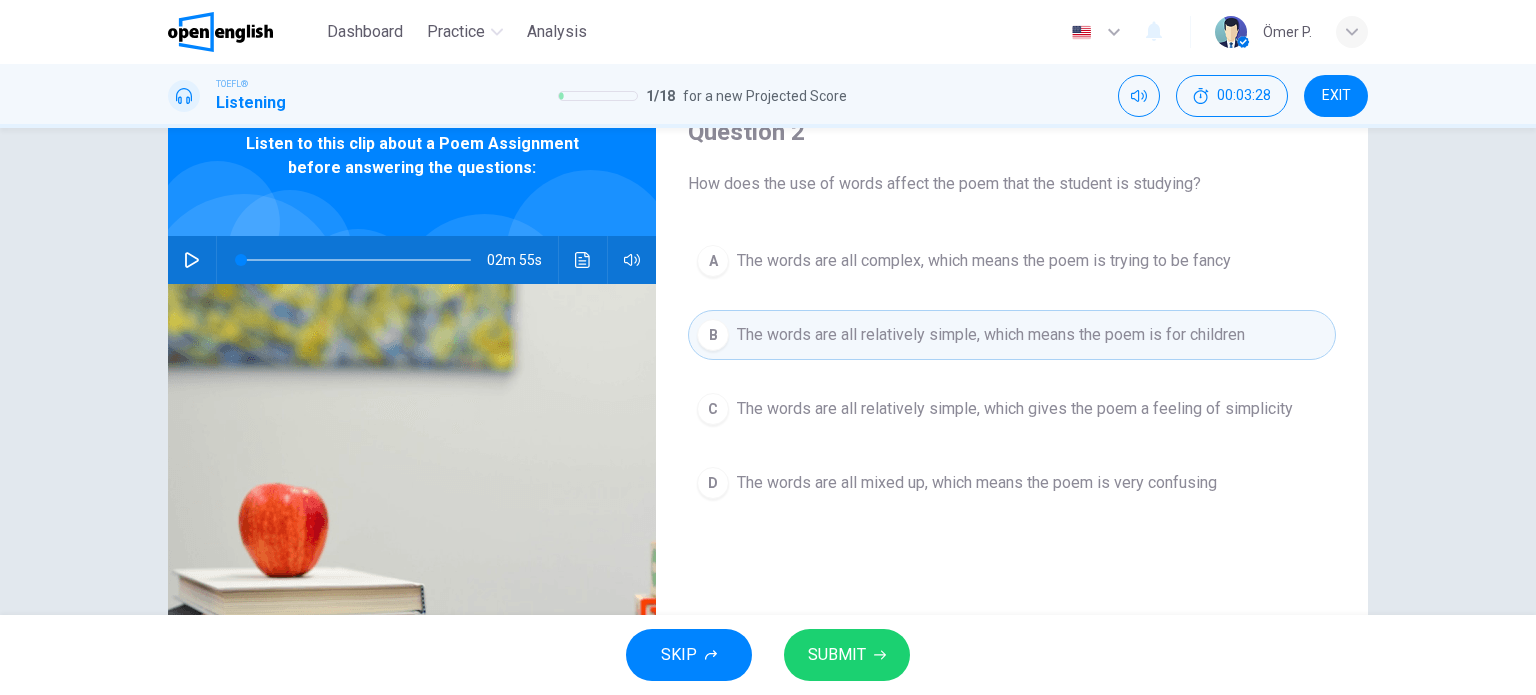 scroll, scrollTop: 100, scrollLeft: 0, axis: vertical 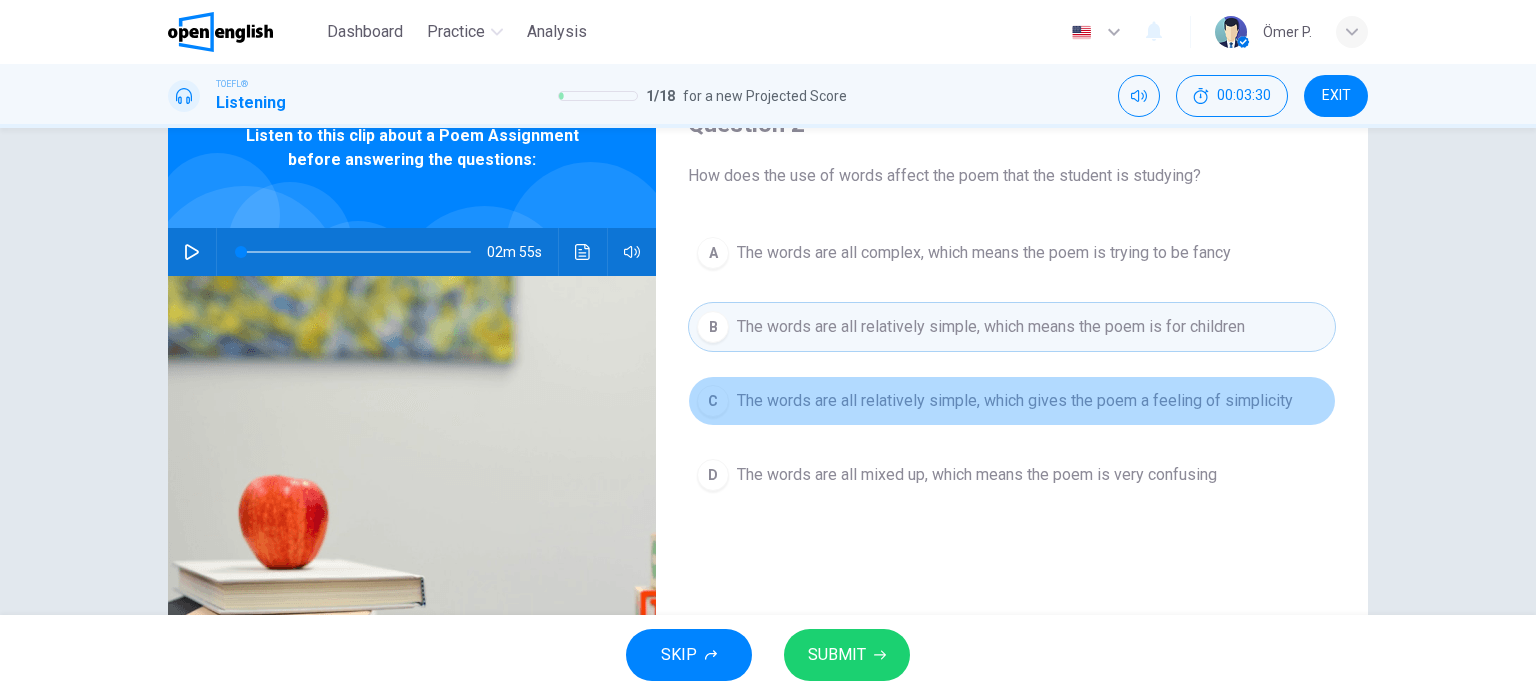 click on "C The words are all relatively simple, which gives the poem a feeling of simplicity" at bounding box center [1012, 401] 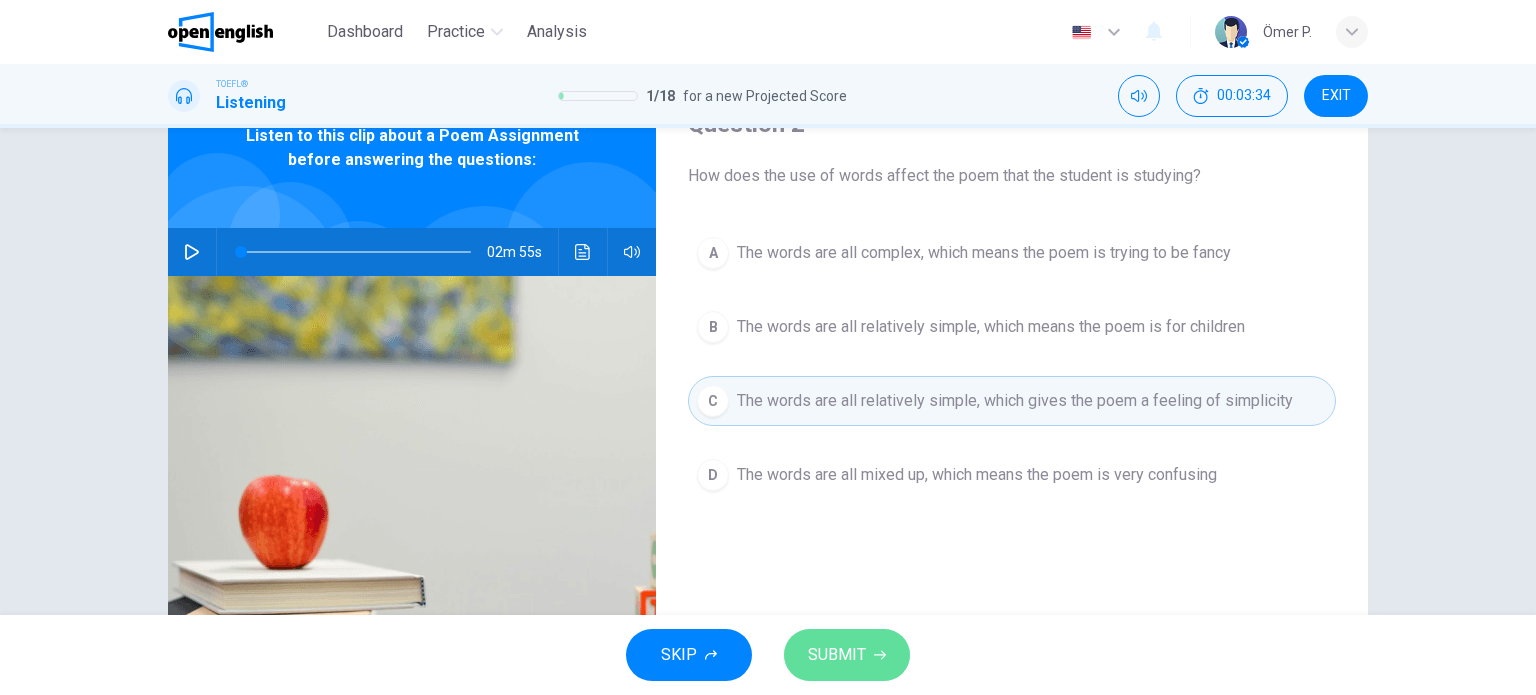click on "SUBMIT" at bounding box center (837, 655) 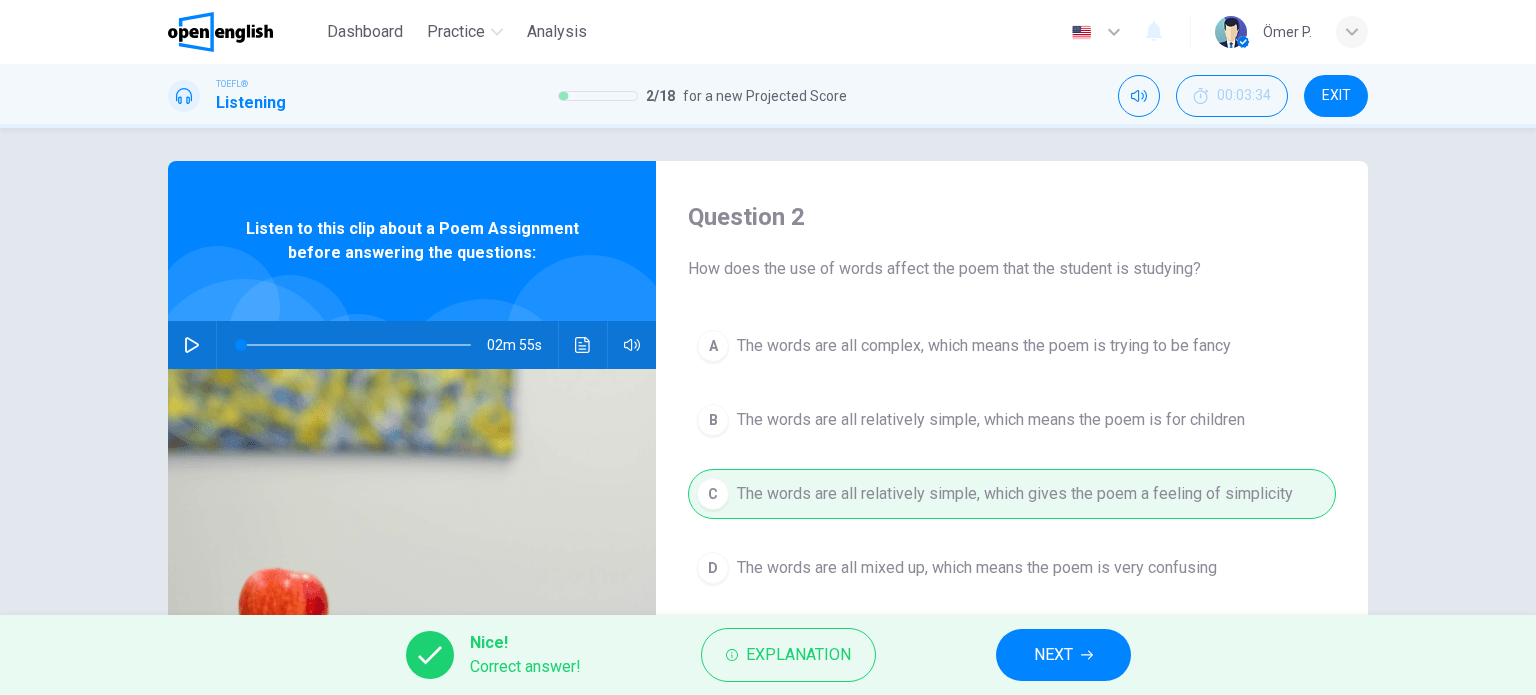 scroll, scrollTop: 0, scrollLeft: 0, axis: both 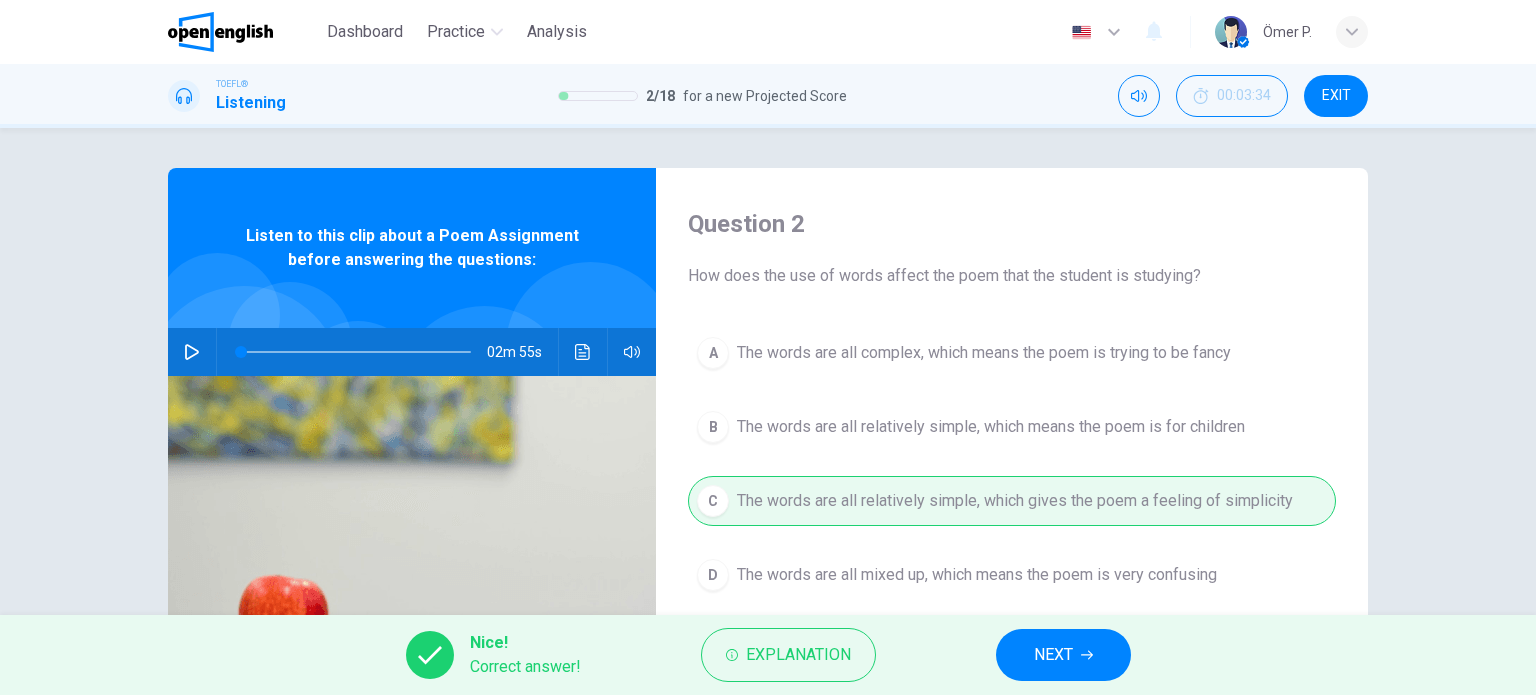 click on "Nice! Correct answer! Explanation NEXT" at bounding box center (768, 655) 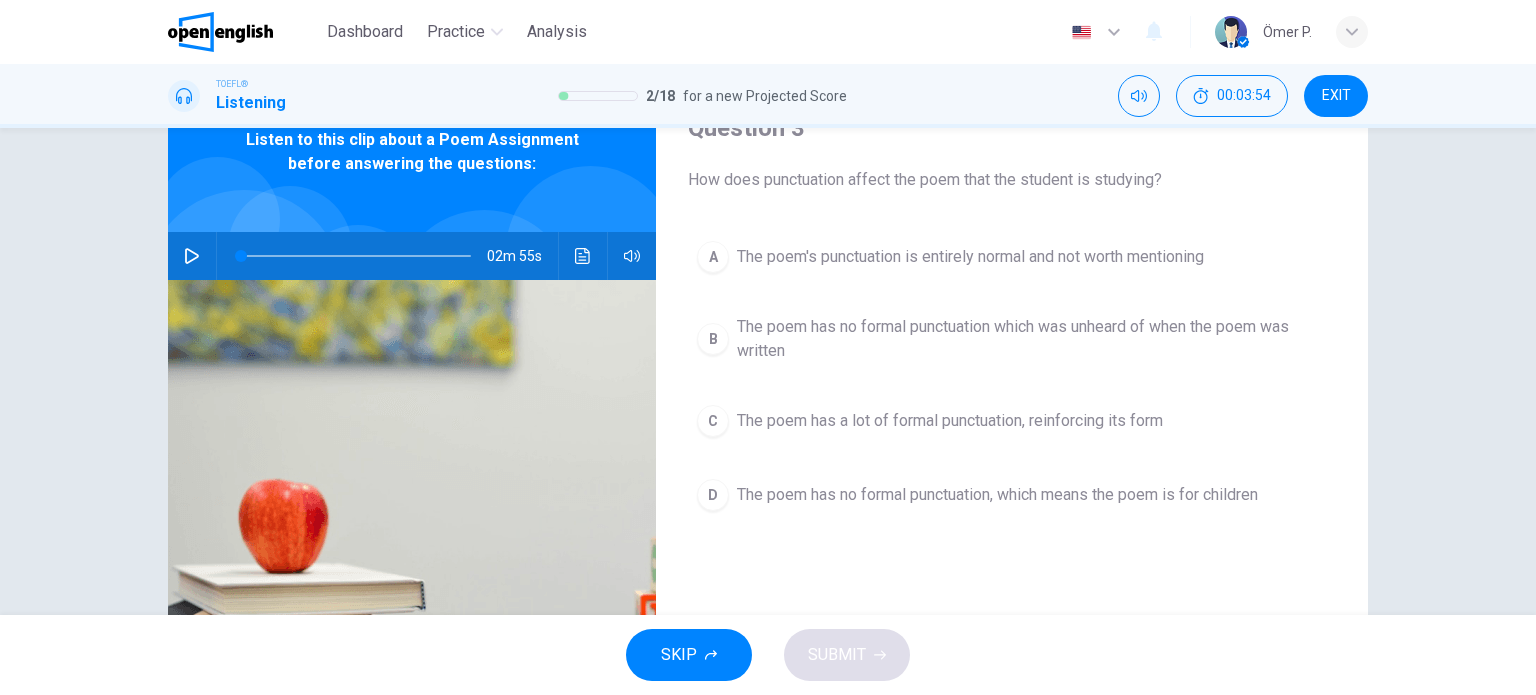 scroll, scrollTop: 100, scrollLeft: 0, axis: vertical 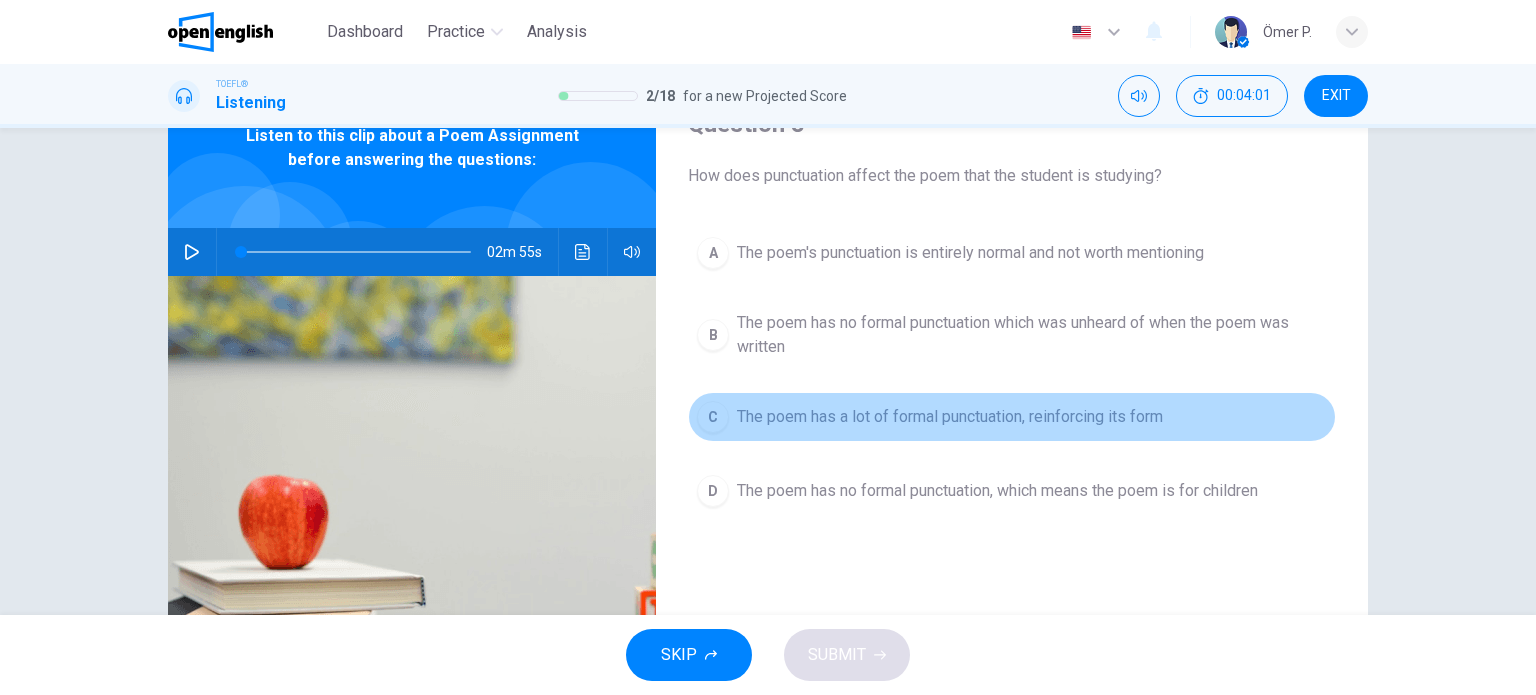 click on "C The poem has a lot of formal punctuation, reinforcing its form" at bounding box center [1012, 417] 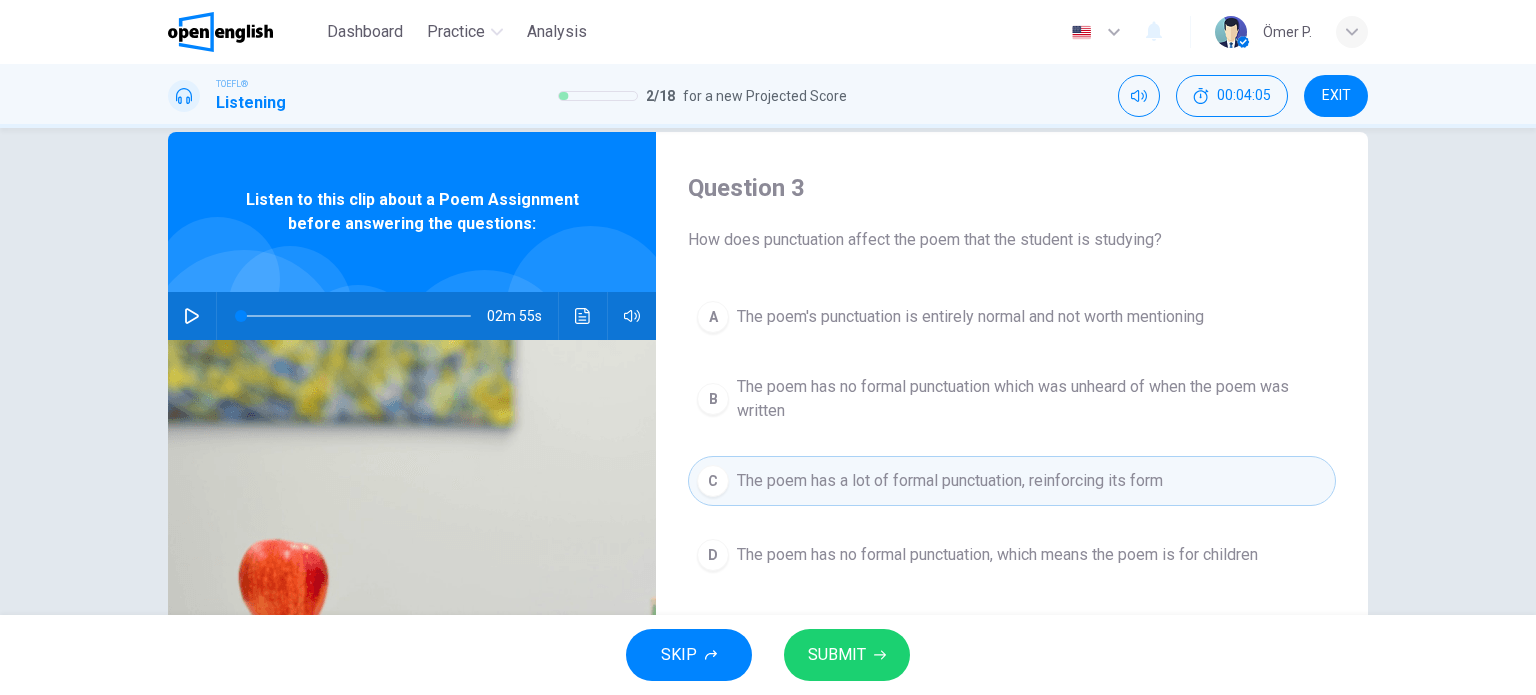 scroll, scrollTop: 100, scrollLeft: 0, axis: vertical 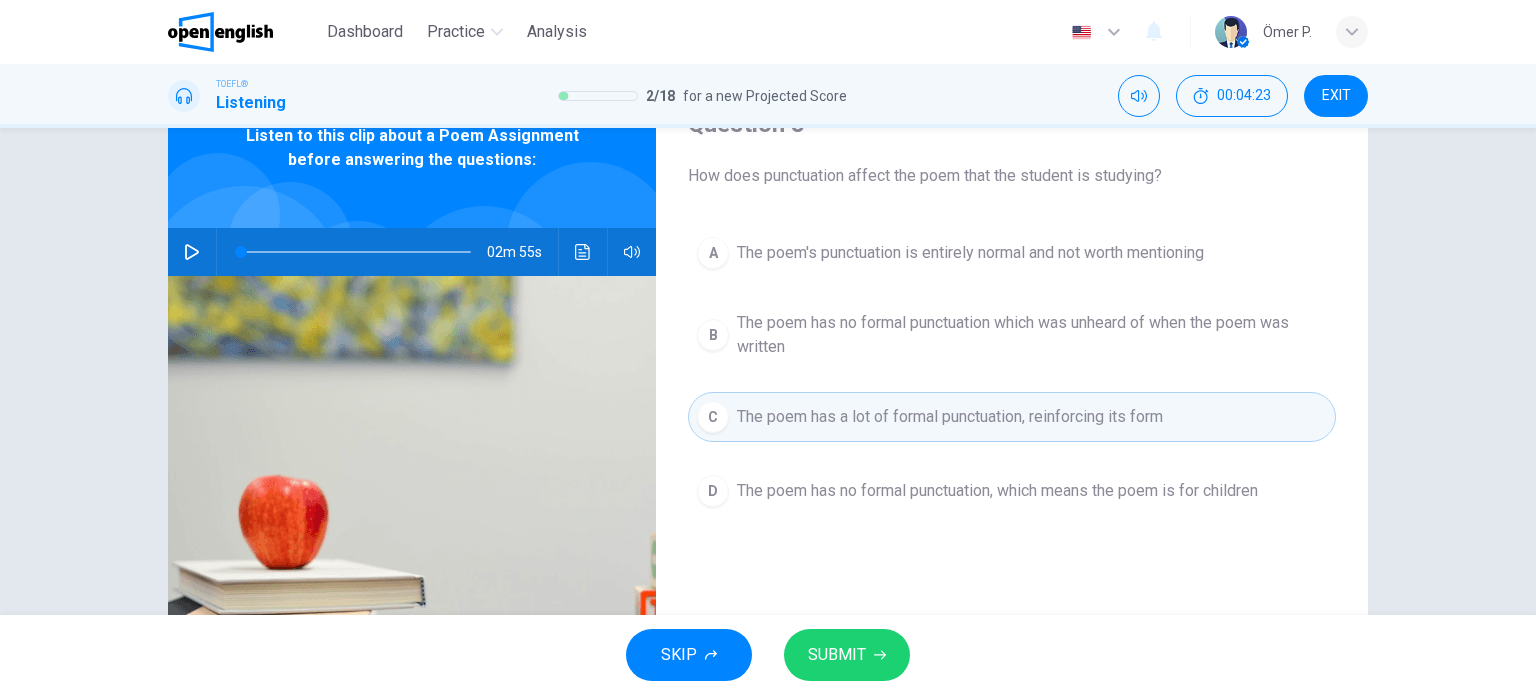 click at bounding box center [352, 252] 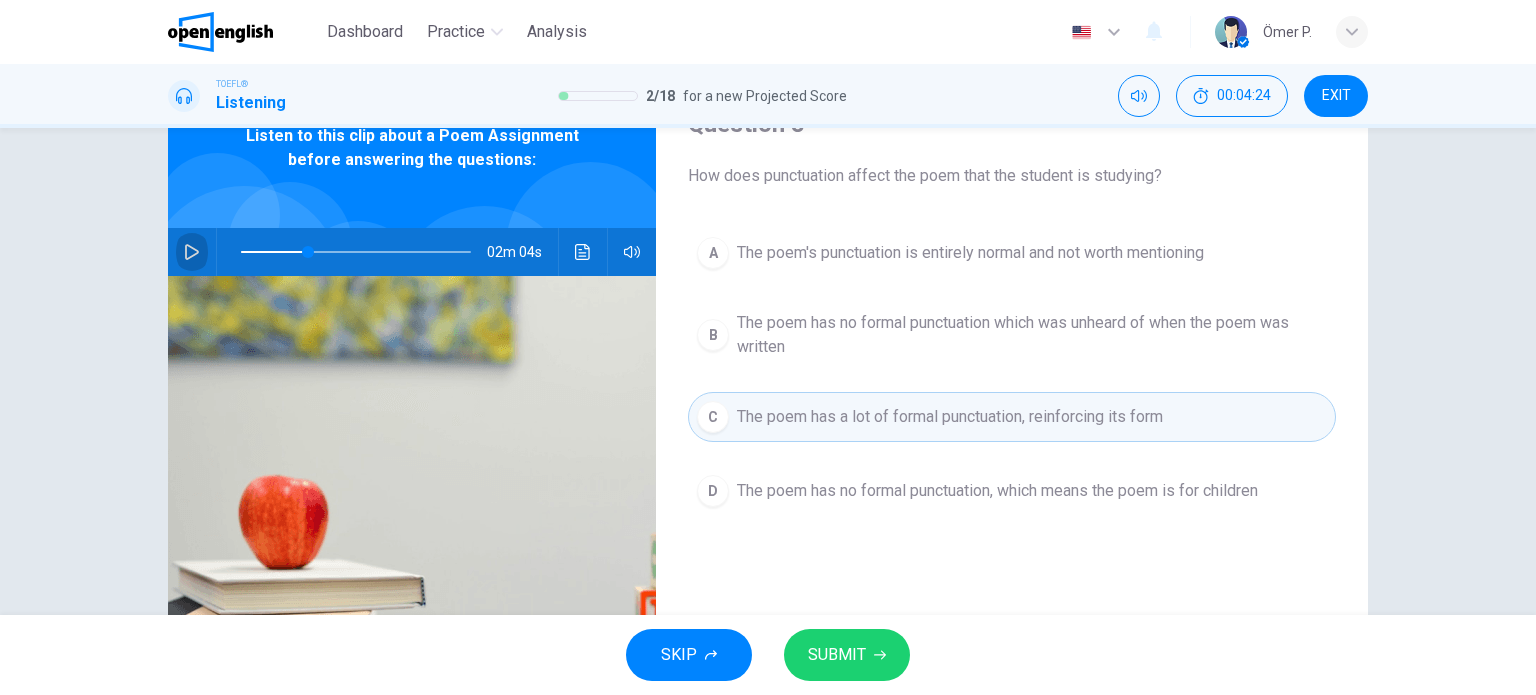 click at bounding box center [192, 252] 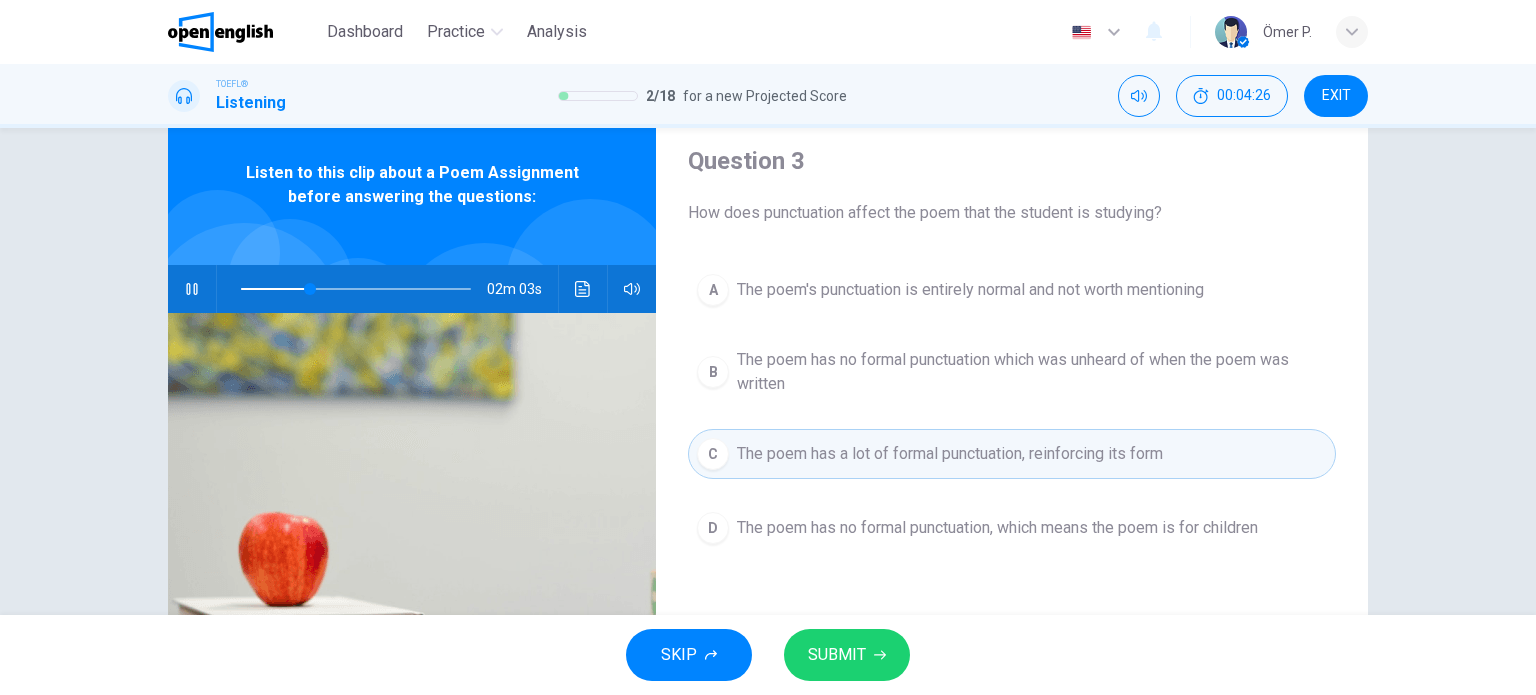 scroll, scrollTop: 0, scrollLeft: 0, axis: both 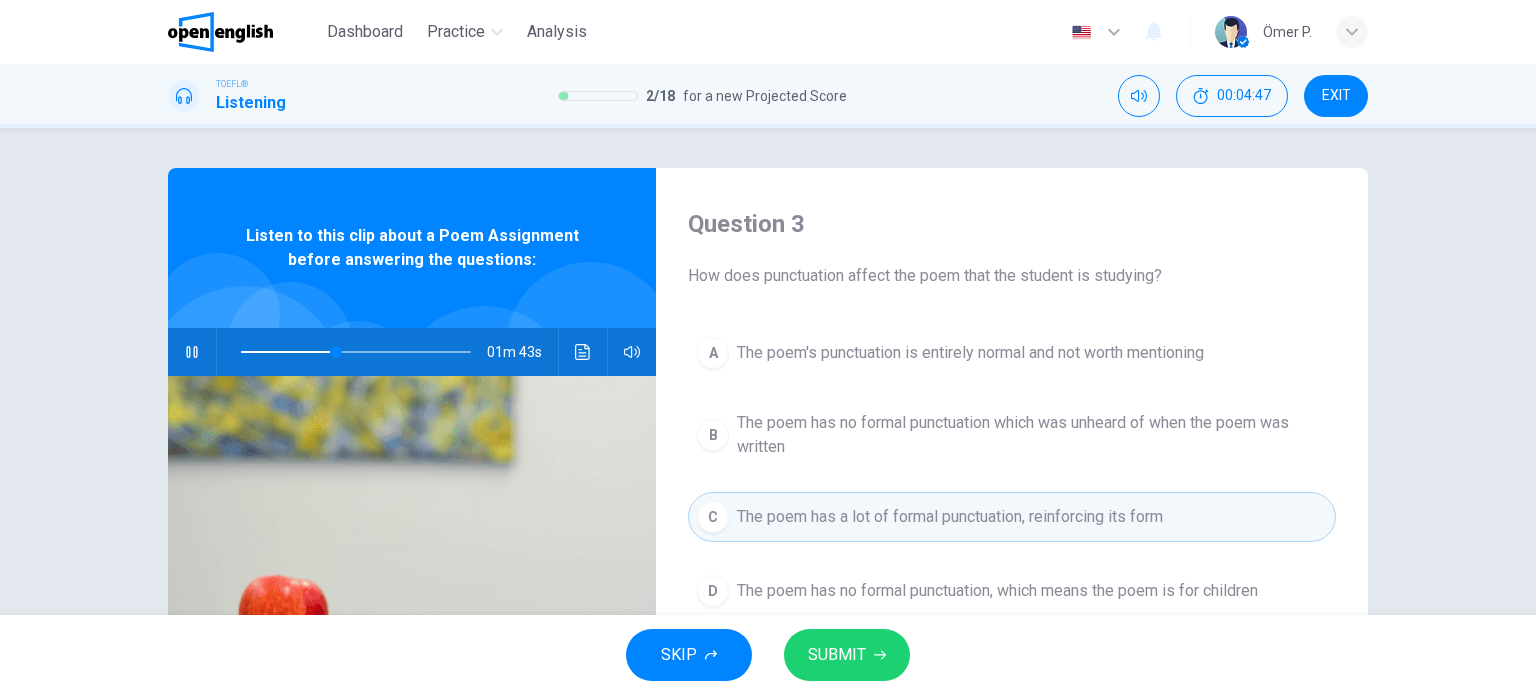 type on "**" 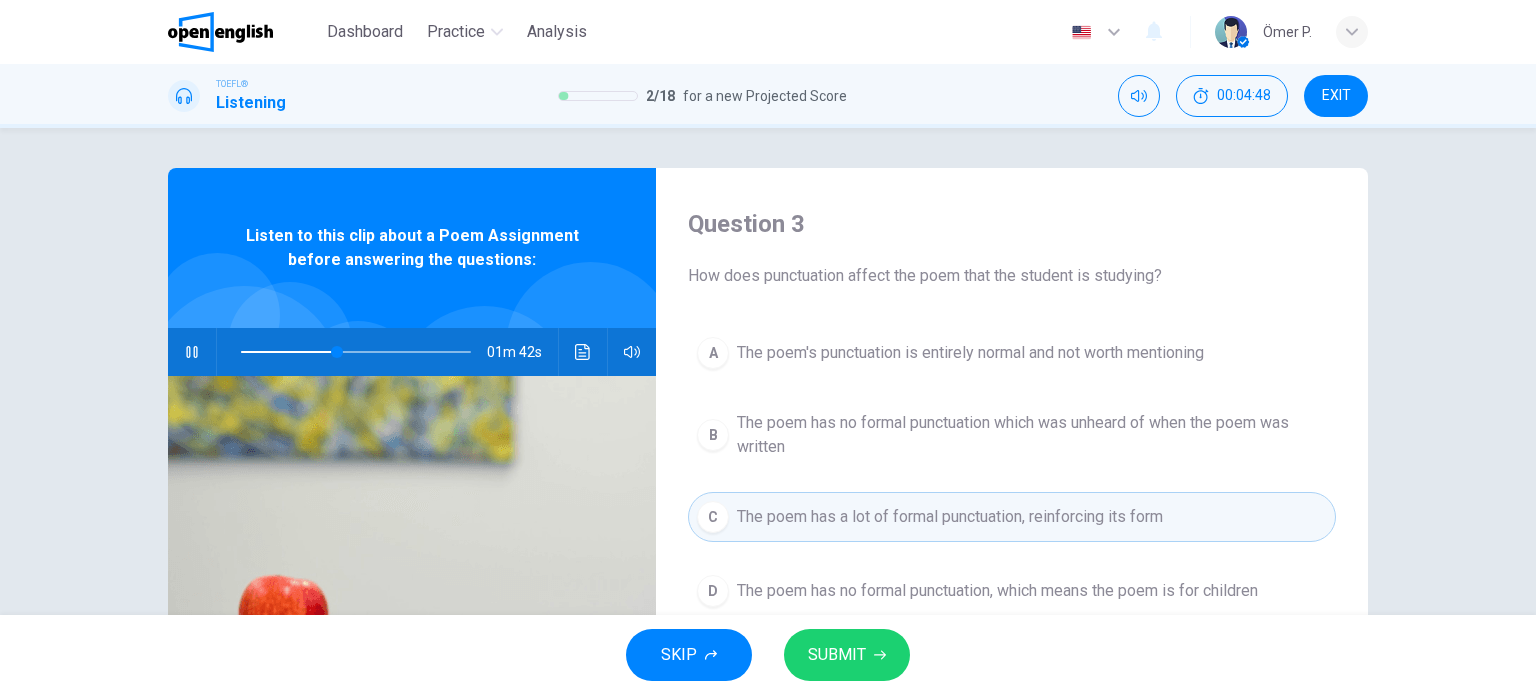 type 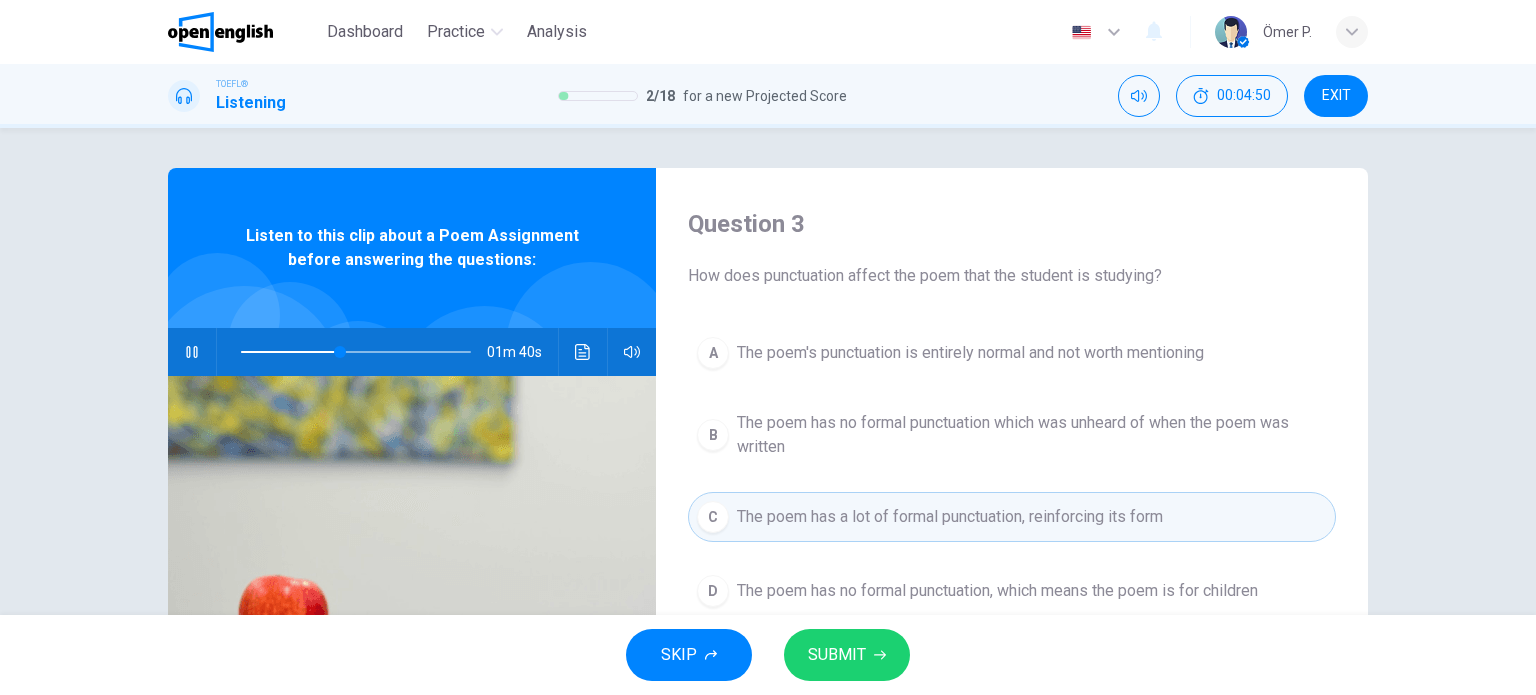 click at bounding box center [192, 352] 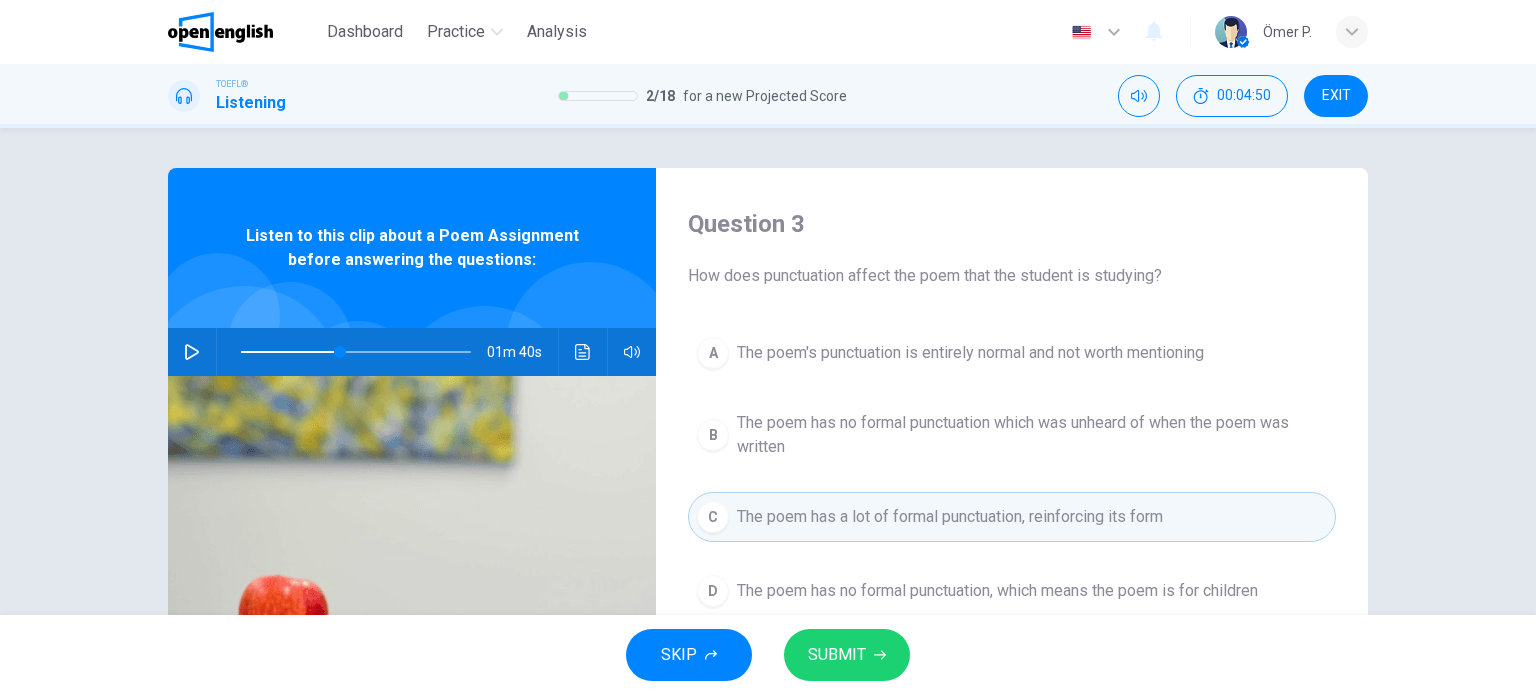 click at bounding box center (192, 352) 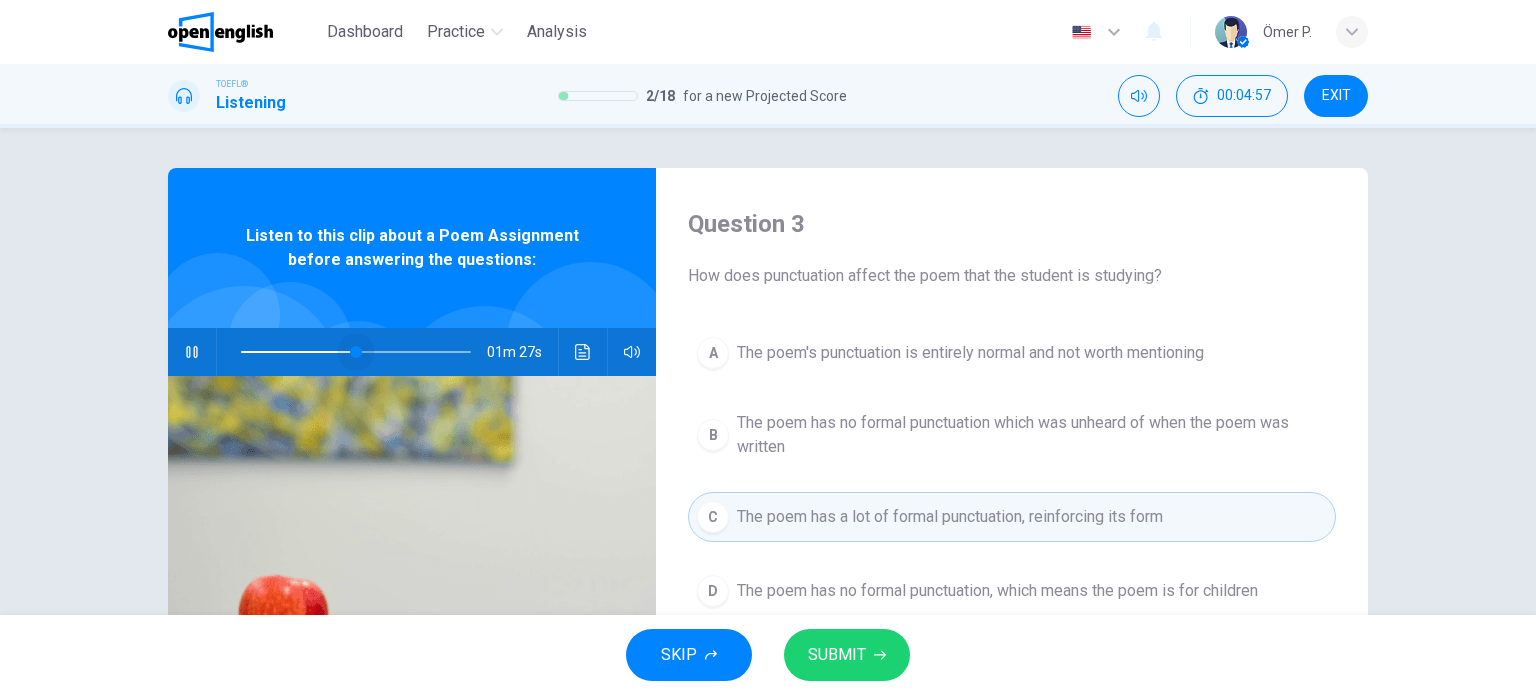 click at bounding box center [356, 352] 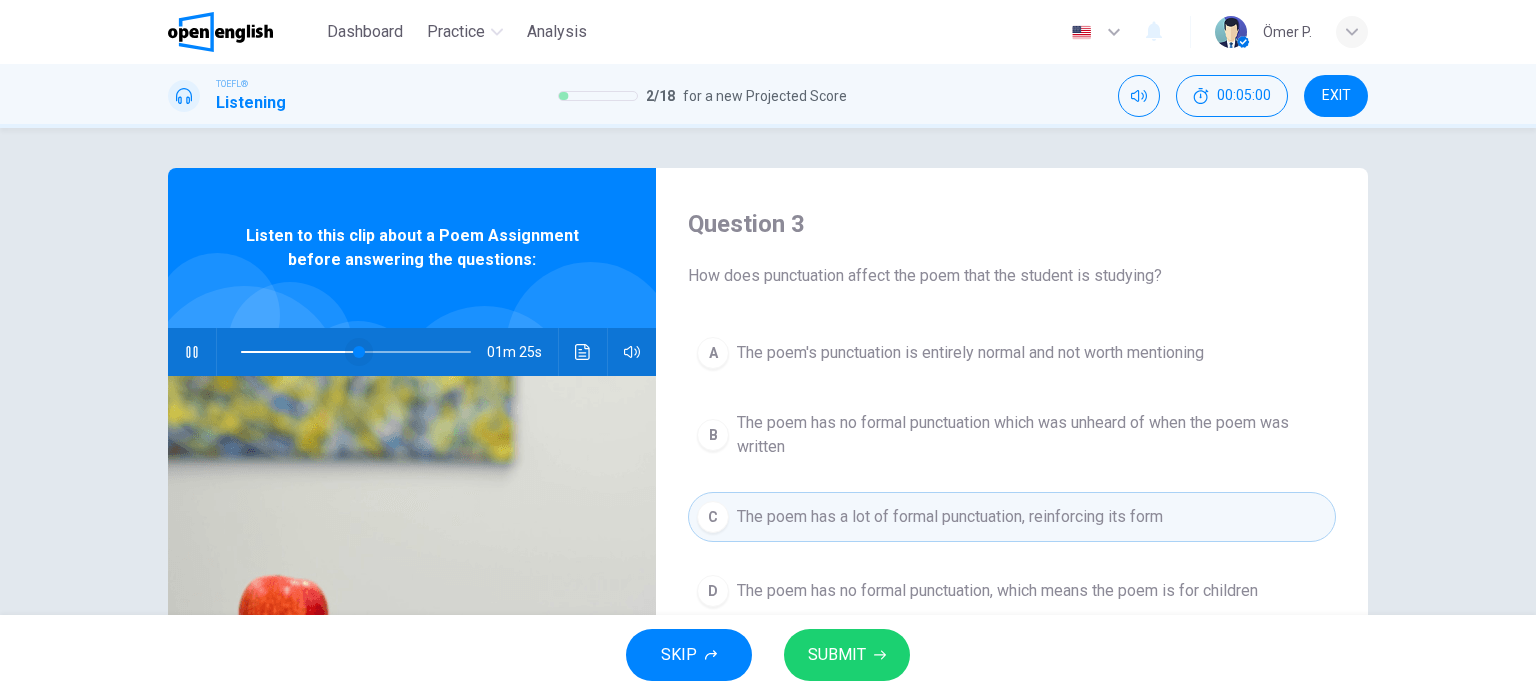 click at bounding box center [359, 352] 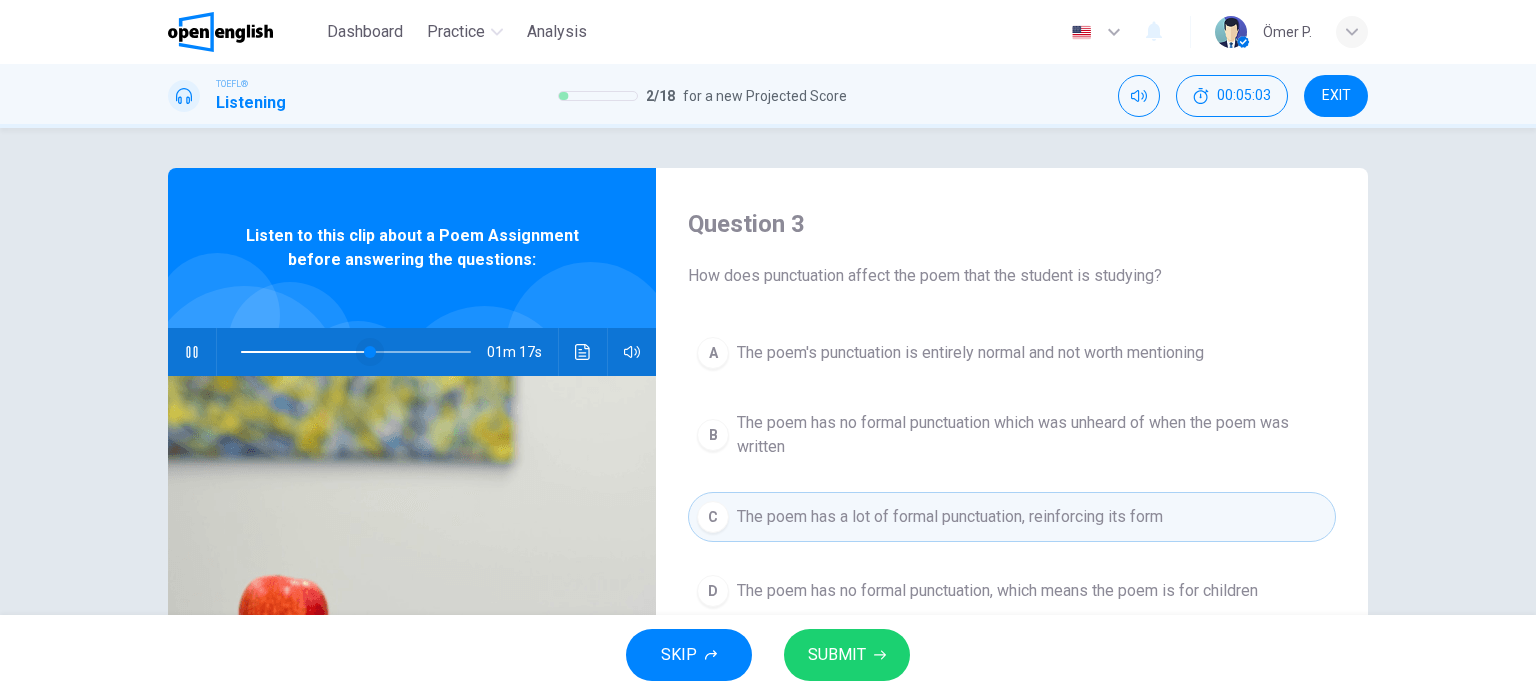 click at bounding box center (370, 352) 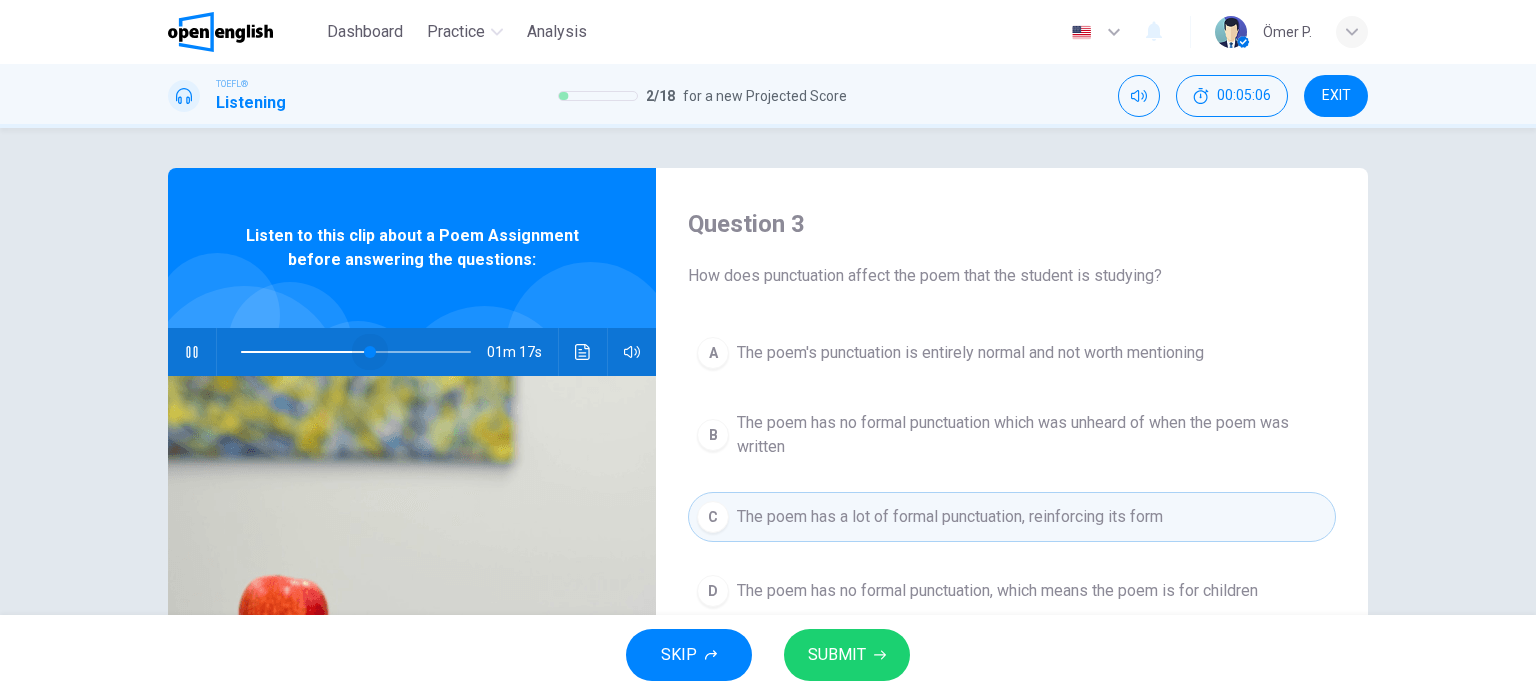 click at bounding box center [370, 352] 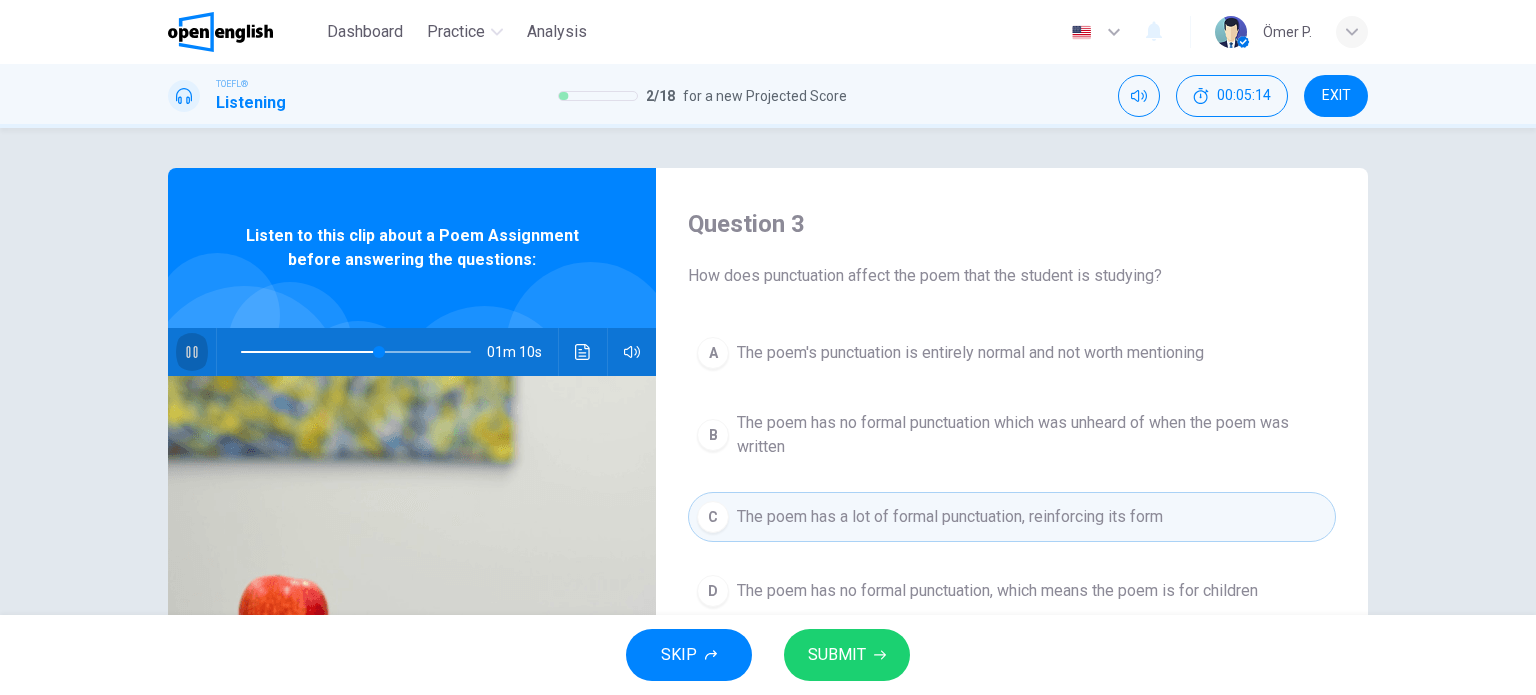 click 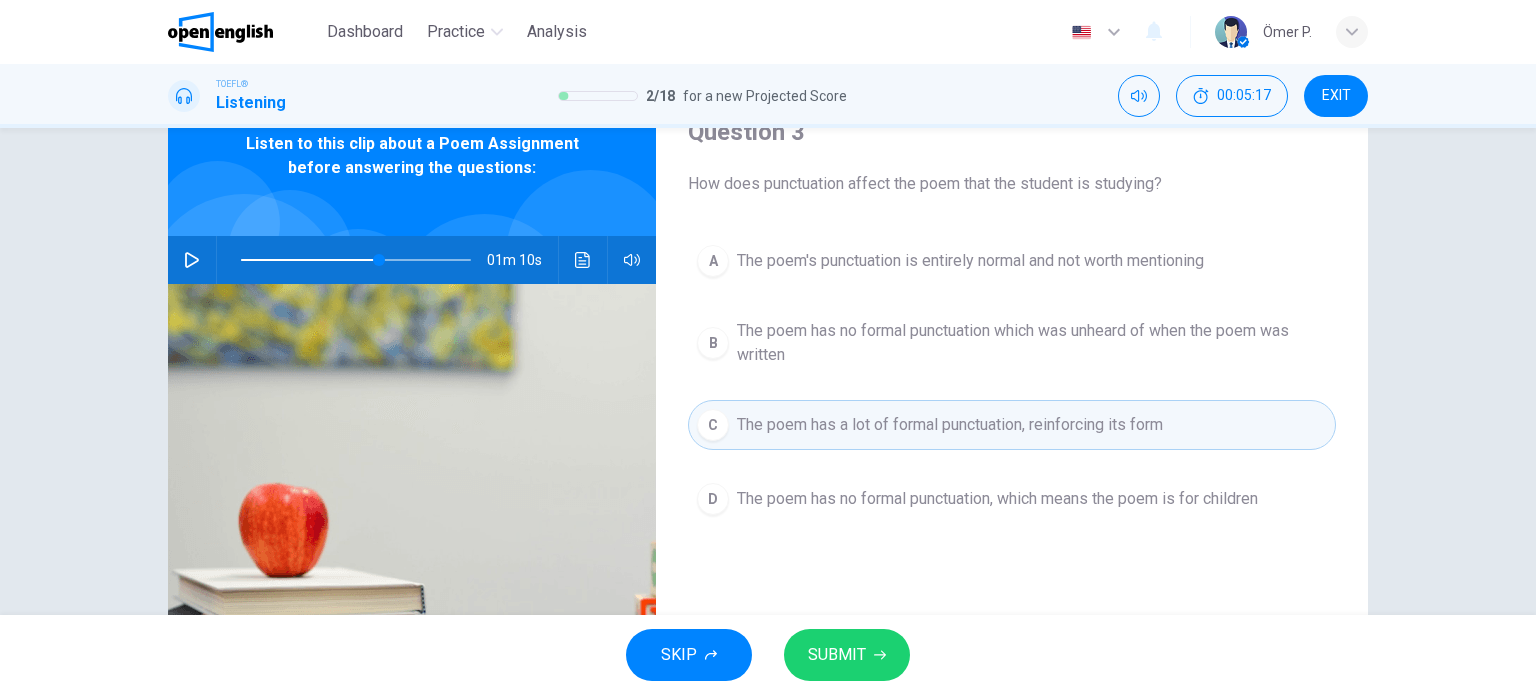 scroll, scrollTop: 100, scrollLeft: 0, axis: vertical 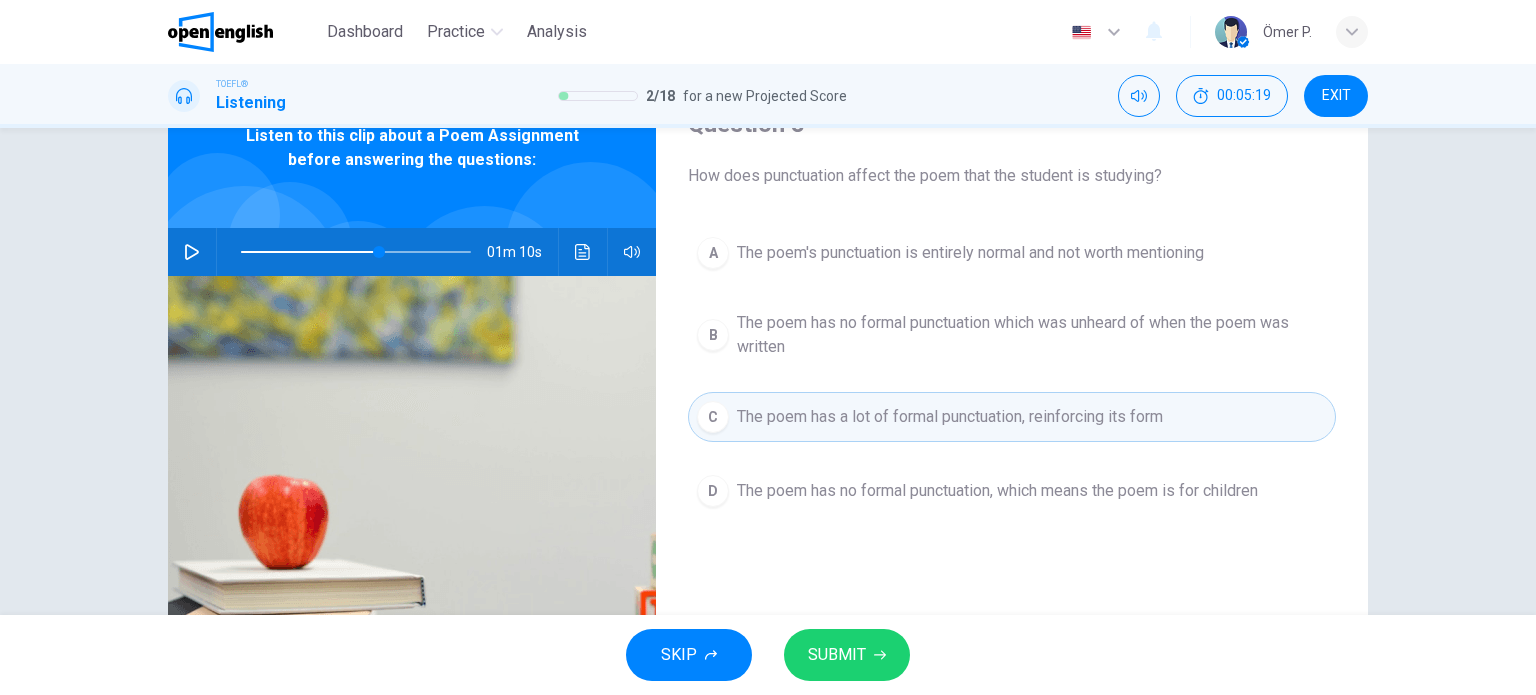 click on "The poem has no formal punctuation which was unheard of when the poem was written" at bounding box center (1032, 335) 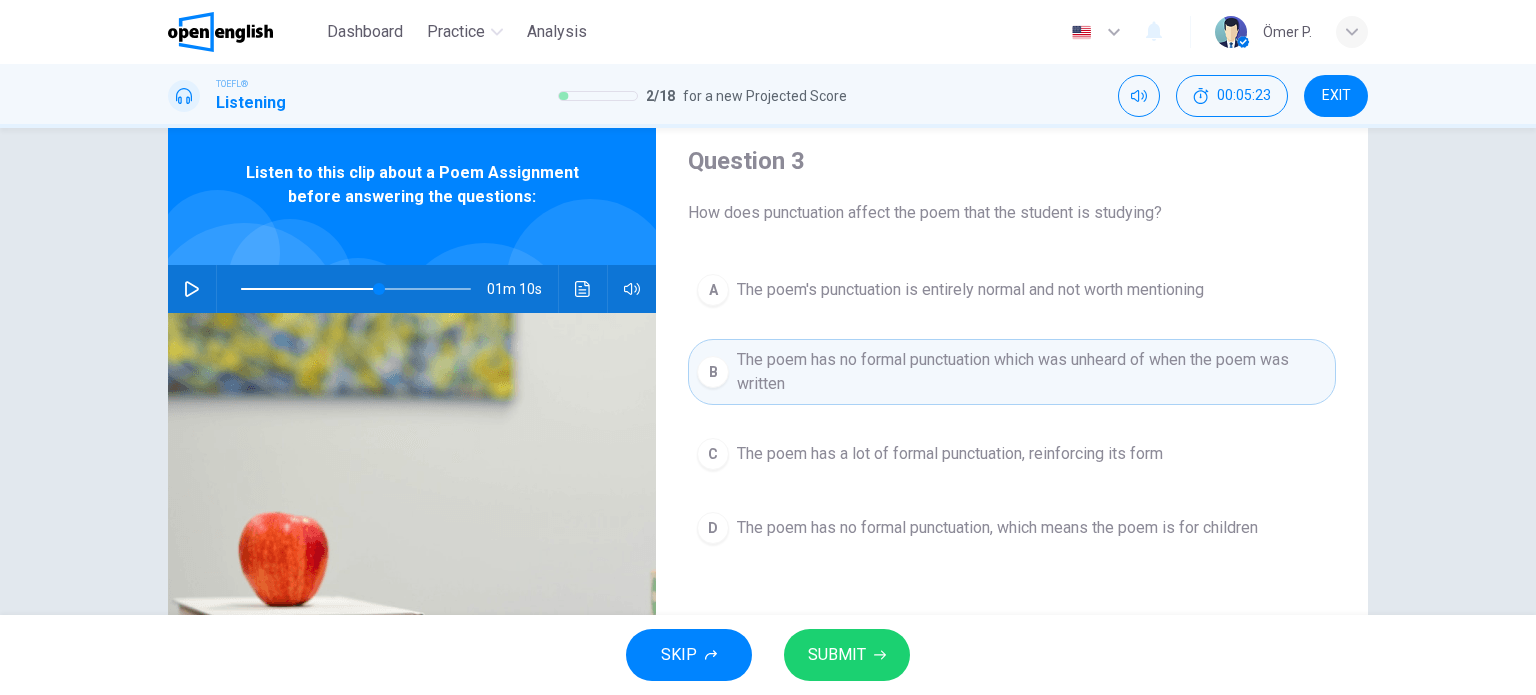 scroll, scrollTop: 0, scrollLeft: 0, axis: both 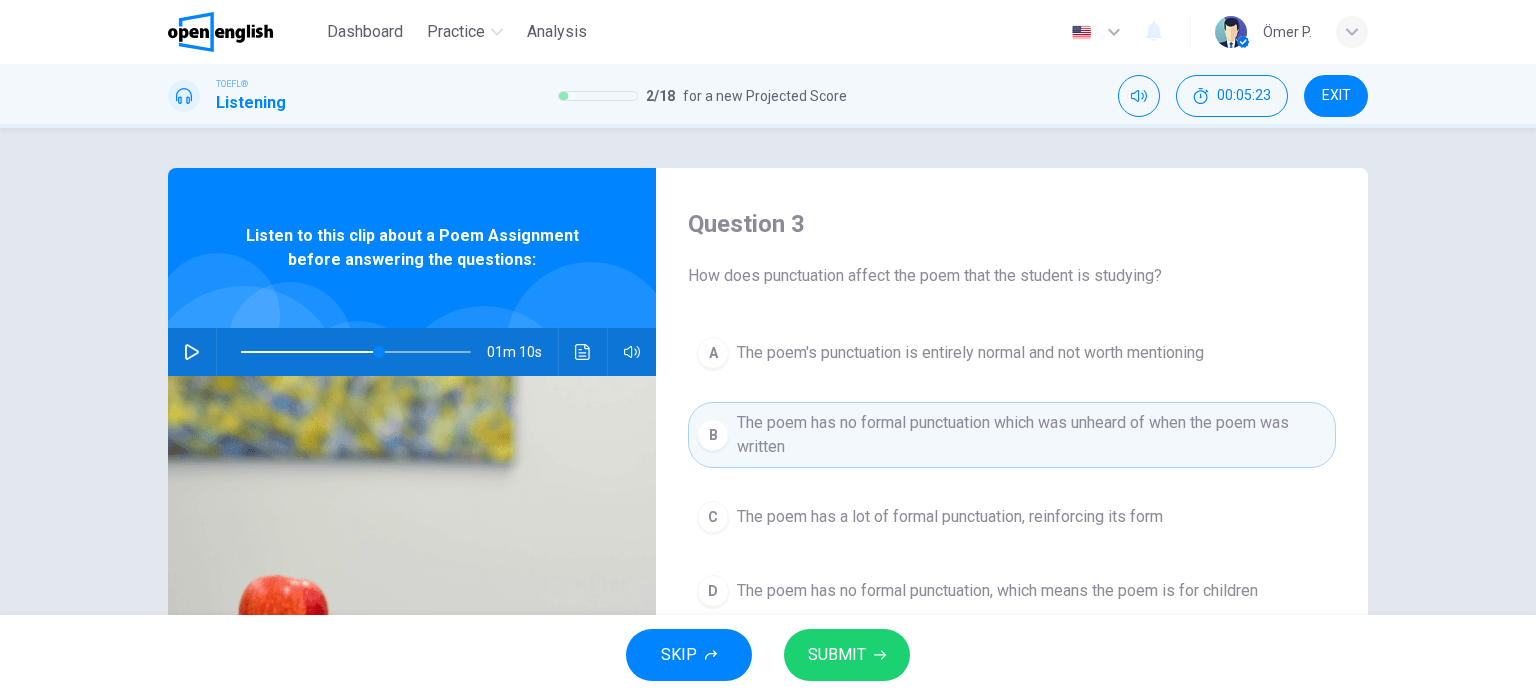 click on "SKIP SUBMIT" at bounding box center (768, 655) 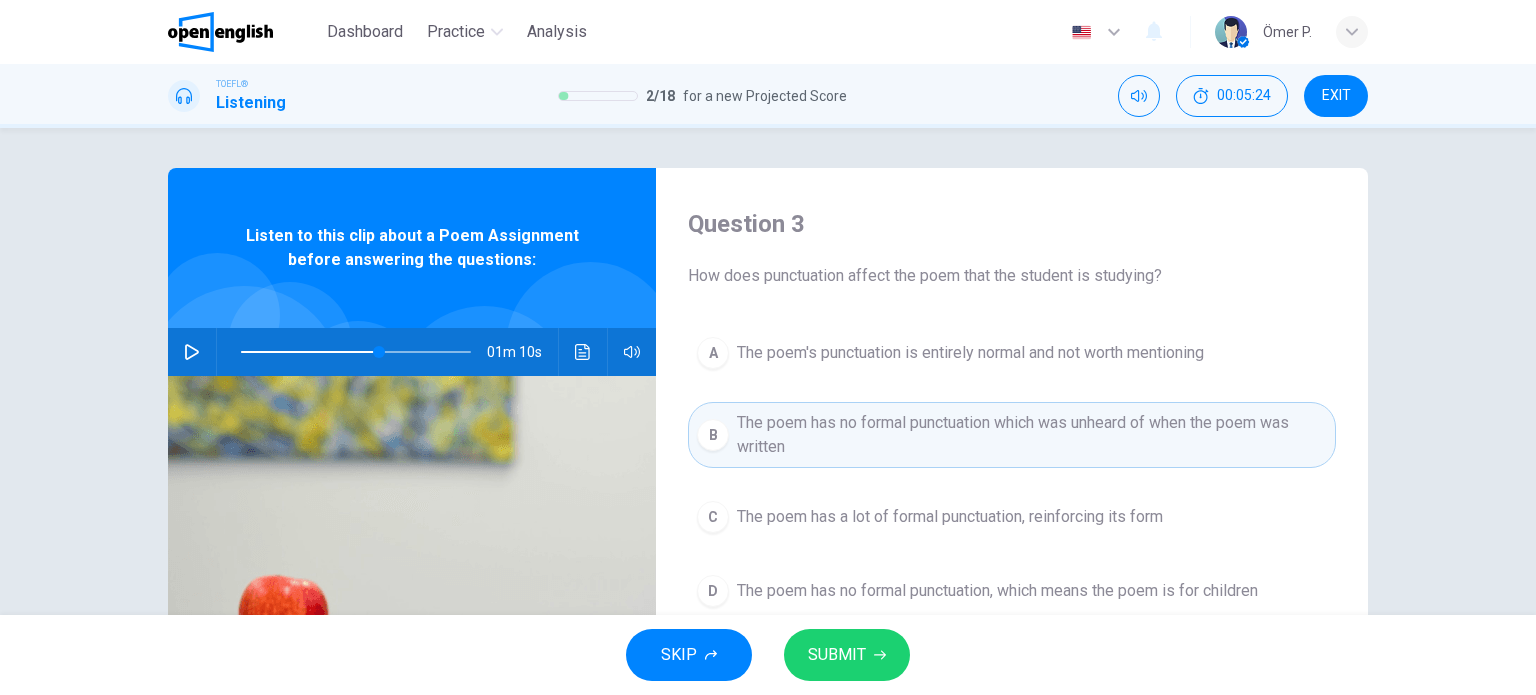 click on "SUBMIT" at bounding box center [847, 655] 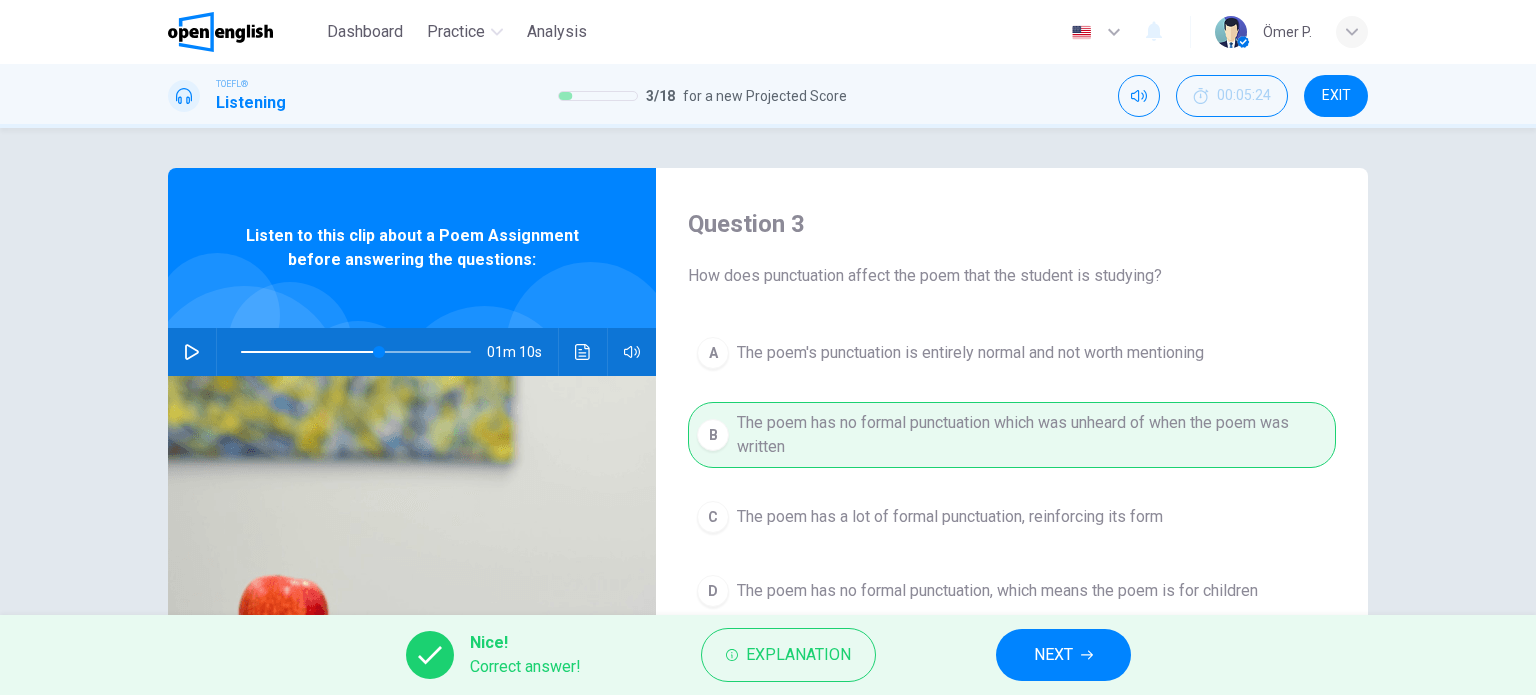 click on "NEXT" at bounding box center (1053, 655) 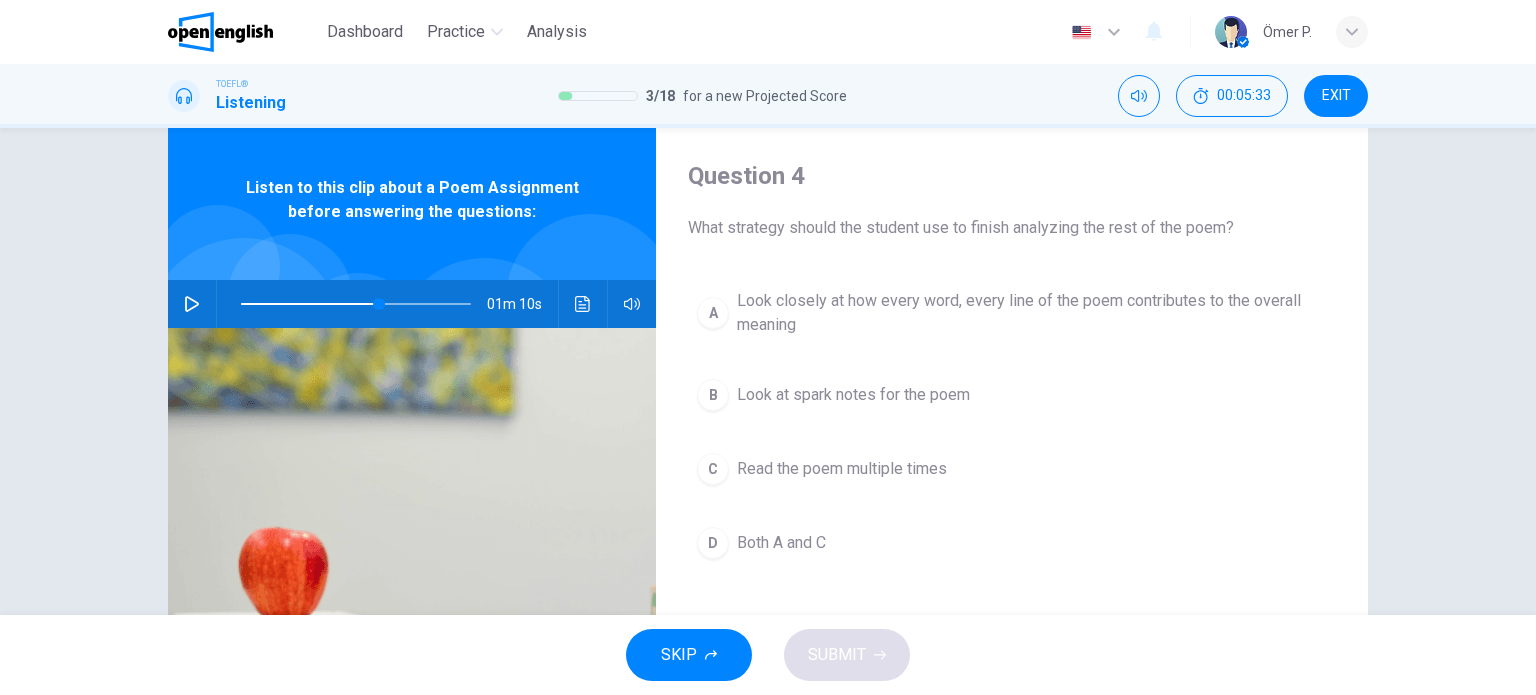 scroll, scrollTop: 100, scrollLeft: 0, axis: vertical 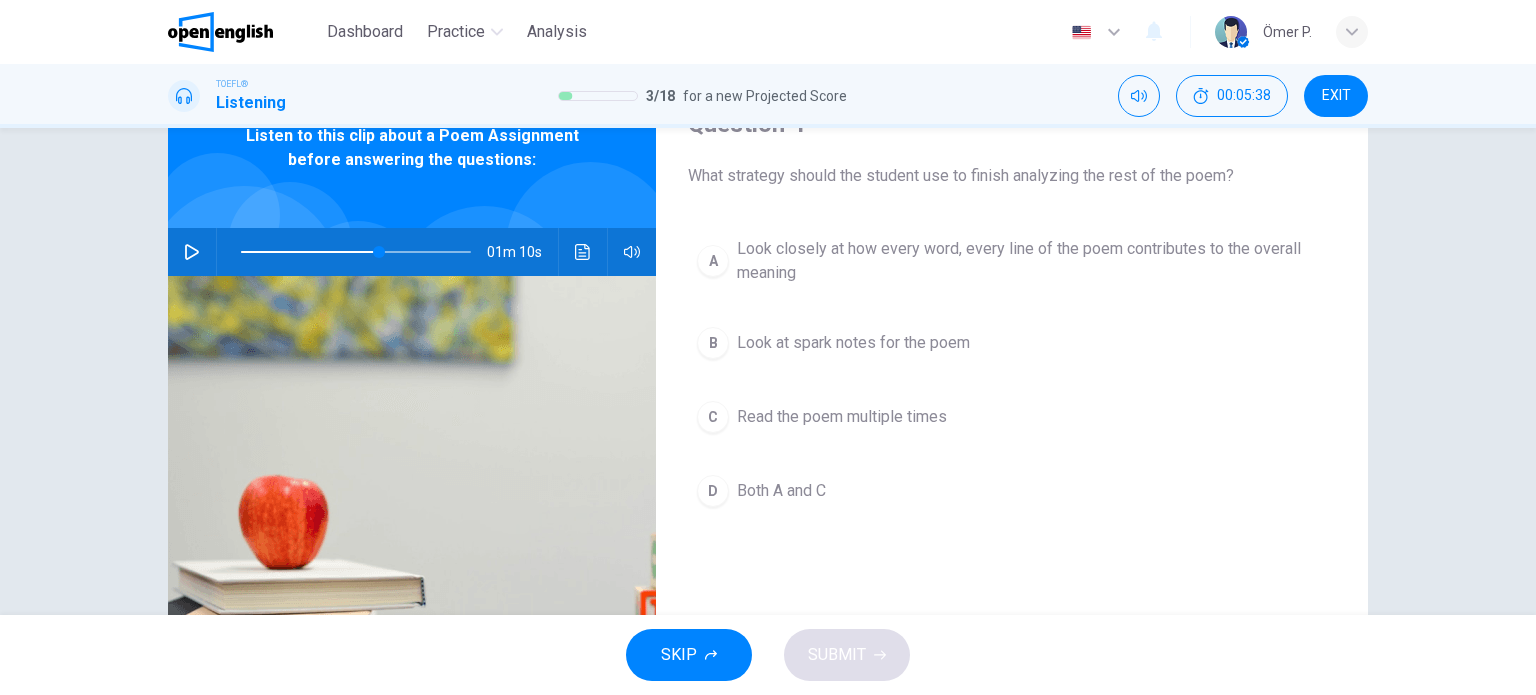 click on "Look closely at how every word, every line of the poem contributes to the overall meaning" at bounding box center (1032, 261) 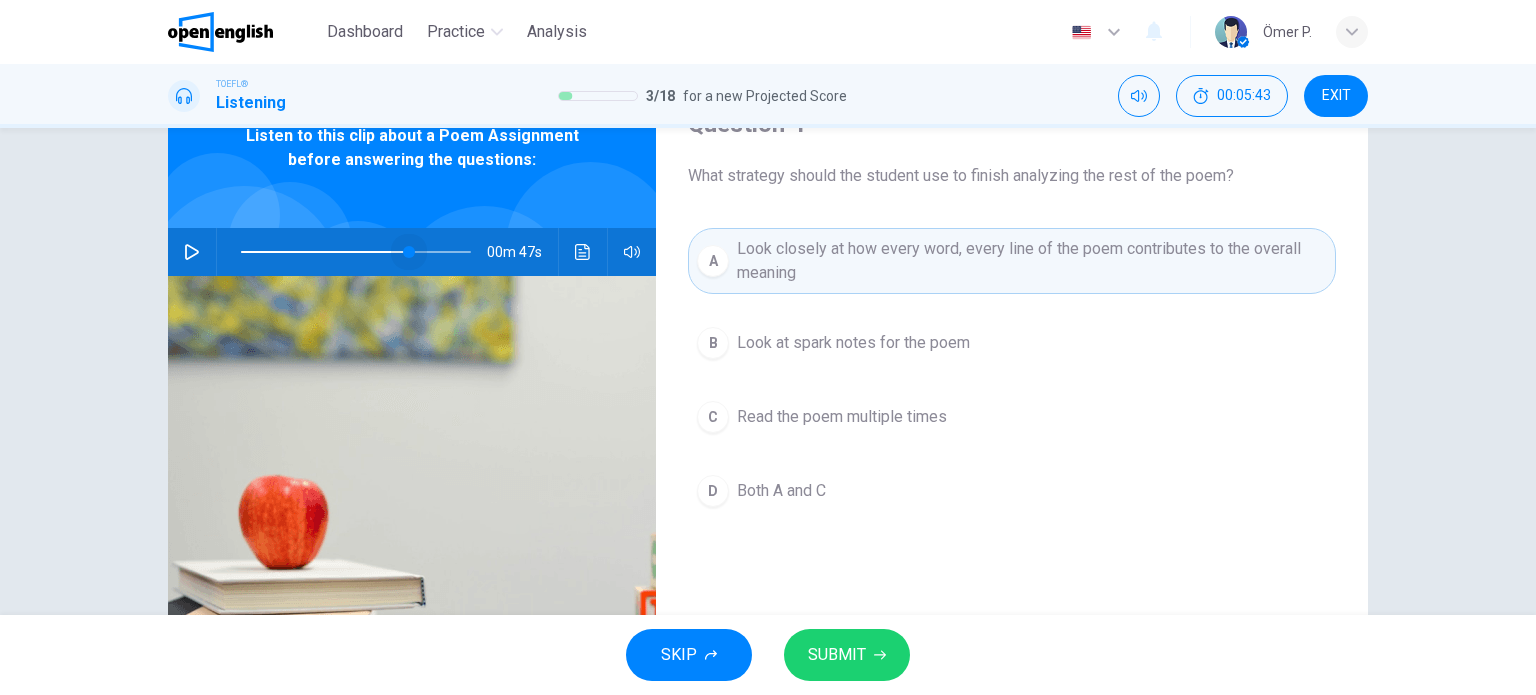 click at bounding box center (356, 252) 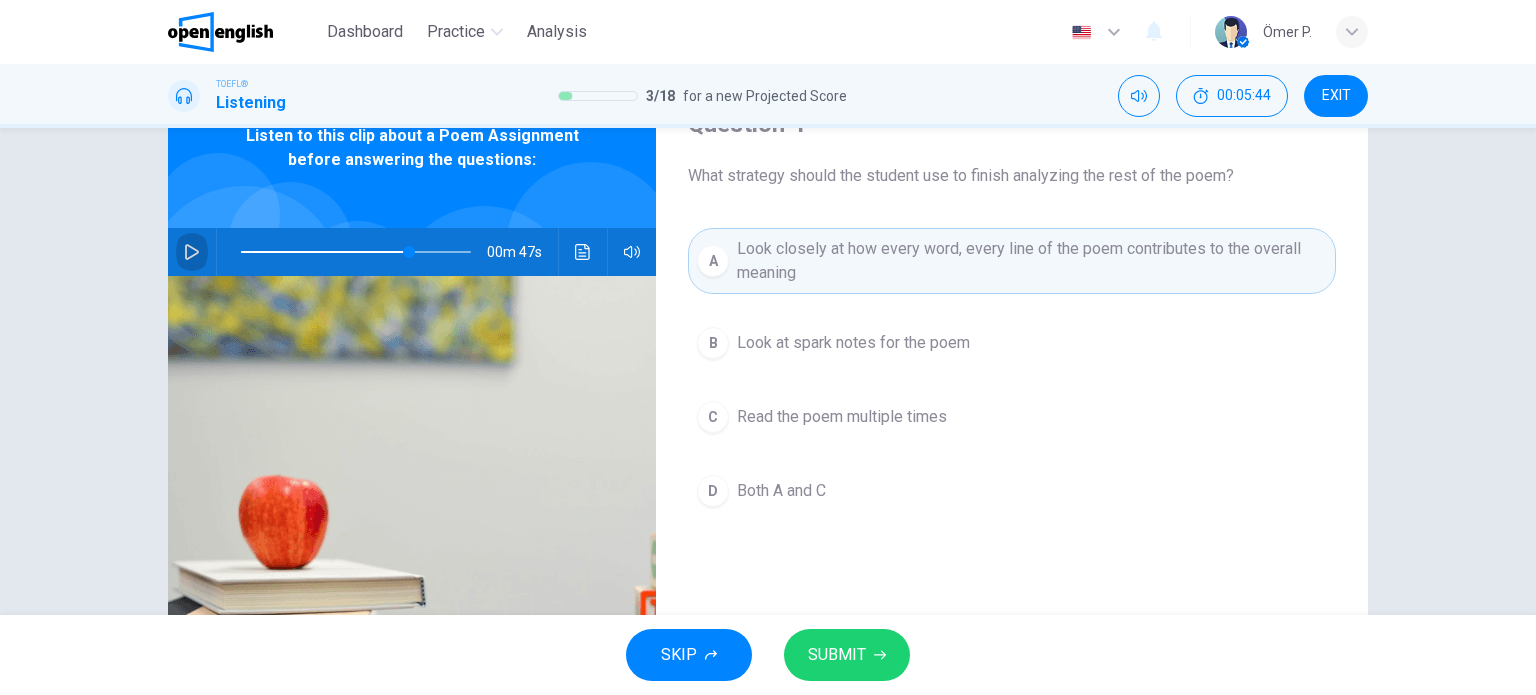 click 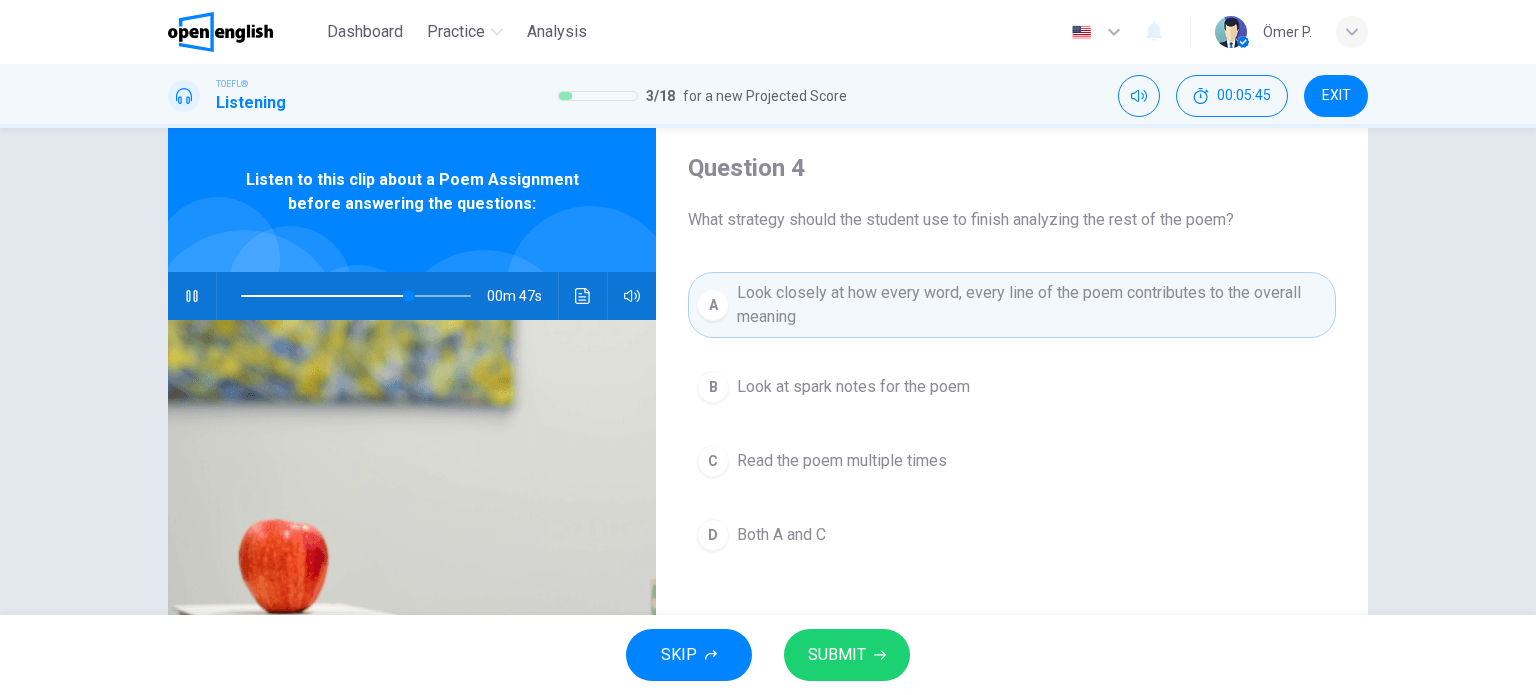 scroll, scrollTop: 0, scrollLeft: 0, axis: both 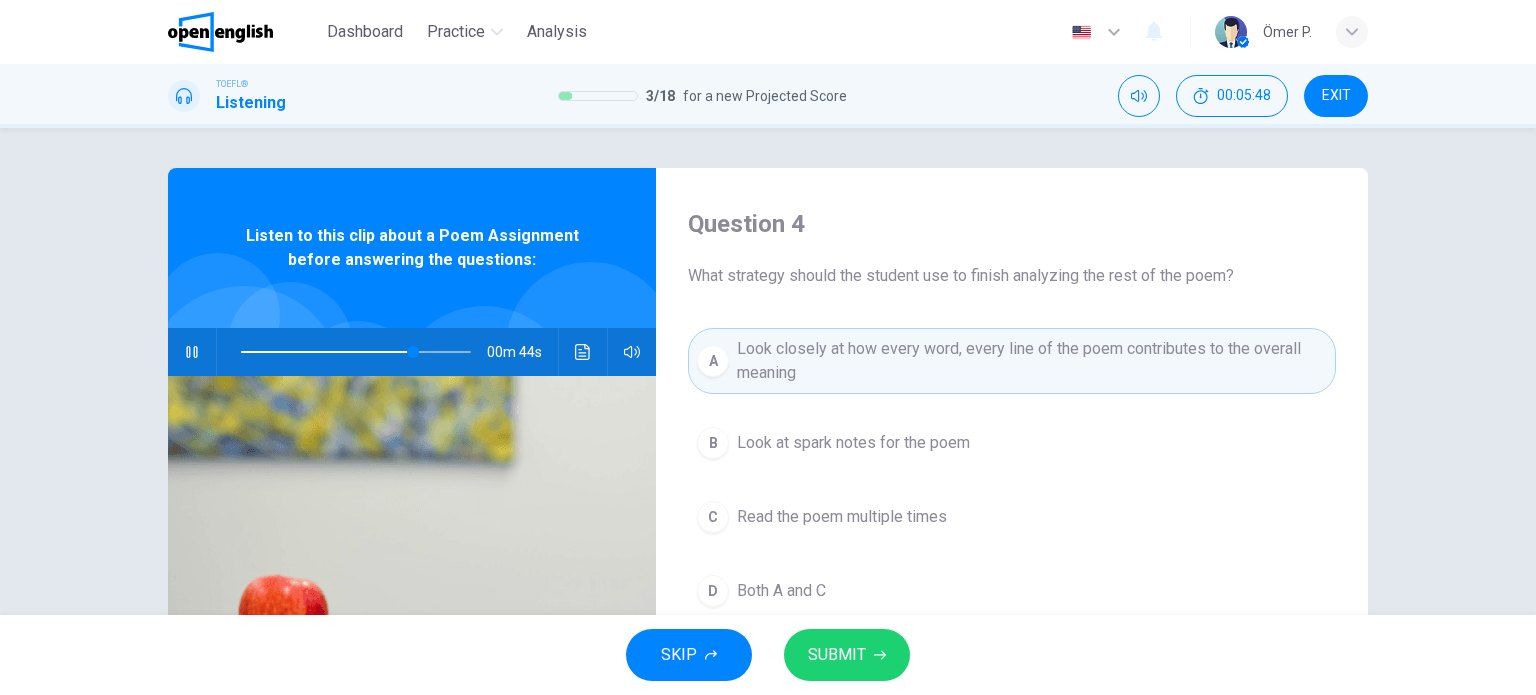 click at bounding box center [192, 352] 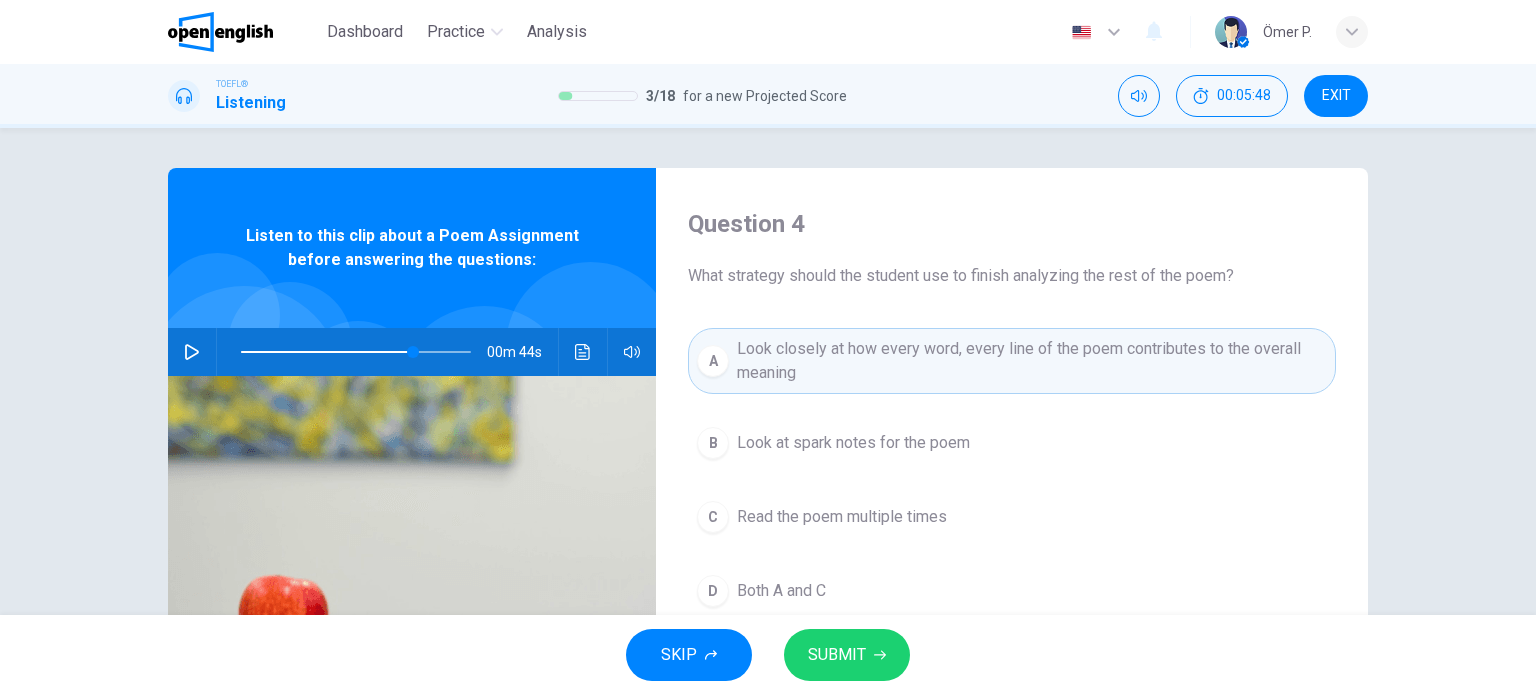 click at bounding box center (192, 352) 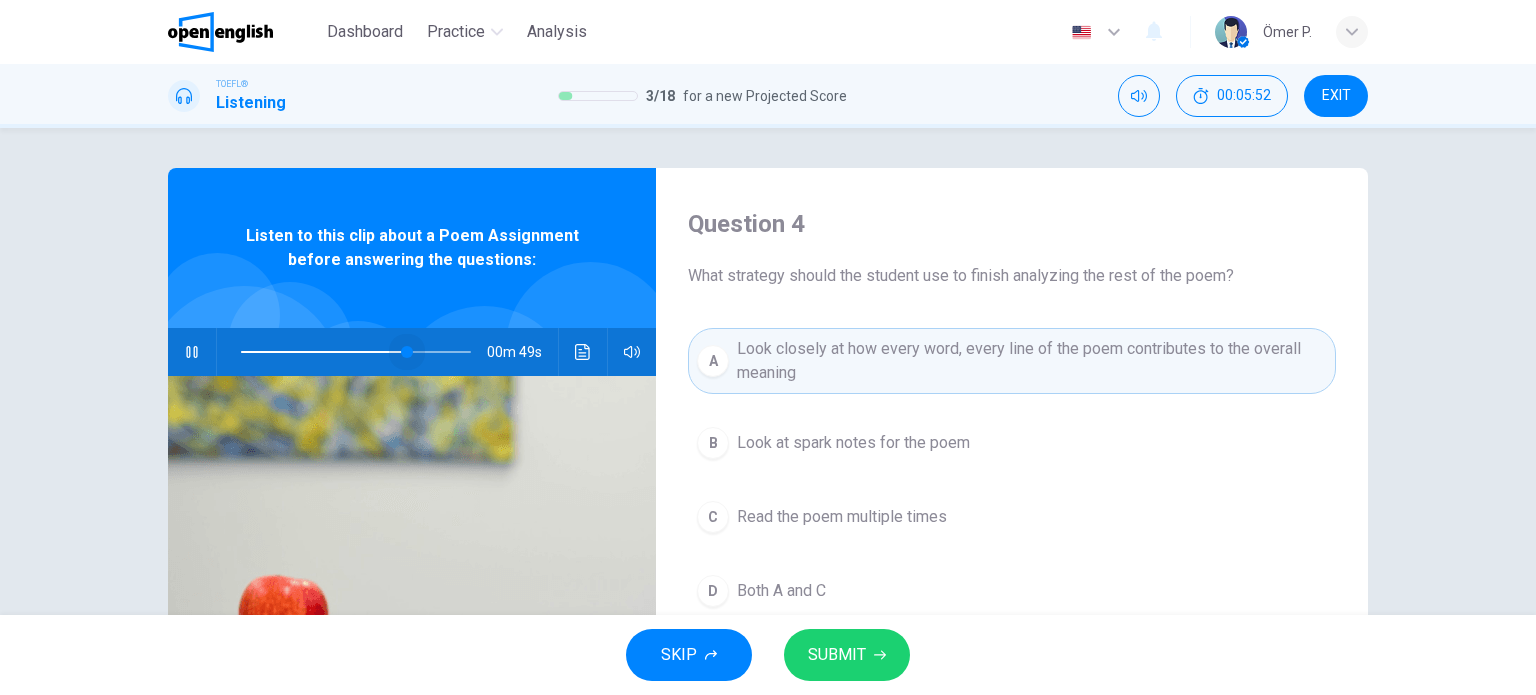 click at bounding box center (407, 352) 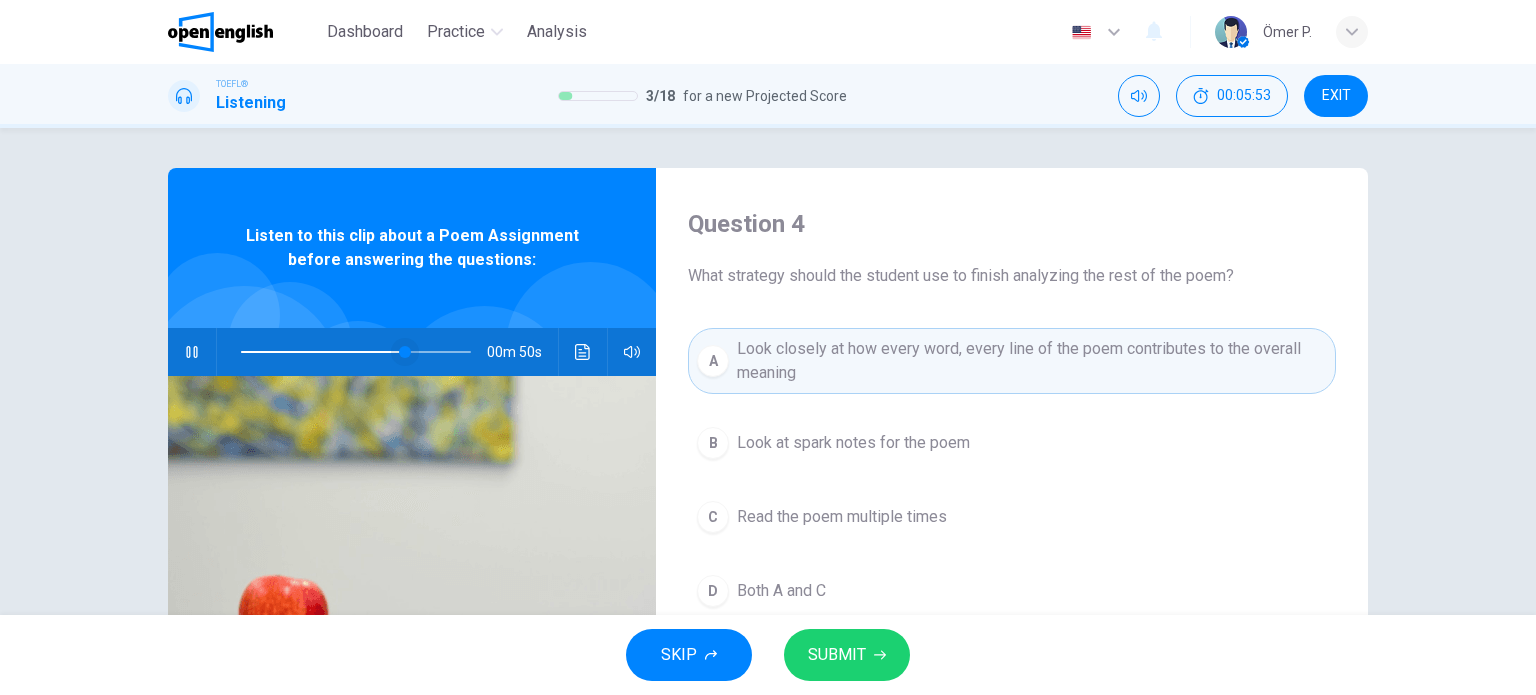 click at bounding box center (405, 352) 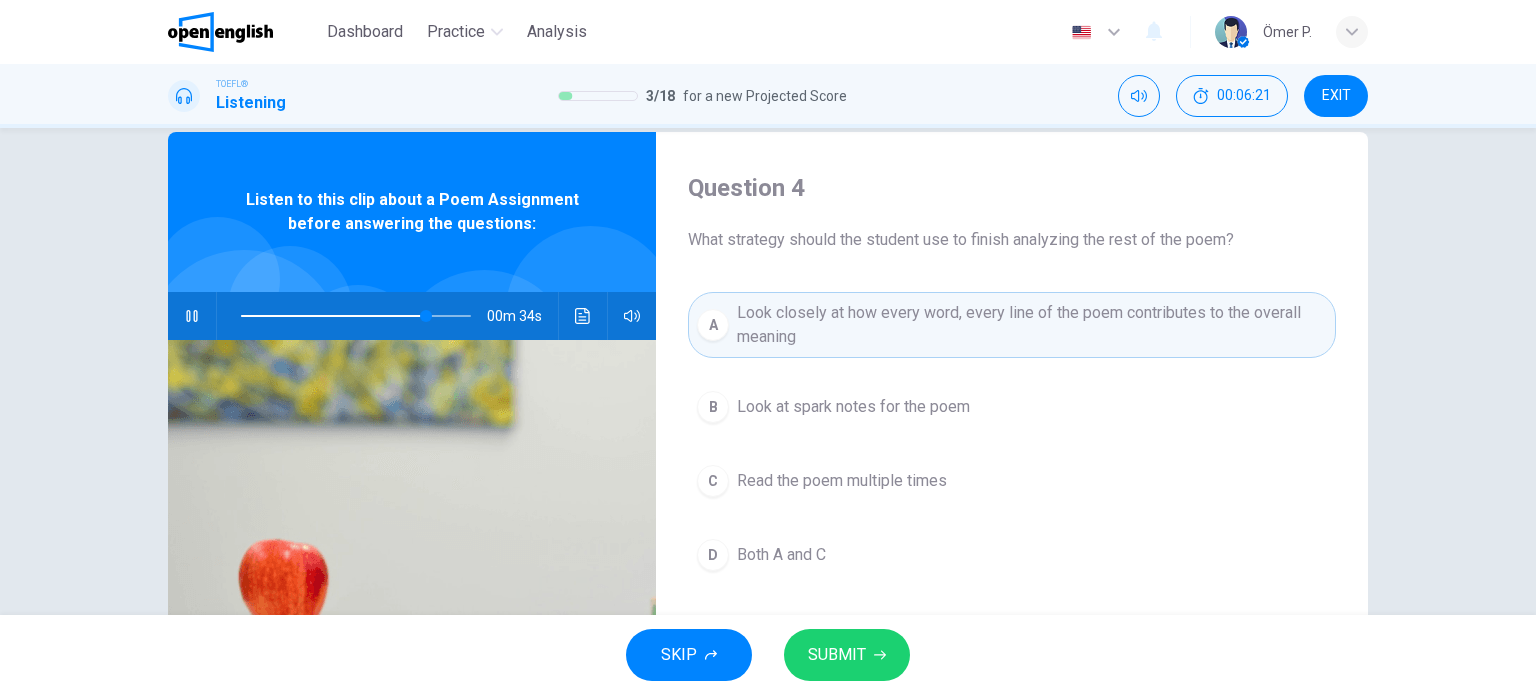 scroll, scrollTop: 100, scrollLeft: 0, axis: vertical 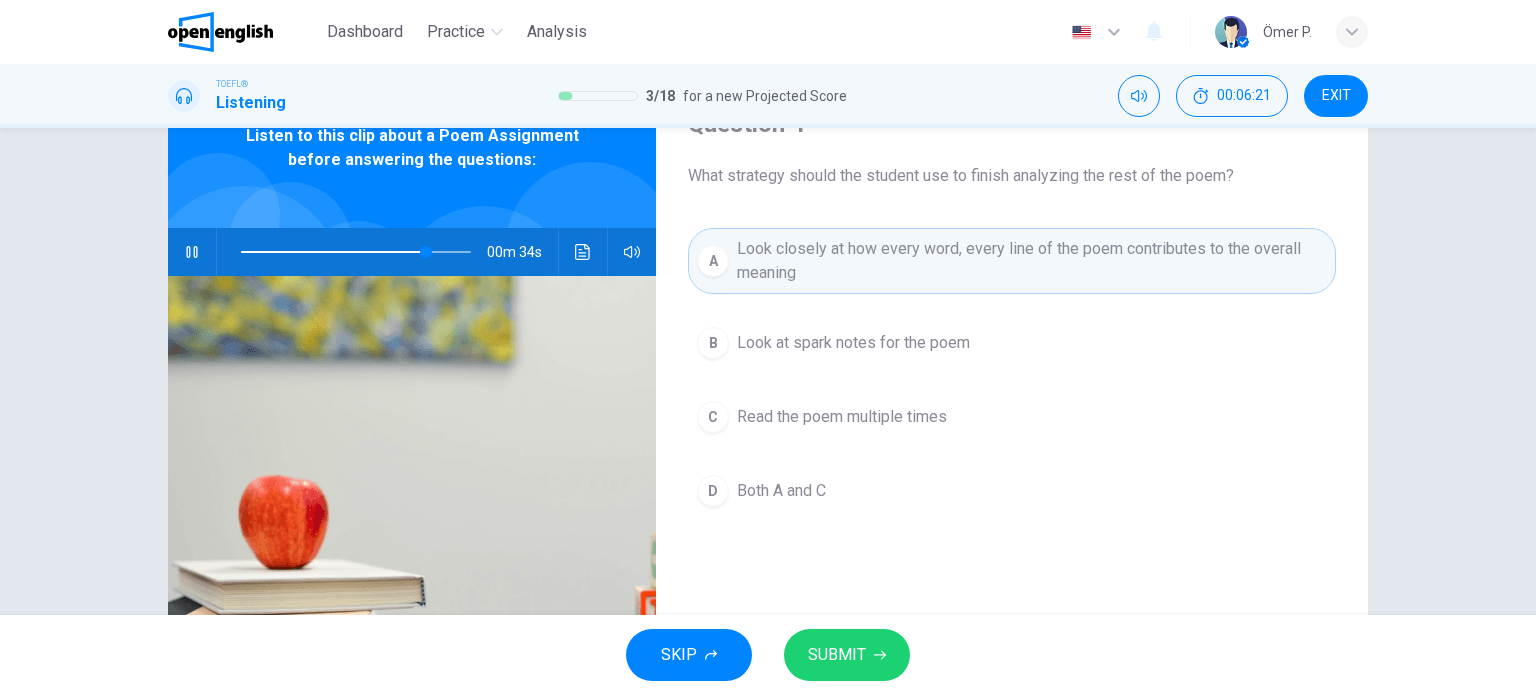 click on "D Both A and C" at bounding box center [1012, 491] 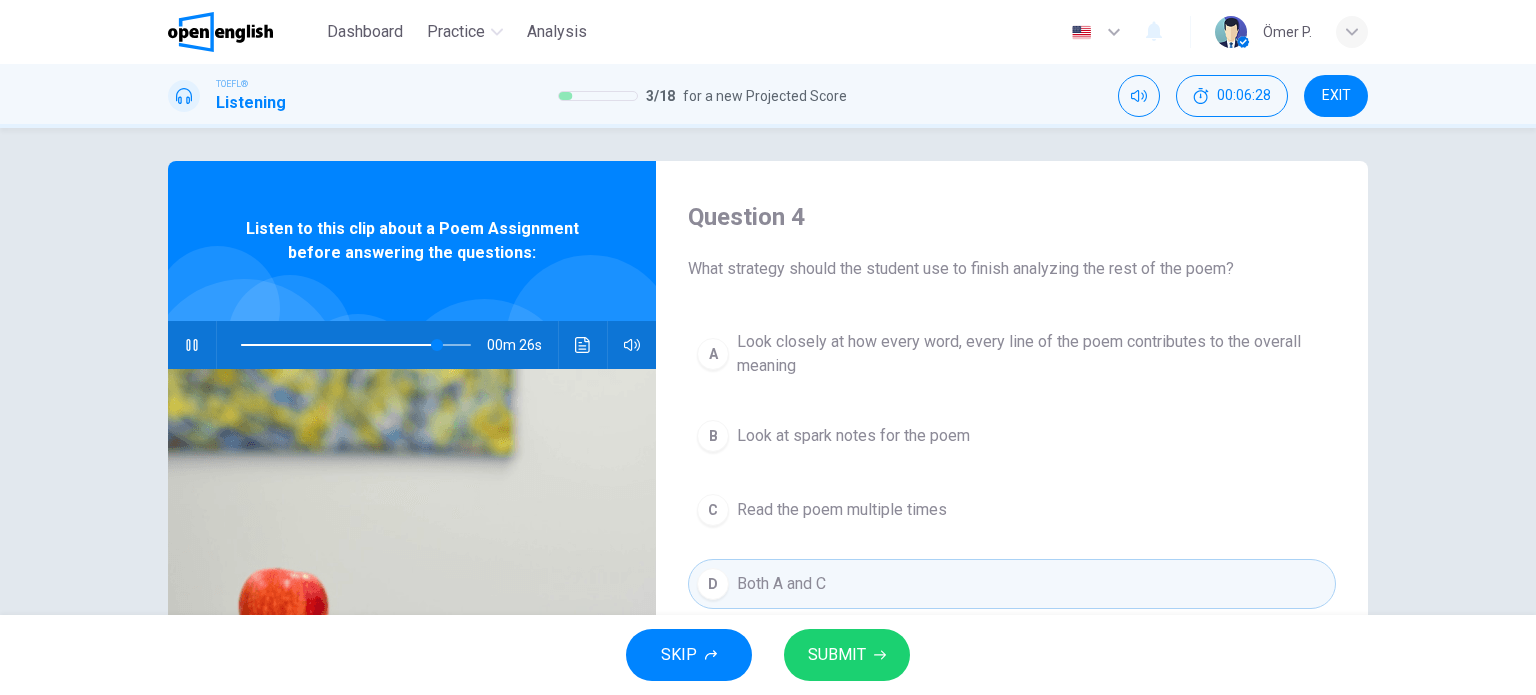 scroll, scrollTop: 0, scrollLeft: 0, axis: both 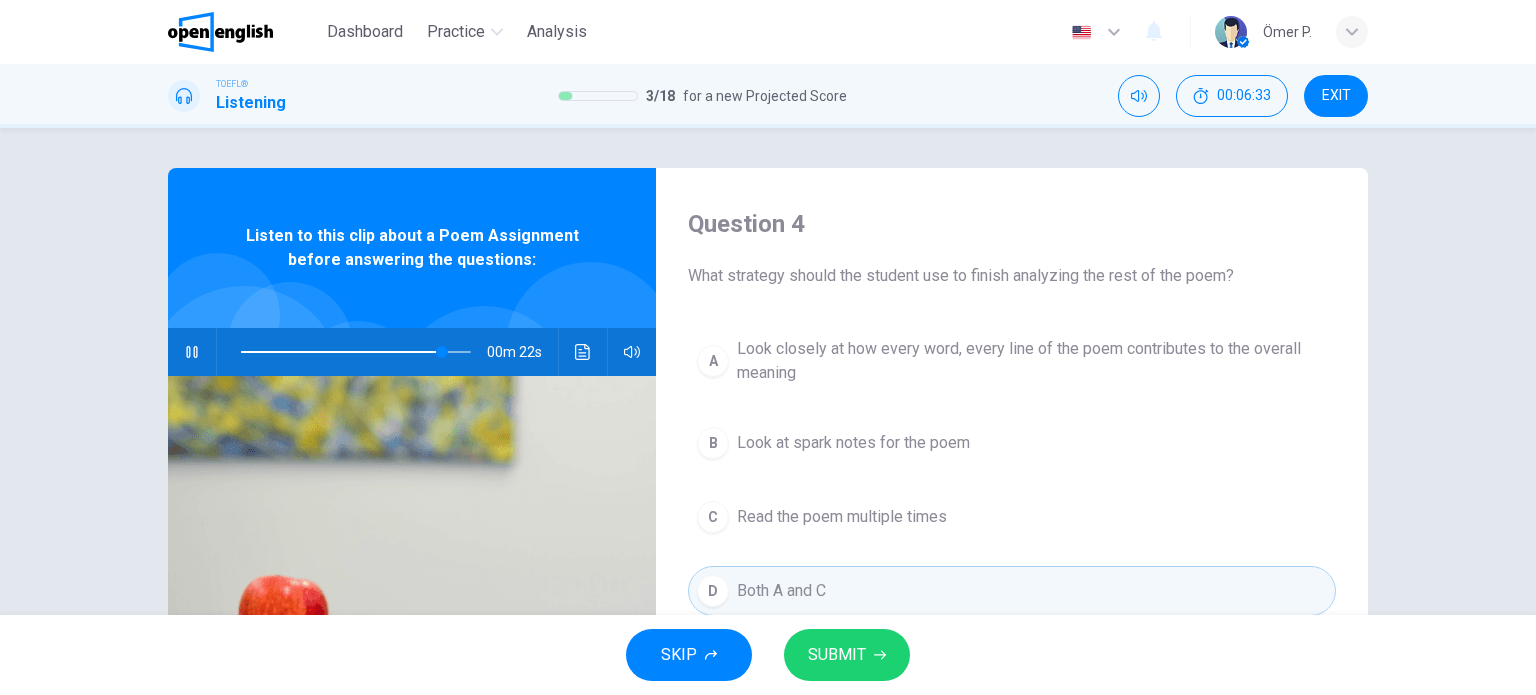click at bounding box center (192, 352) 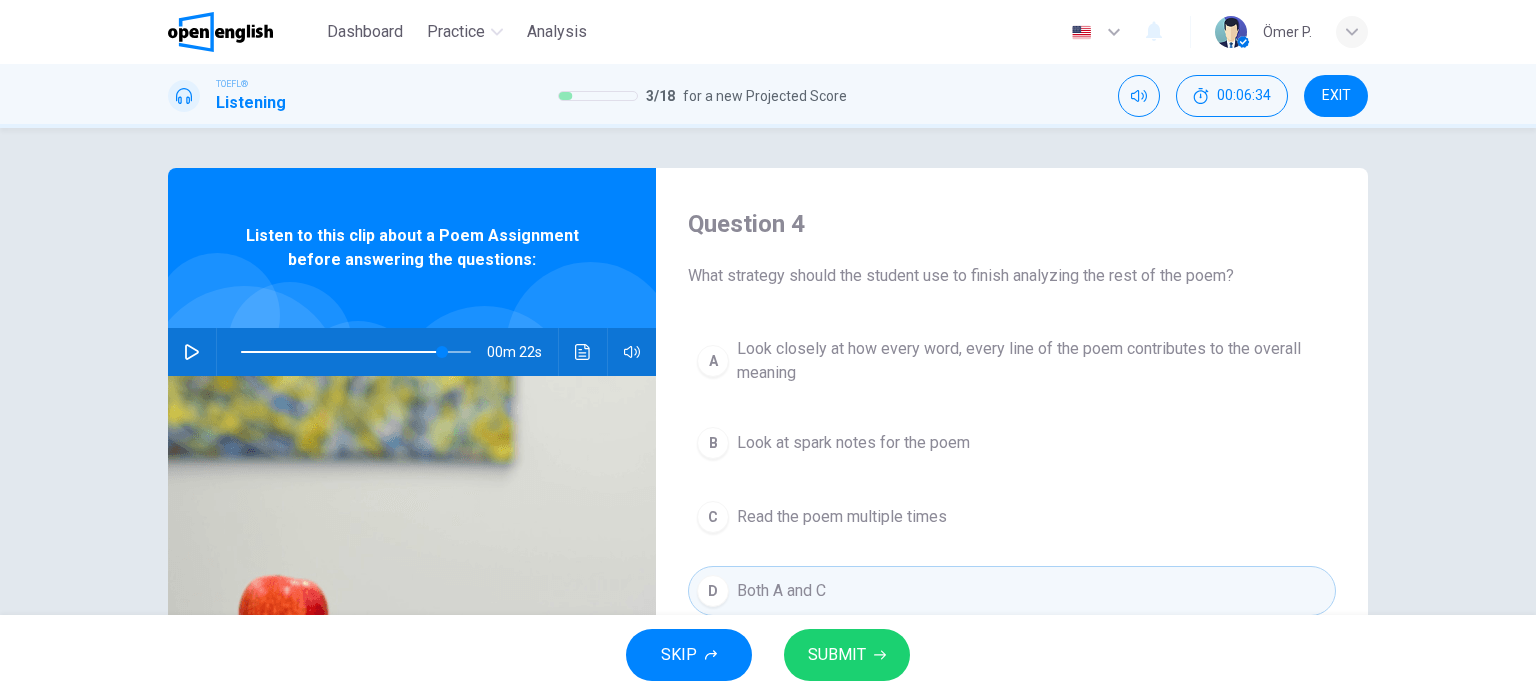 click on "SUBMIT" at bounding box center (847, 655) 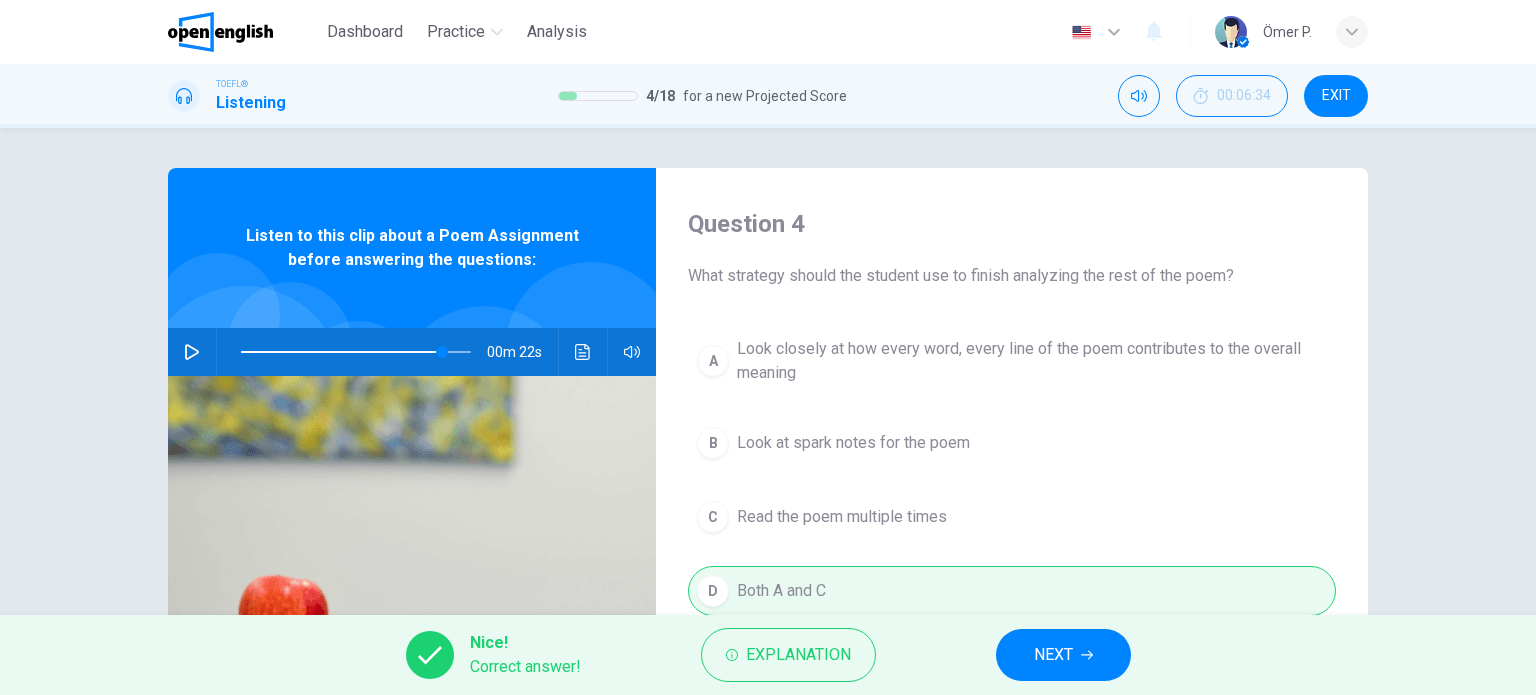 click on "NEXT" at bounding box center (1063, 655) 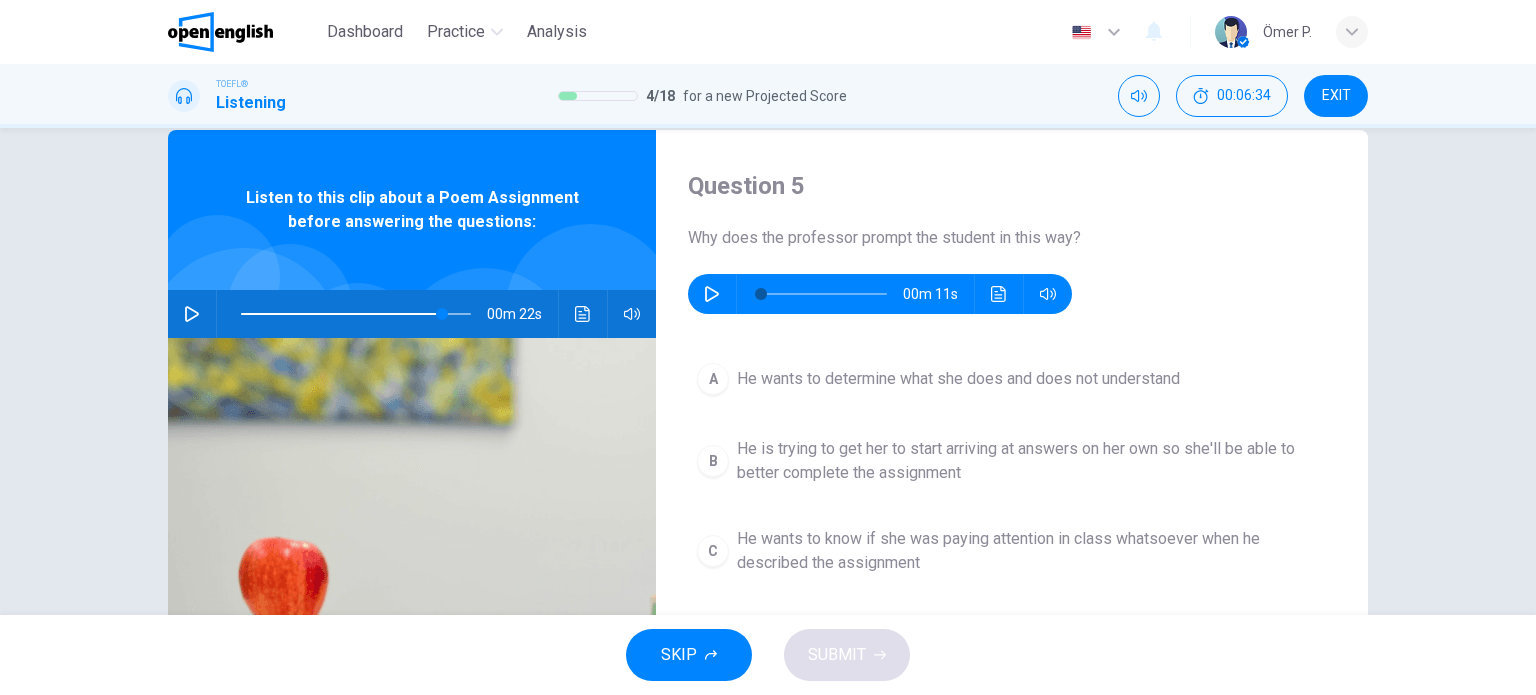 scroll, scrollTop: 100, scrollLeft: 0, axis: vertical 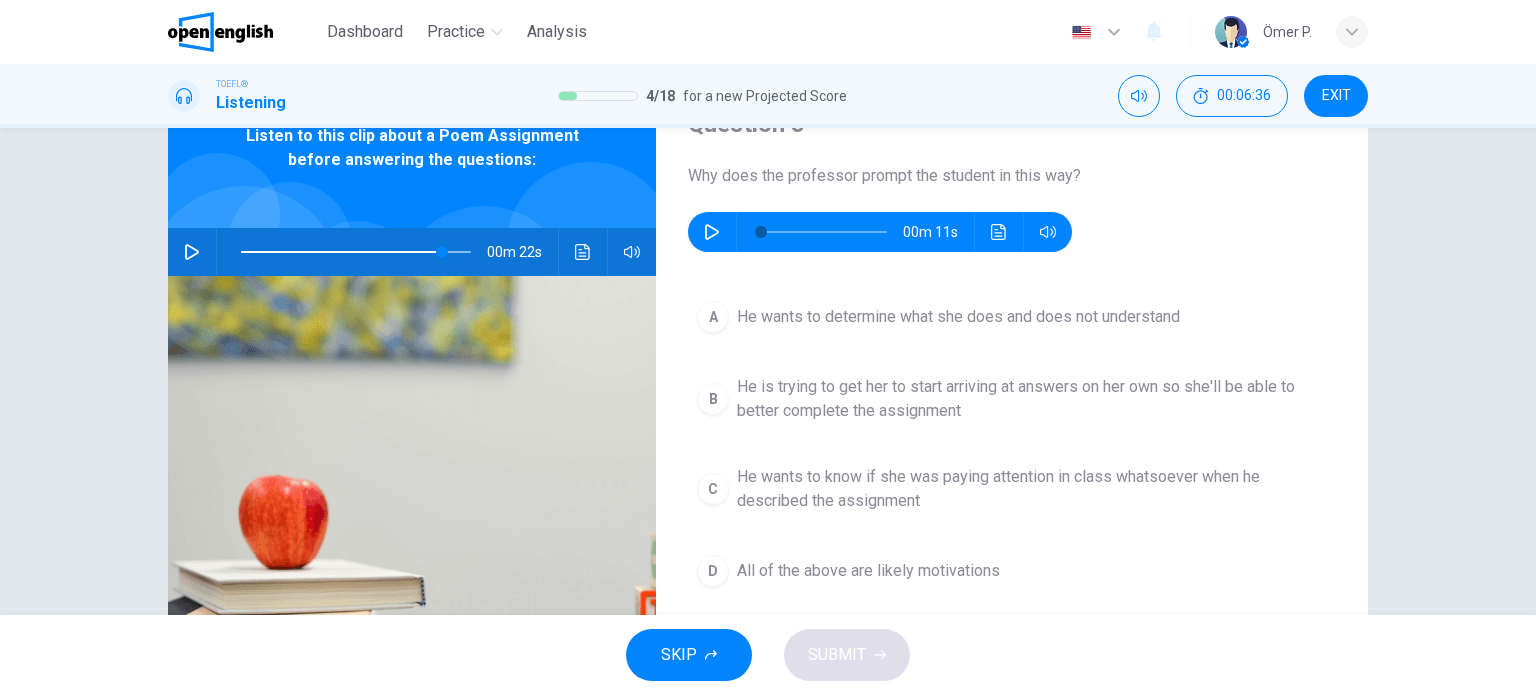 click at bounding box center (712, 232) 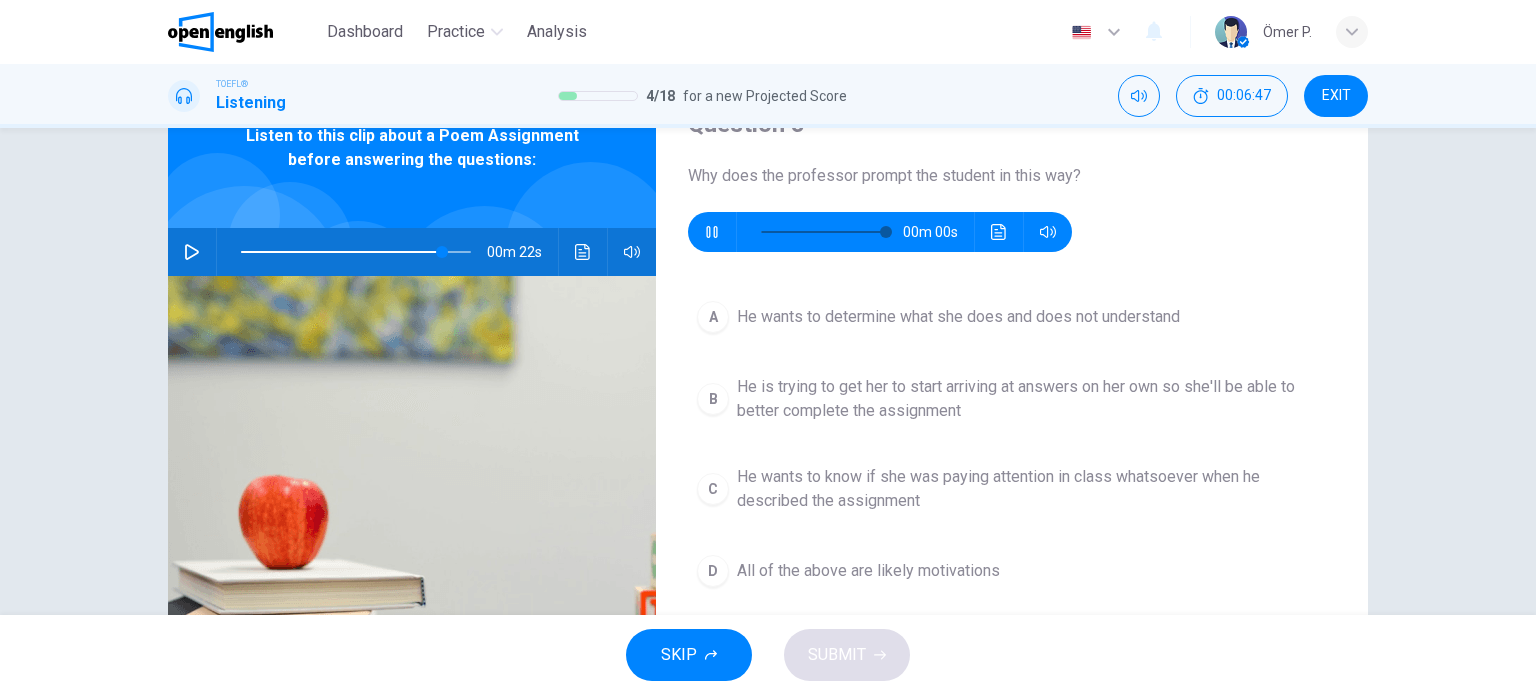 type on "*" 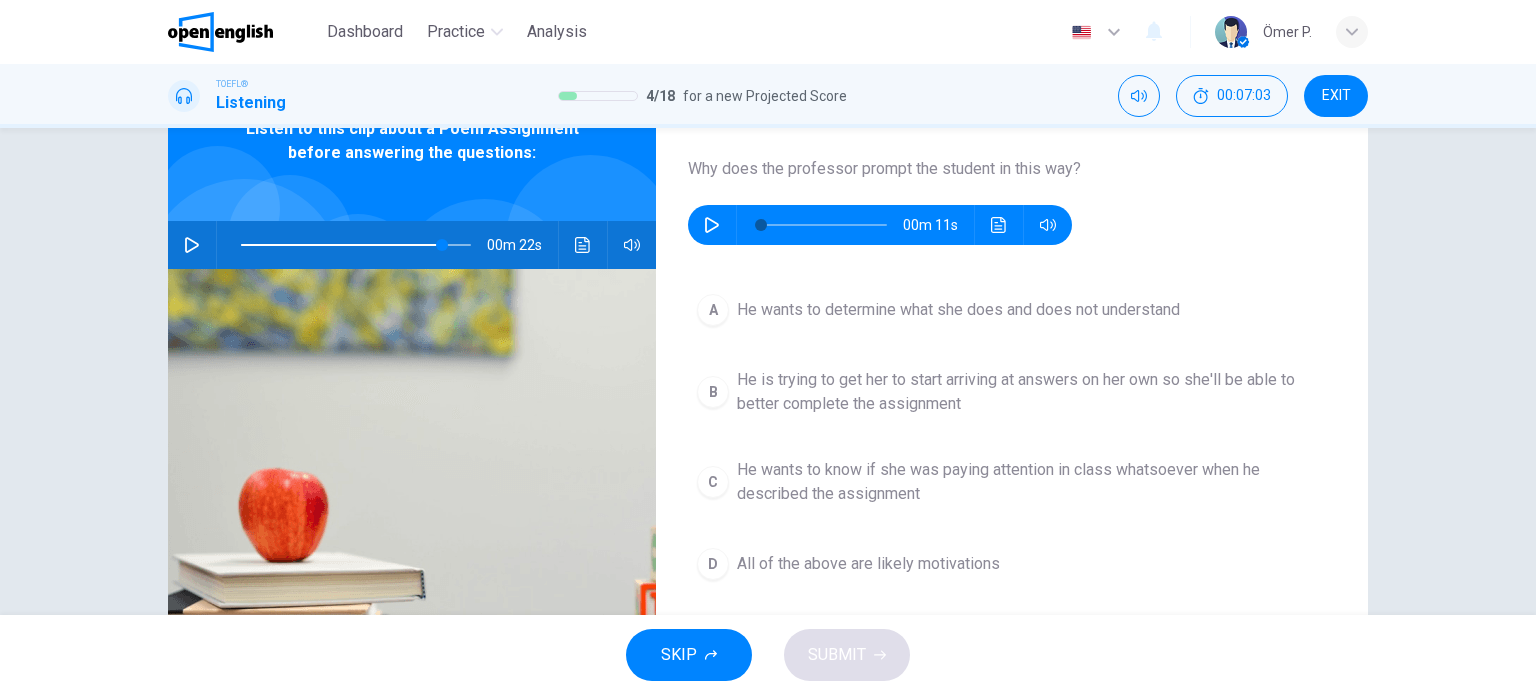 scroll, scrollTop: 100, scrollLeft: 0, axis: vertical 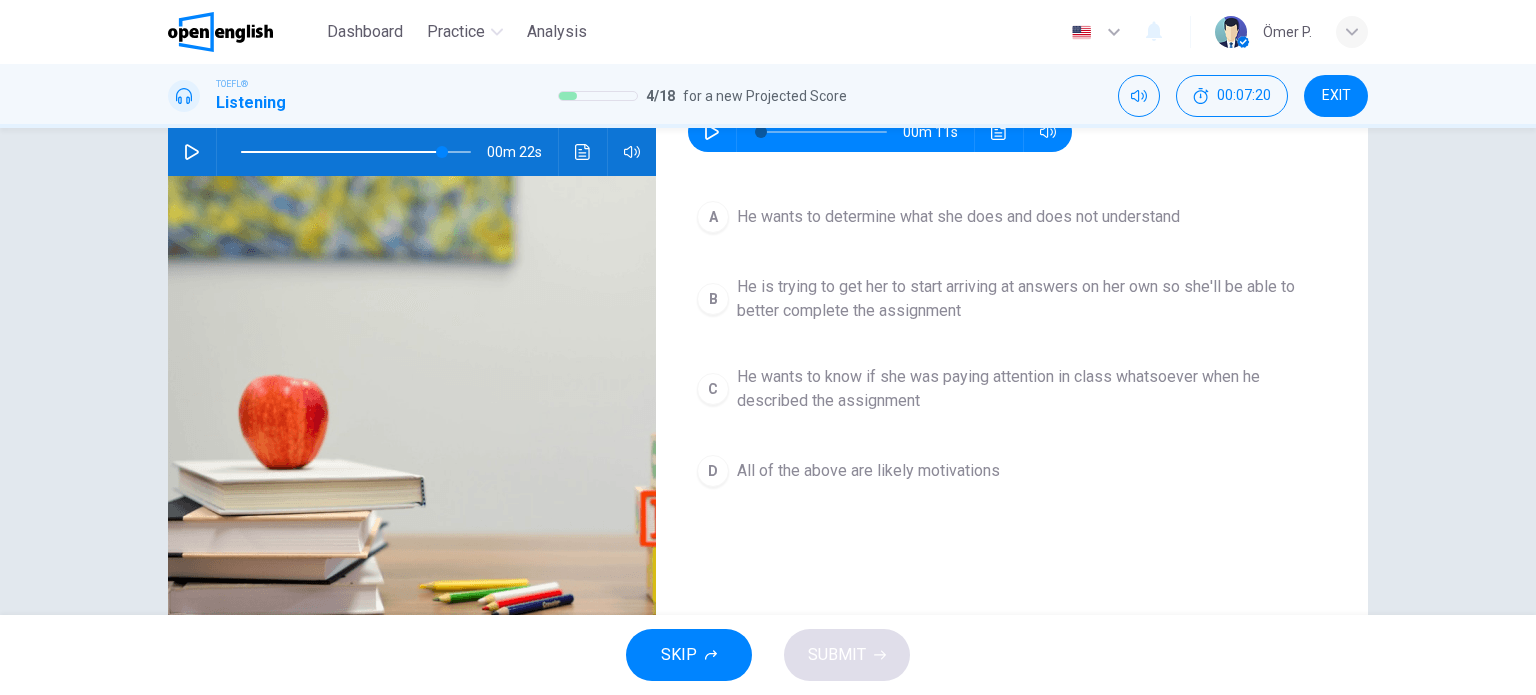 click on "A He wants to determine what she does and does not understand B He is trying to get her to start arriving at answers on her own so she'll be able to better complete the assignment C He wants to know if she was paying attention in class whatsoever when he described the assignment D All of the above are likely motivations" at bounding box center (1012, 364) 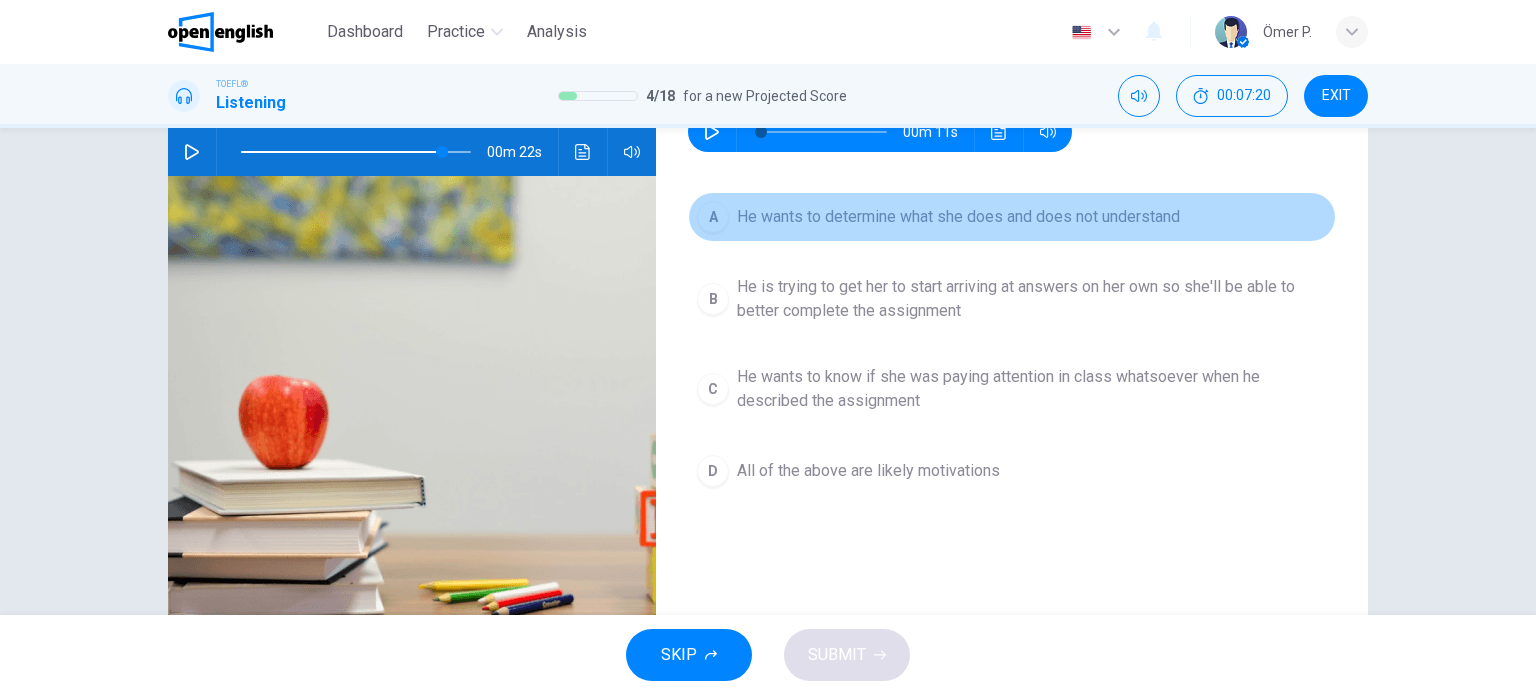 click on "A He wants to determine what she does and does not understand" at bounding box center (1012, 217) 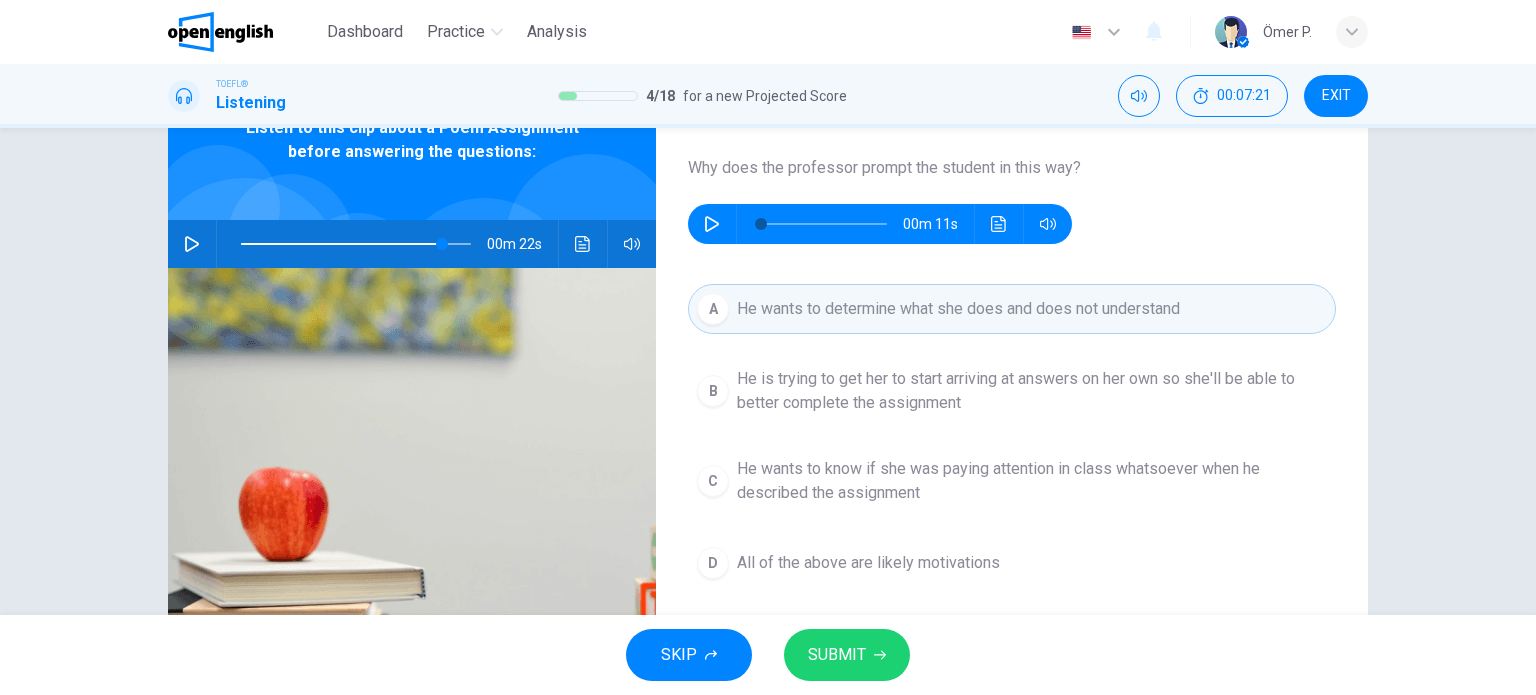 scroll, scrollTop: 100, scrollLeft: 0, axis: vertical 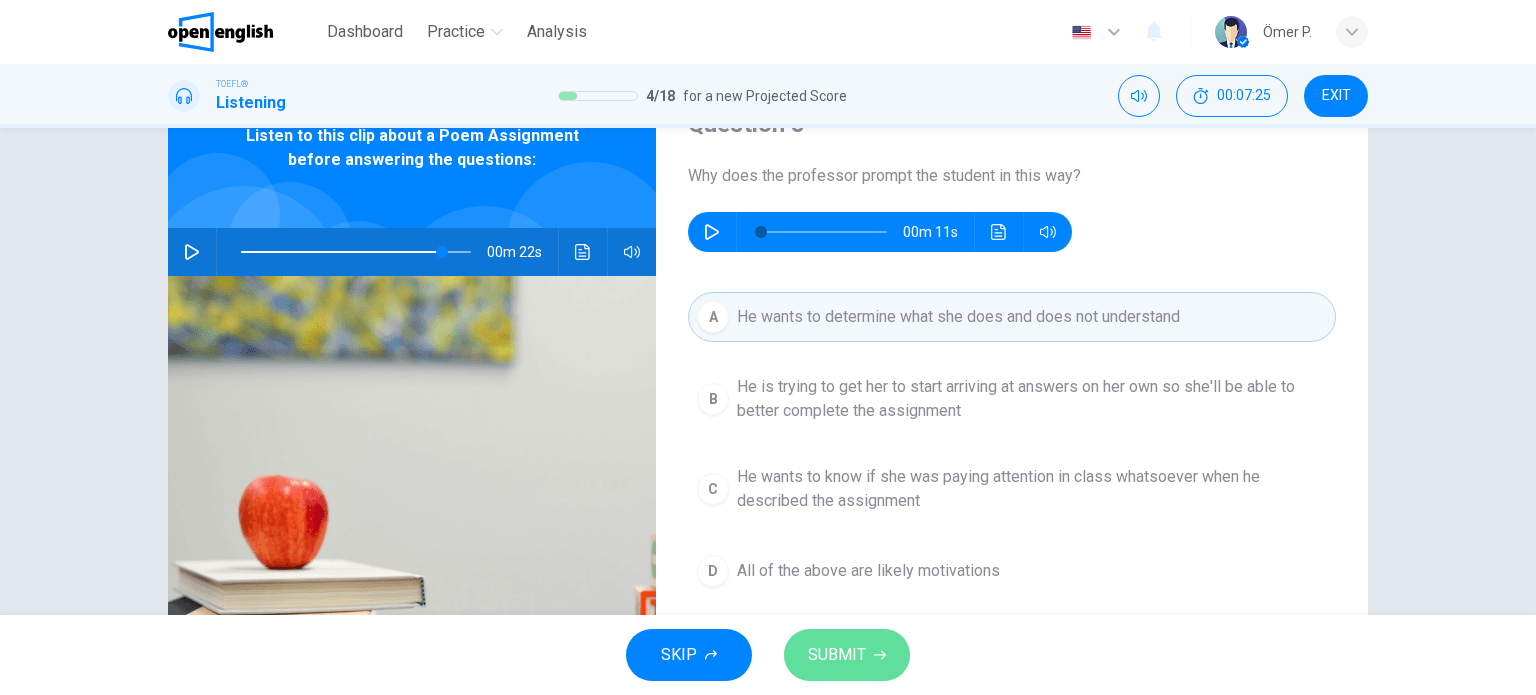 click on "SUBMIT" at bounding box center (837, 655) 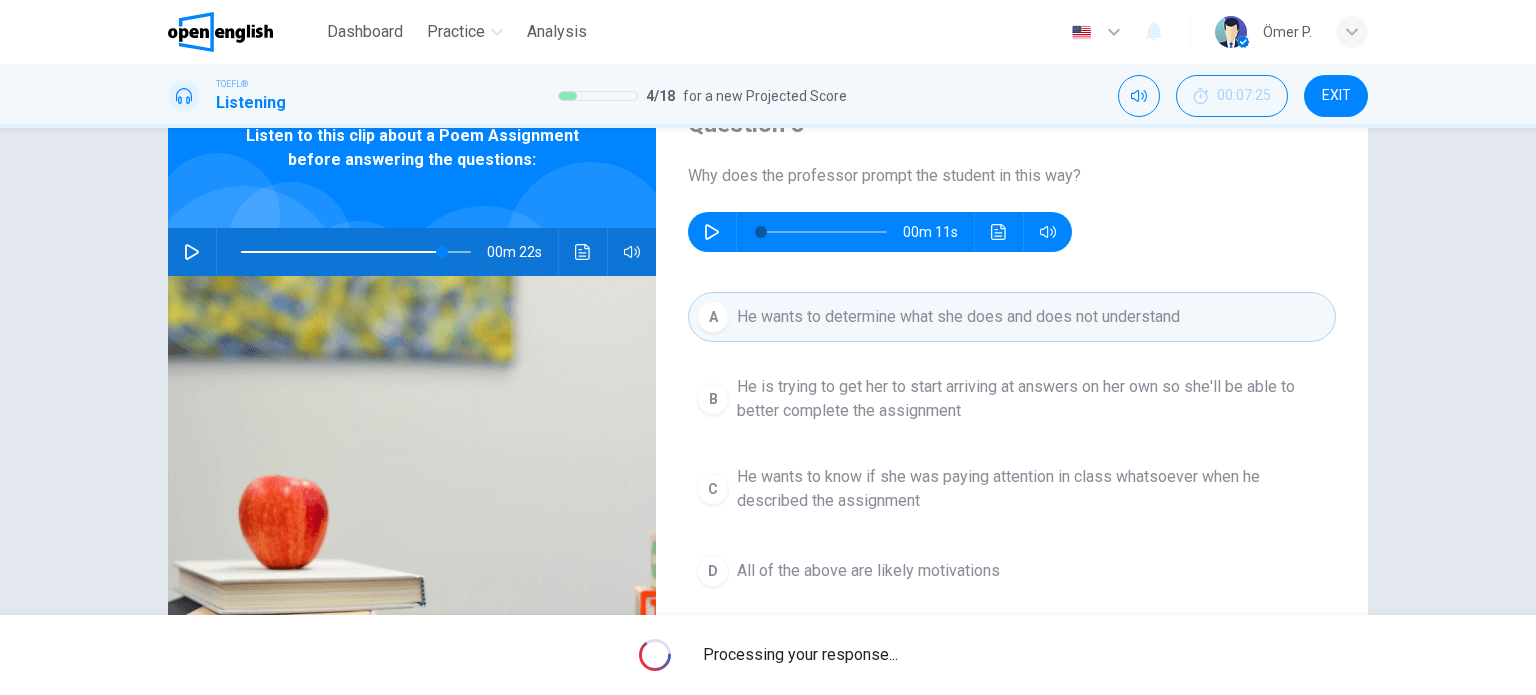 type on "**" 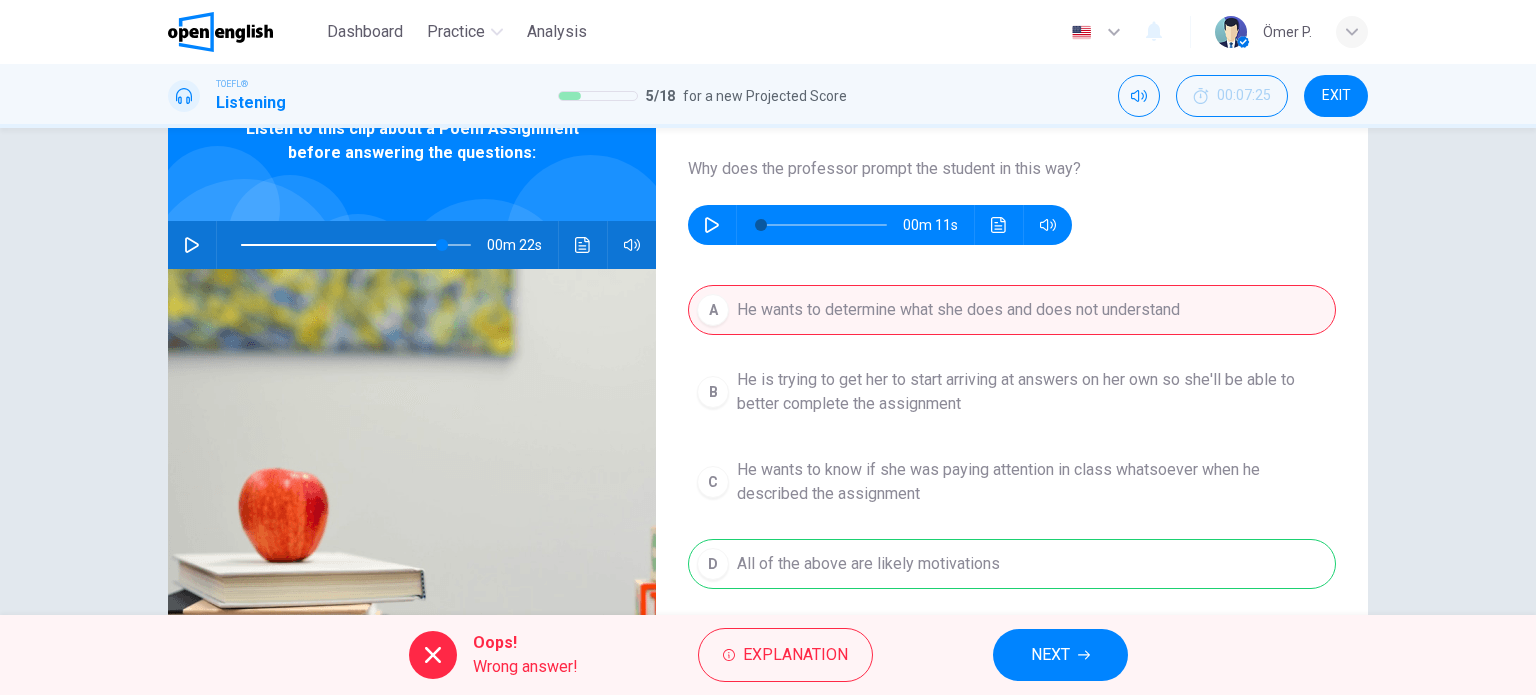 scroll, scrollTop: 100, scrollLeft: 0, axis: vertical 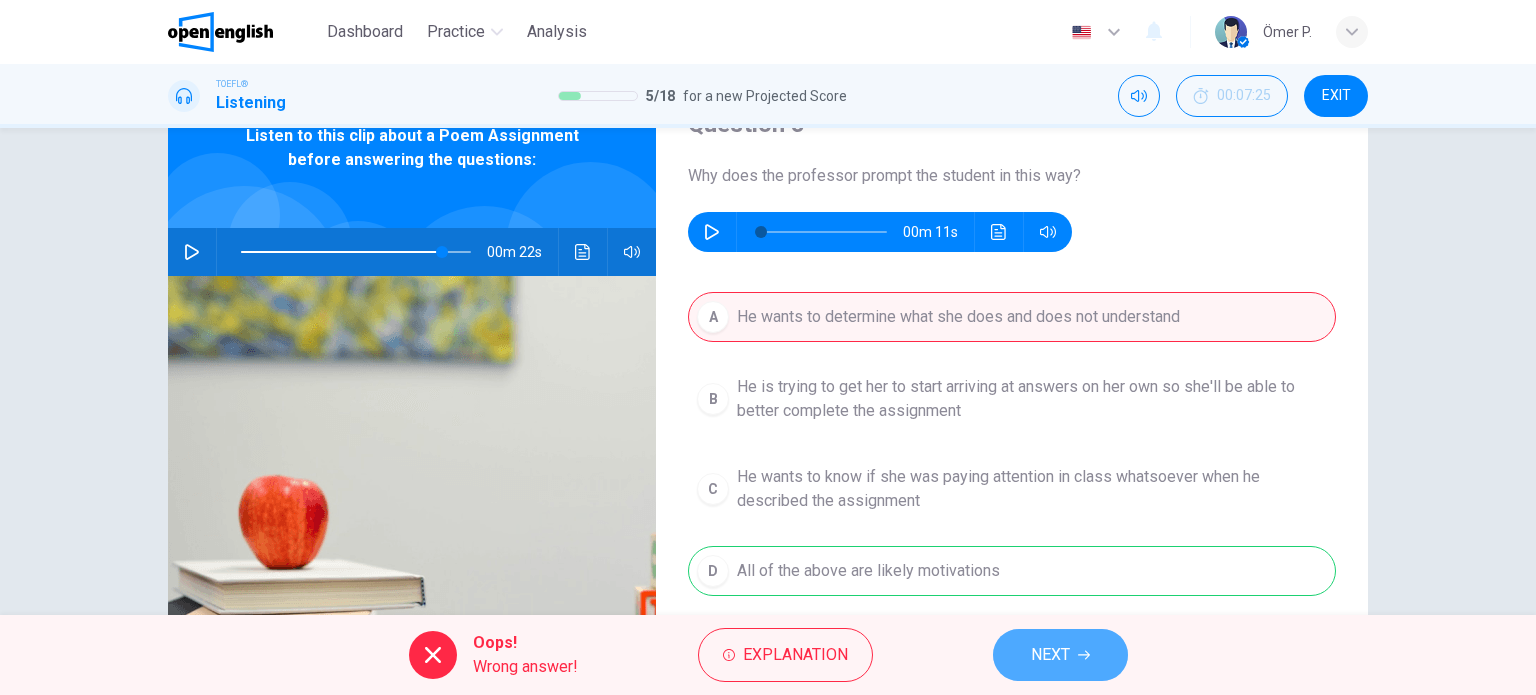click on "NEXT" at bounding box center (1060, 655) 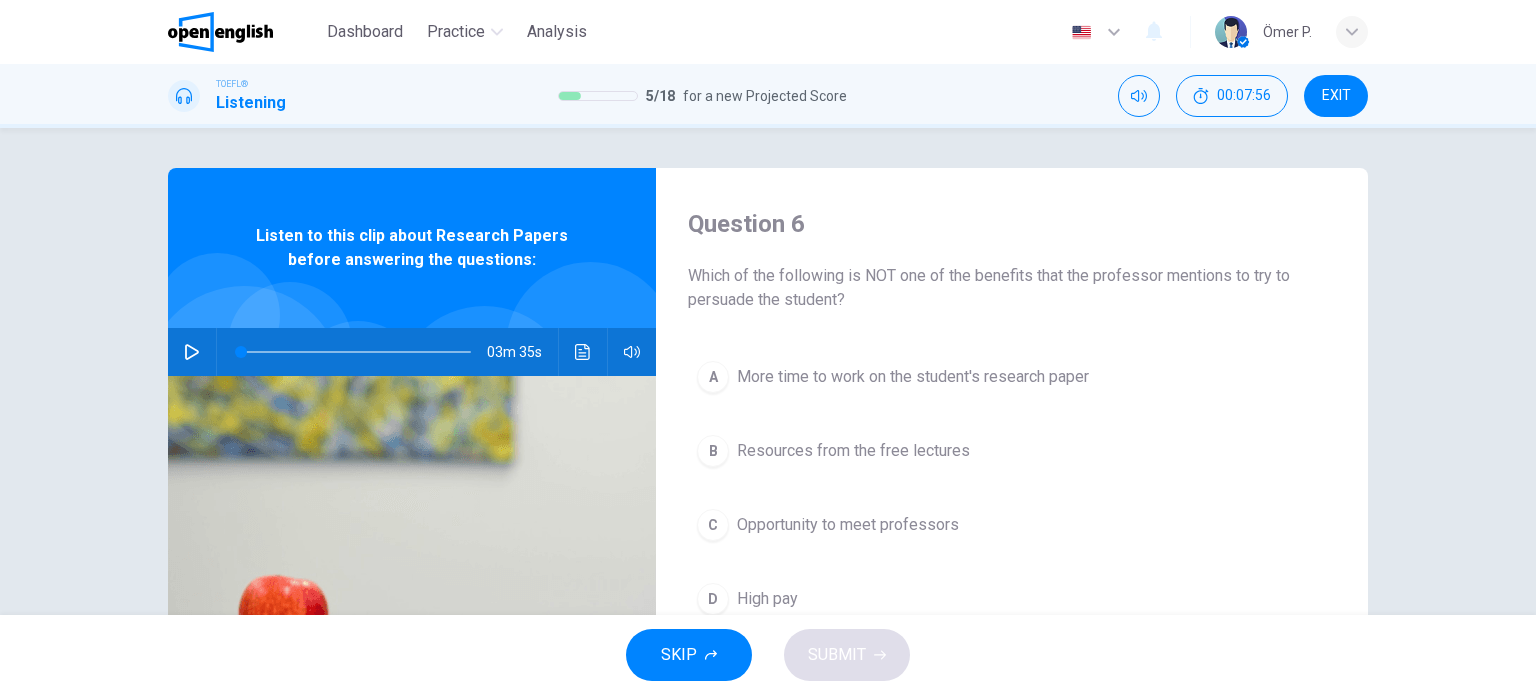 click on "03m 35s" at bounding box center [412, 352] 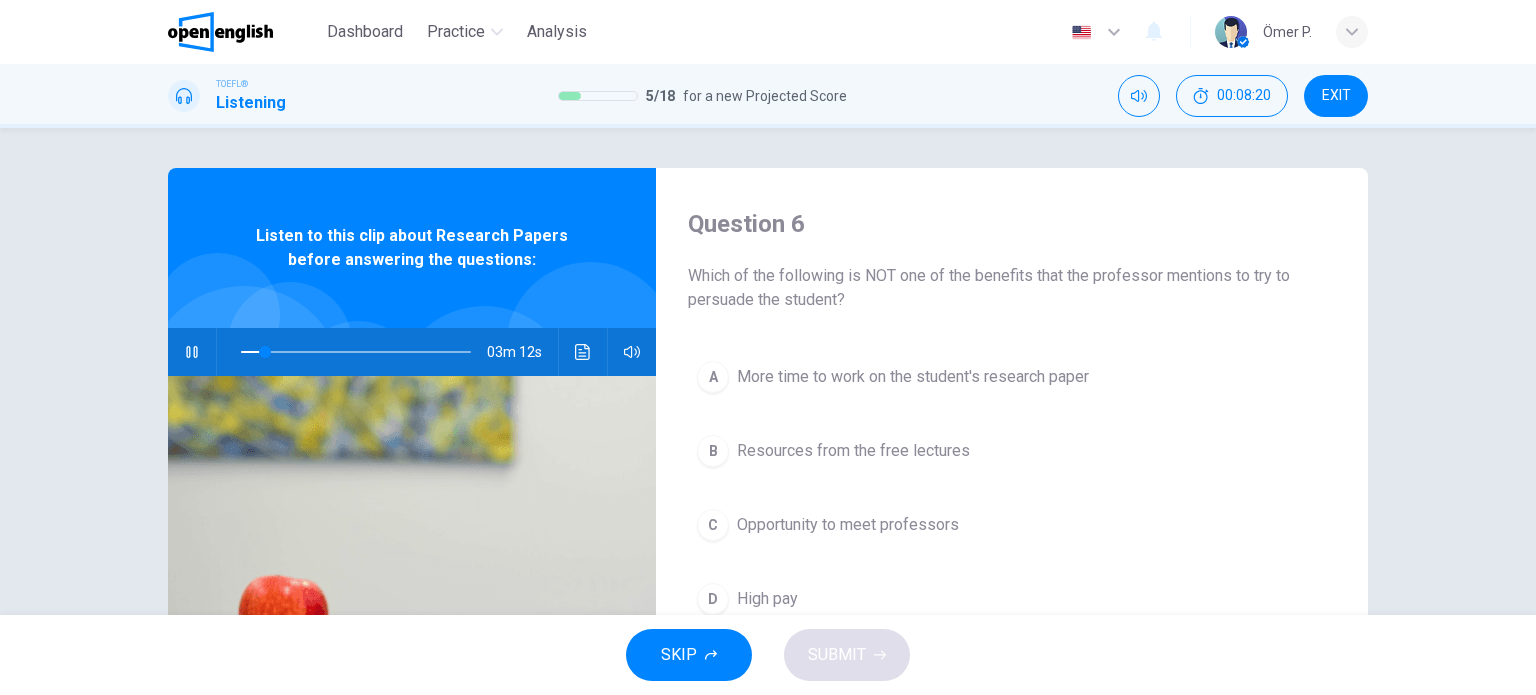 click on "Listen to this clip about Research Papers before answering the questions:" at bounding box center (412, 248) 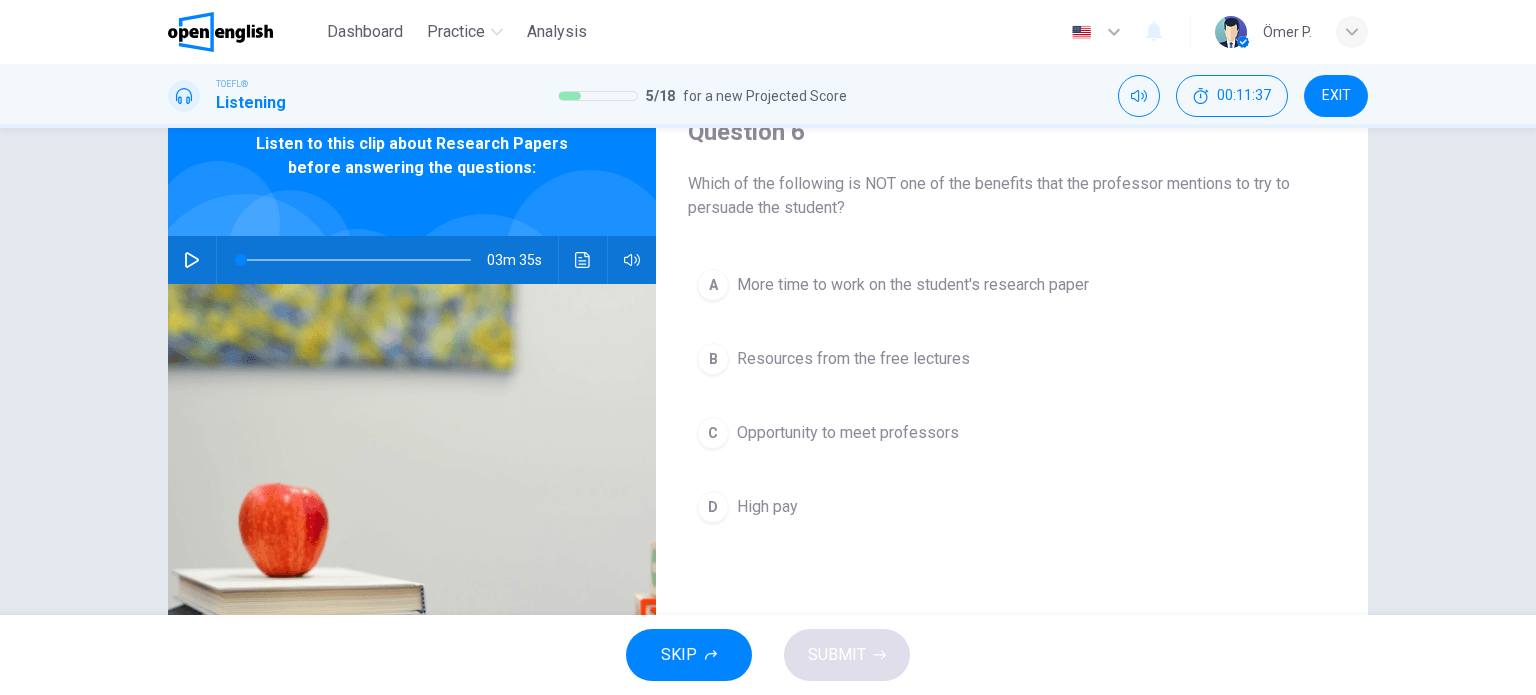 scroll, scrollTop: 100, scrollLeft: 0, axis: vertical 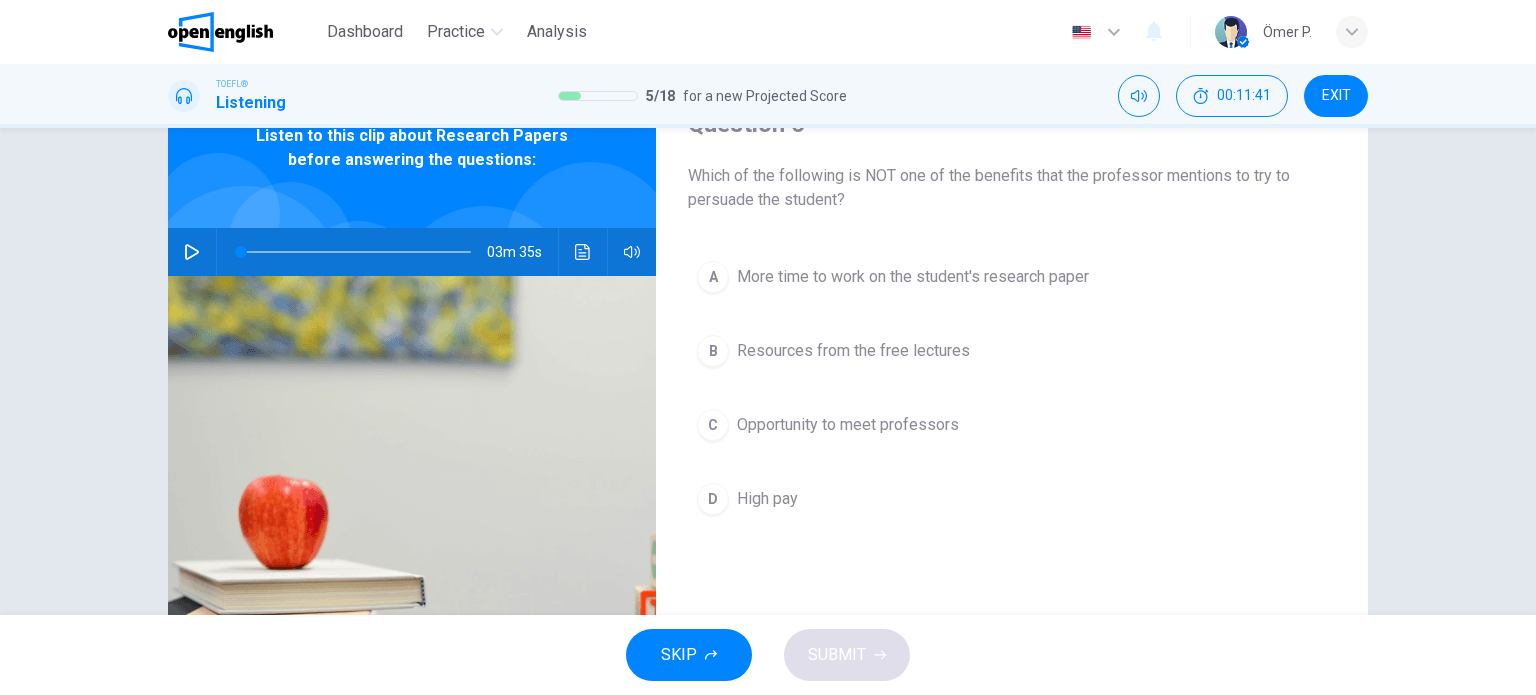 click on "High pay" at bounding box center (767, 499) 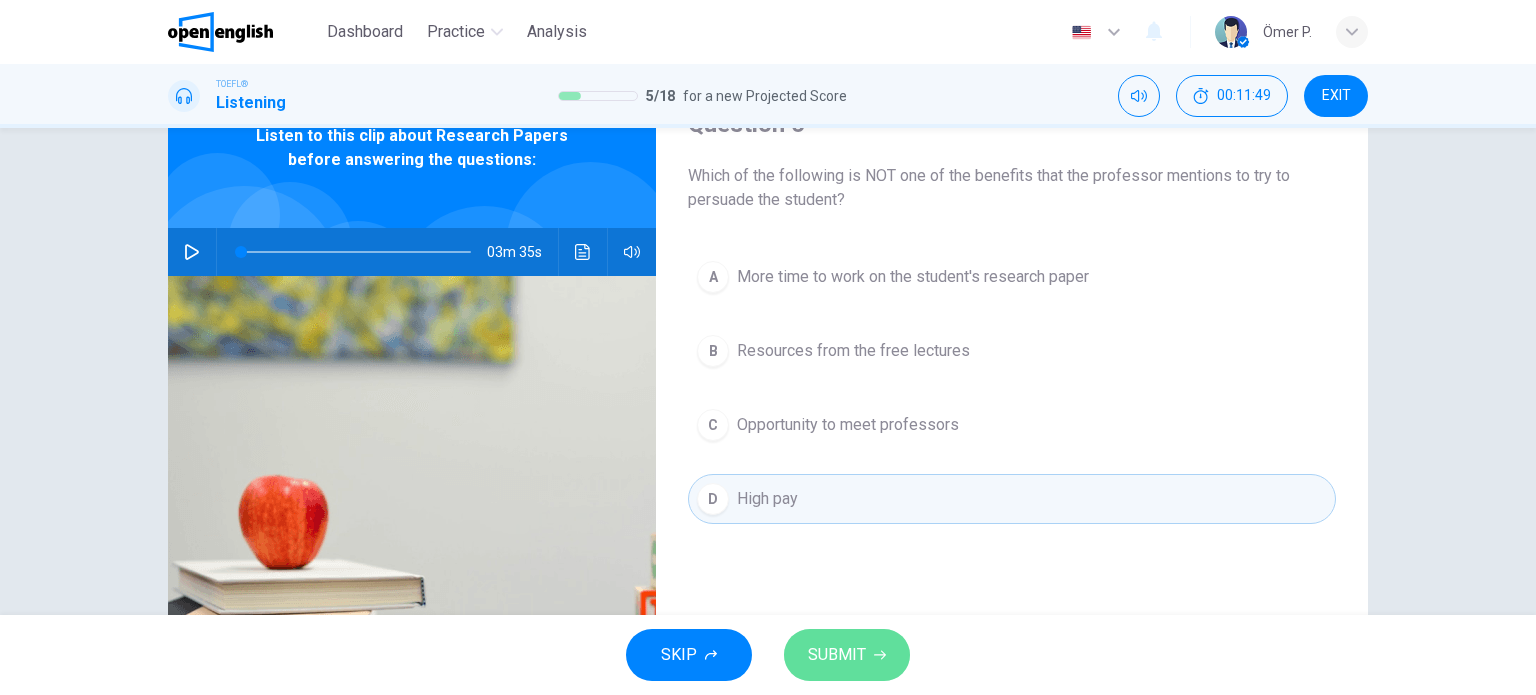 click on "SUBMIT" at bounding box center (837, 655) 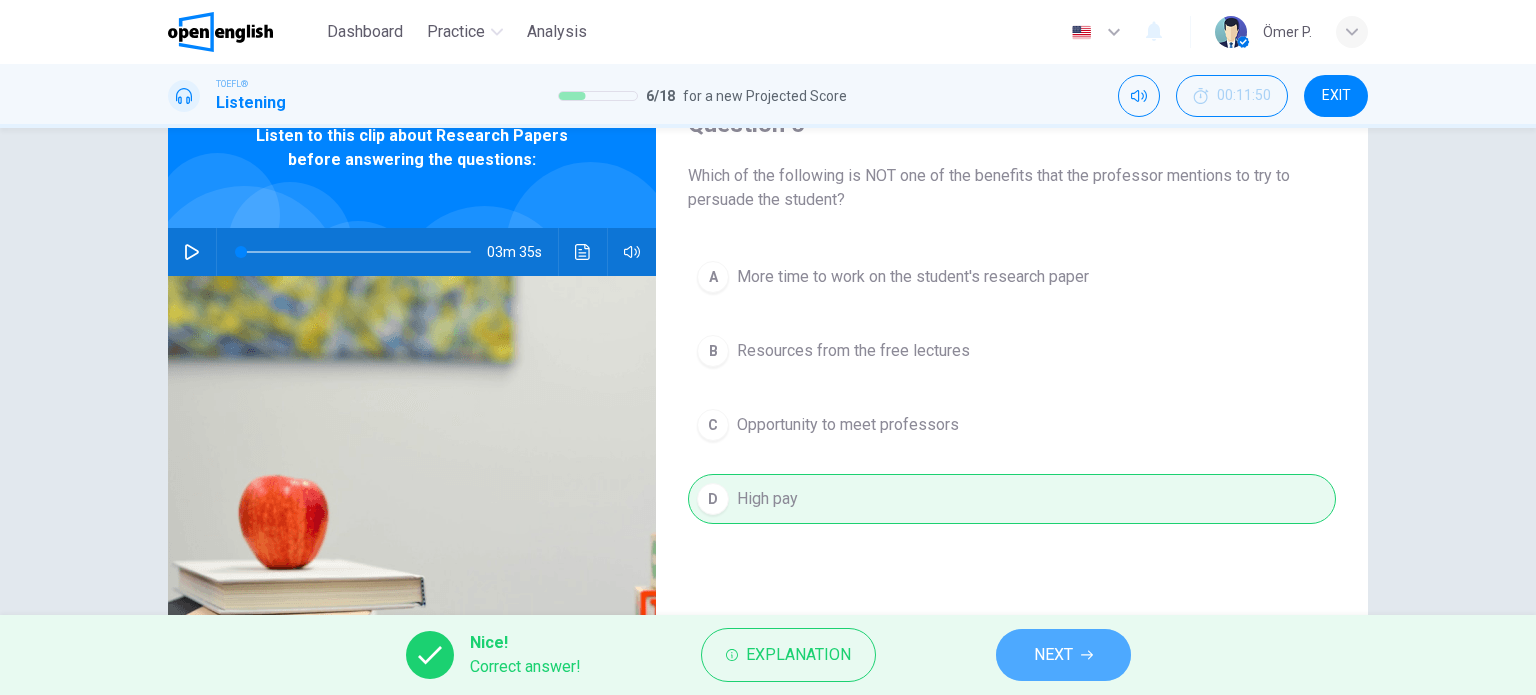 click on "NEXT" at bounding box center (1053, 655) 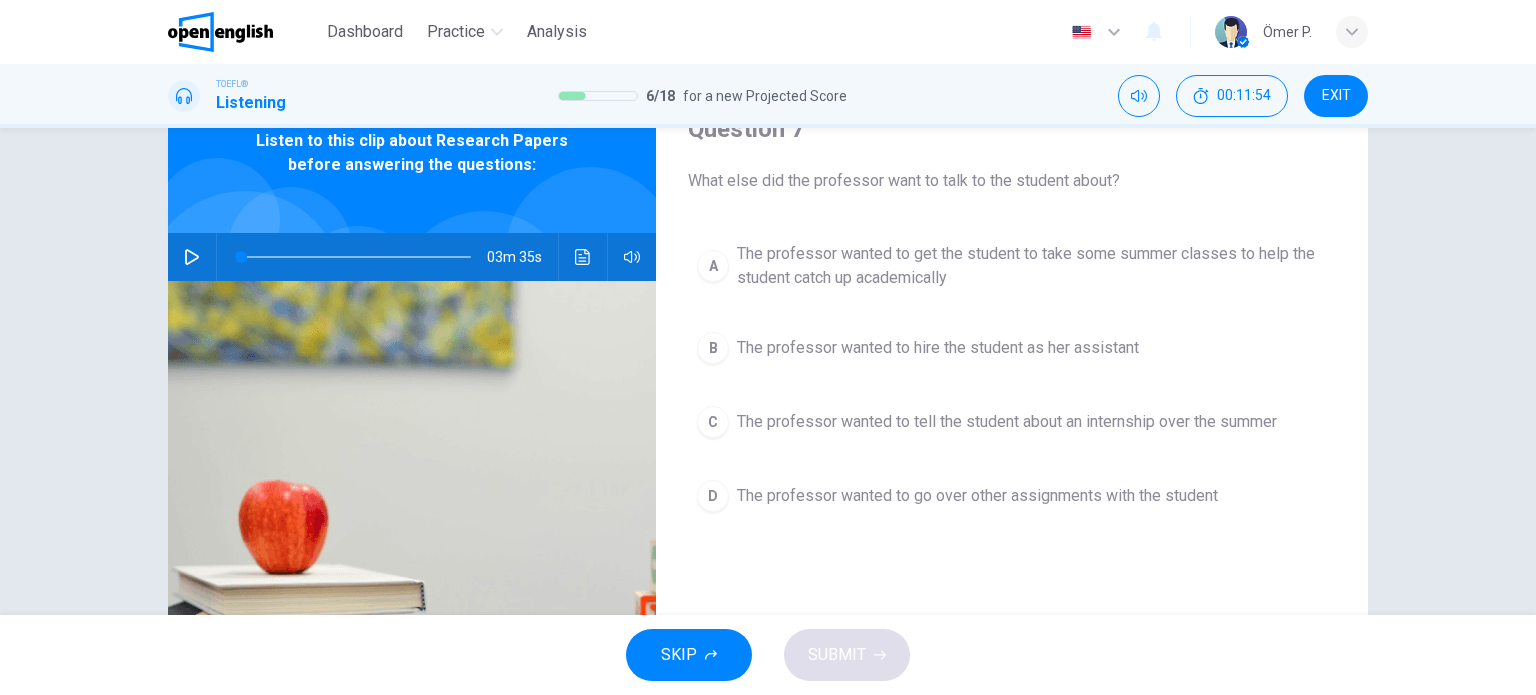 scroll, scrollTop: 100, scrollLeft: 0, axis: vertical 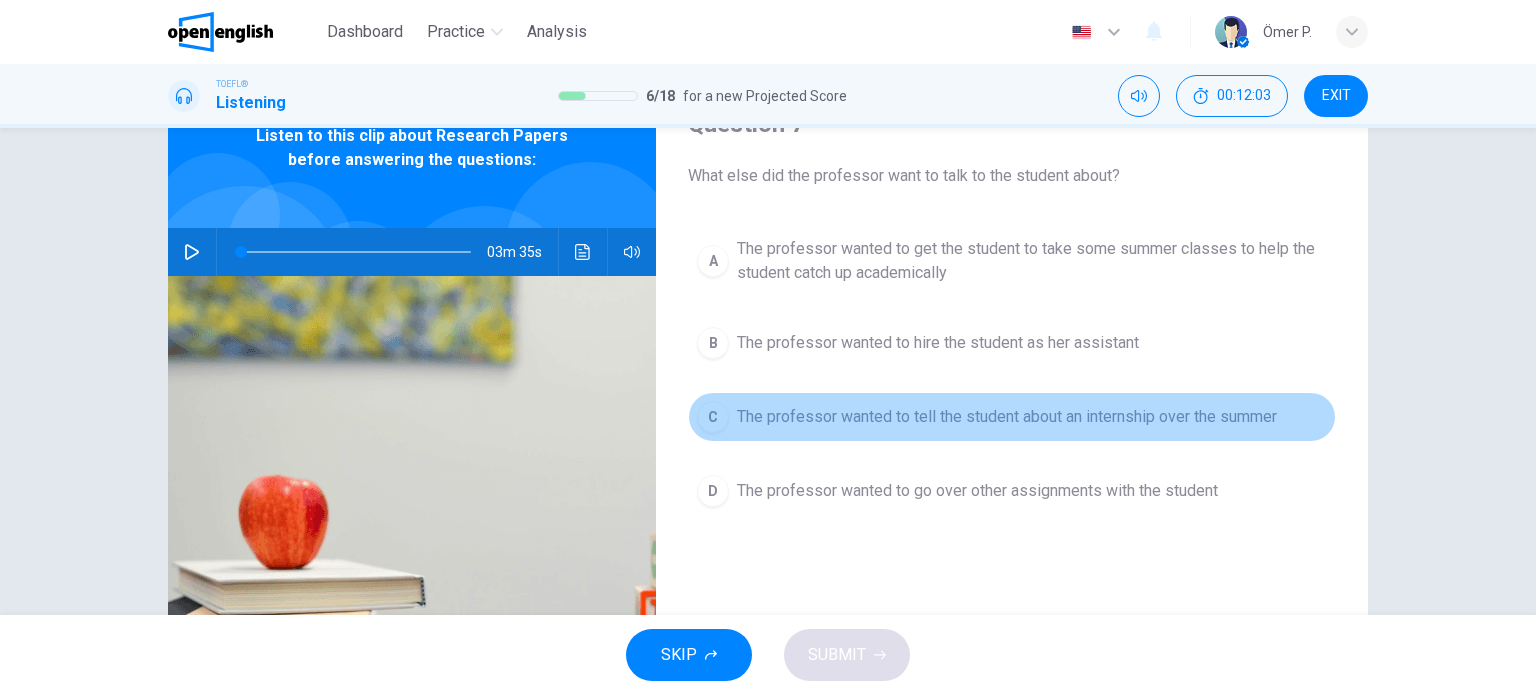 click on "C The professor wanted to tell the student about an internship over the summer" at bounding box center (1012, 417) 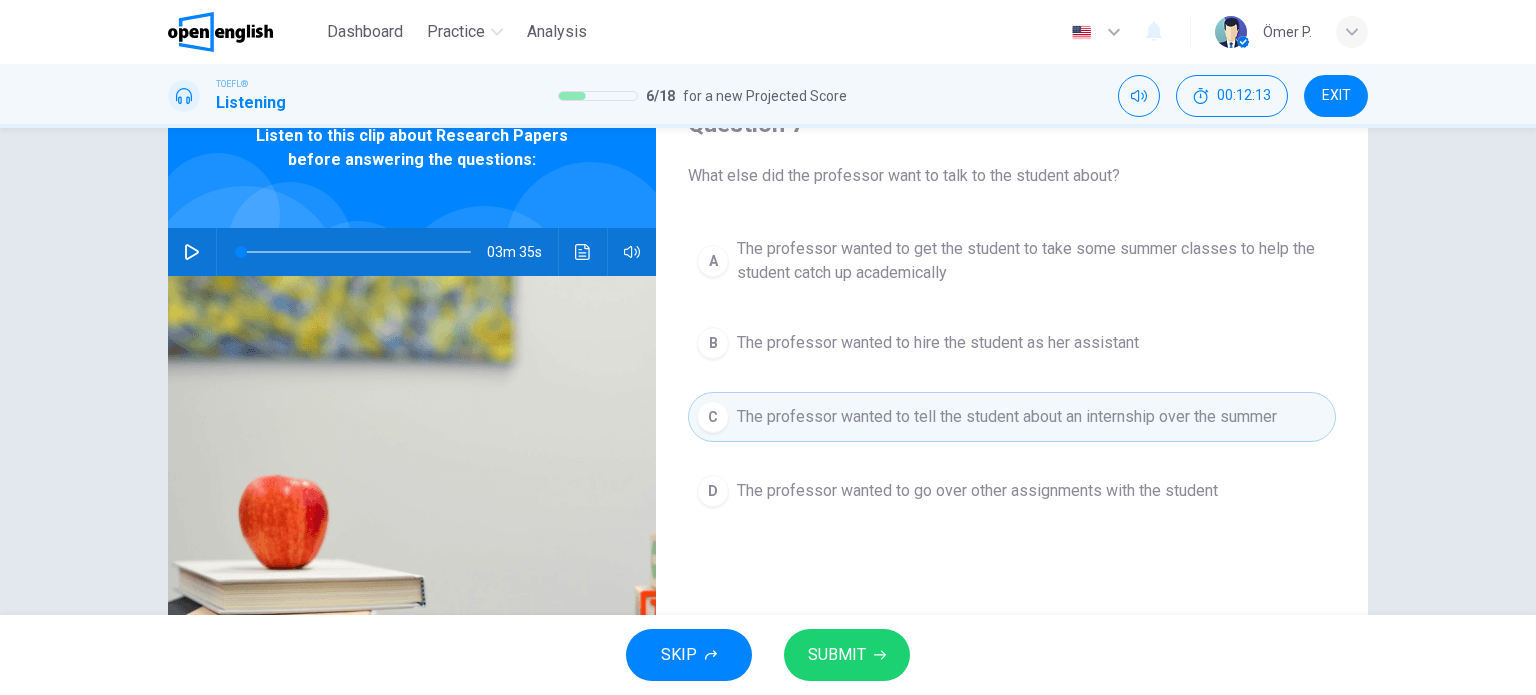 click 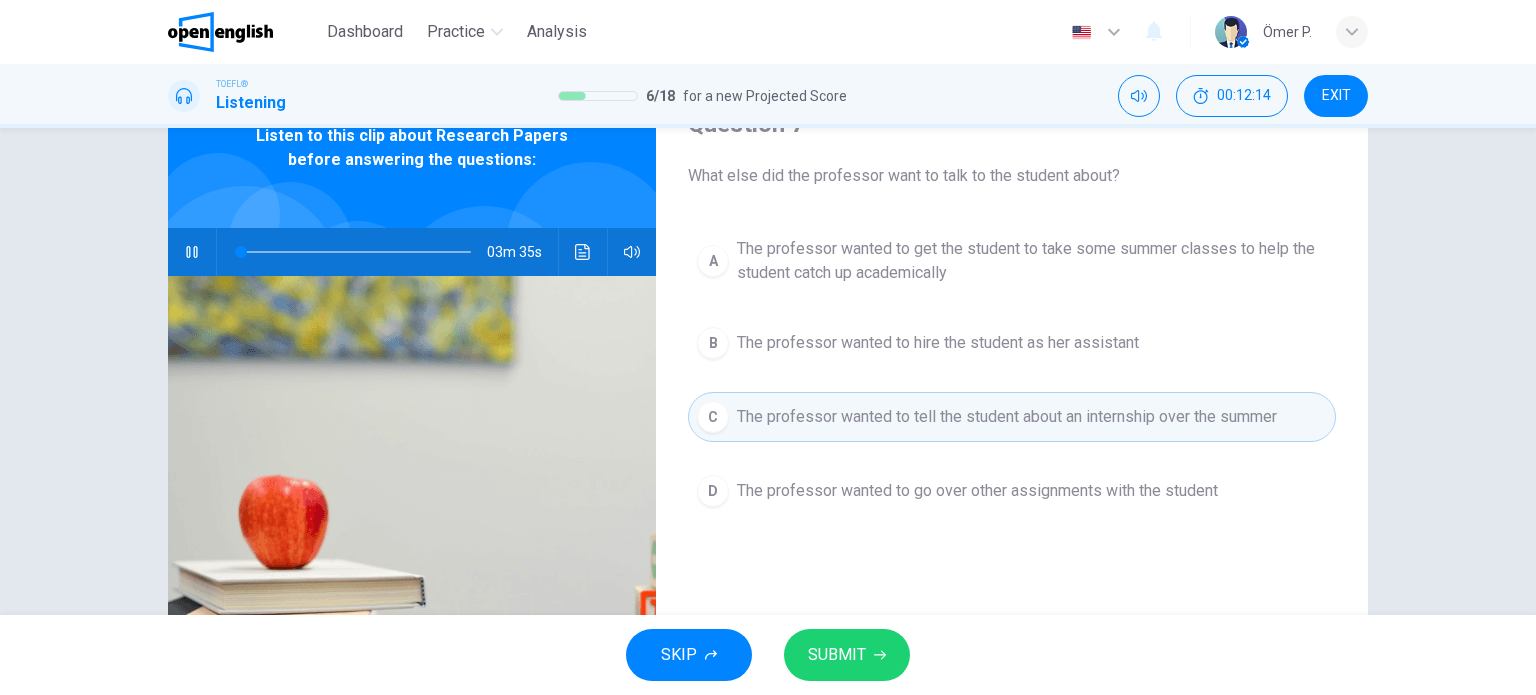 click at bounding box center (356, 252) 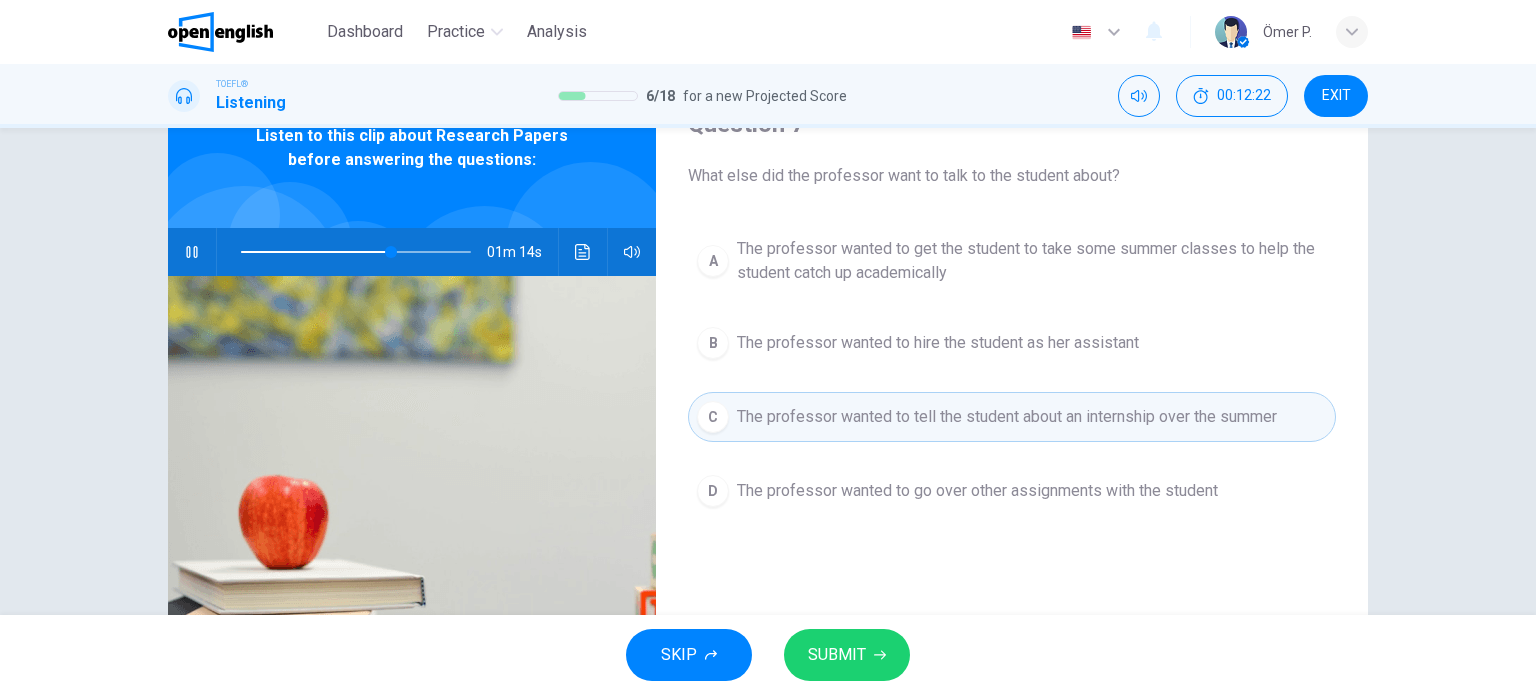 click at bounding box center [356, 252] 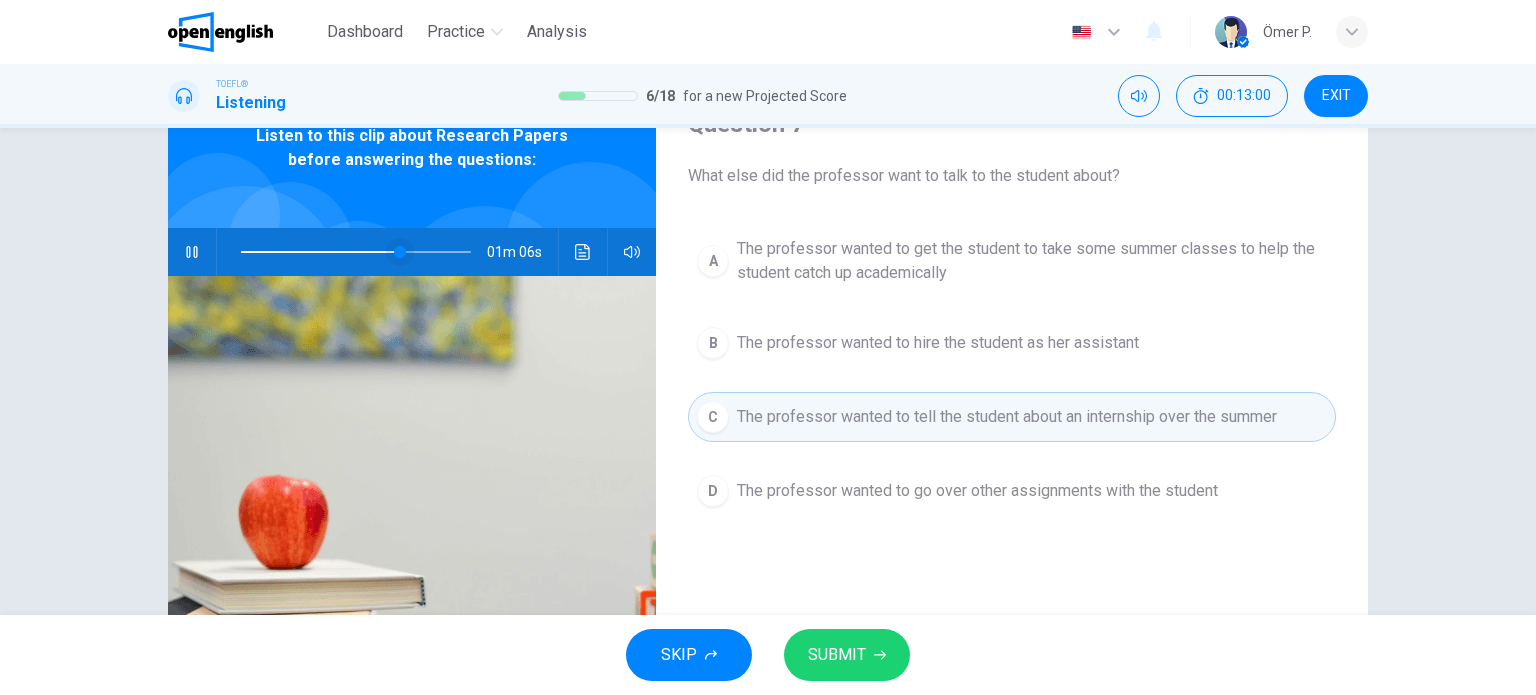 click at bounding box center [400, 252] 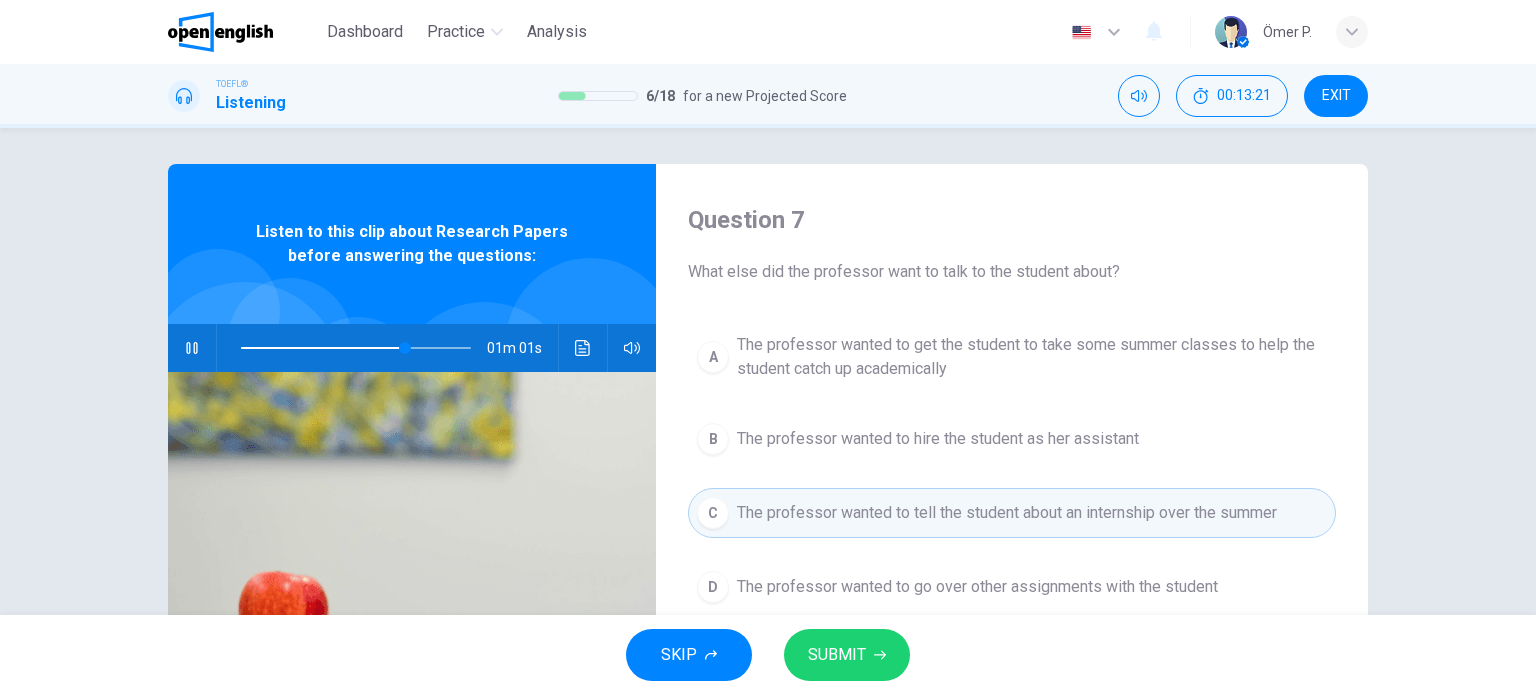 scroll, scrollTop: 0, scrollLeft: 0, axis: both 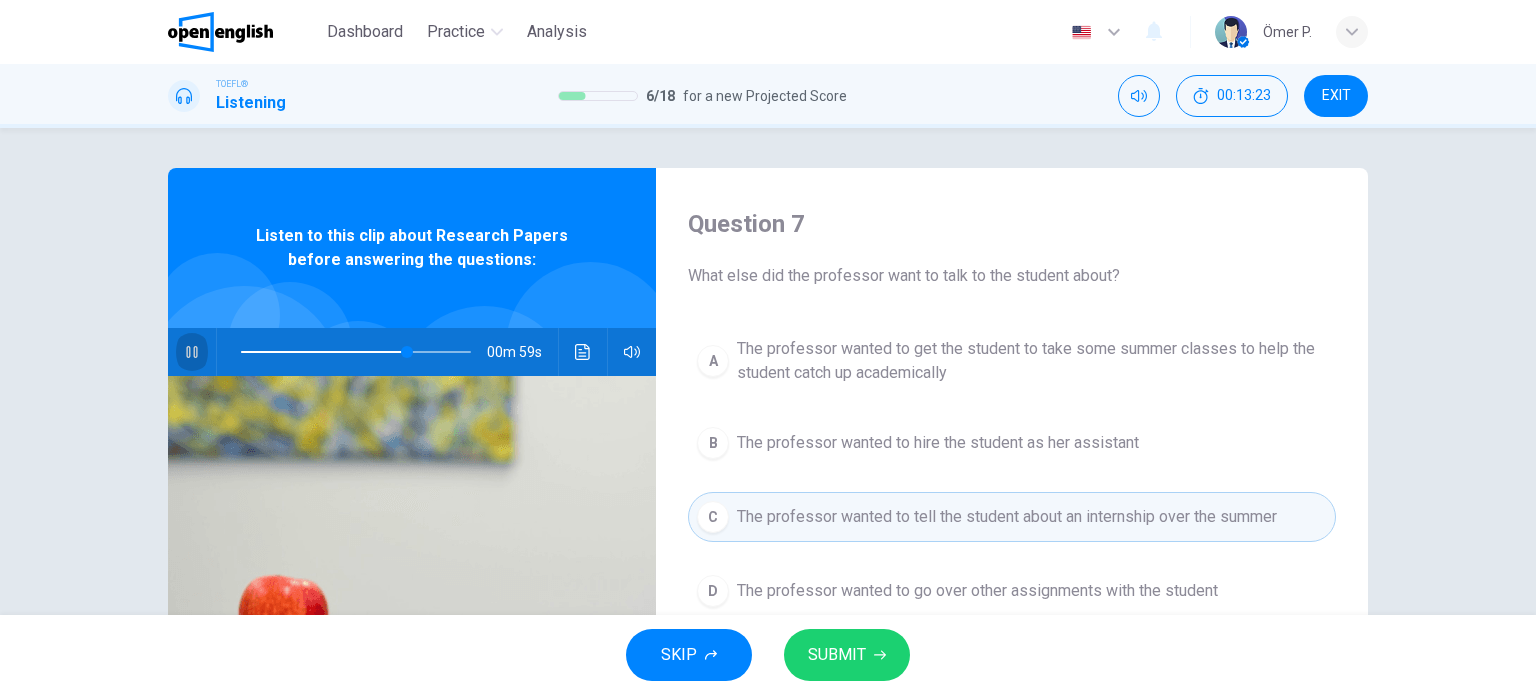 click 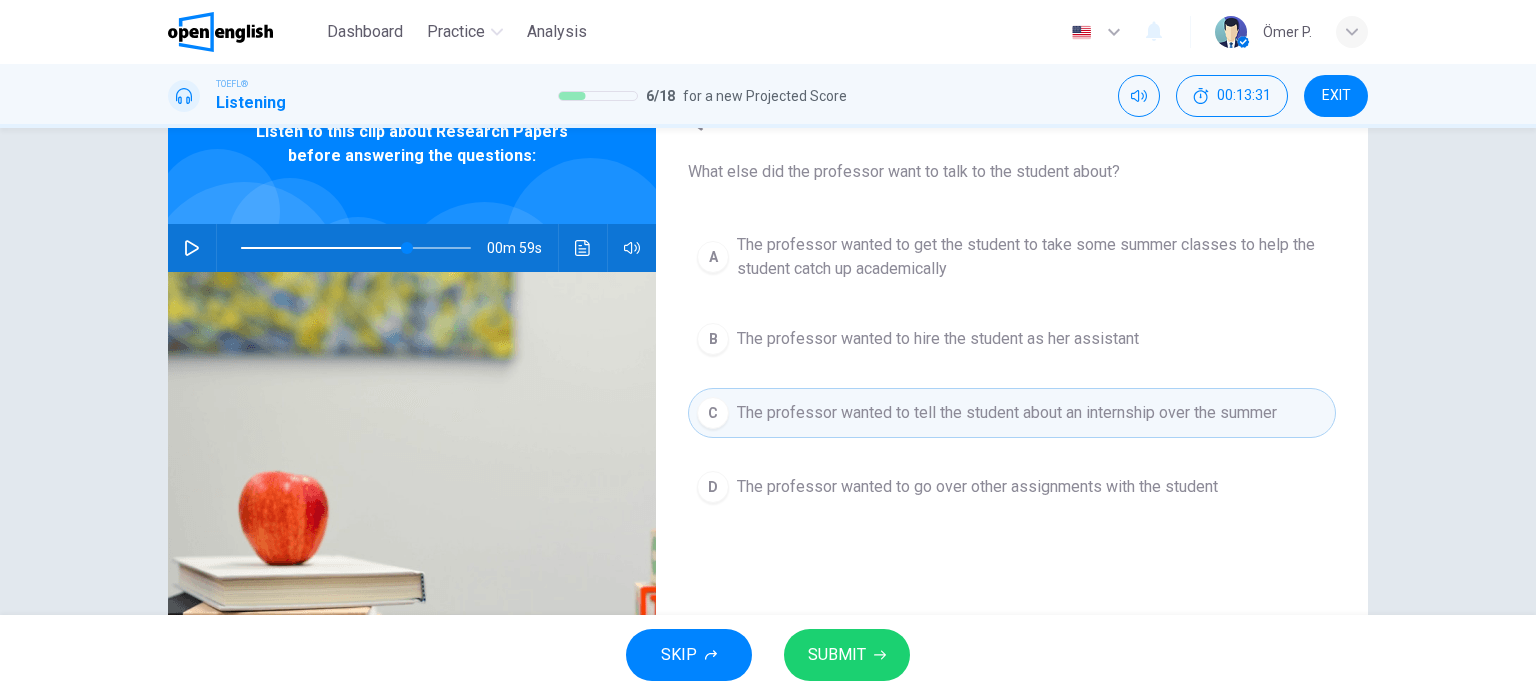 scroll, scrollTop: 100, scrollLeft: 0, axis: vertical 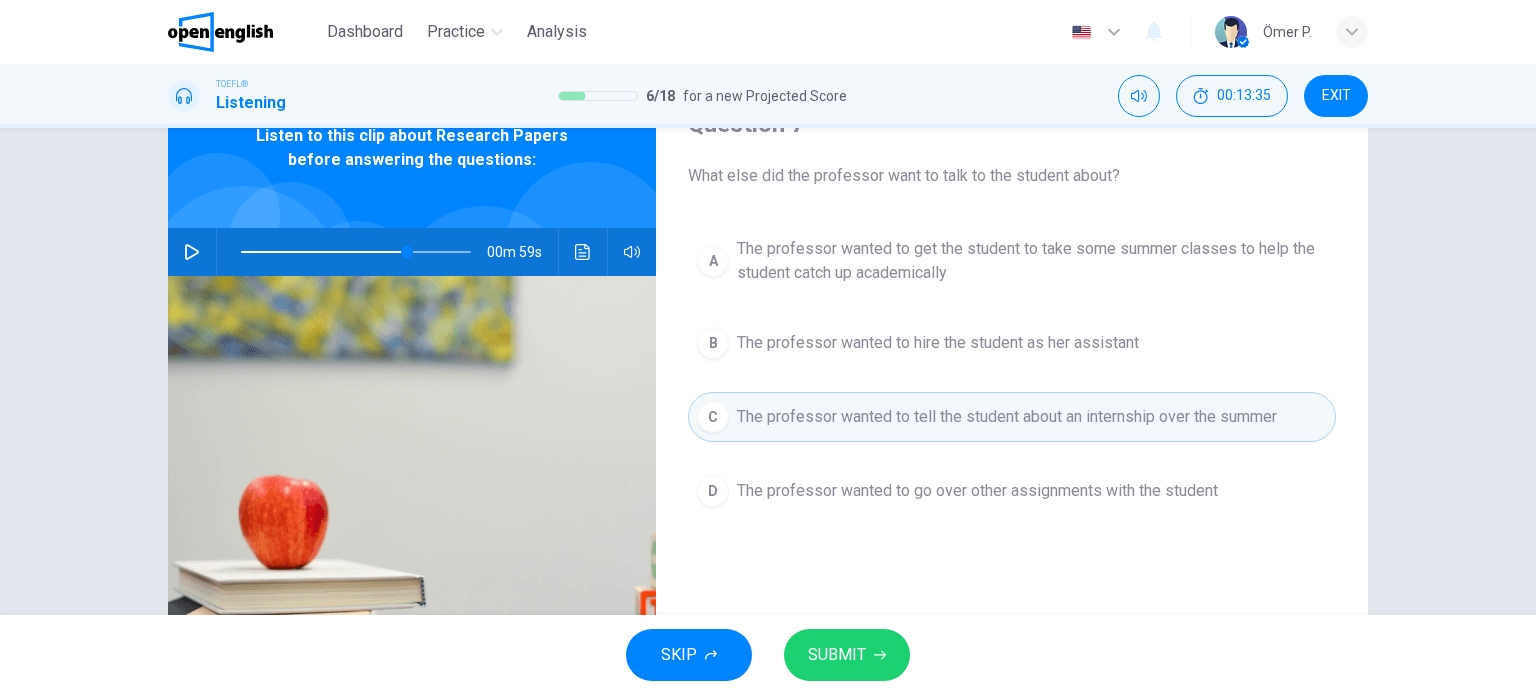 click on "SUBMIT" at bounding box center [837, 655] 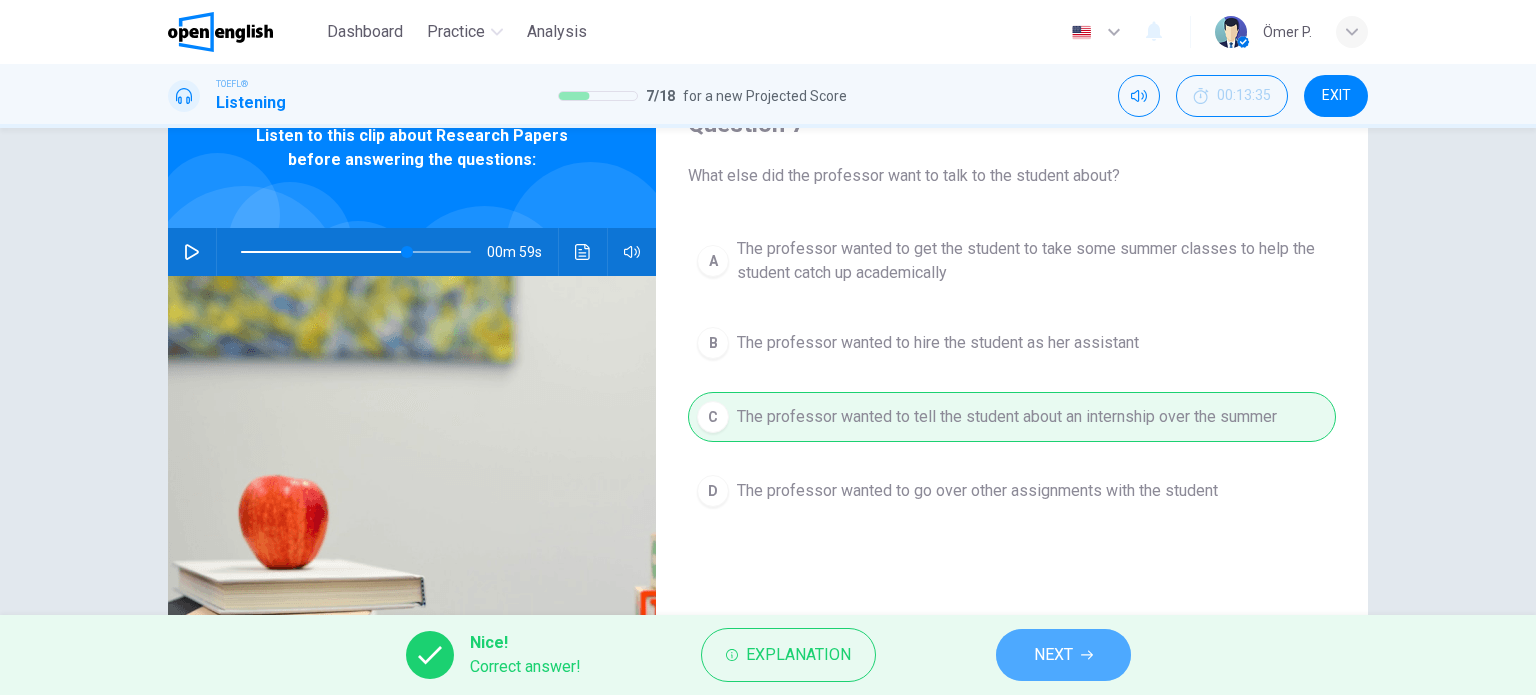 click on "NEXT" at bounding box center (1053, 655) 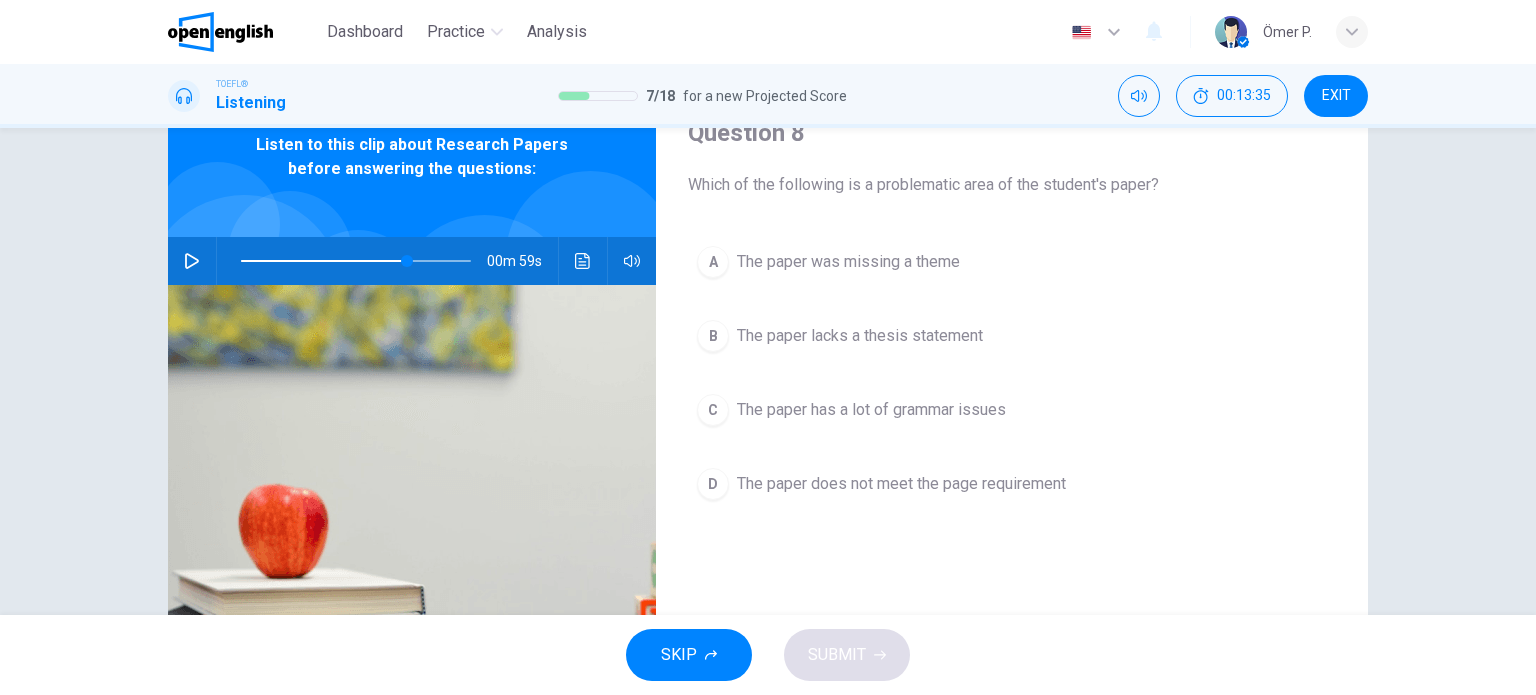scroll, scrollTop: 100, scrollLeft: 0, axis: vertical 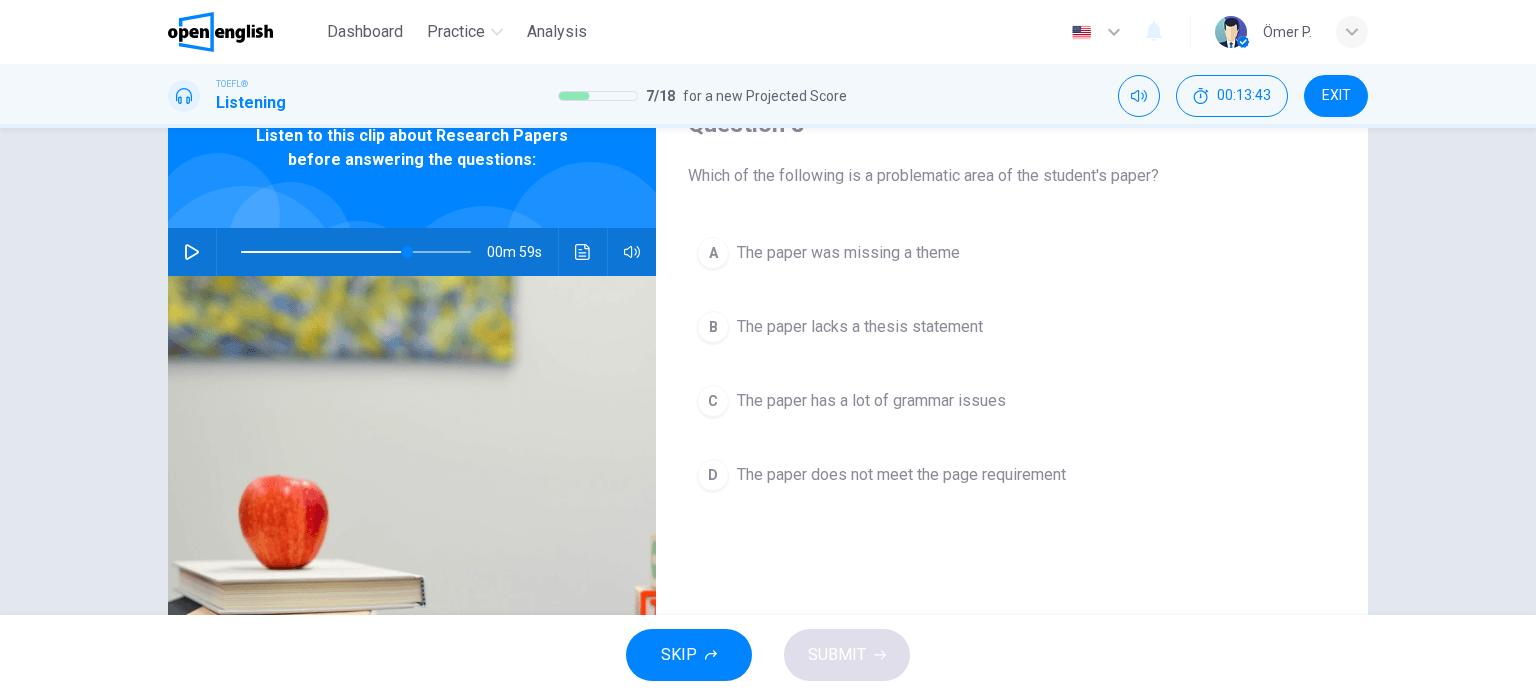 click on "A The paper was missing a theme" at bounding box center (1012, 253) 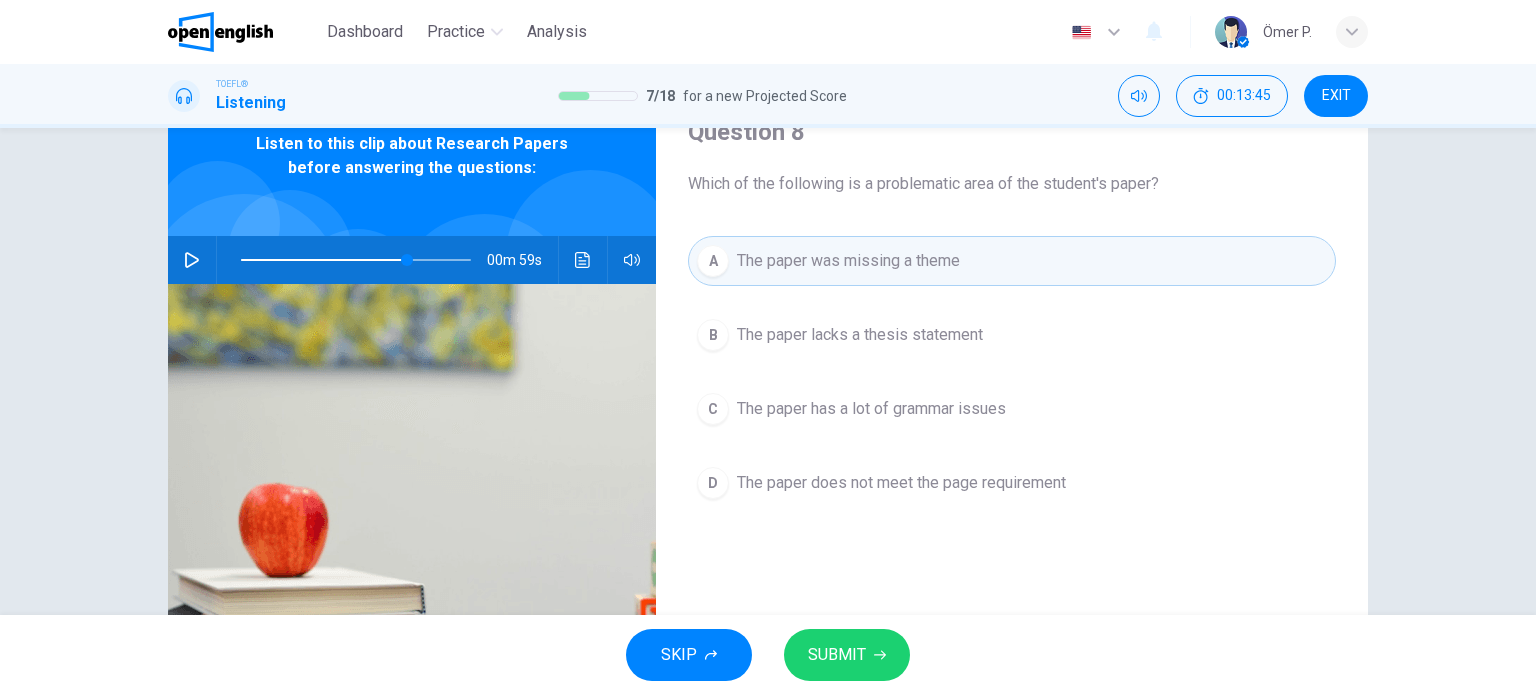 scroll, scrollTop: 100, scrollLeft: 0, axis: vertical 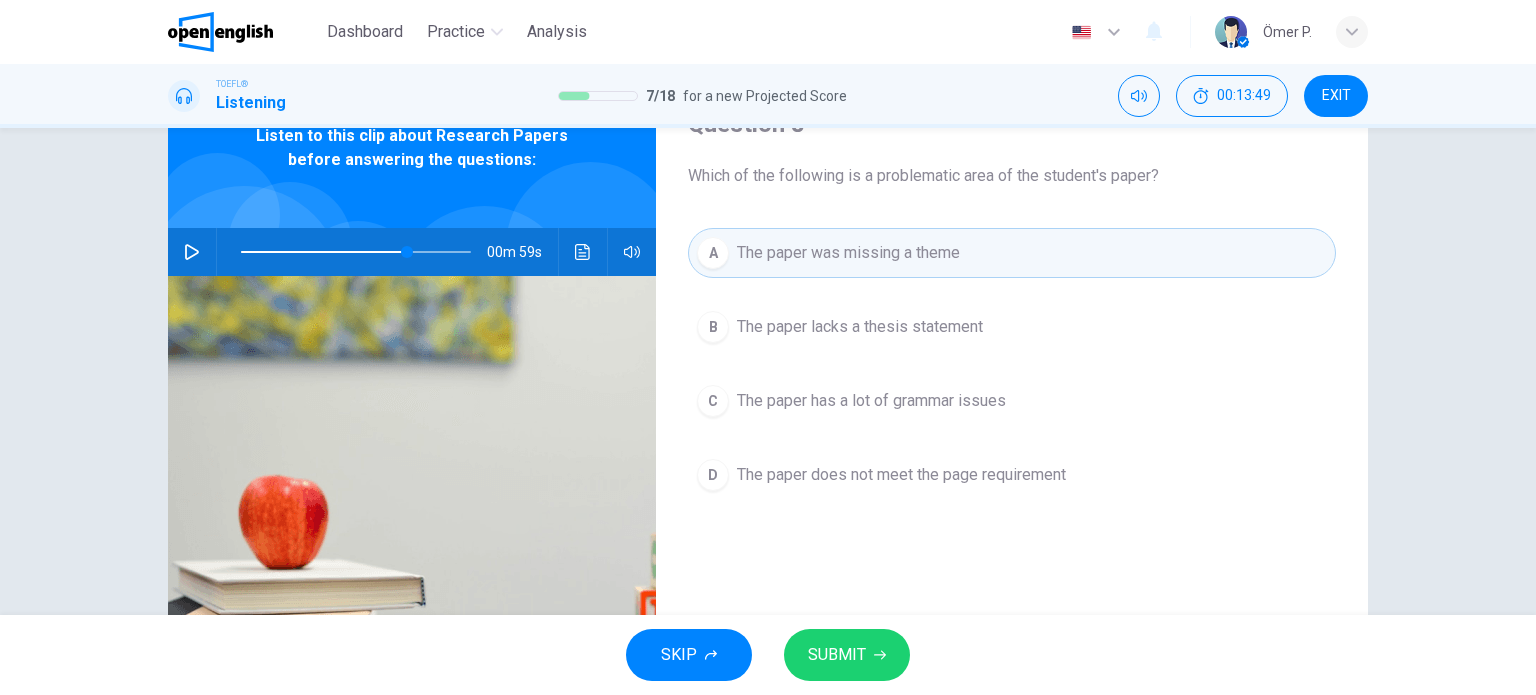 click on "SUBMIT" at bounding box center [837, 655] 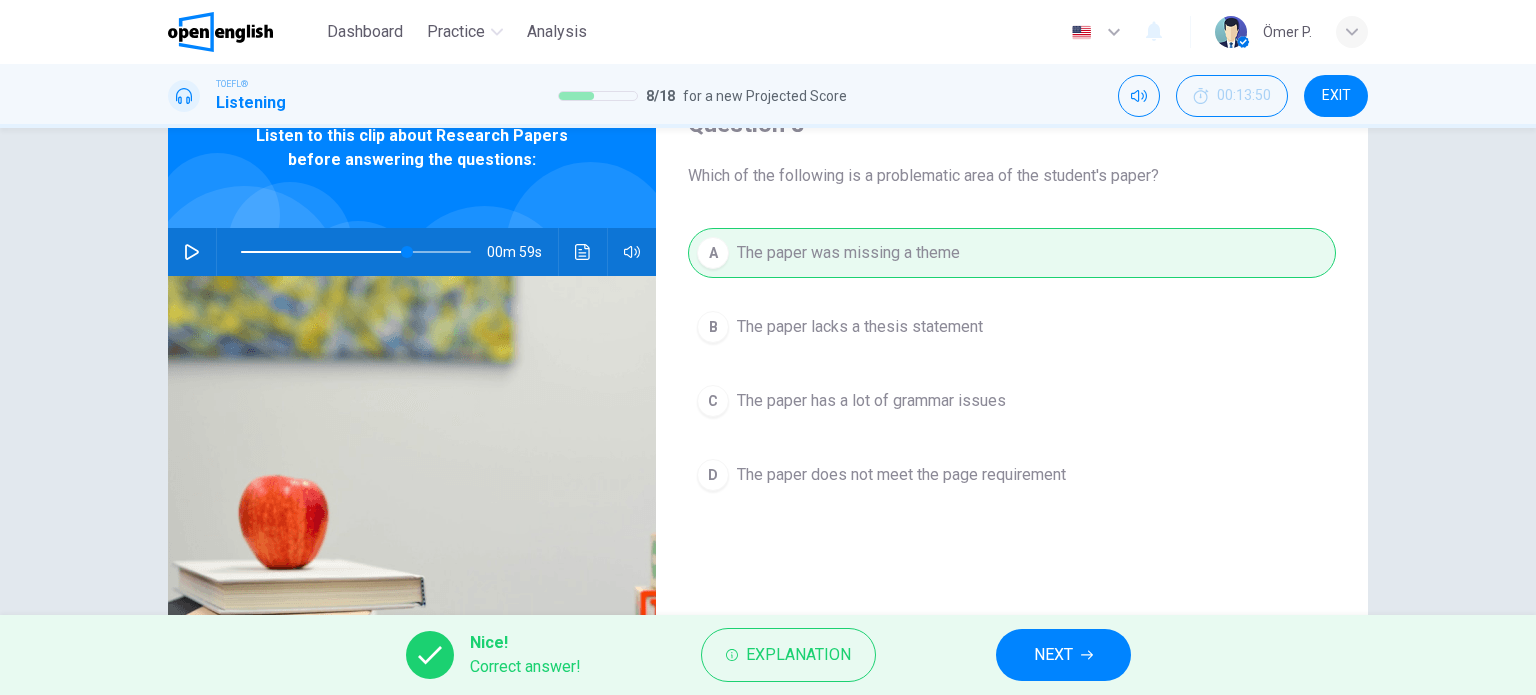 click on "NEXT" at bounding box center [1053, 655] 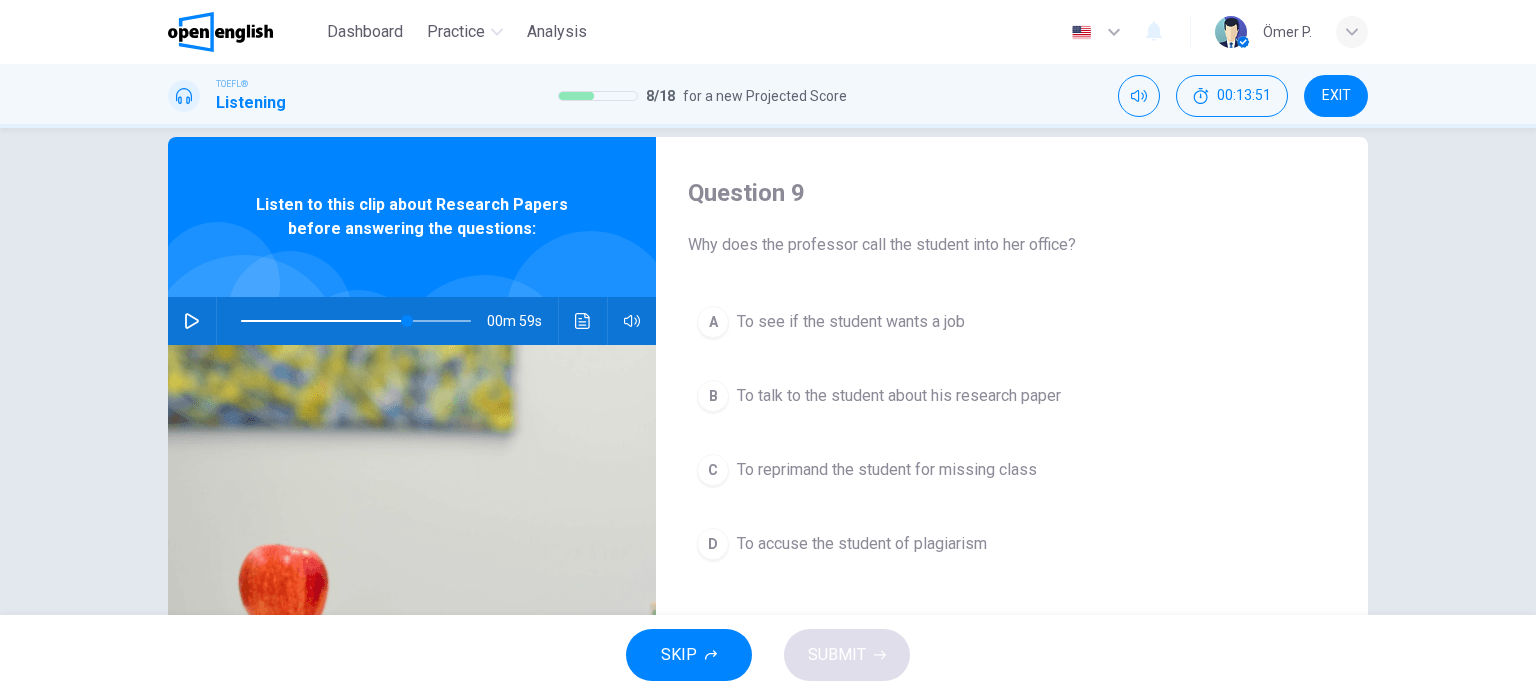scroll, scrollTop: 100, scrollLeft: 0, axis: vertical 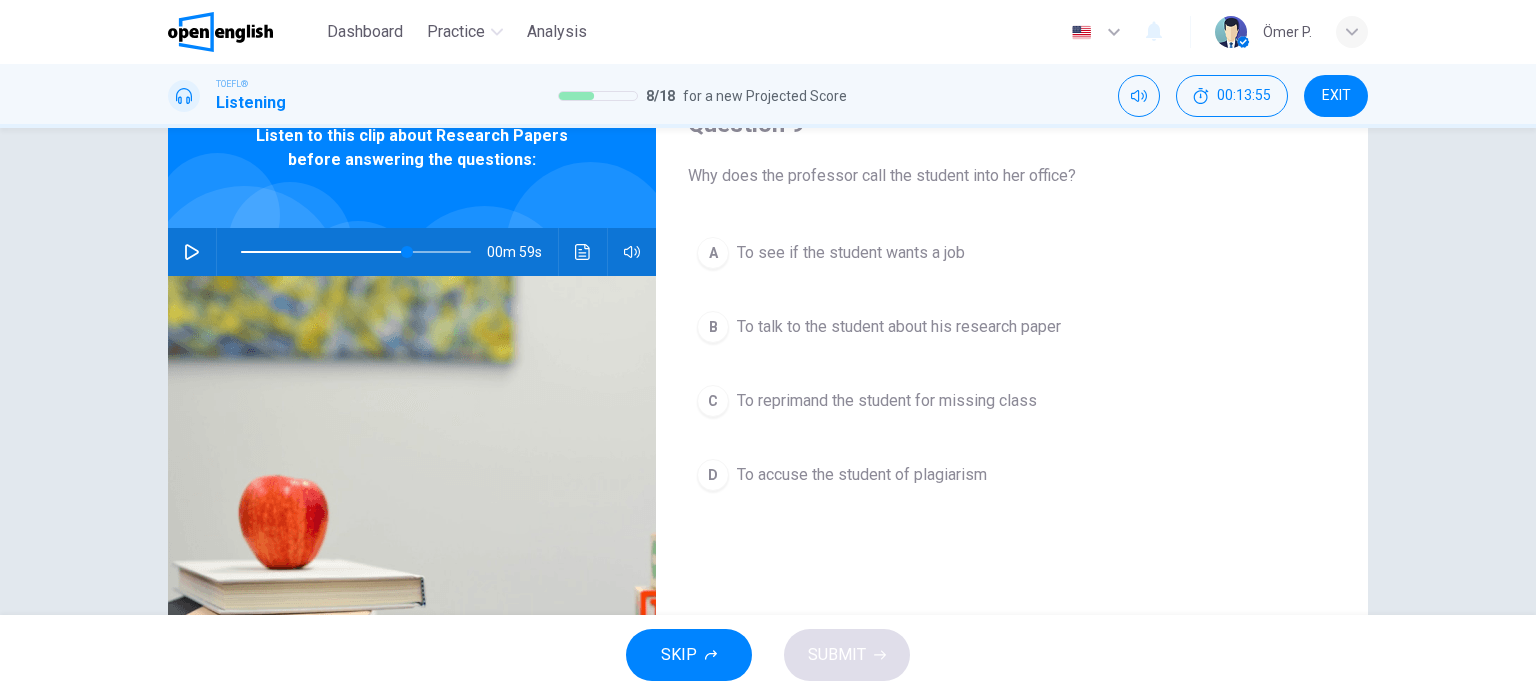 click on "B To talk to the student about his research paper" at bounding box center (1012, 327) 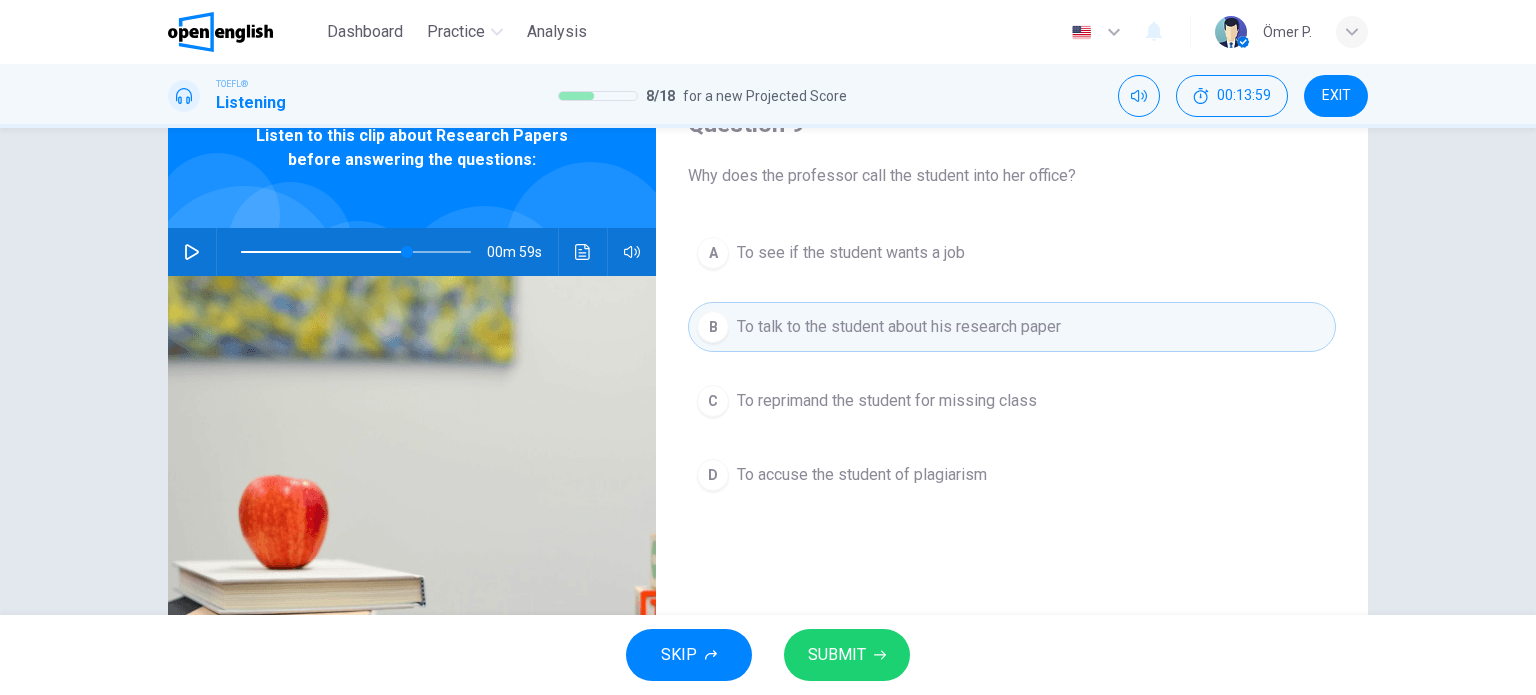 click on "SUBMIT" at bounding box center (837, 655) 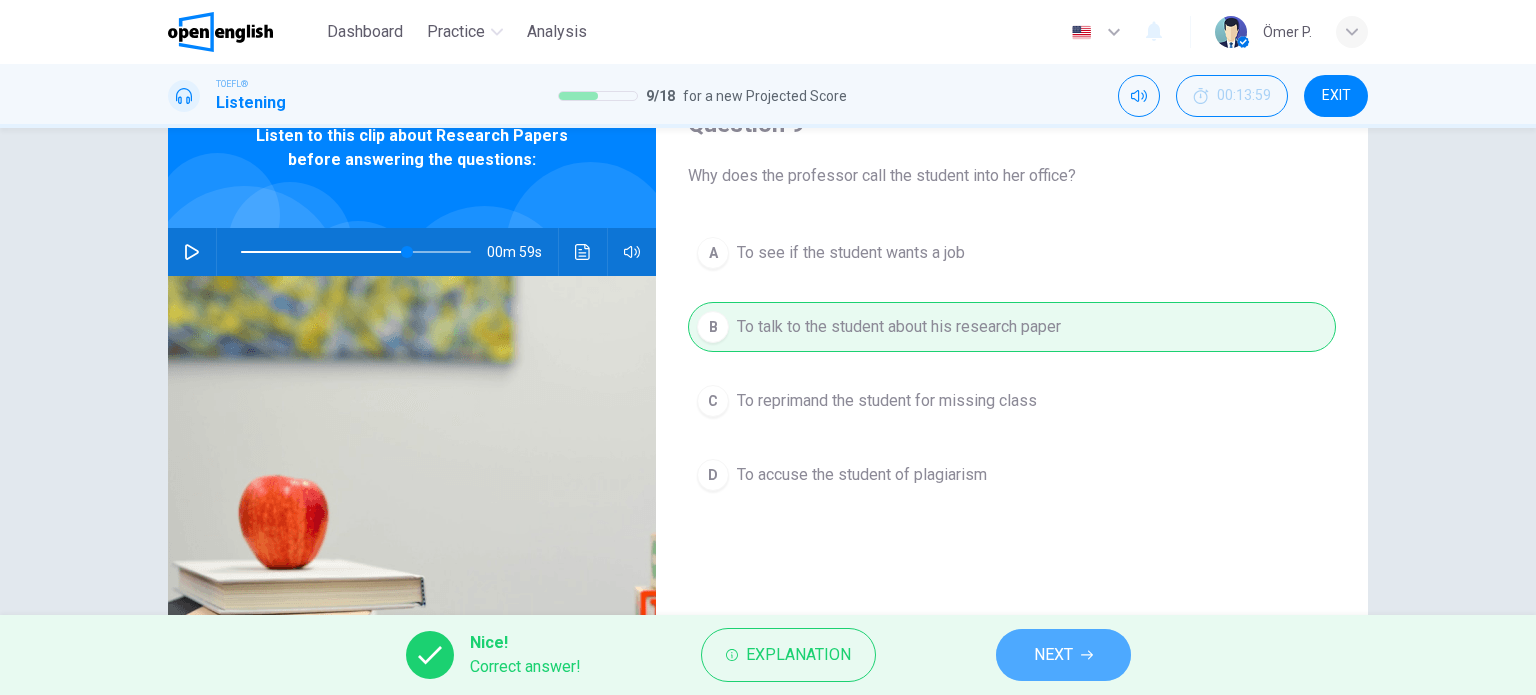 click on "NEXT" at bounding box center (1053, 655) 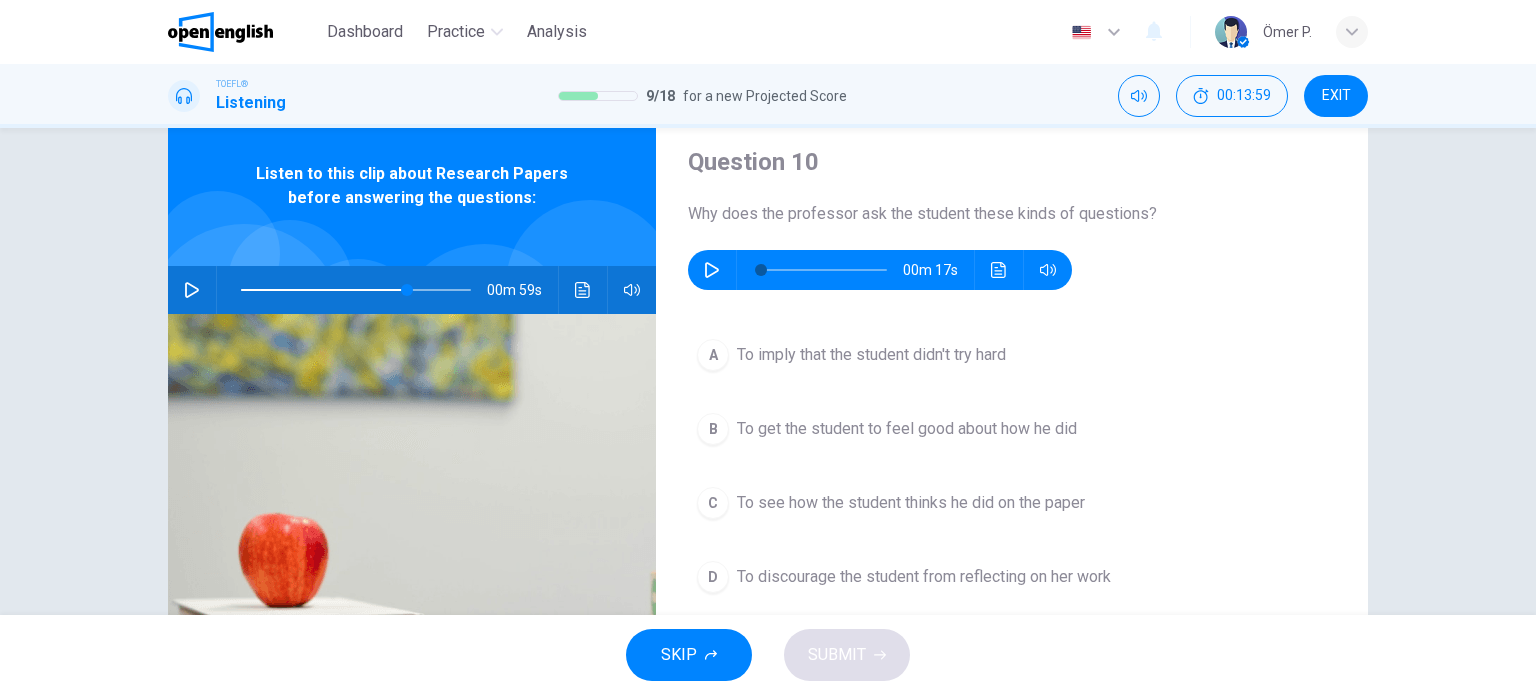 scroll, scrollTop: 0, scrollLeft: 0, axis: both 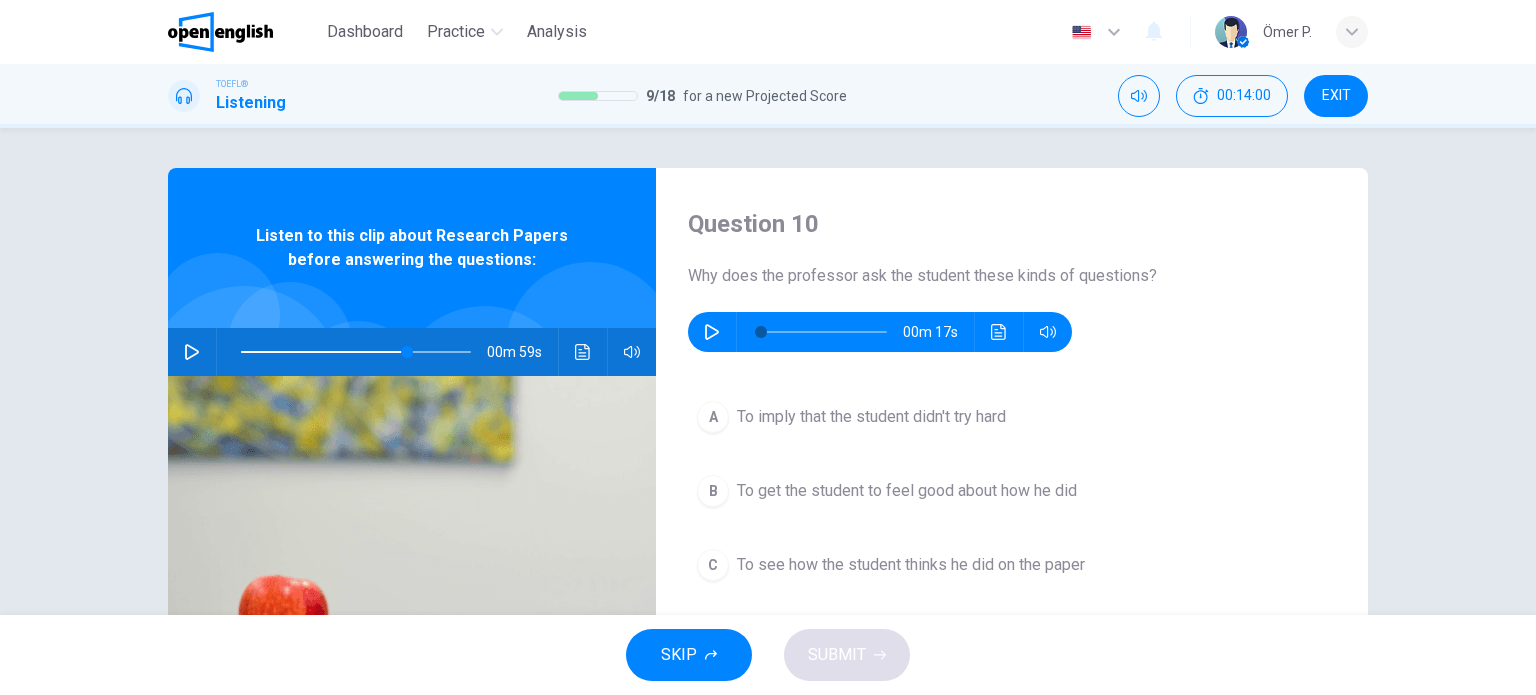 click at bounding box center (712, 332) 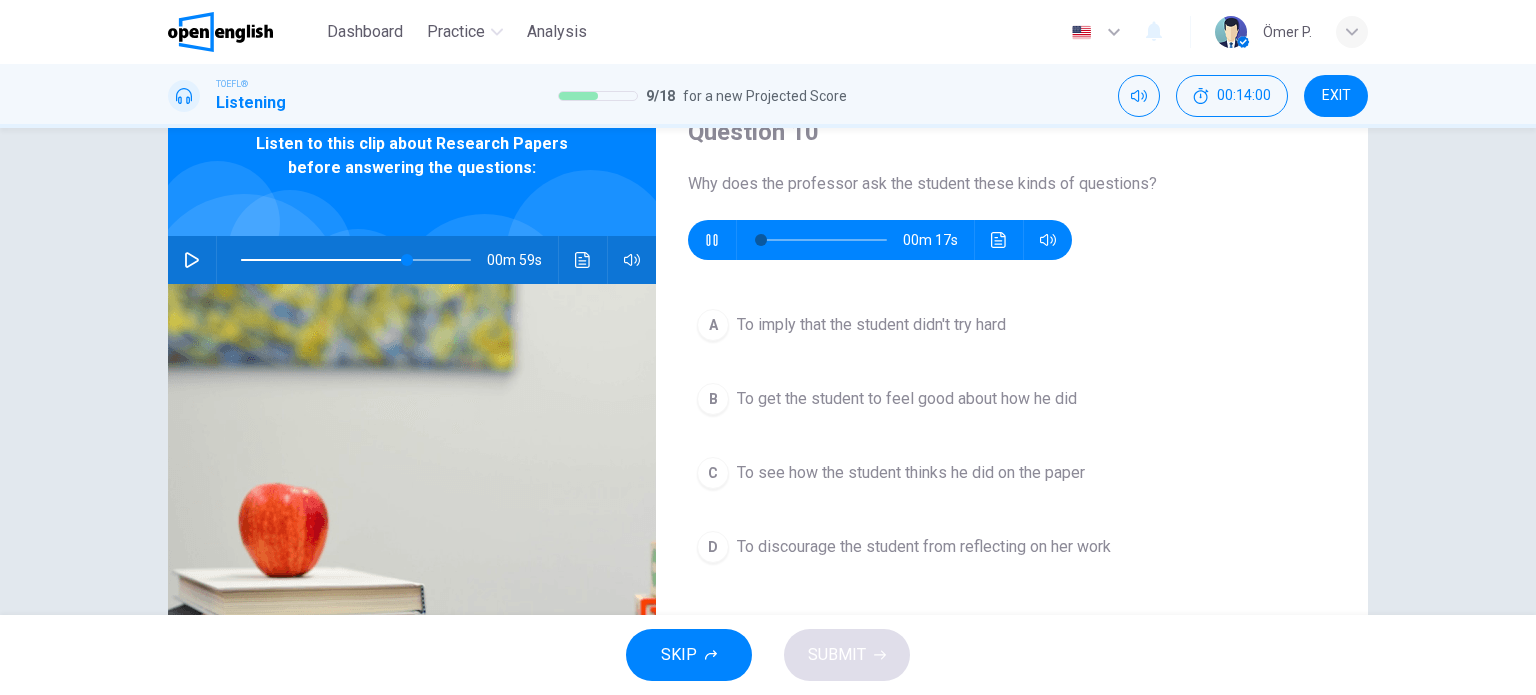 scroll, scrollTop: 100, scrollLeft: 0, axis: vertical 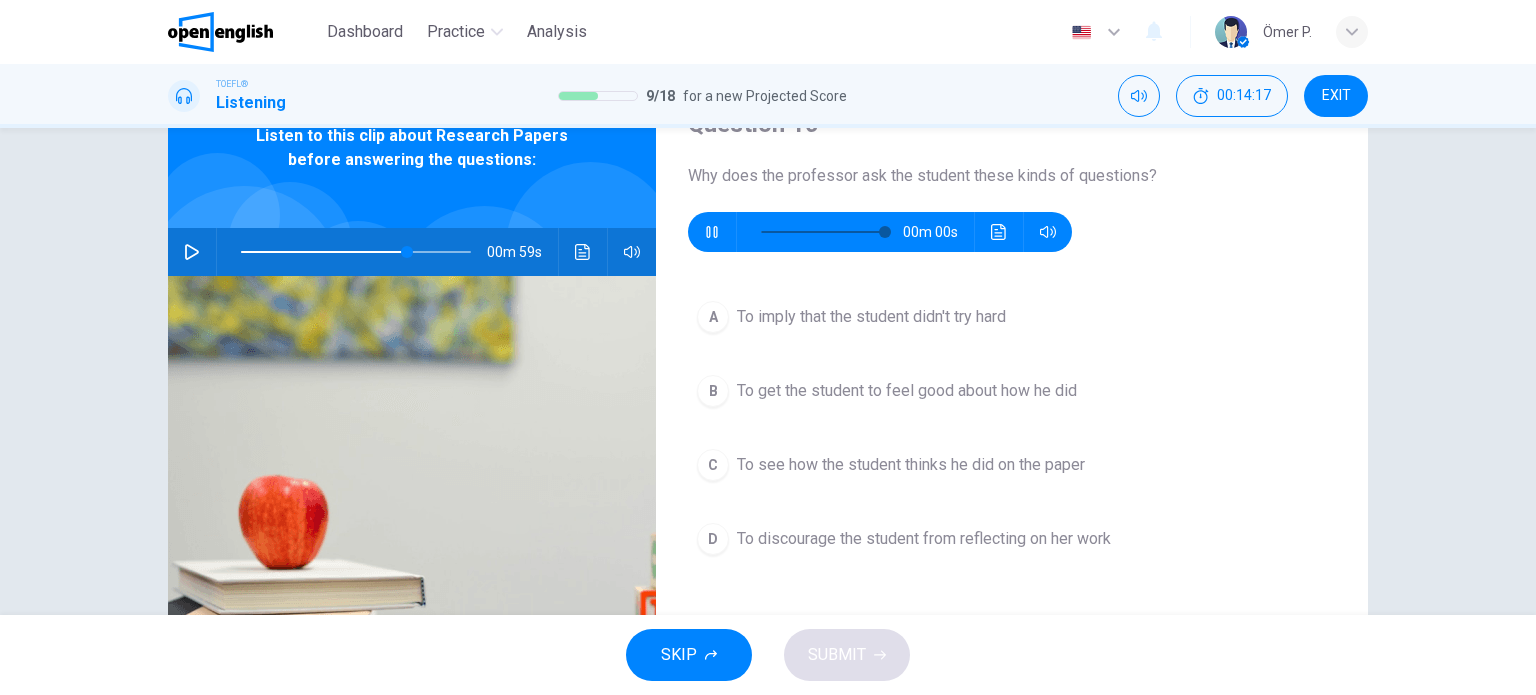 type on "*" 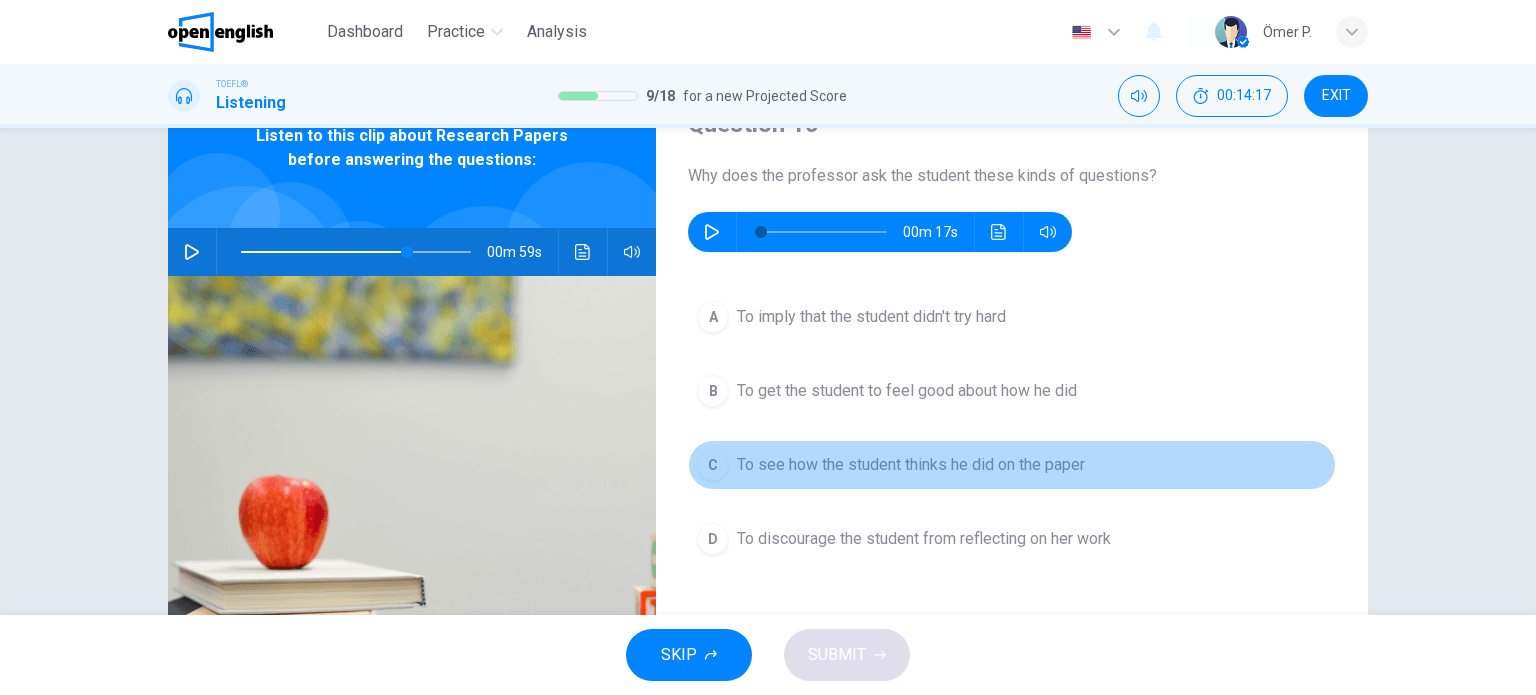click on "C To see how the student thinks he did on the paper" at bounding box center (1012, 465) 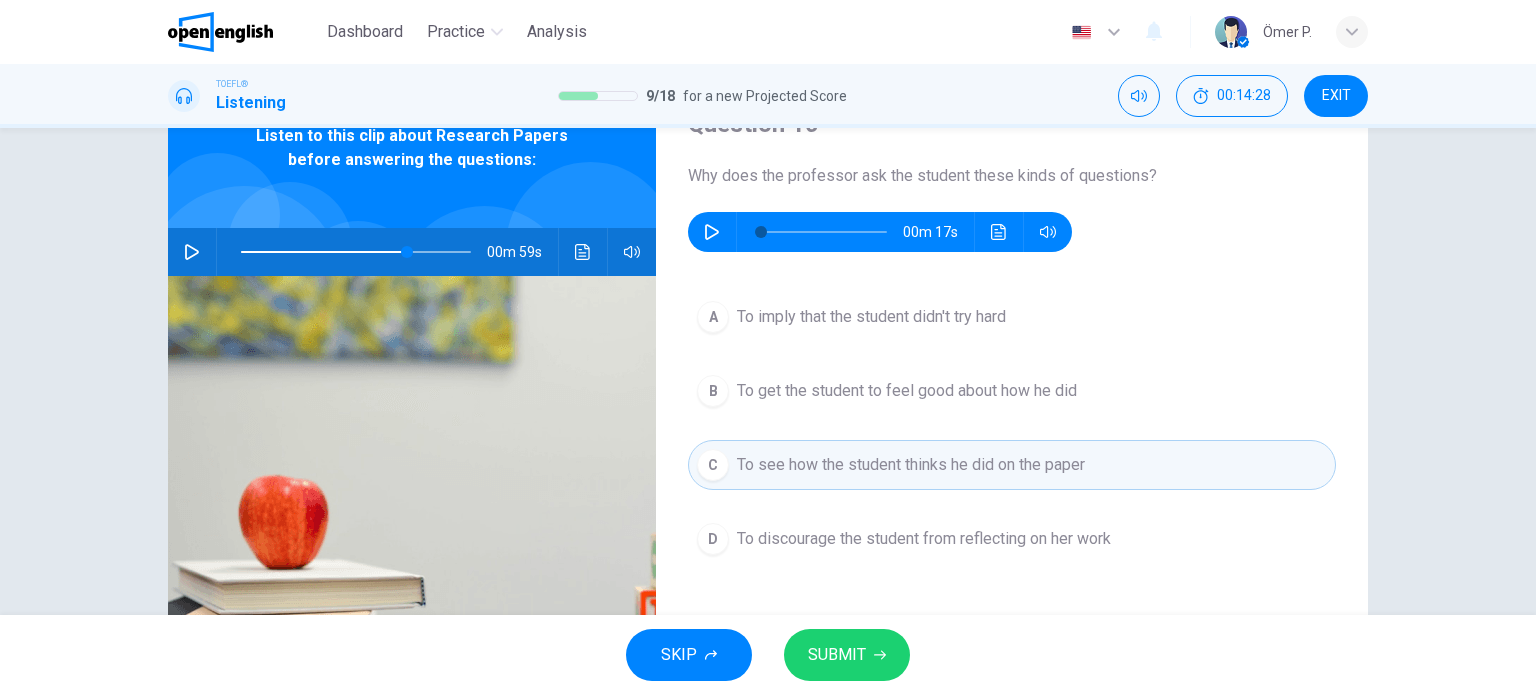 click 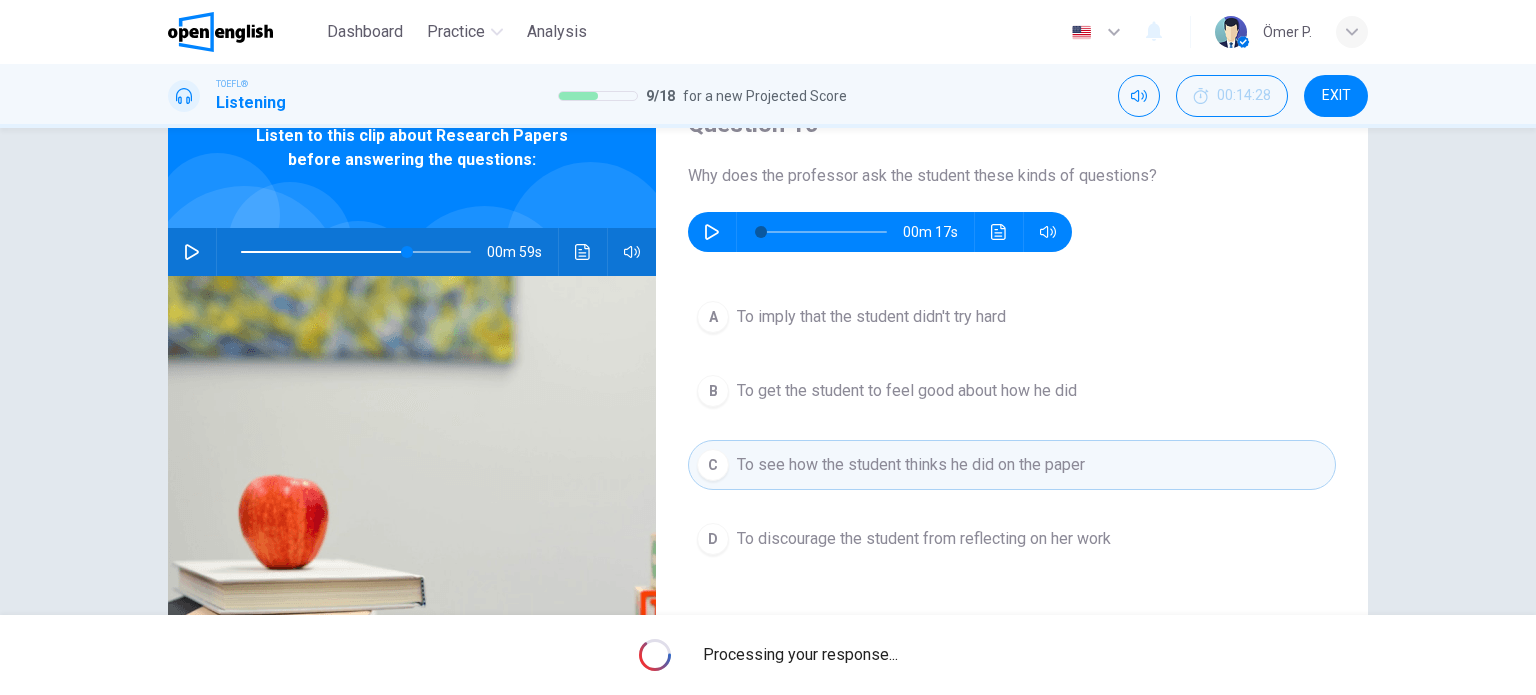 type on "**" 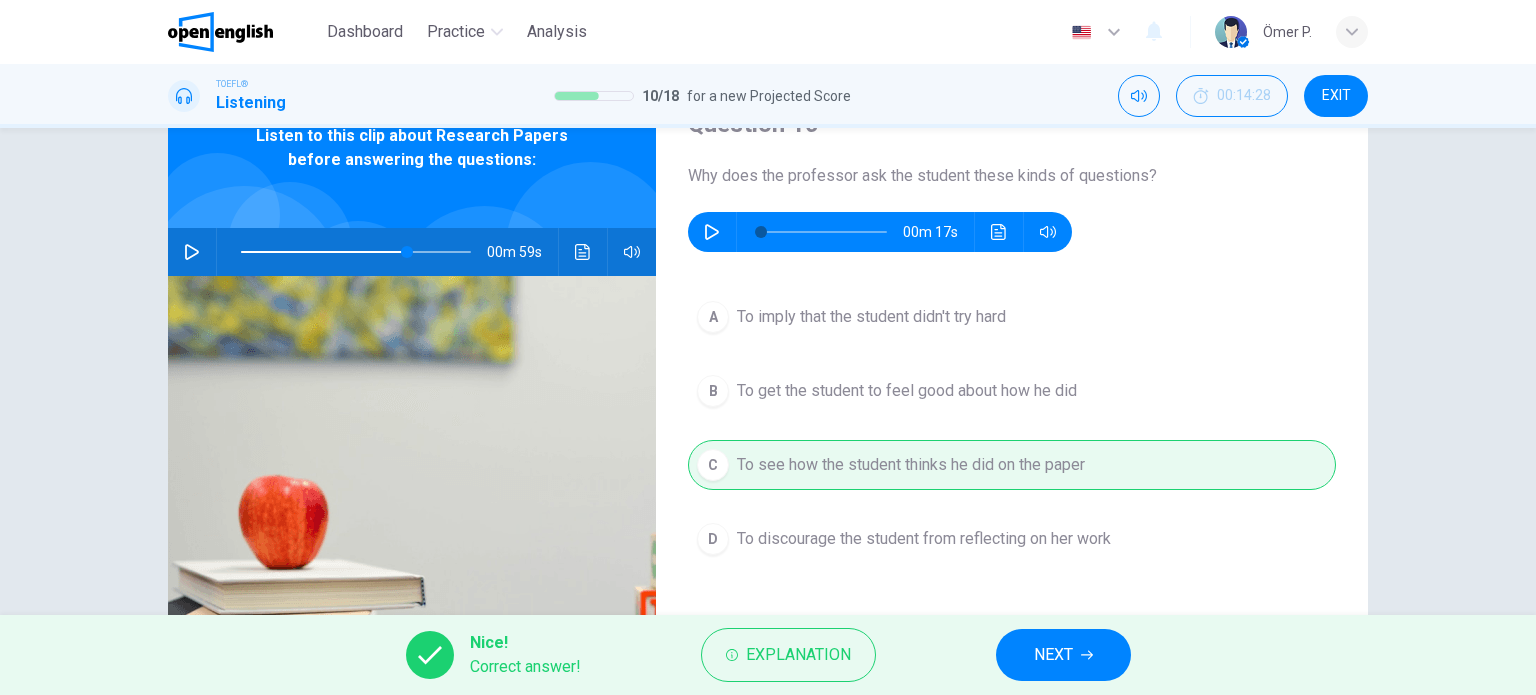 click on "NEXT" at bounding box center [1053, 655] 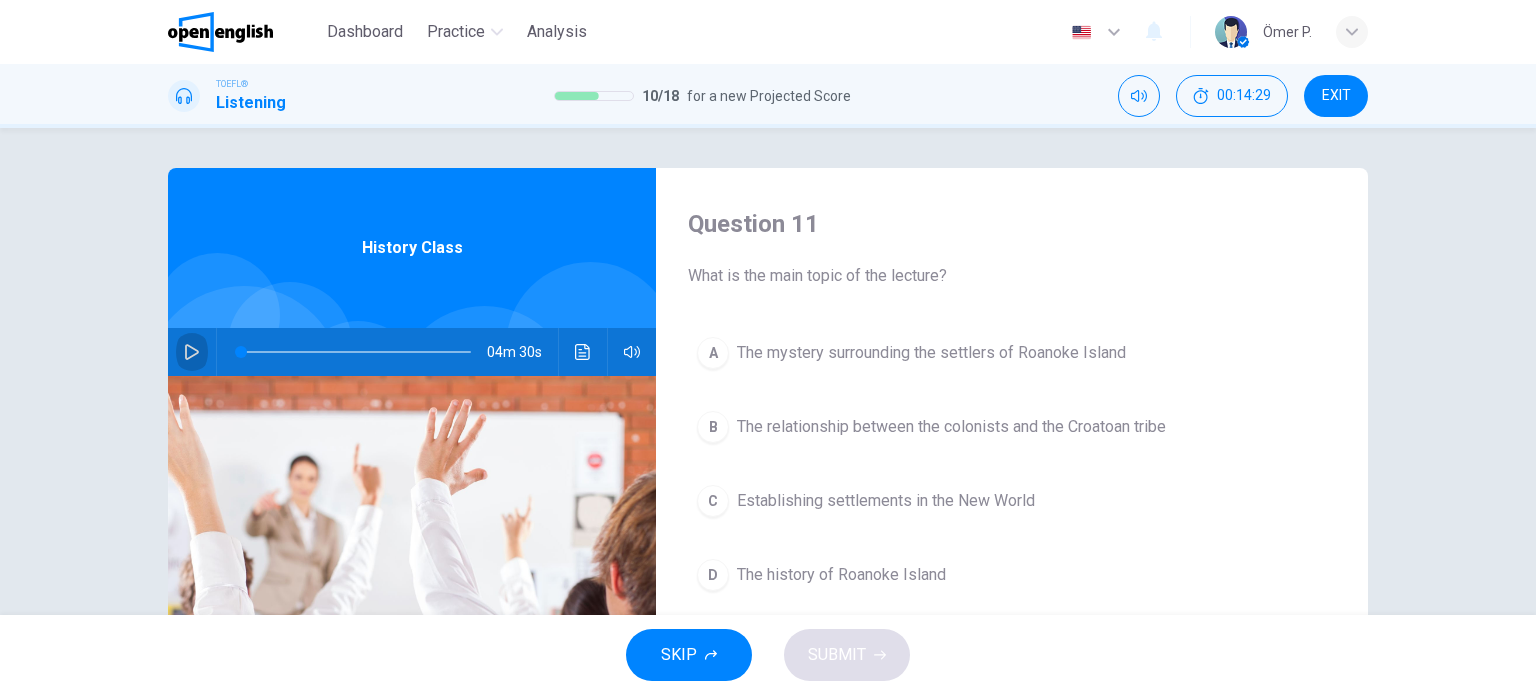 click 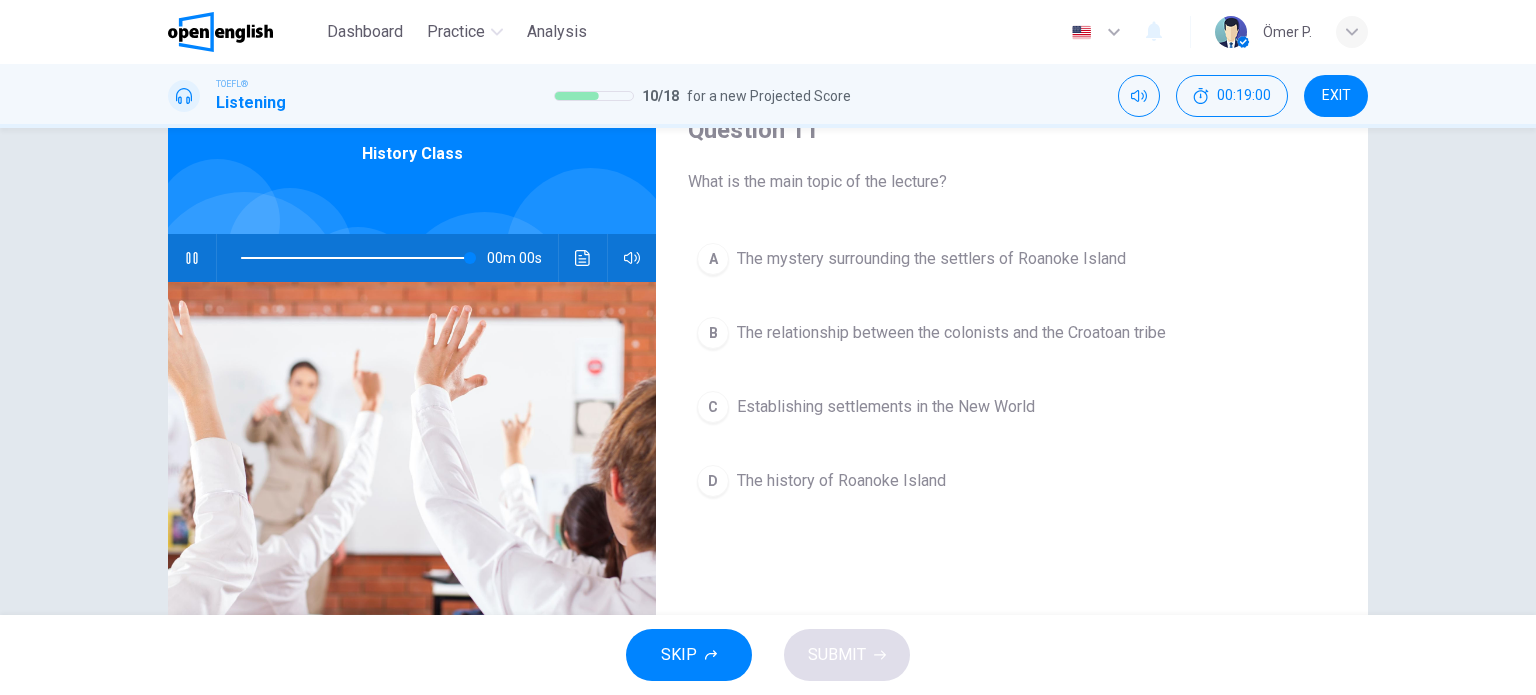 type on "*" 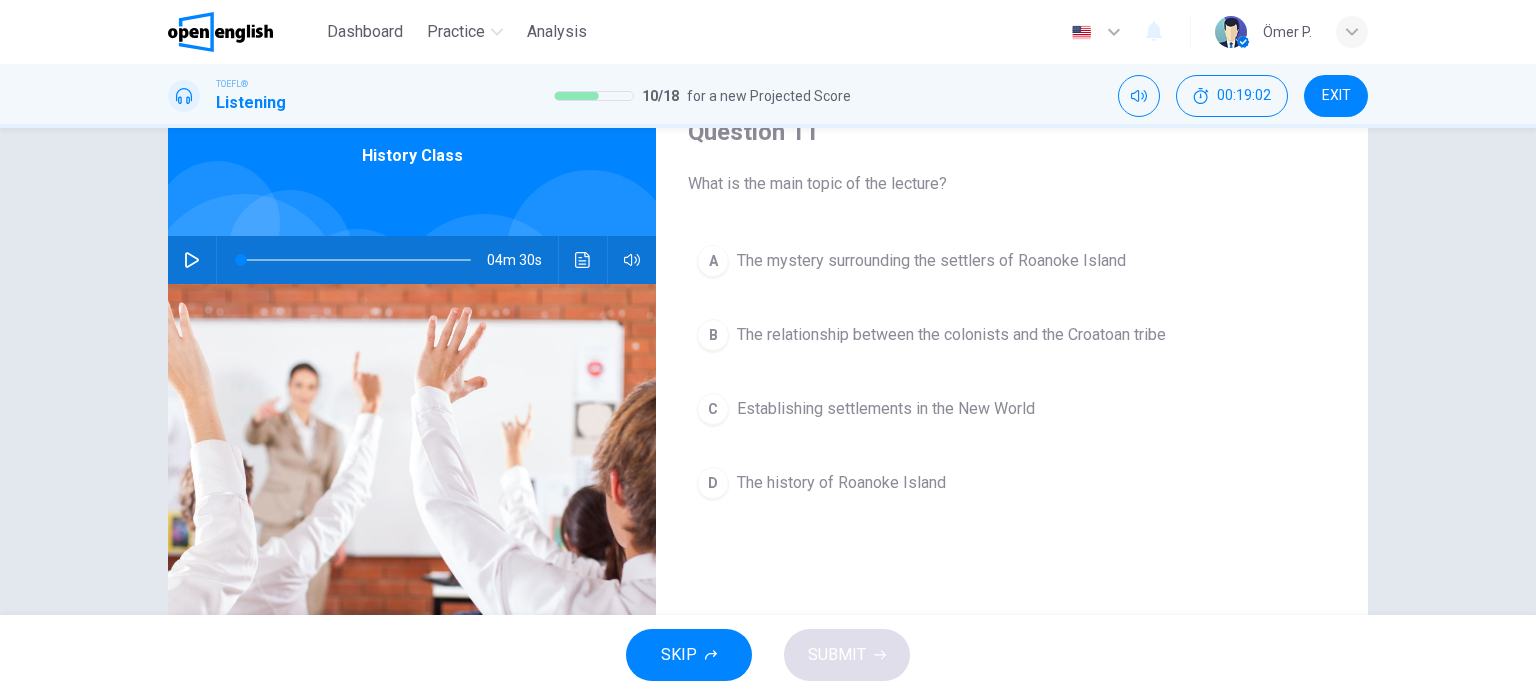 scroll, scrollTop: 100, scrollLeft: 0, axis: vertical 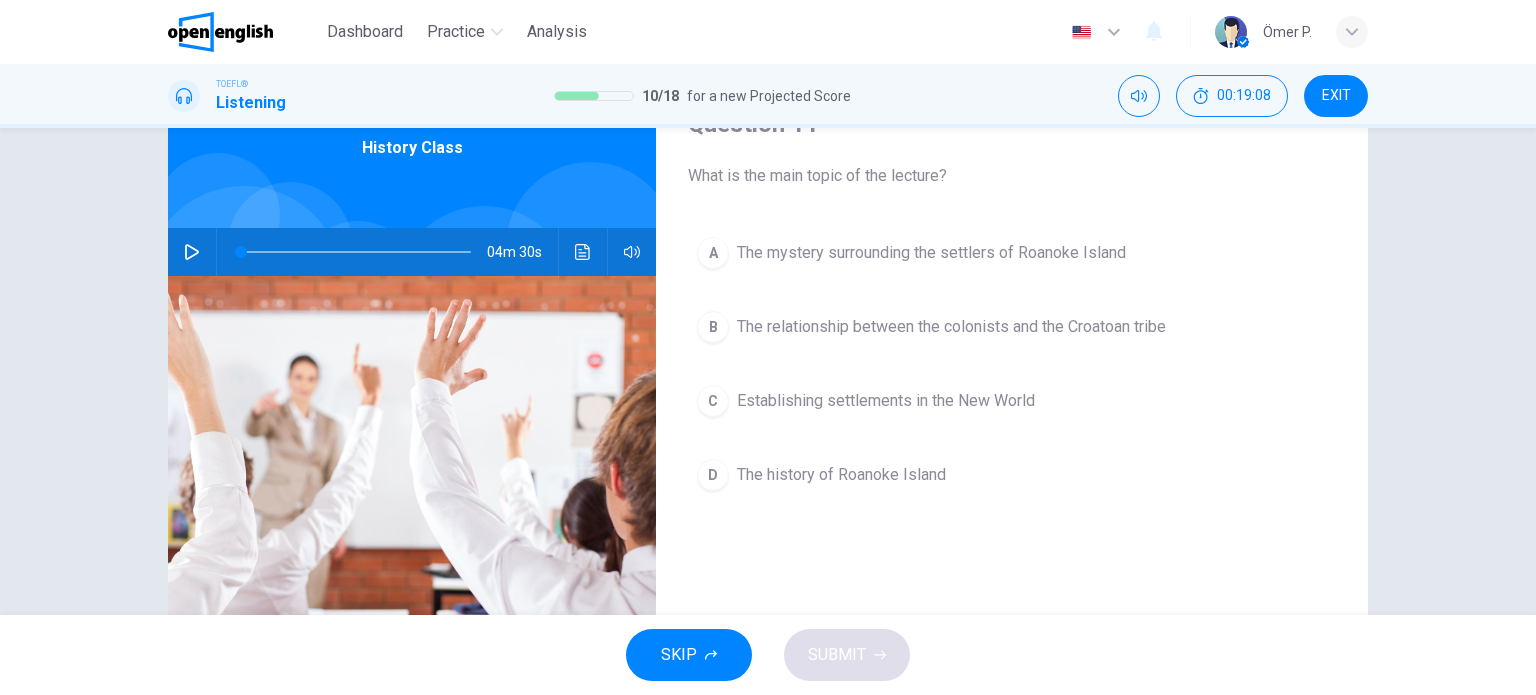 click on "The mystery surrounding the settlers of Roanoke Island" at bounding box center [931, 253] 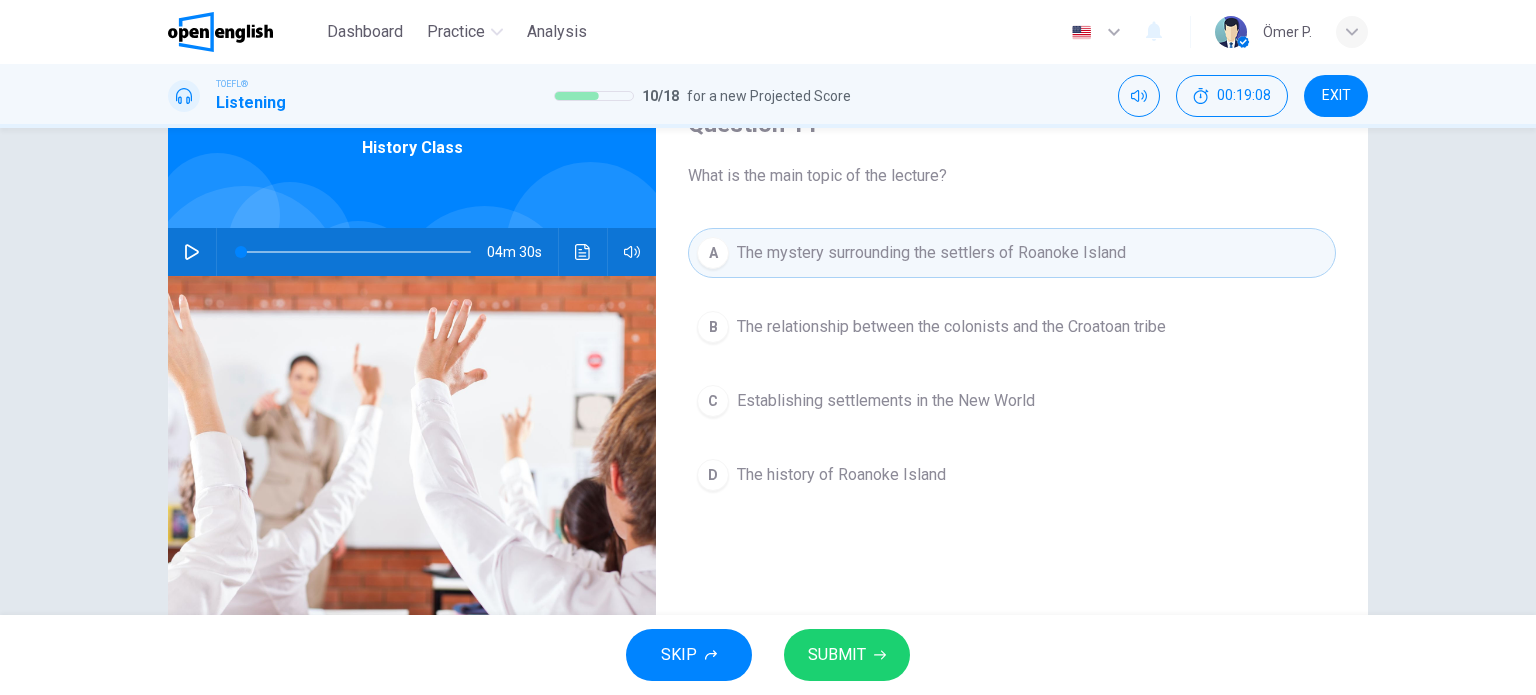 click on "D The history of Roanoke Island" at bounding box center (1012, 475) 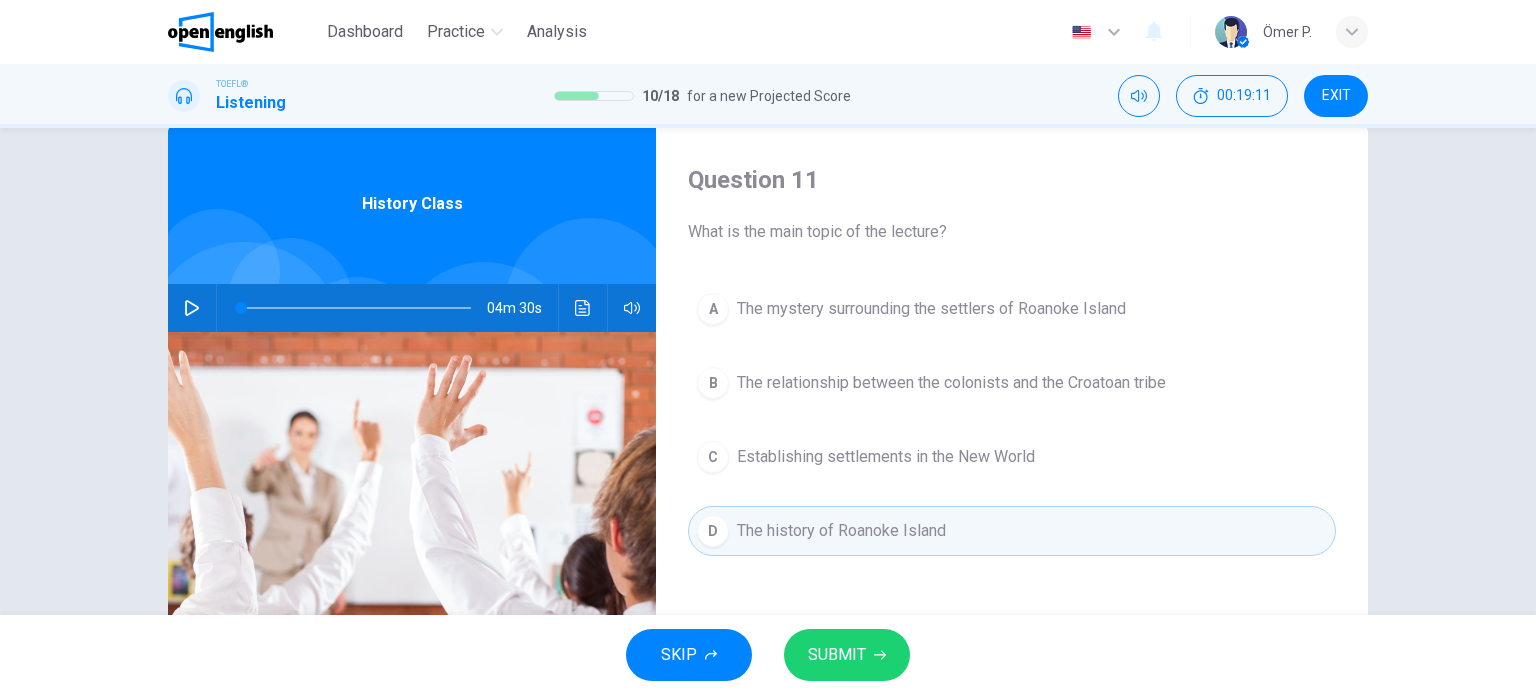 scroll, scrollTop: 100, scrollLeft: 0, axis: vertical 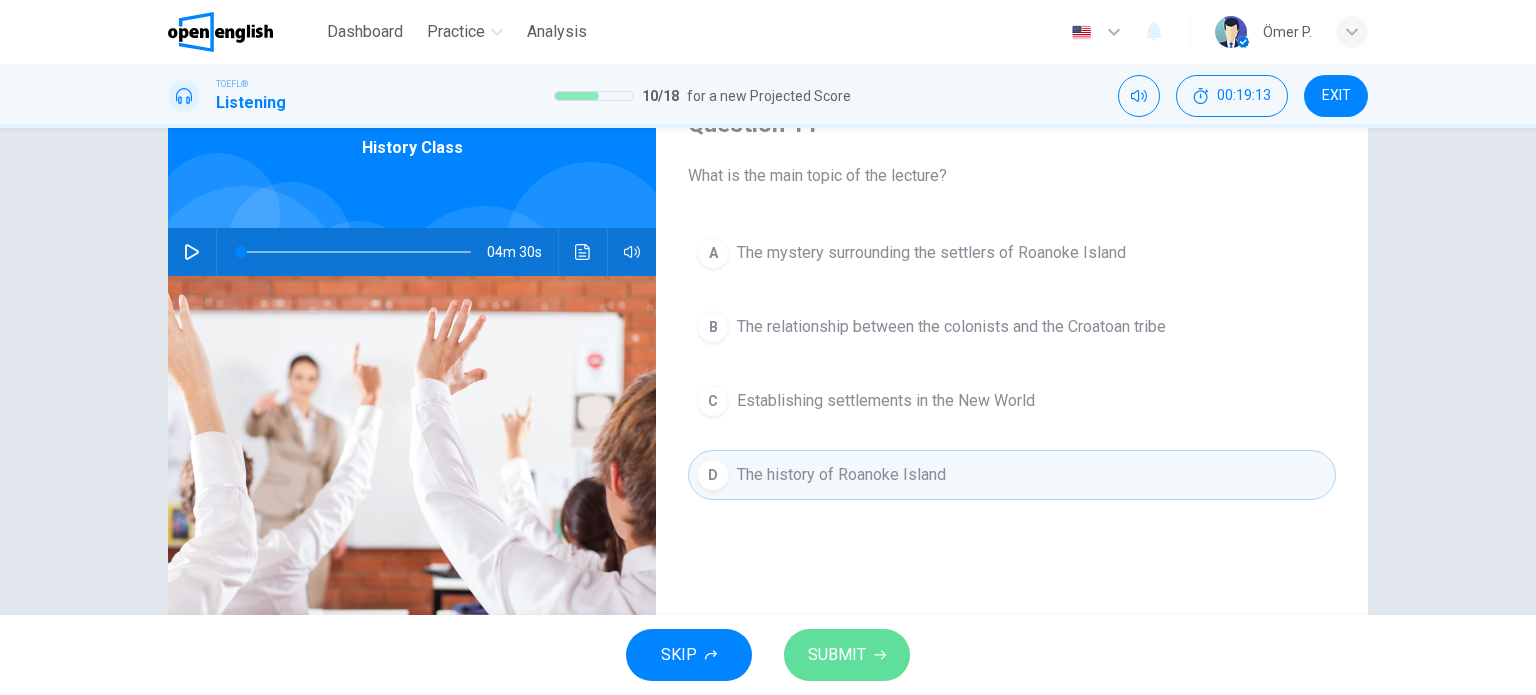 click on "SUBMIT" at bounding box center [837, 655] 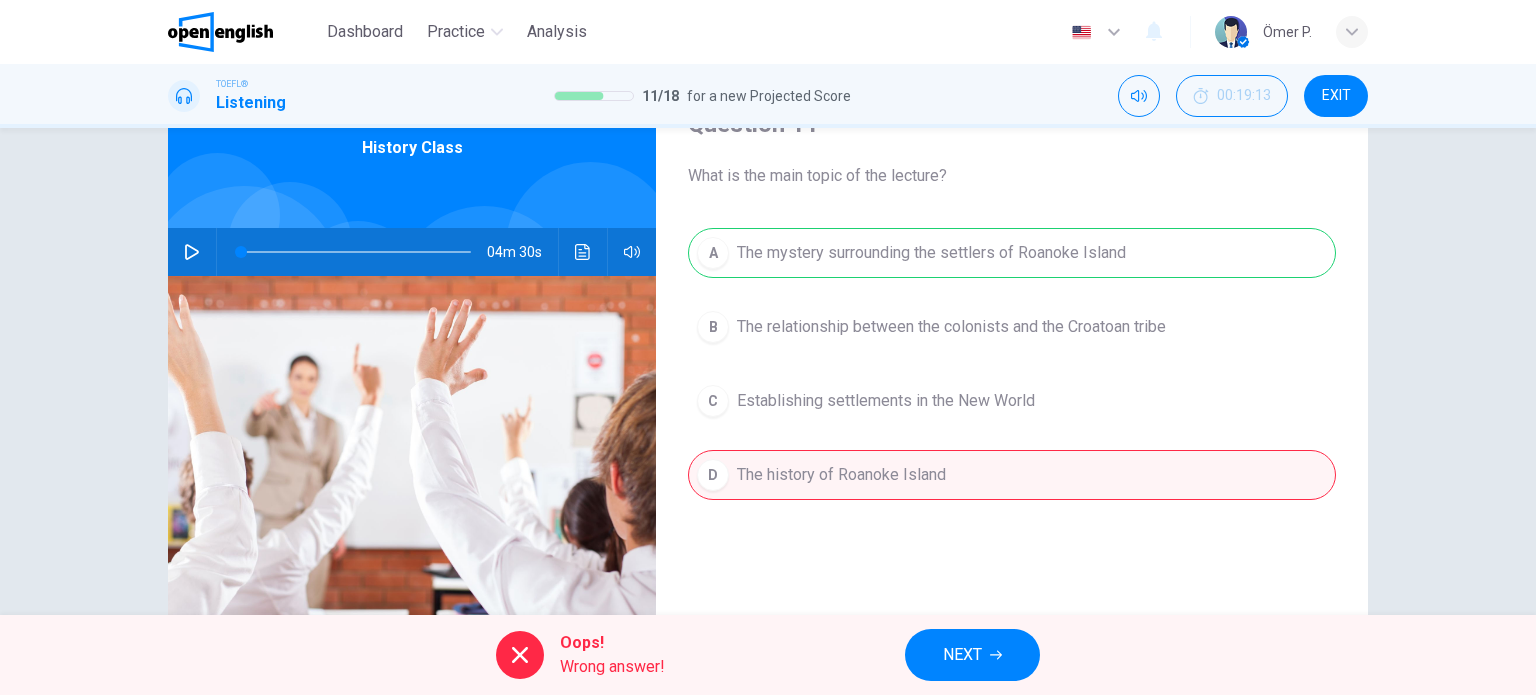 click on "NEXT" at bounding box center [972, 655] 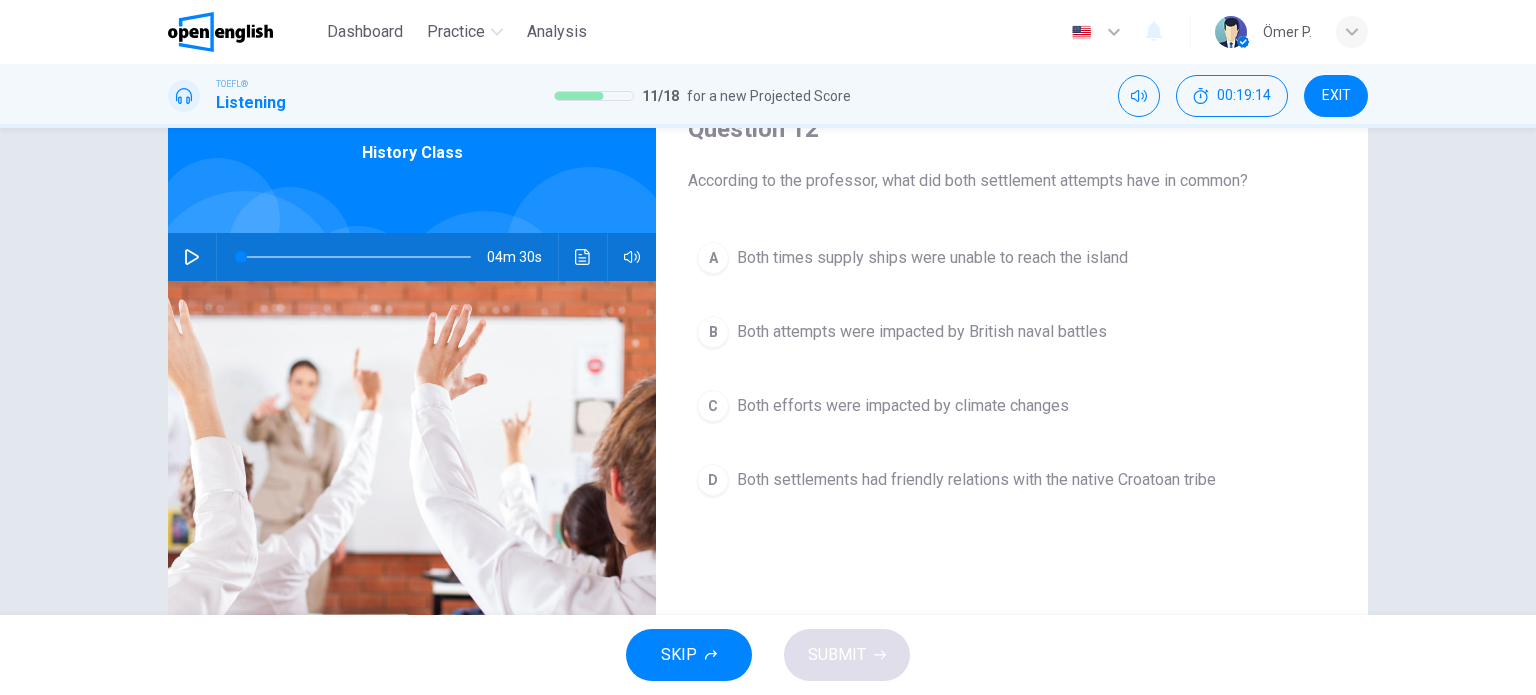 scroll, scrollTop: 100, scrollLeft: 0, axis: vertical 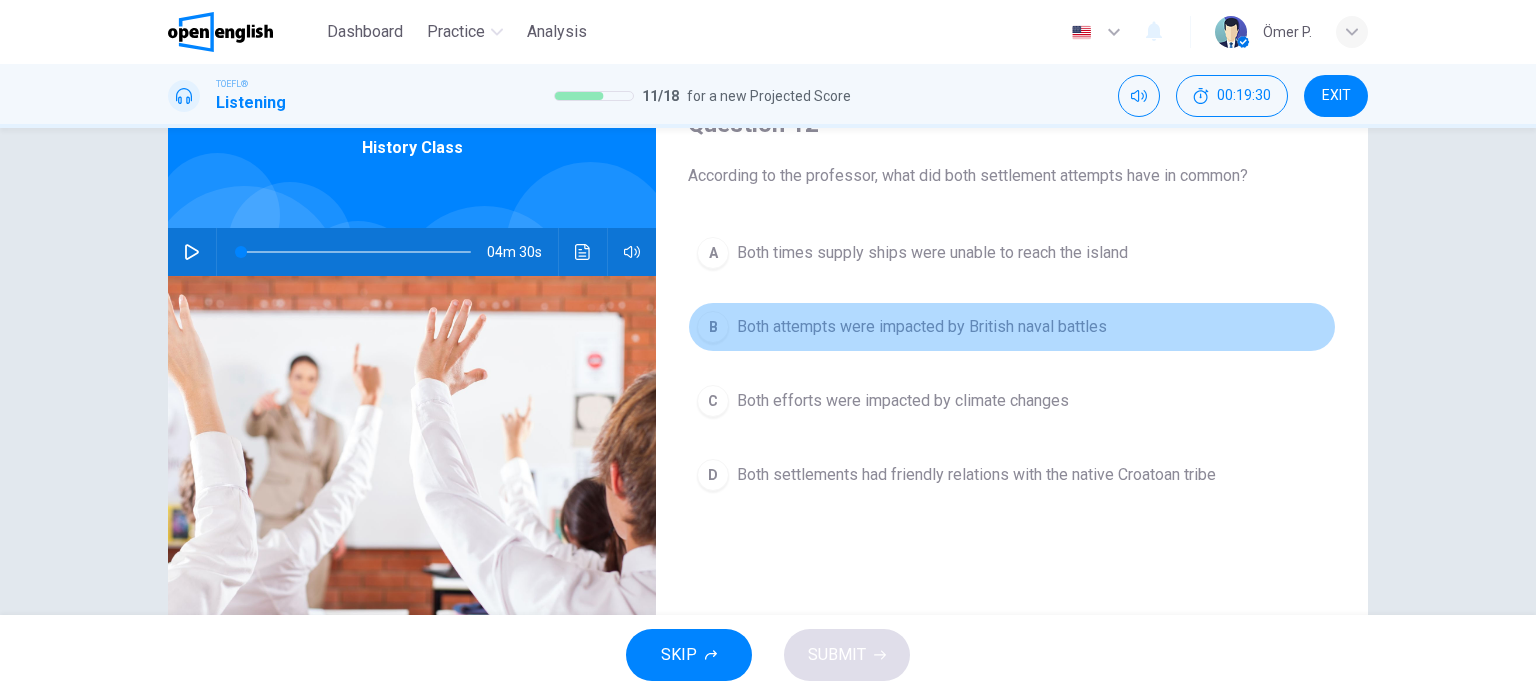 click on "B Both attempts were impacted by British naval battles" at bounding box center [1012, 327] 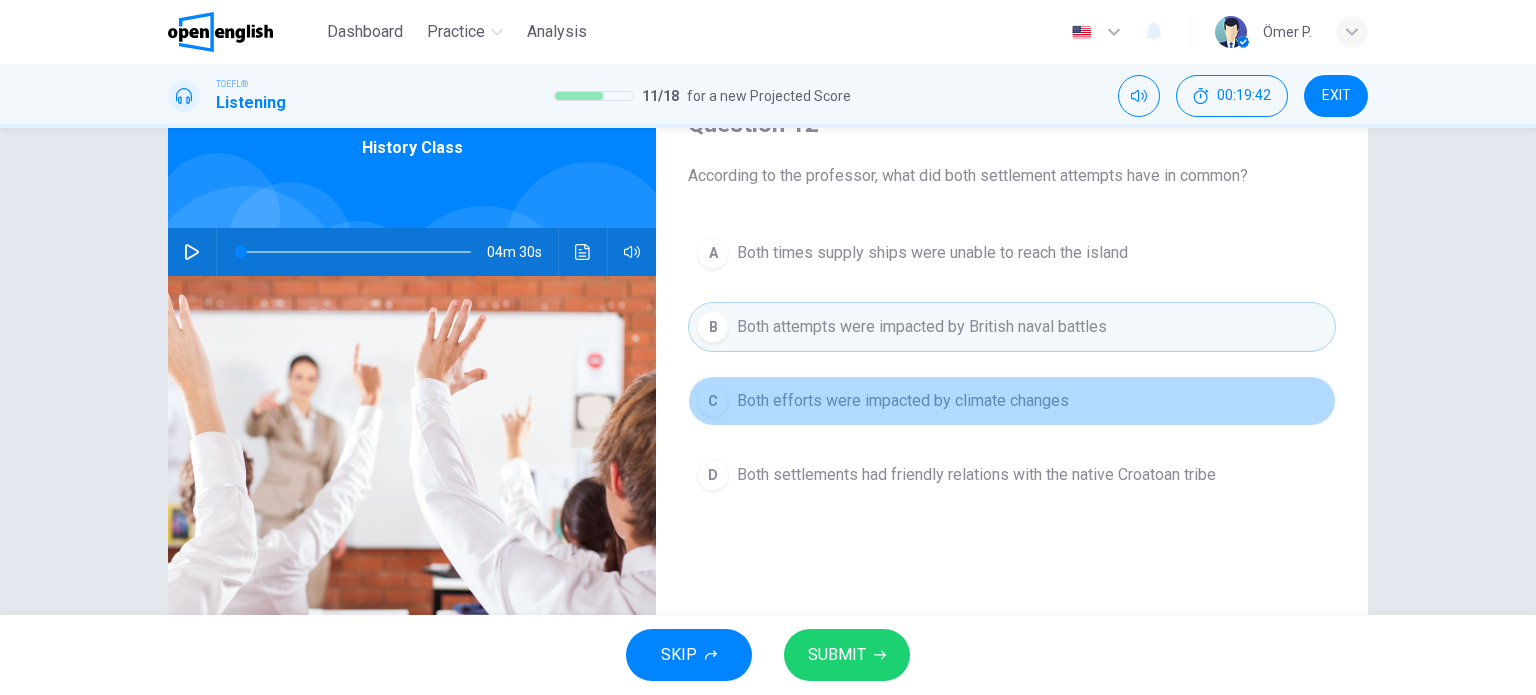 click on "C Both efforts were impacted by climate changes" at bounding box center [1012, 401] 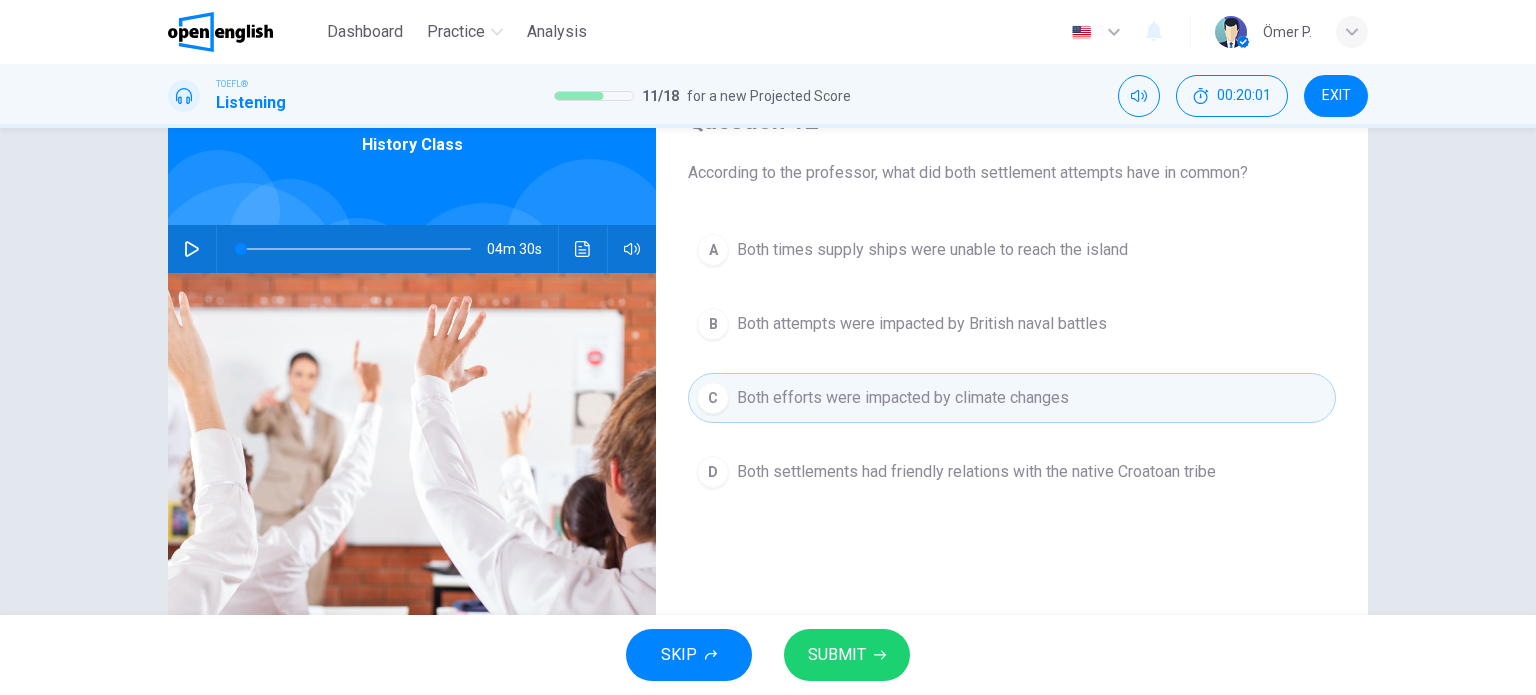 scroll, scrollTop: 100, scrollLeft: 0, axis: vertical 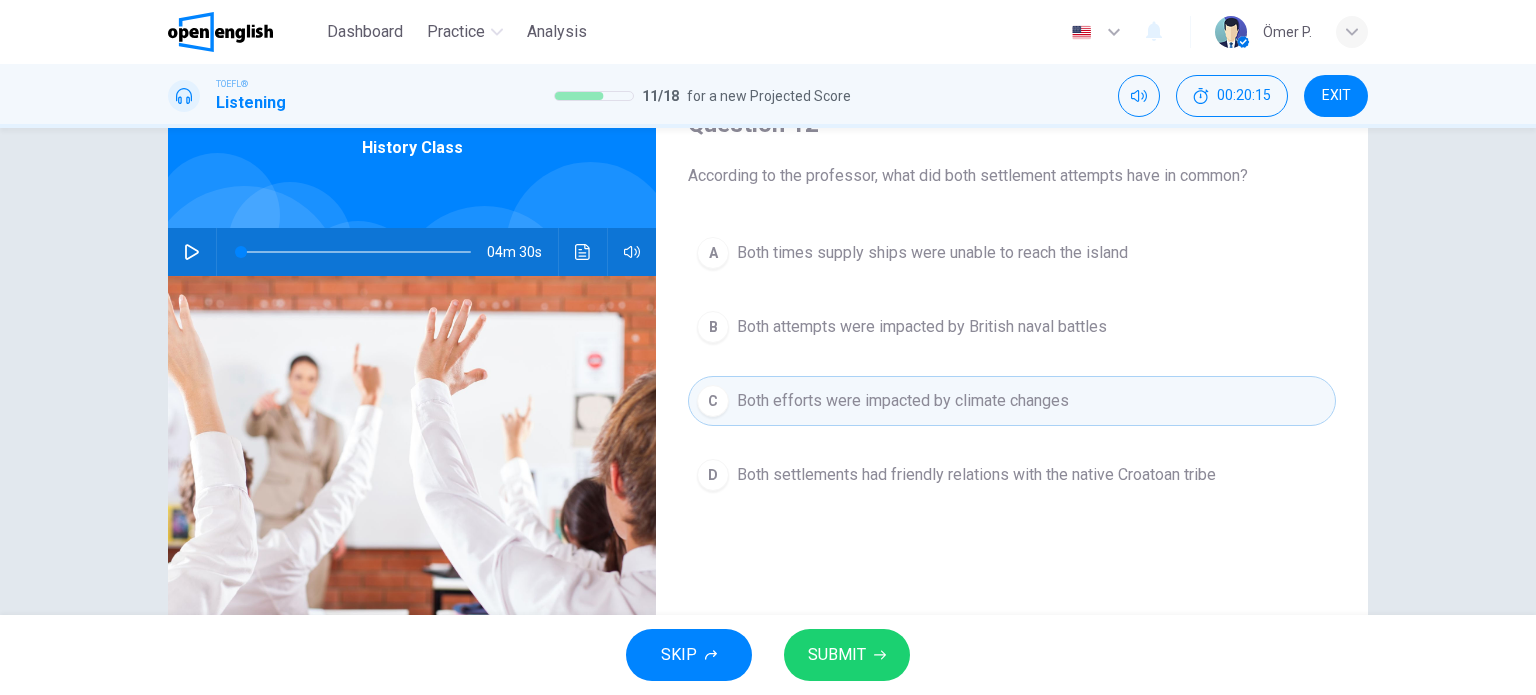 drag, startPoint x: 816, startPoint y: 472, endPoint x: 830, endPoint y: 483, distance: 17.804493 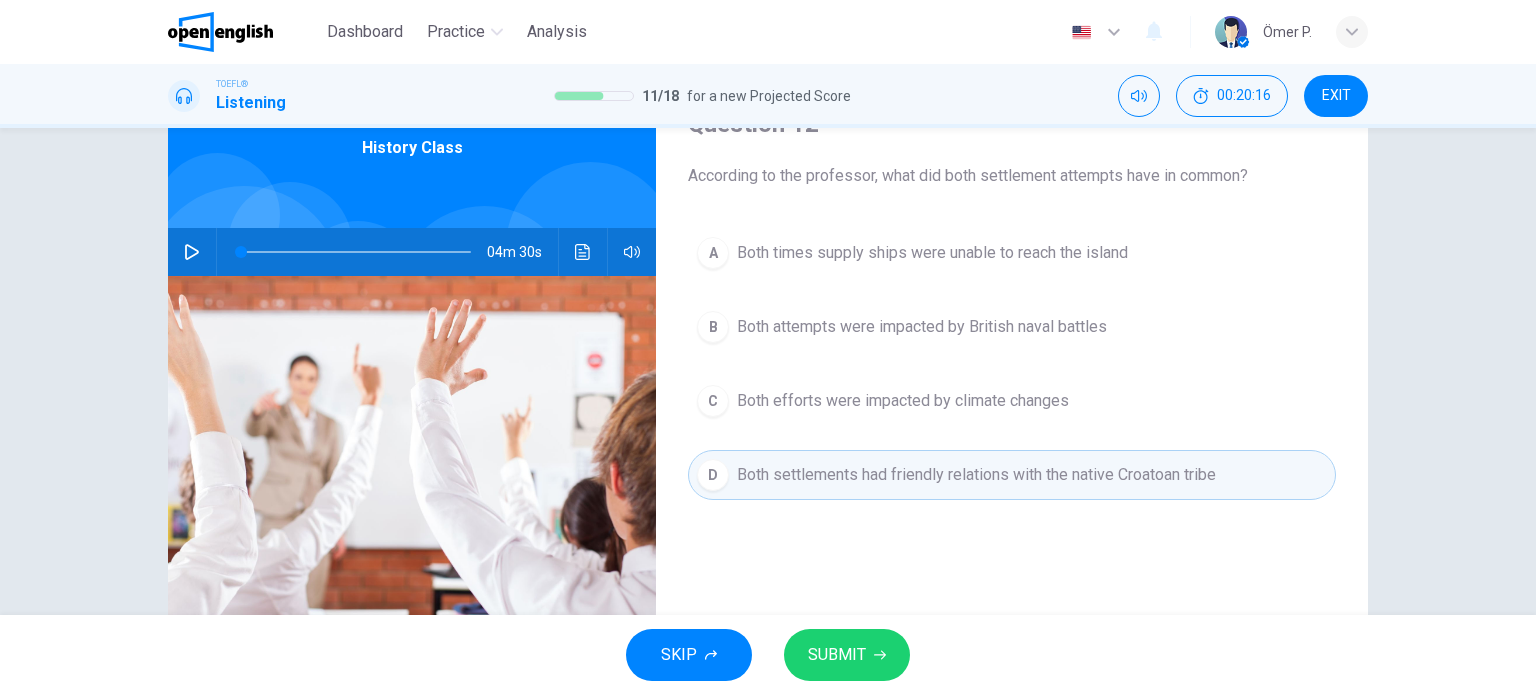 click on "SUBMIT" at bounding box center (847, 655) 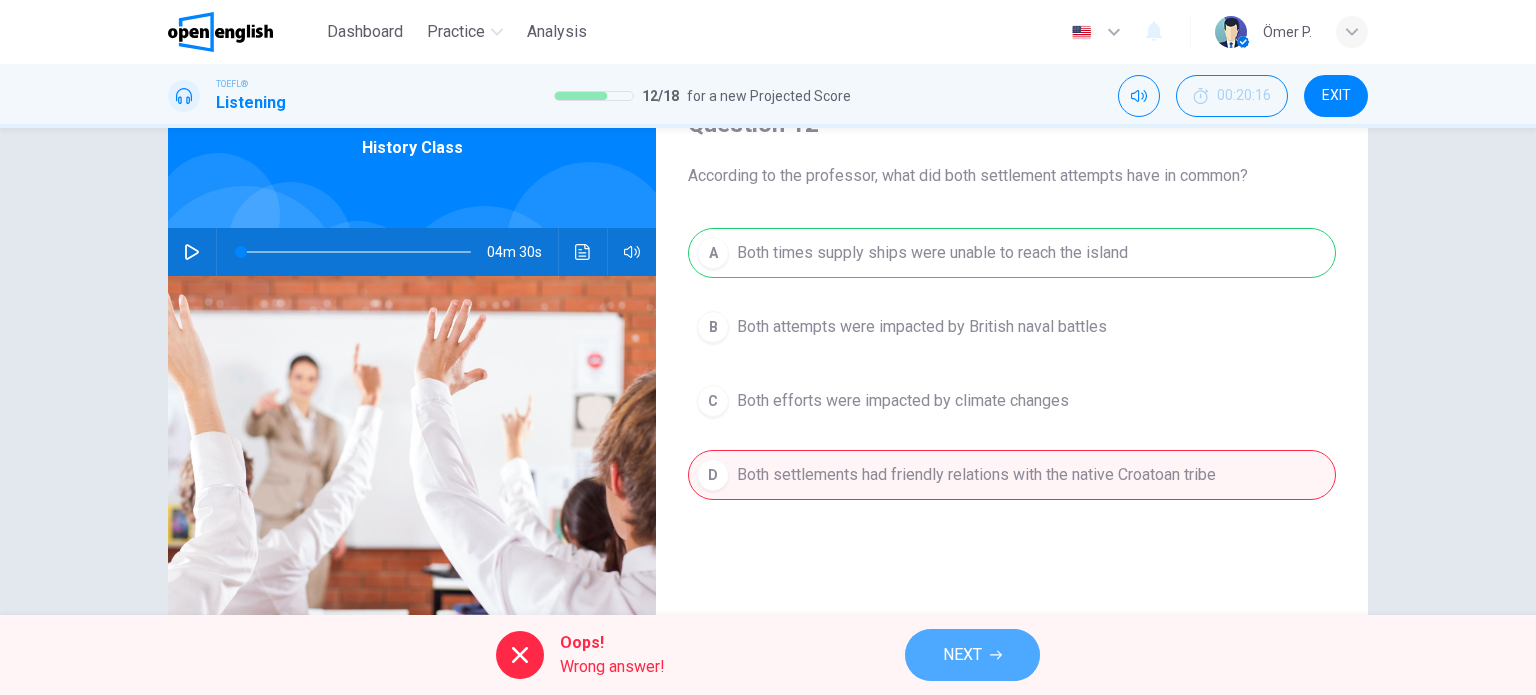 click 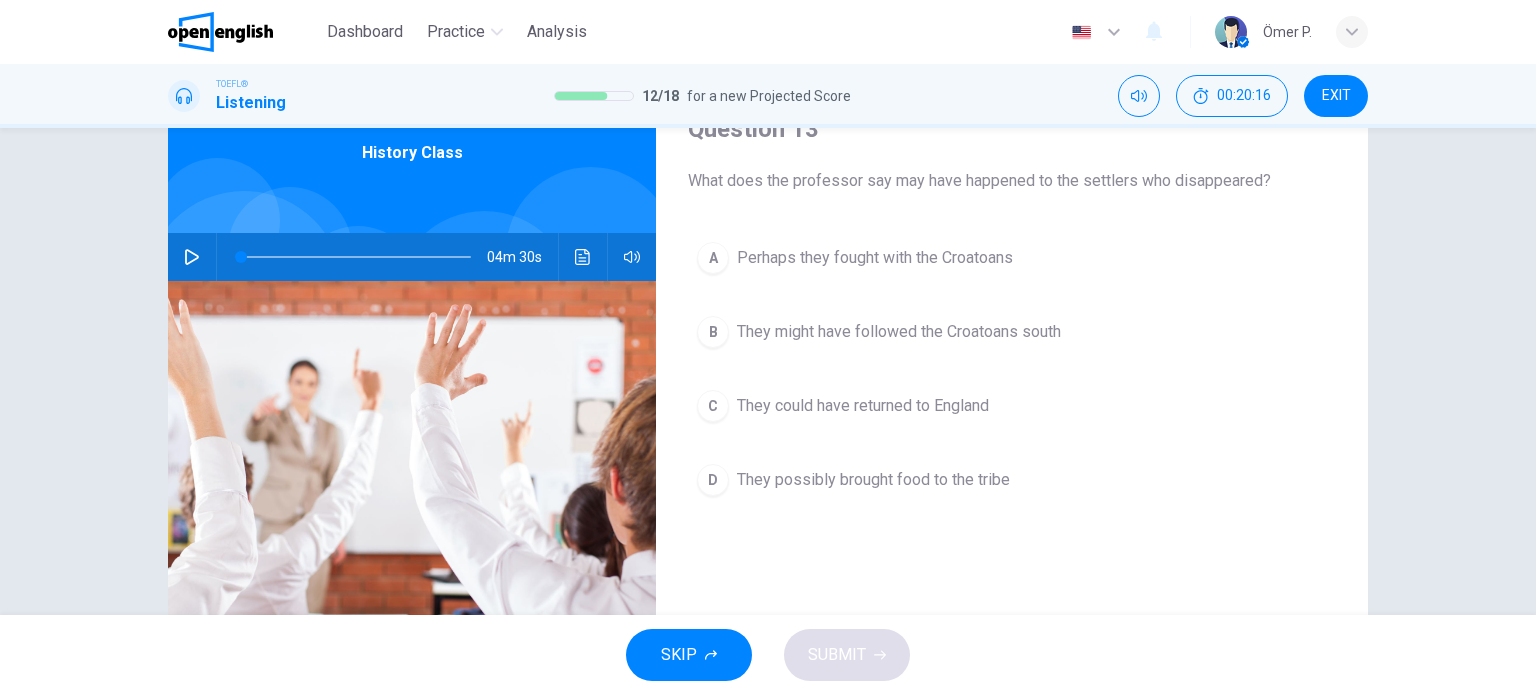 scroll, scrollTop: 100, scrollLeft: 0, axis: vertical 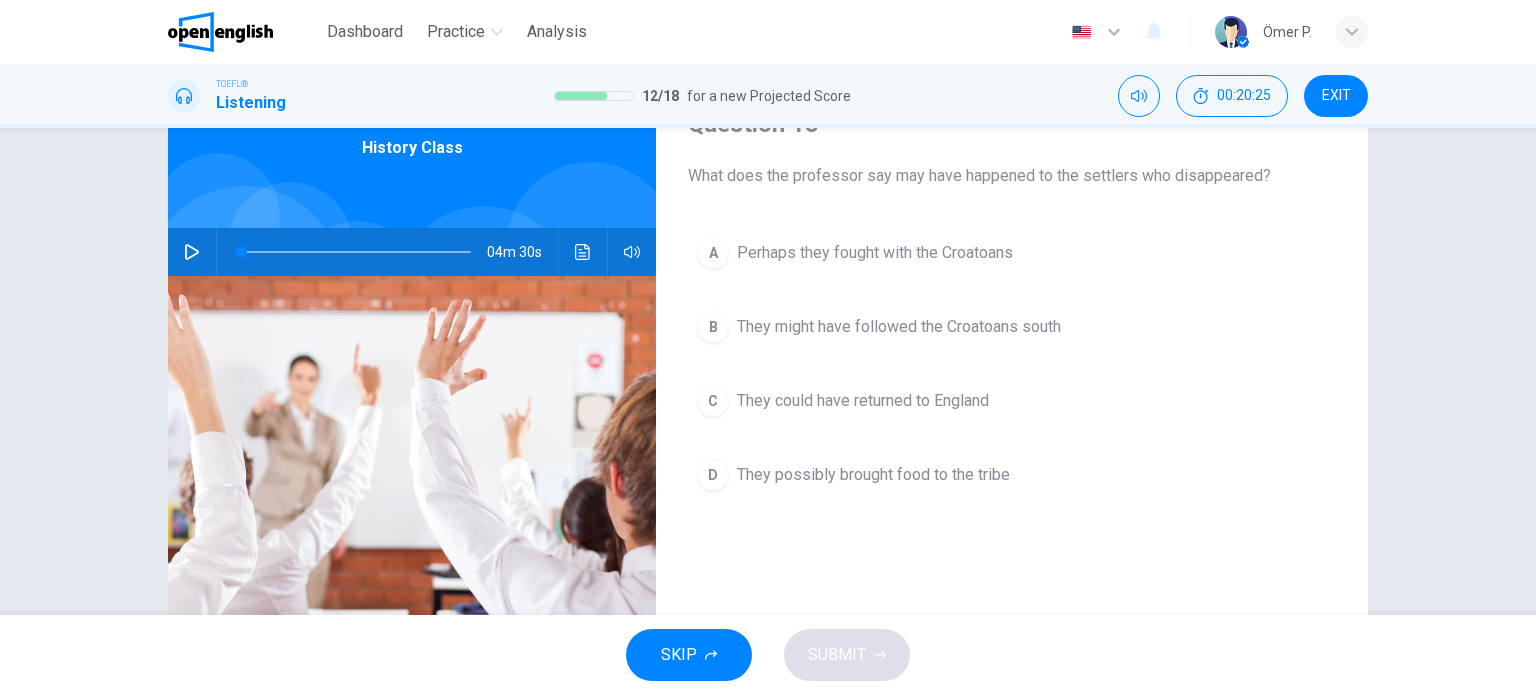click on "They possibly brought food to the tribe" at bounding box center [873, 475] 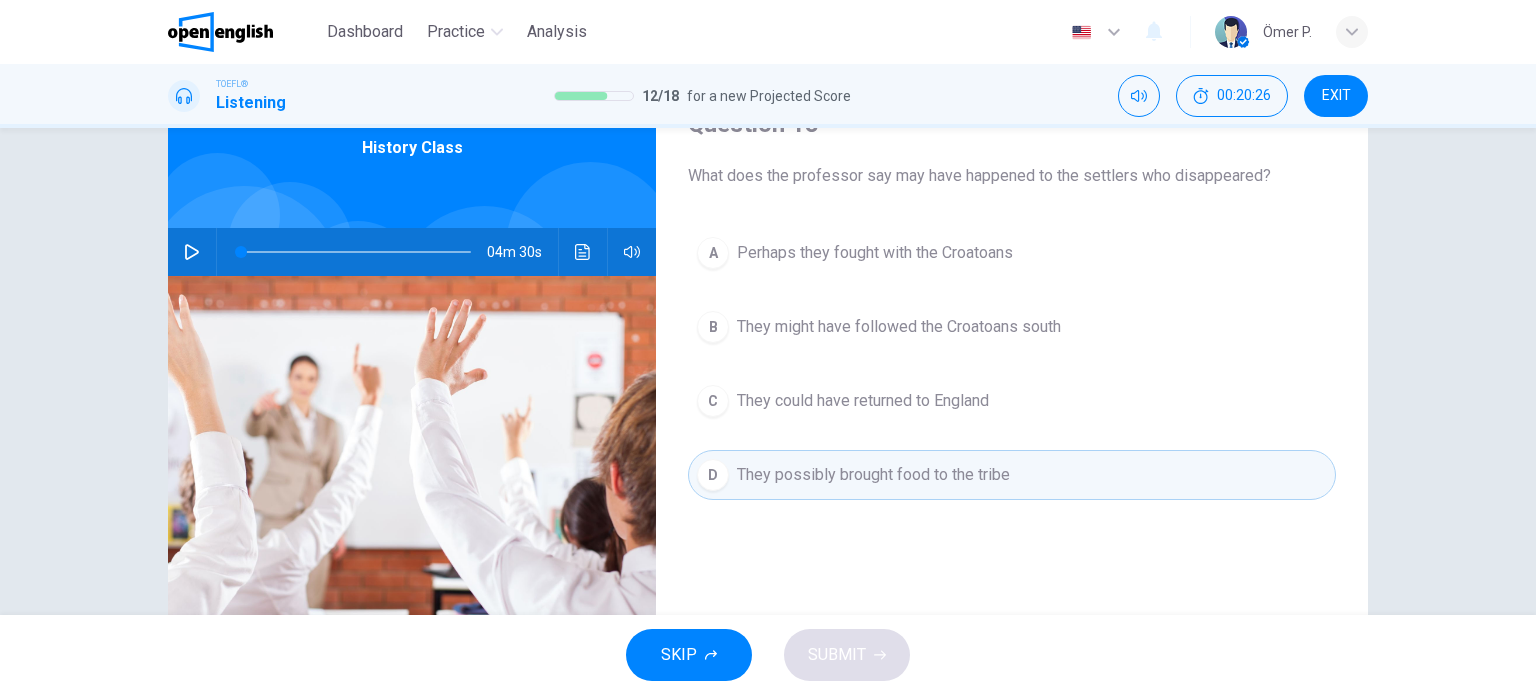 click on "D They possibly brought food to the tribe" at bounding box center (1012, 475) 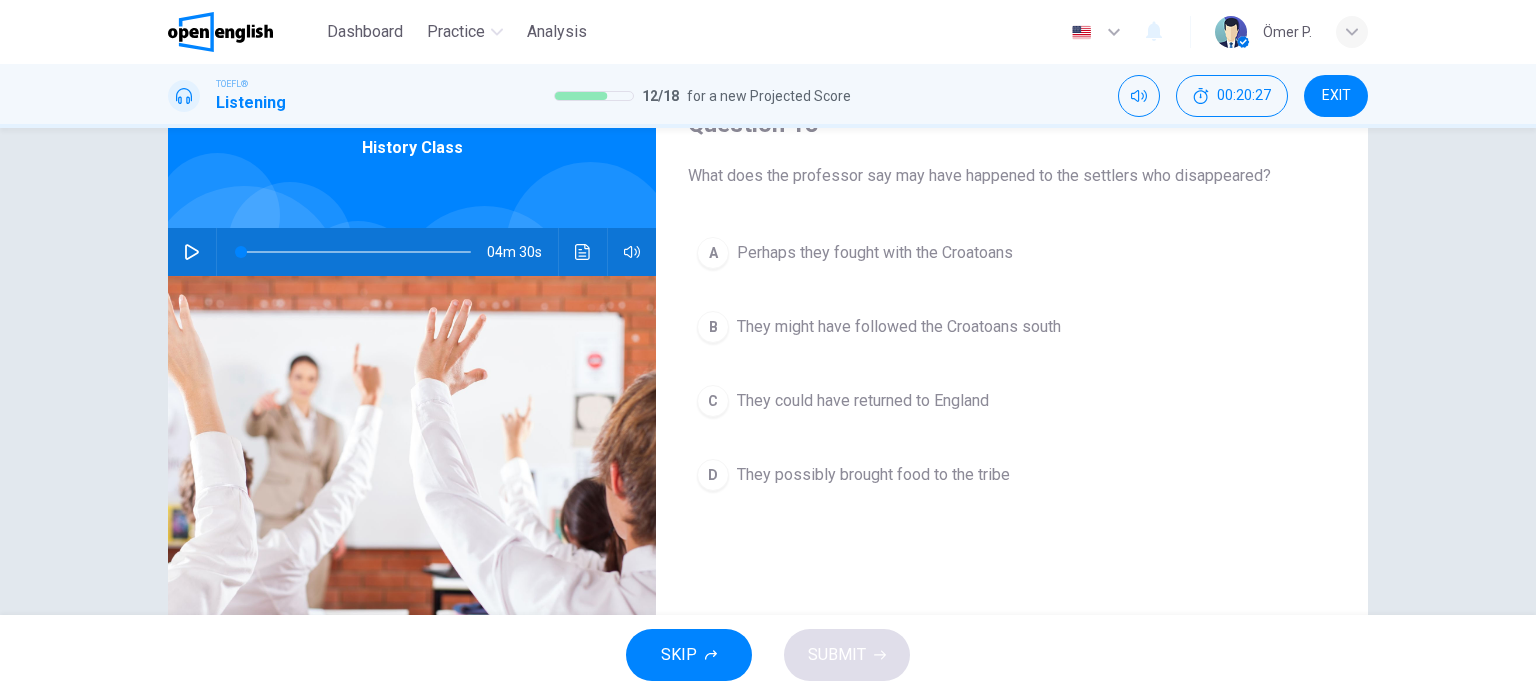 click on "D They possibly brought food to the tribe" at bounding box center (1012, 475) 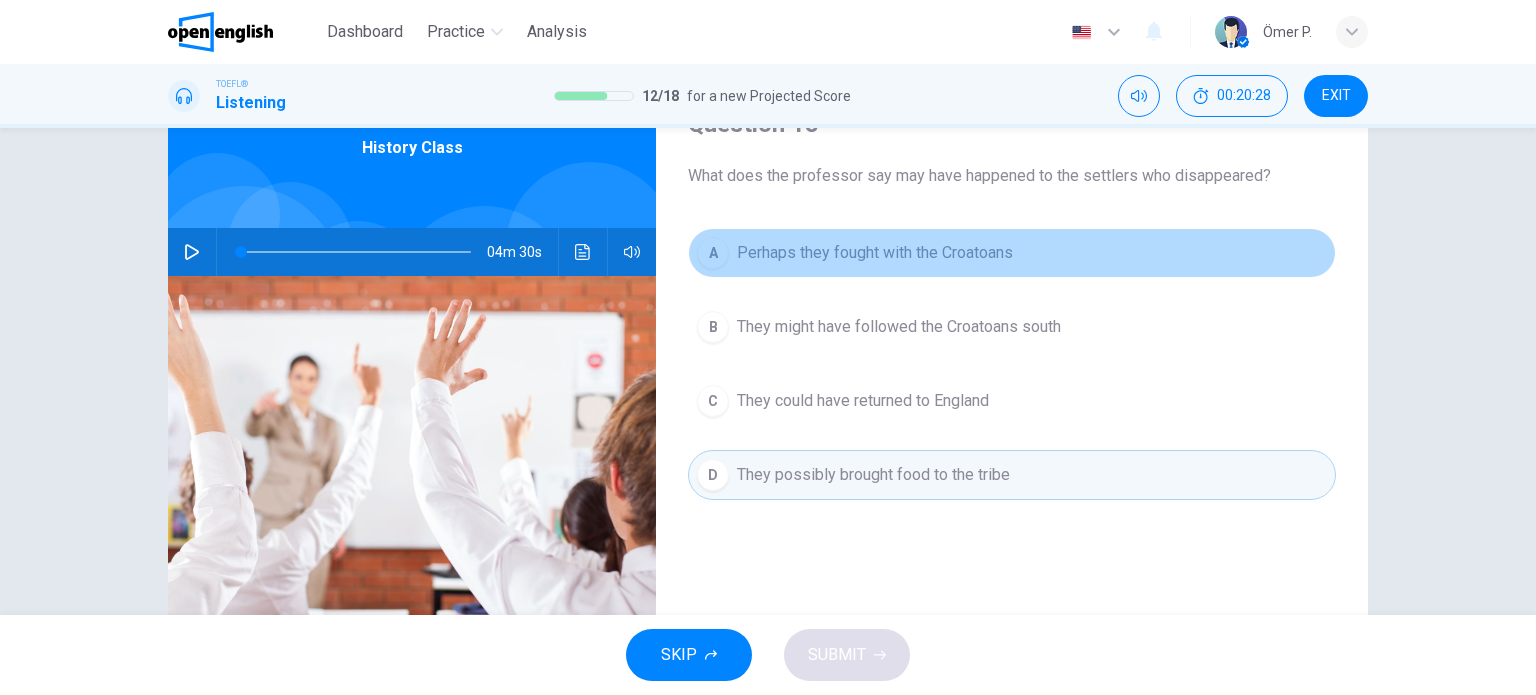 click on "A Perhaps they fought with the Croatoans" at bounding box center (1012, 253) 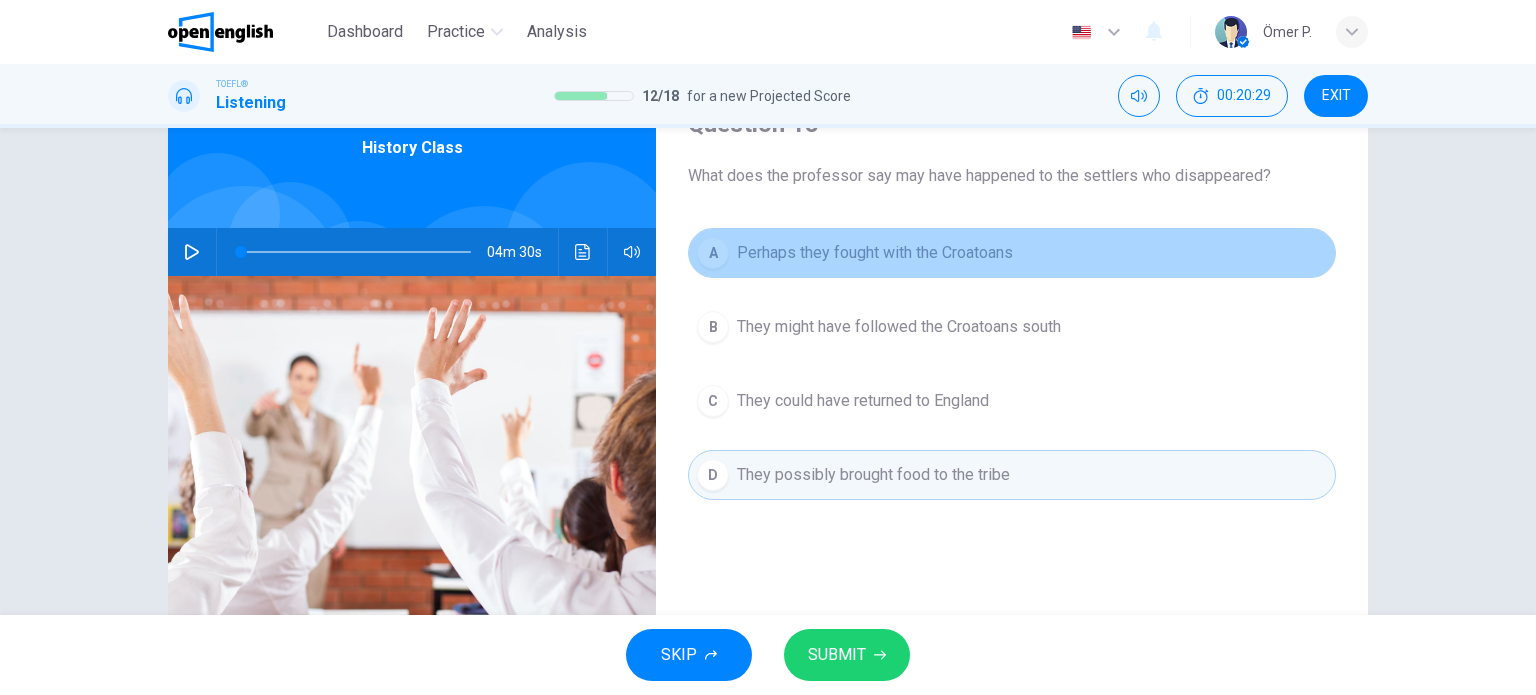 click on "Perhaps they fought with the Croatoans" at bounding box center [875, 253] 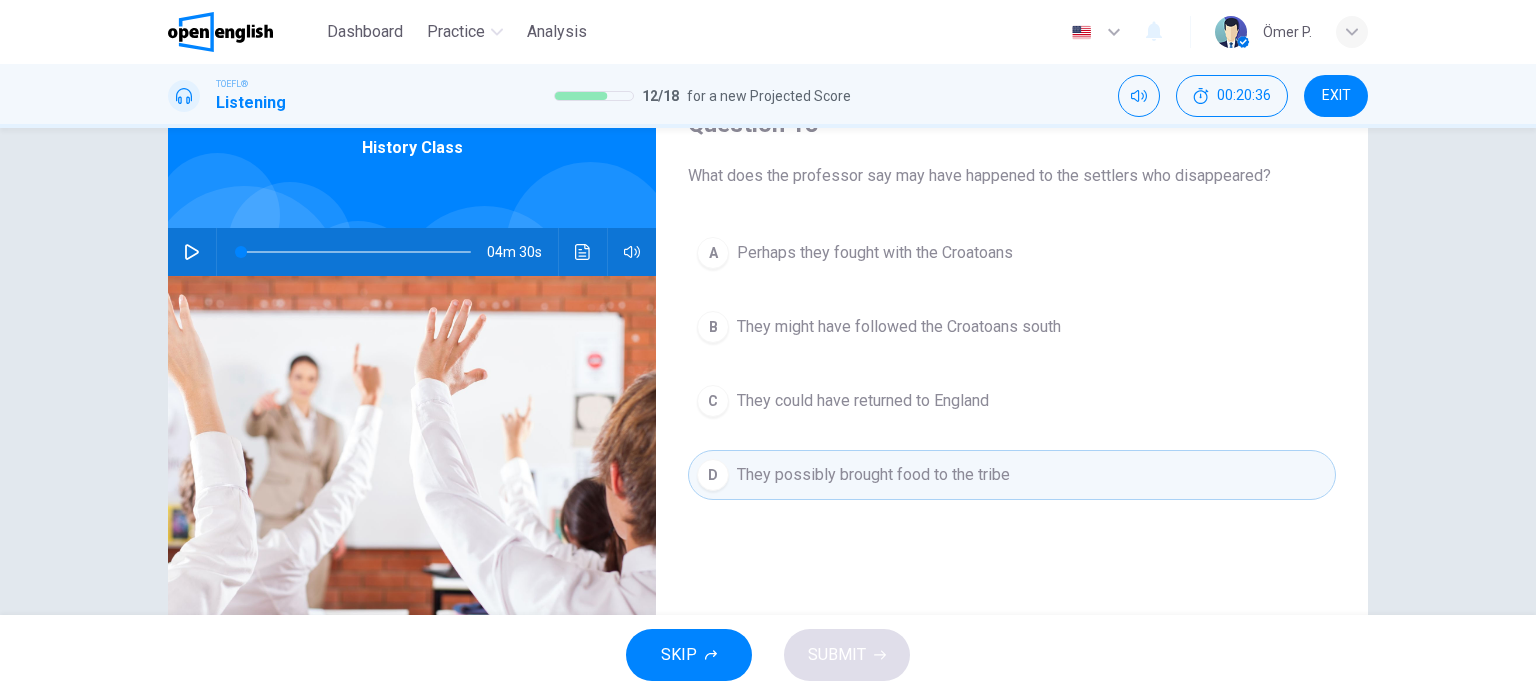 click on "A Perhaps they fought with the Croatoans" at bounding box center [1012, 253] 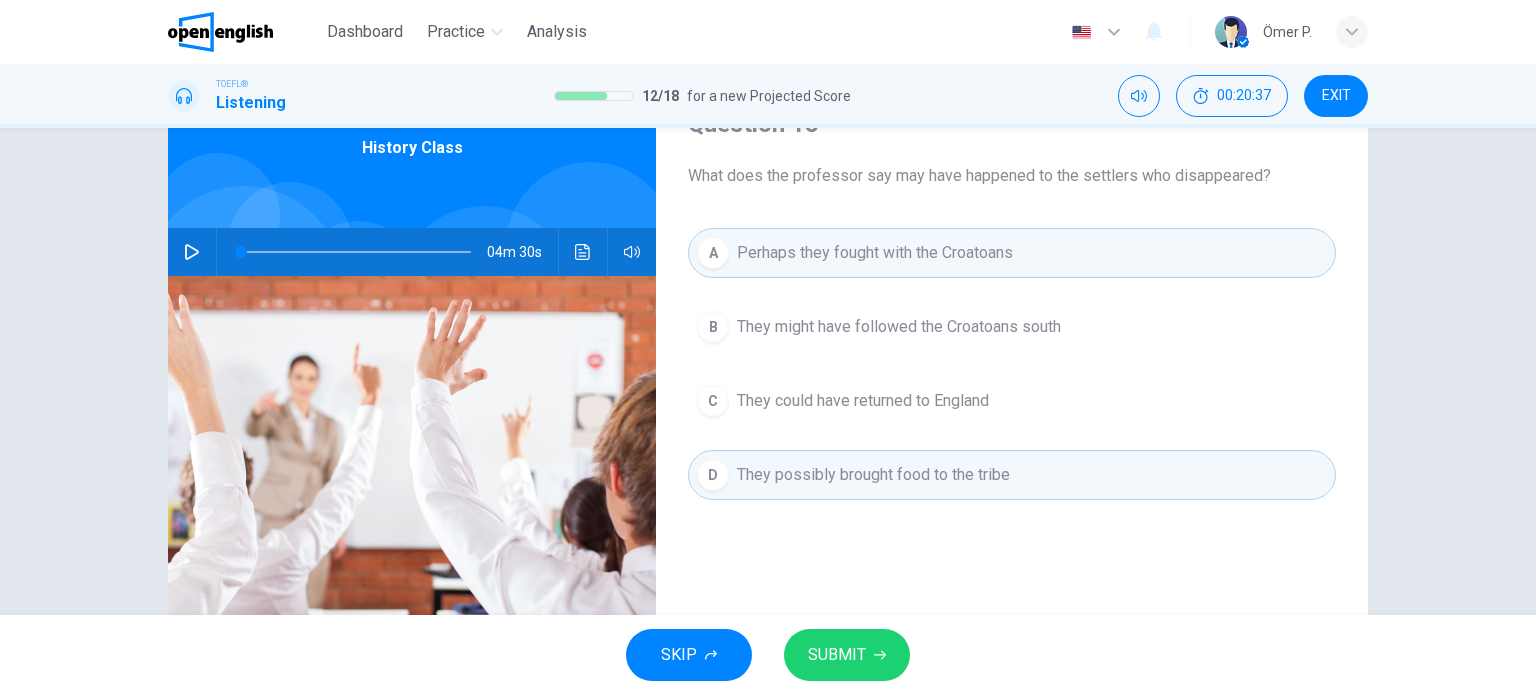 click on "SUBMIT" at bounding box center [847, 655] 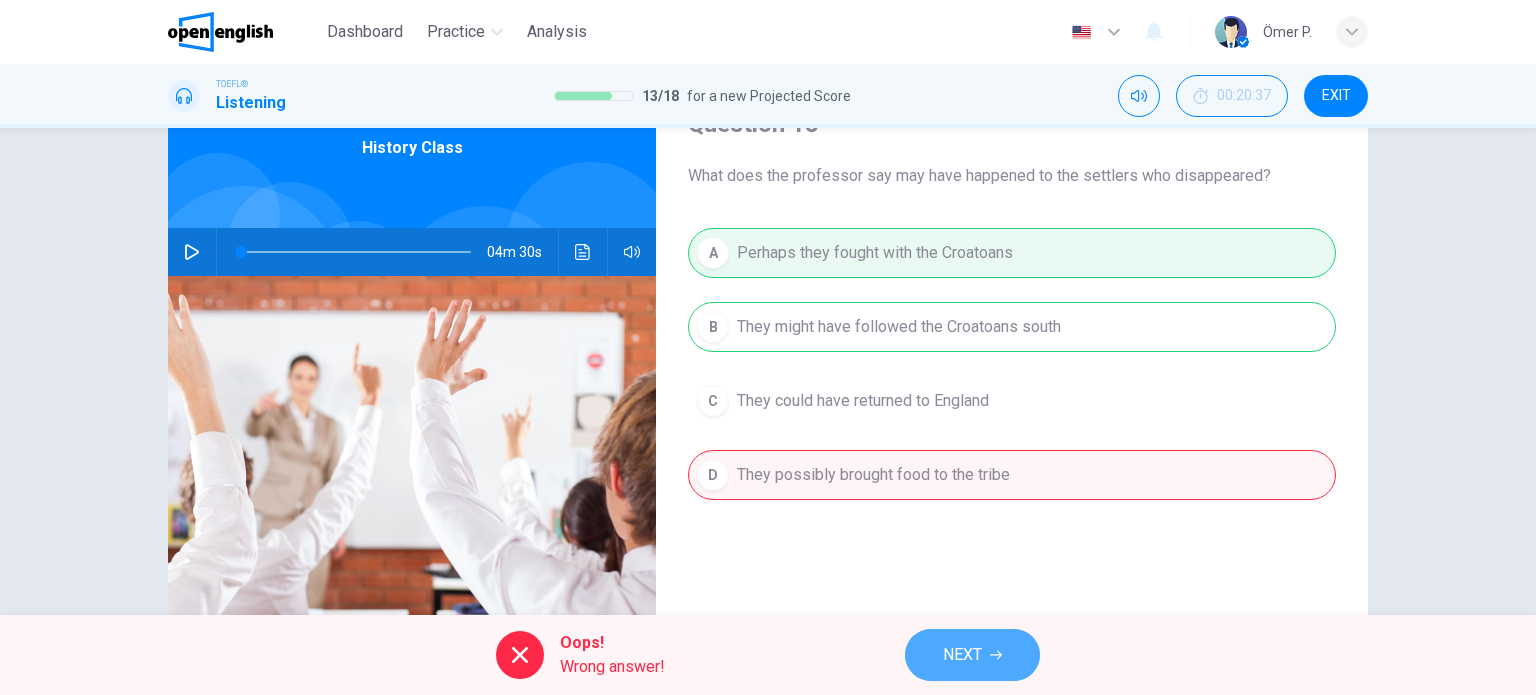 click on "NEXT" at bounding box center [962, 655] 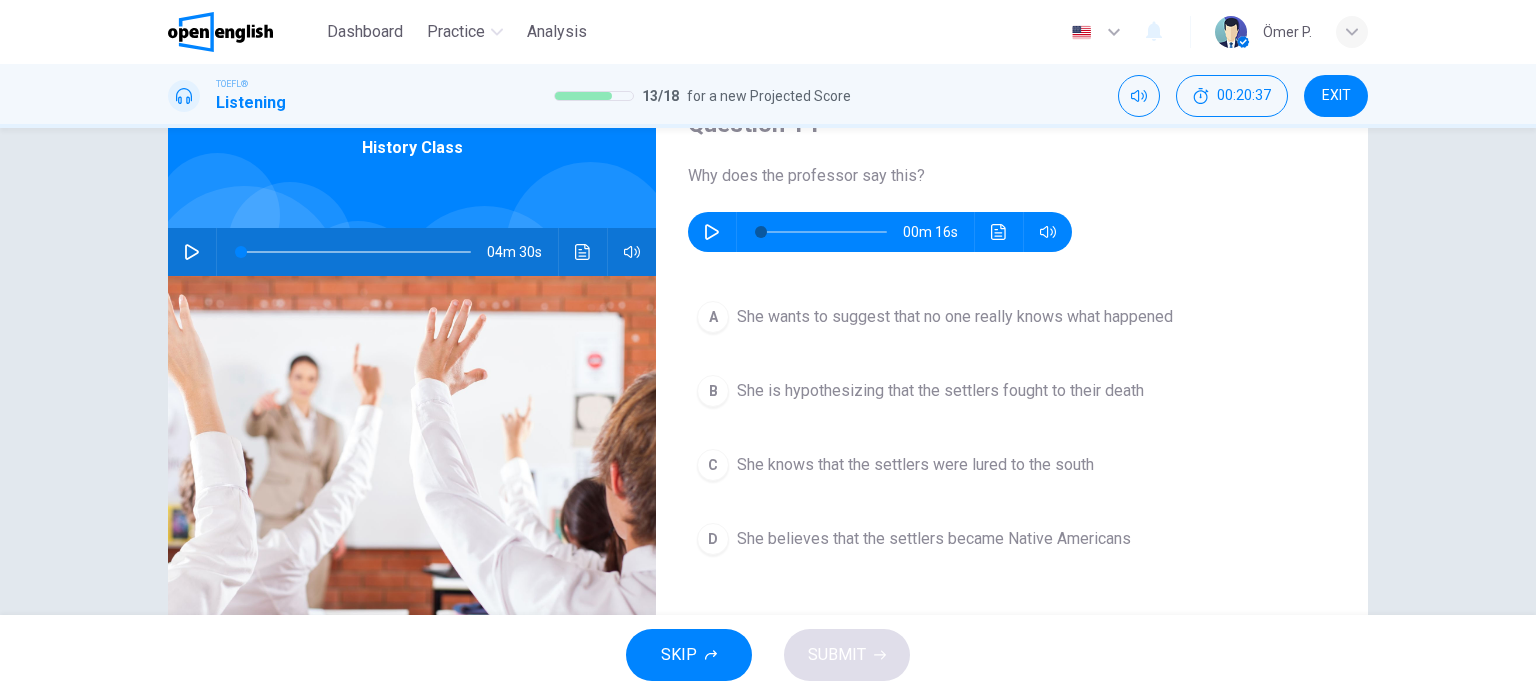 click at bounding box center [712, 232] 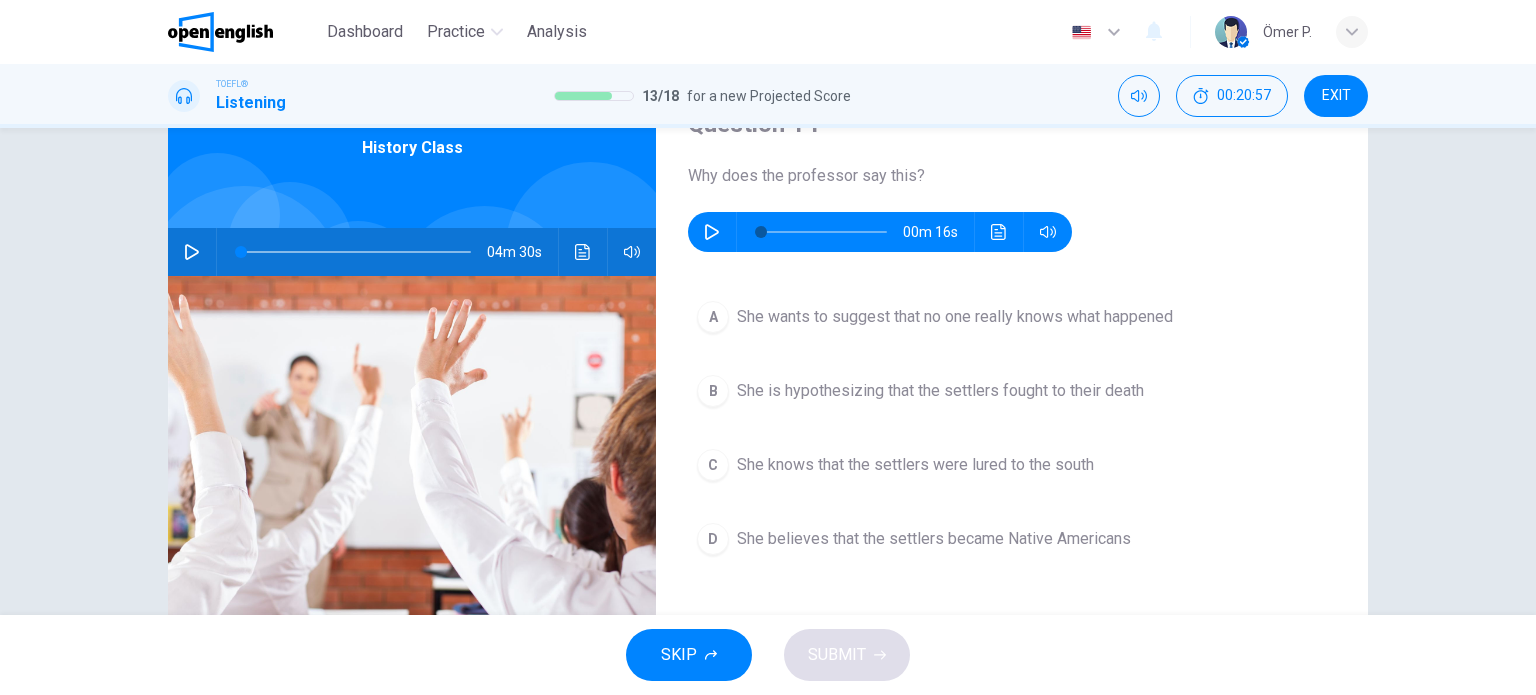 click on "B She is hypothesizing that the settlers fought to their death" at bounding box center [1012, 391] 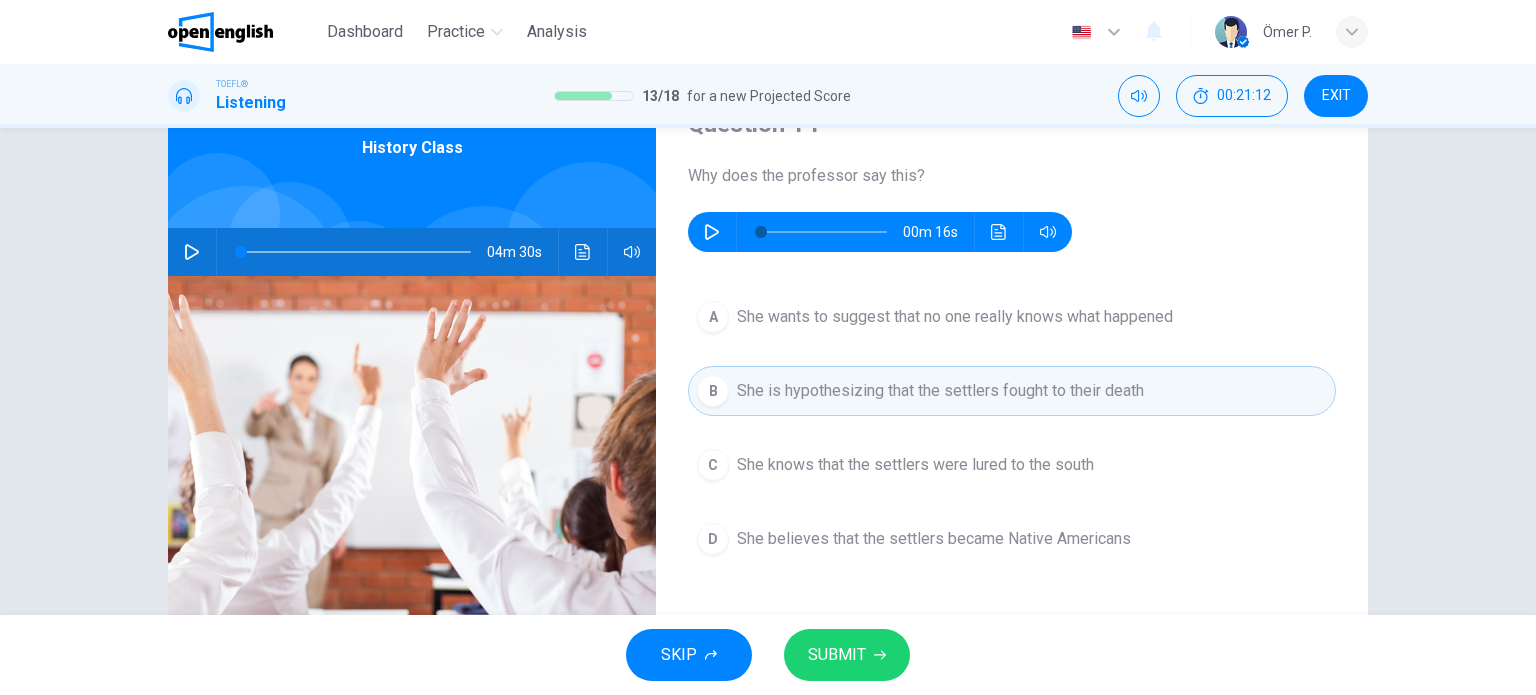 click on "D She believes that the settlers became Native Americans" at bounding box center (1012, 539) 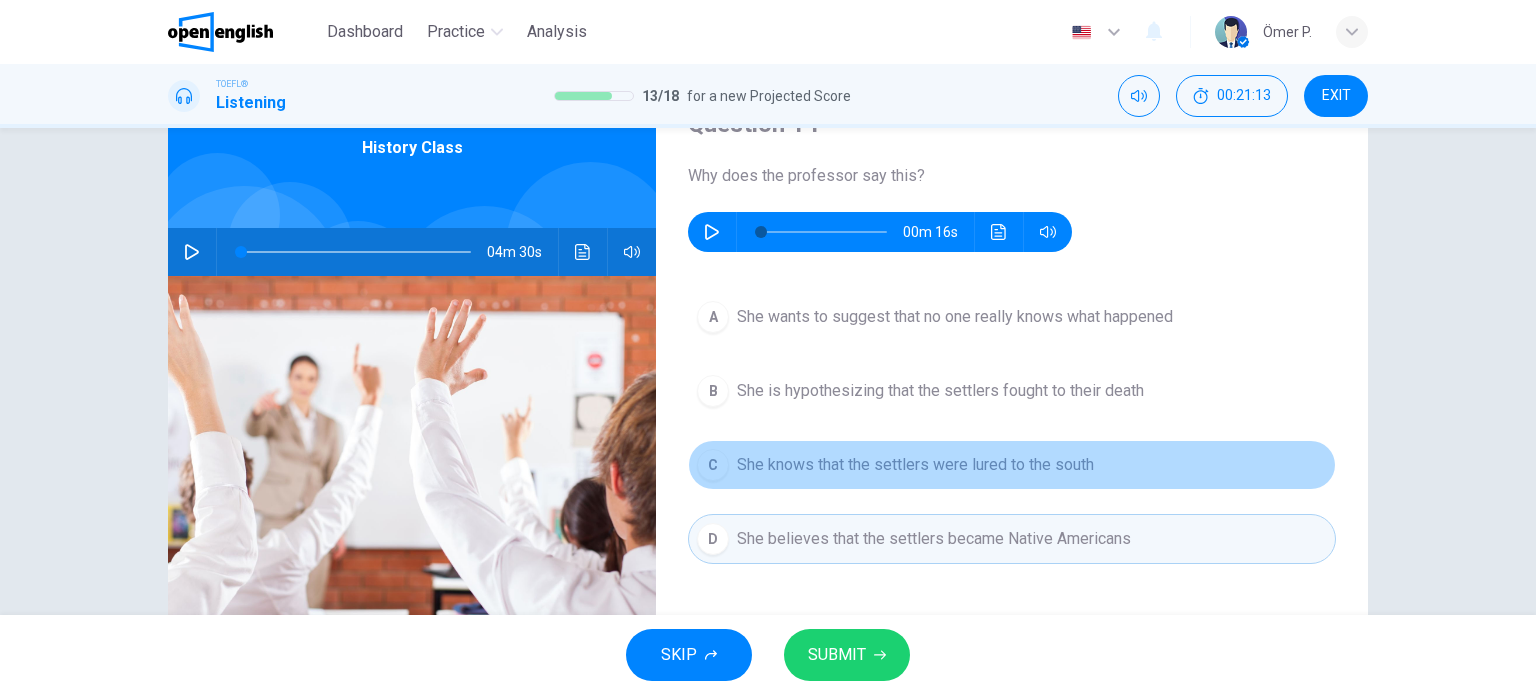 click on "She knows that the settlers were lured to the south" at bounding box center (915, 465) 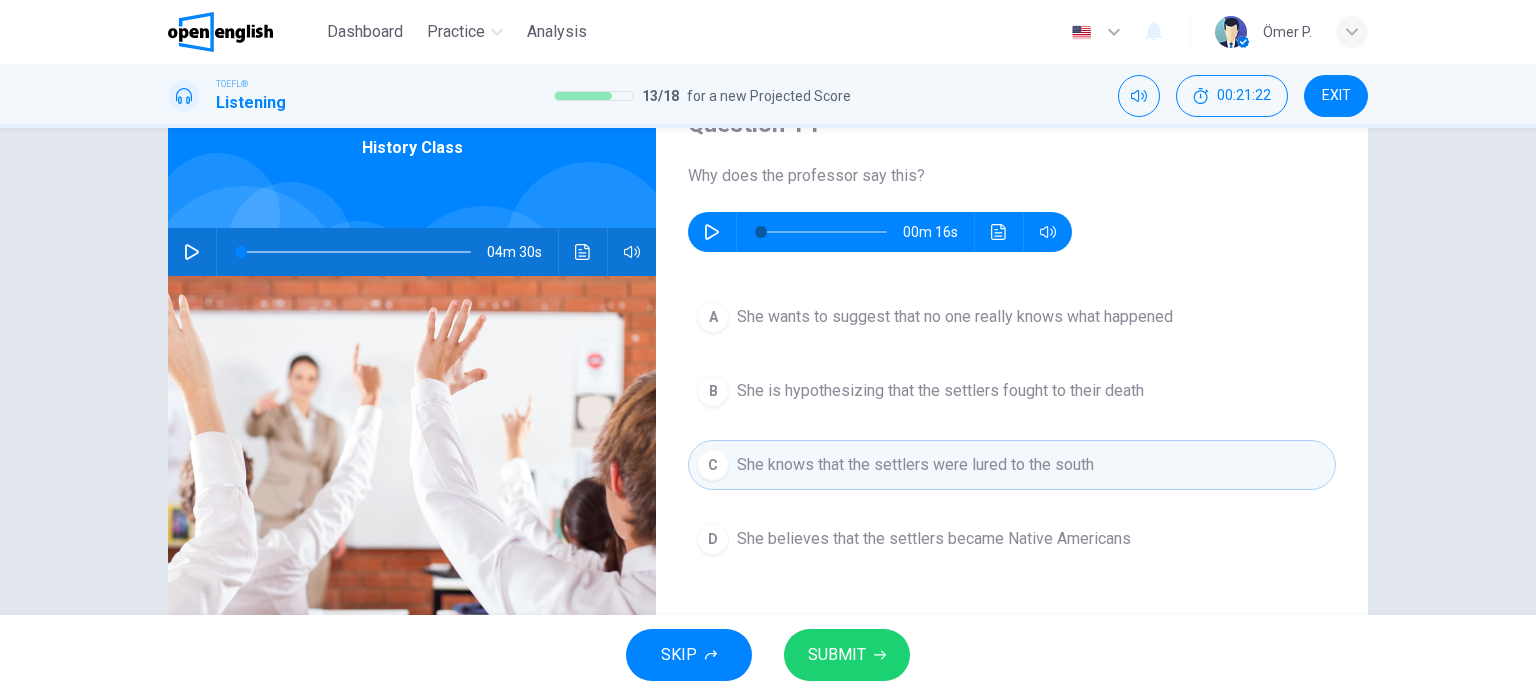 click 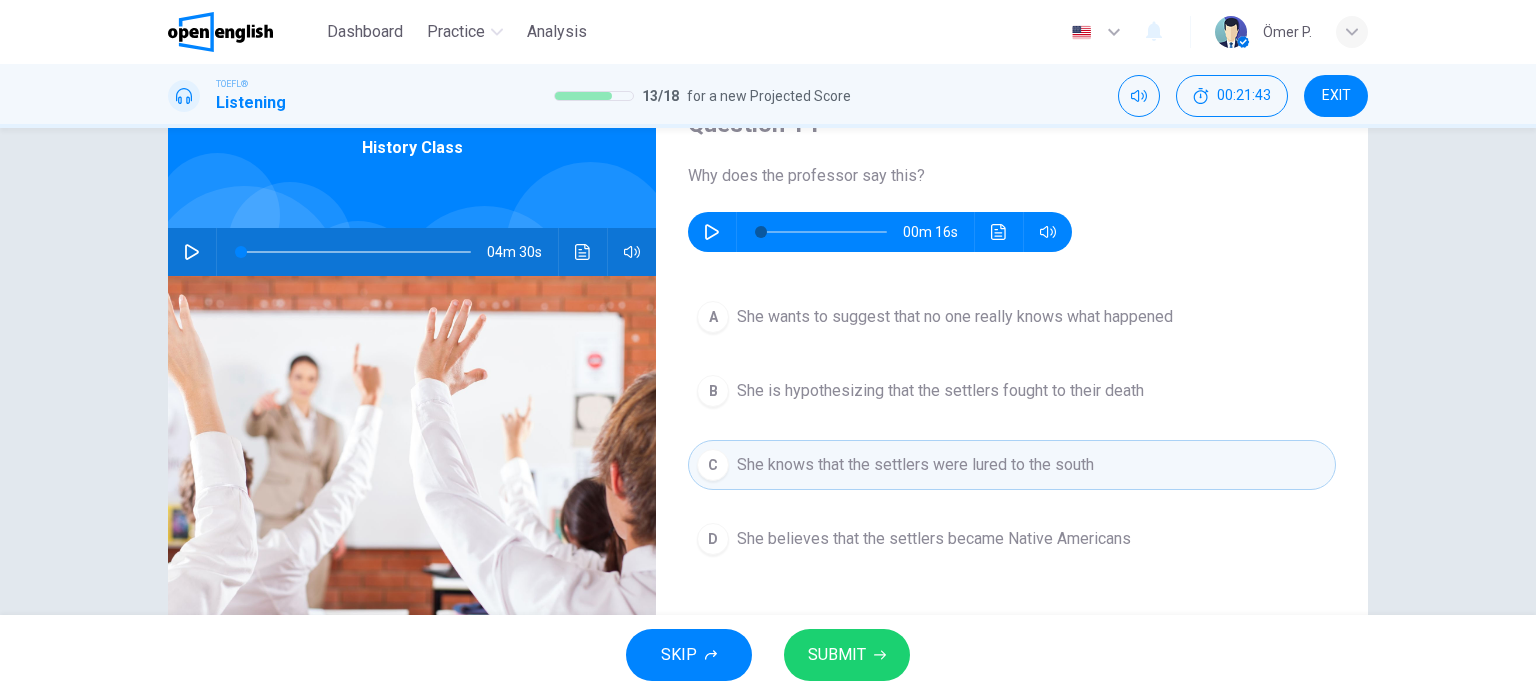 click on "D She believes that the settlers became Native Americans" at bounding box center [1012, 539] 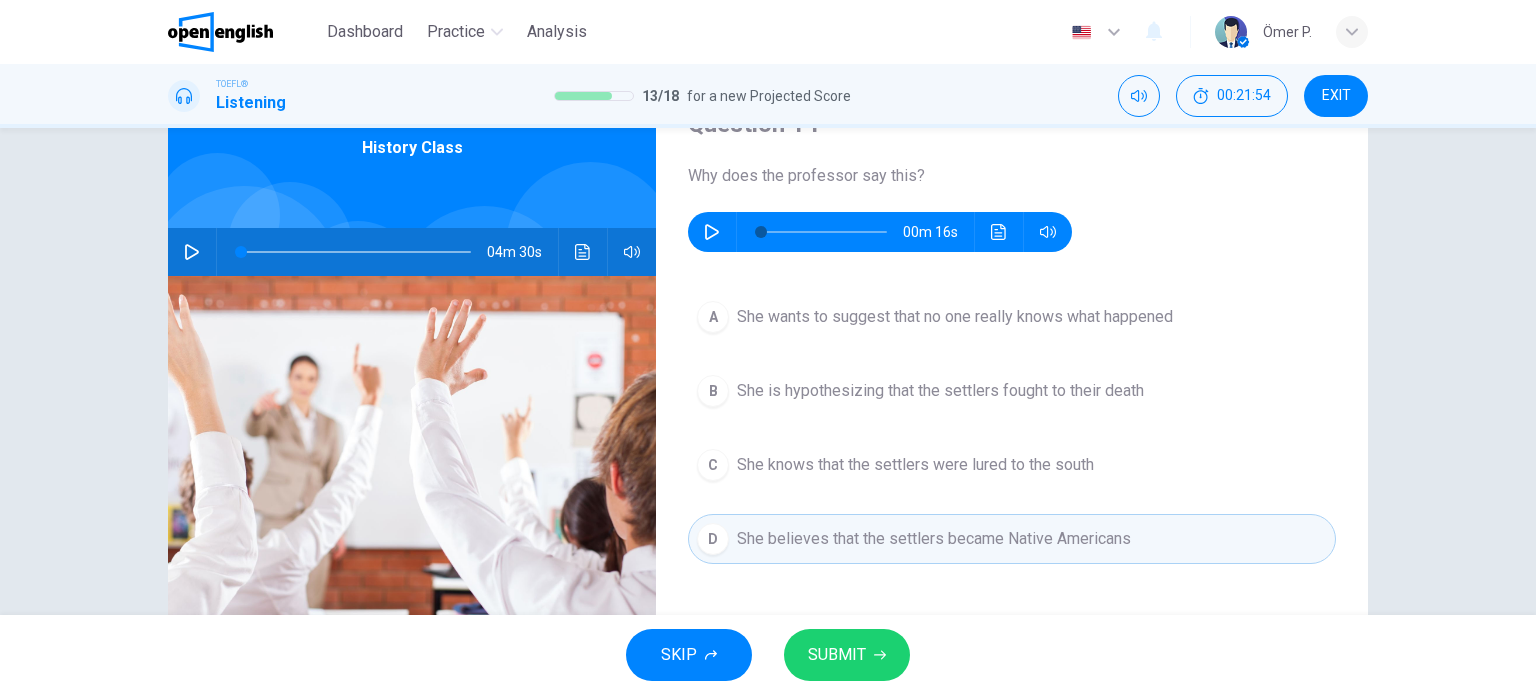 click 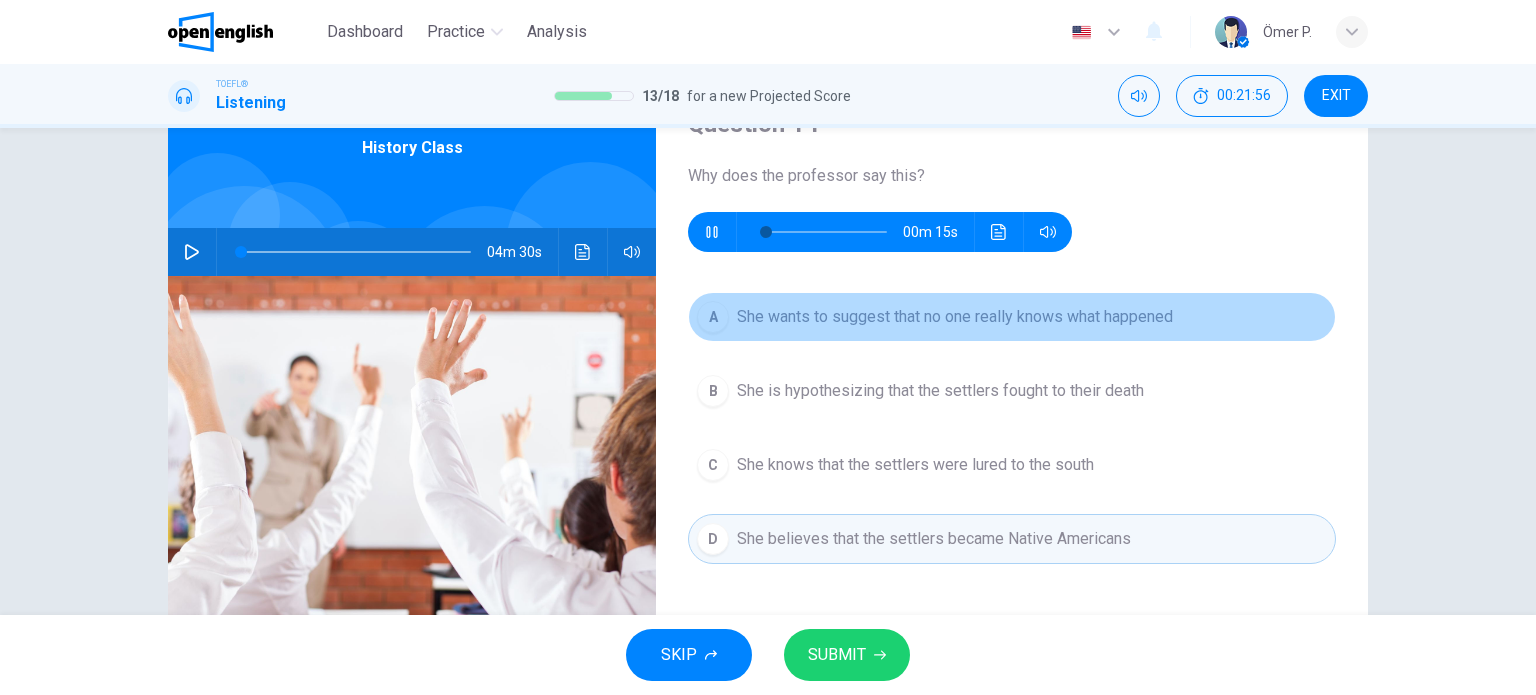 click on "A She wants to suggest that no one really knows what happened" at bounding box center [1012, 317] 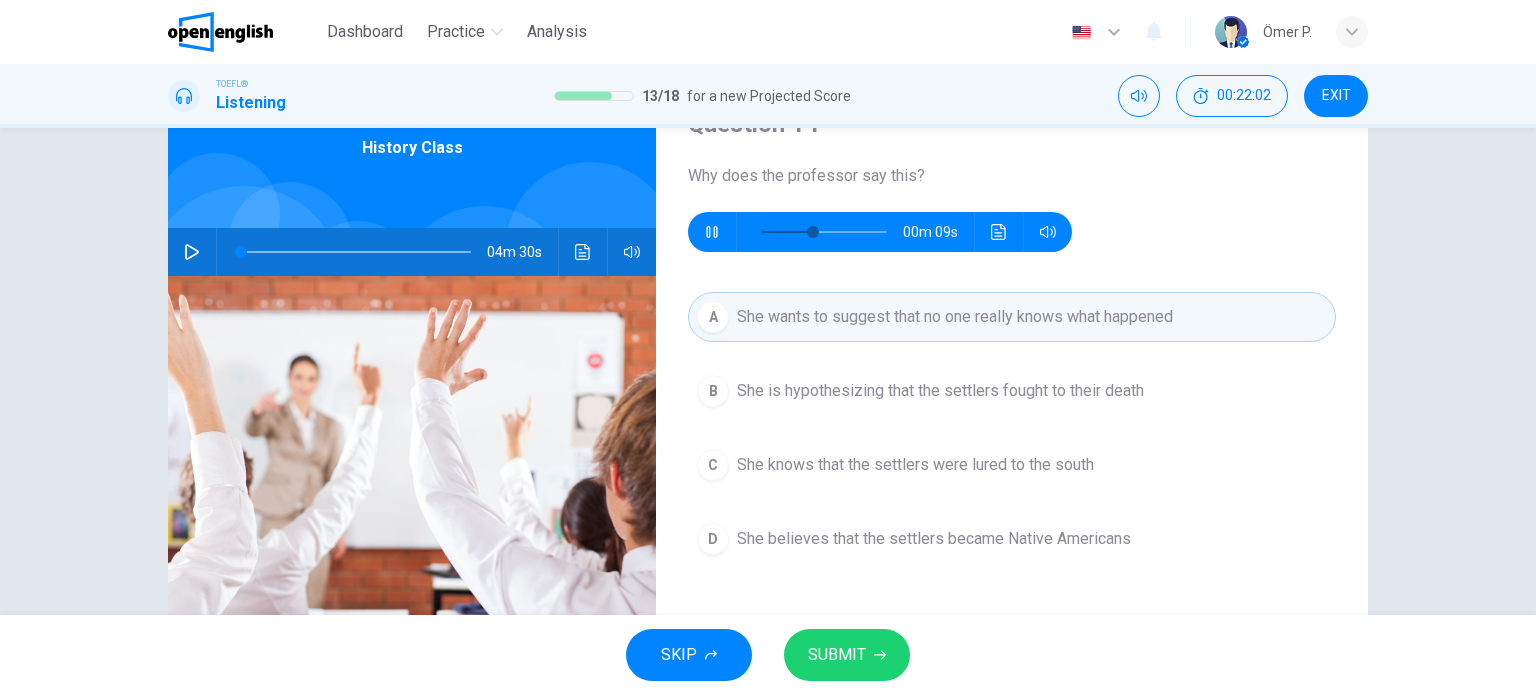 click on "SUBMIT" at bounding box center [837, 655] 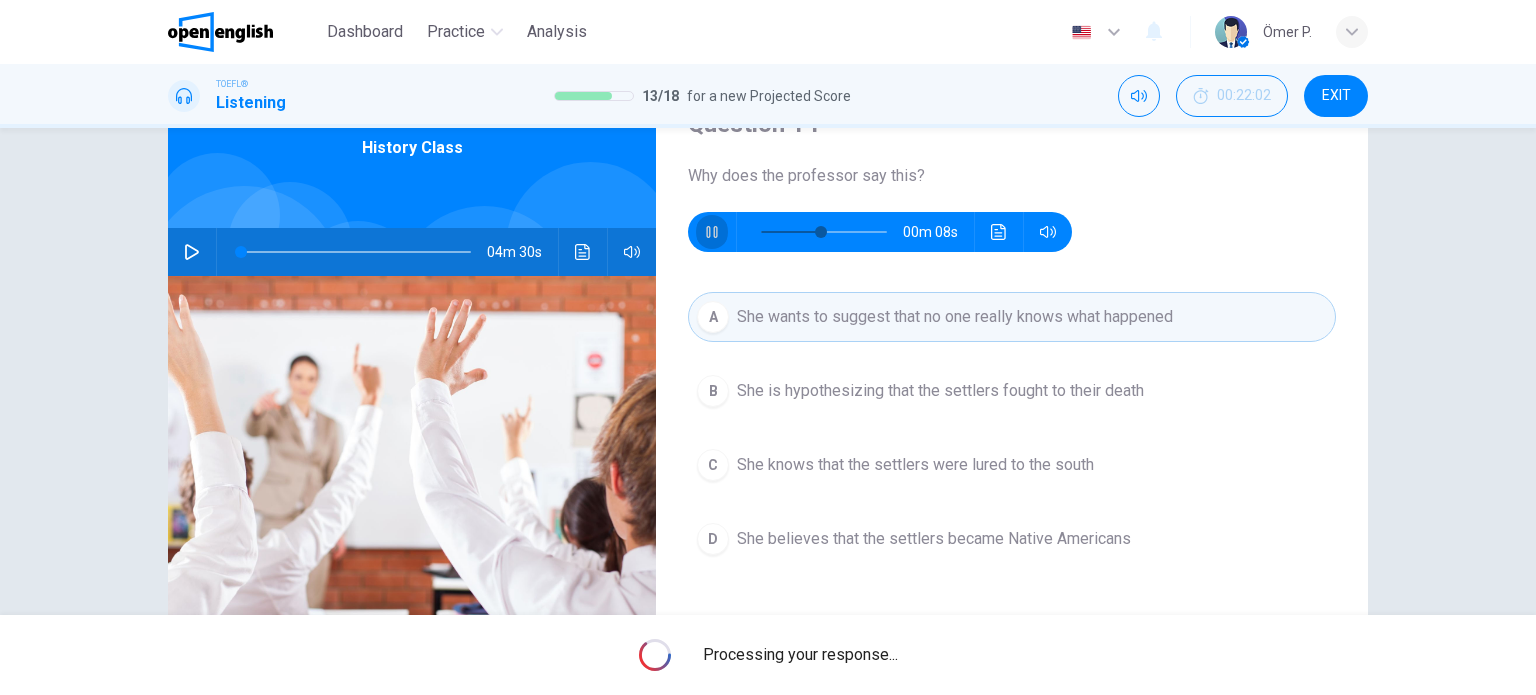 click at bounding box center (712, 232) 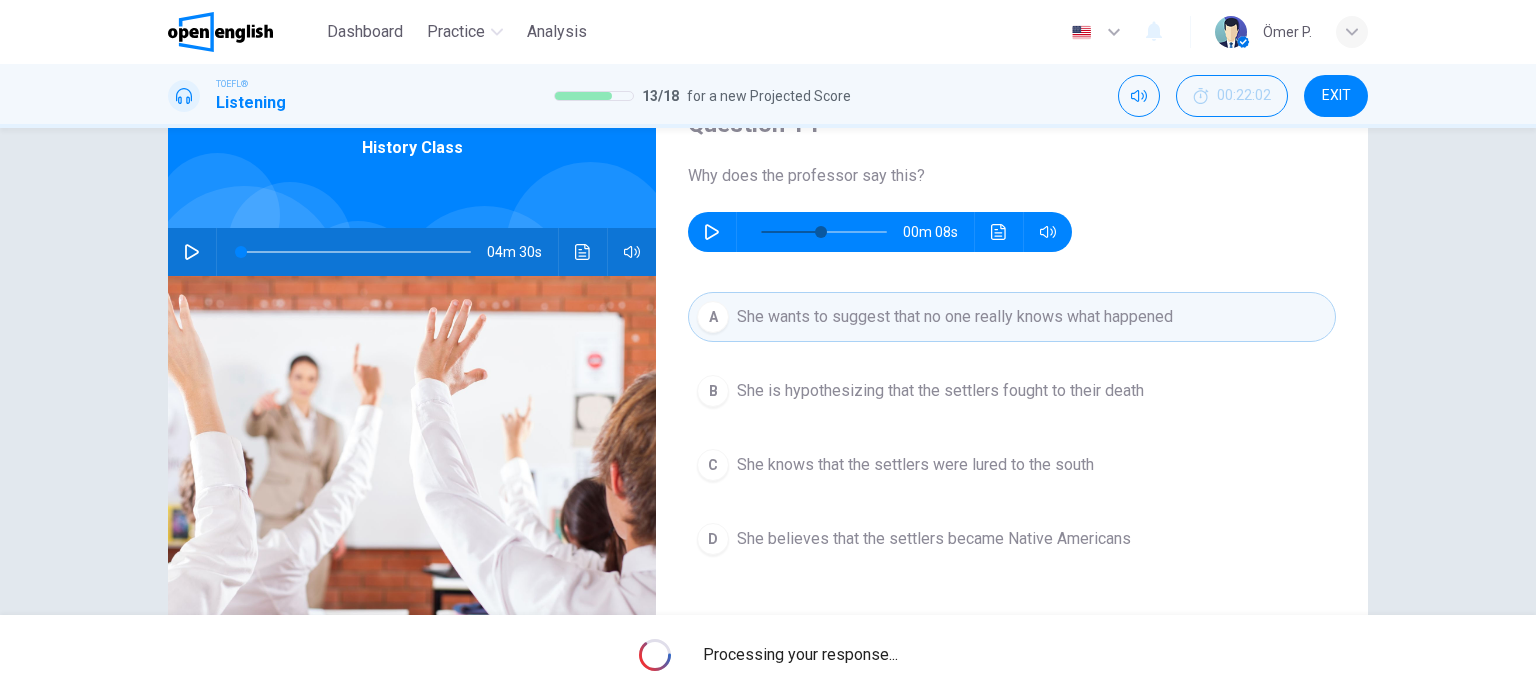 type on "**" 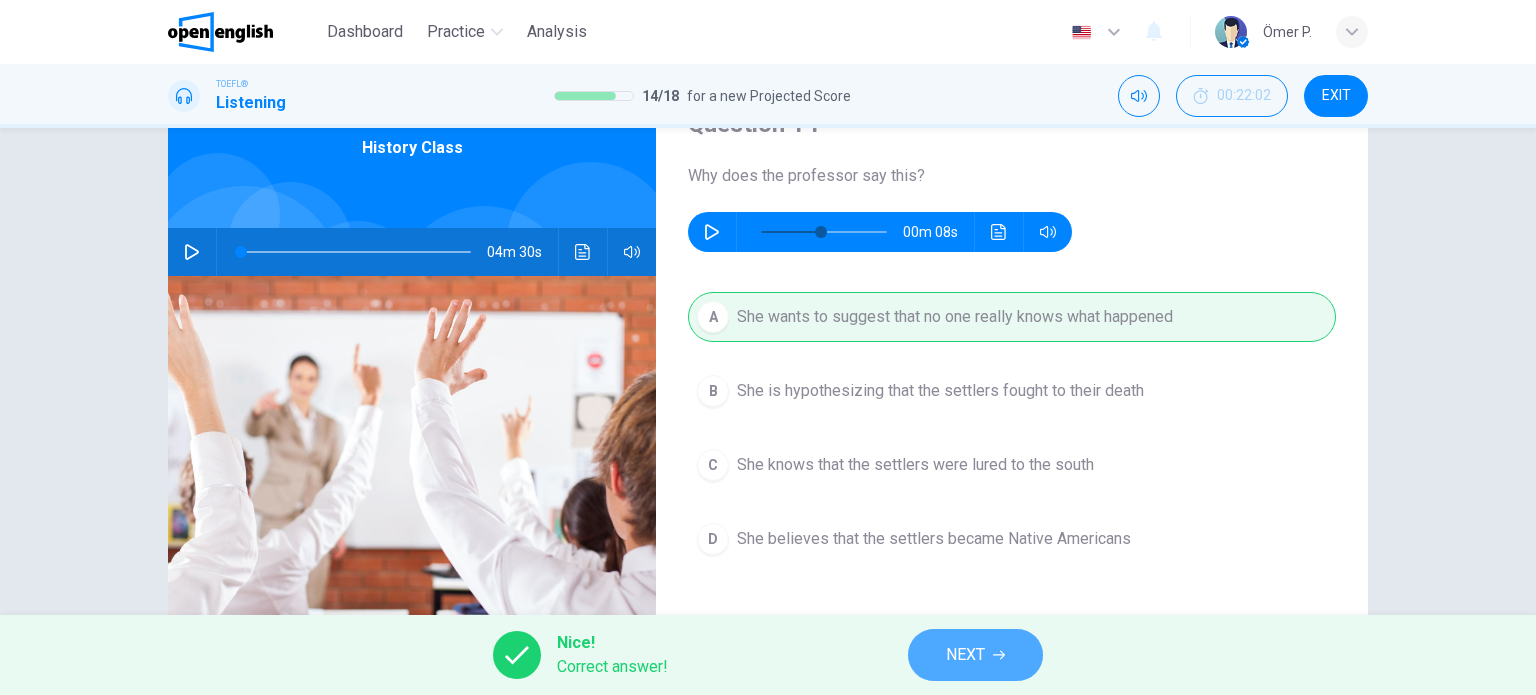 click on "NEXT" at bounding box center (965, 655) 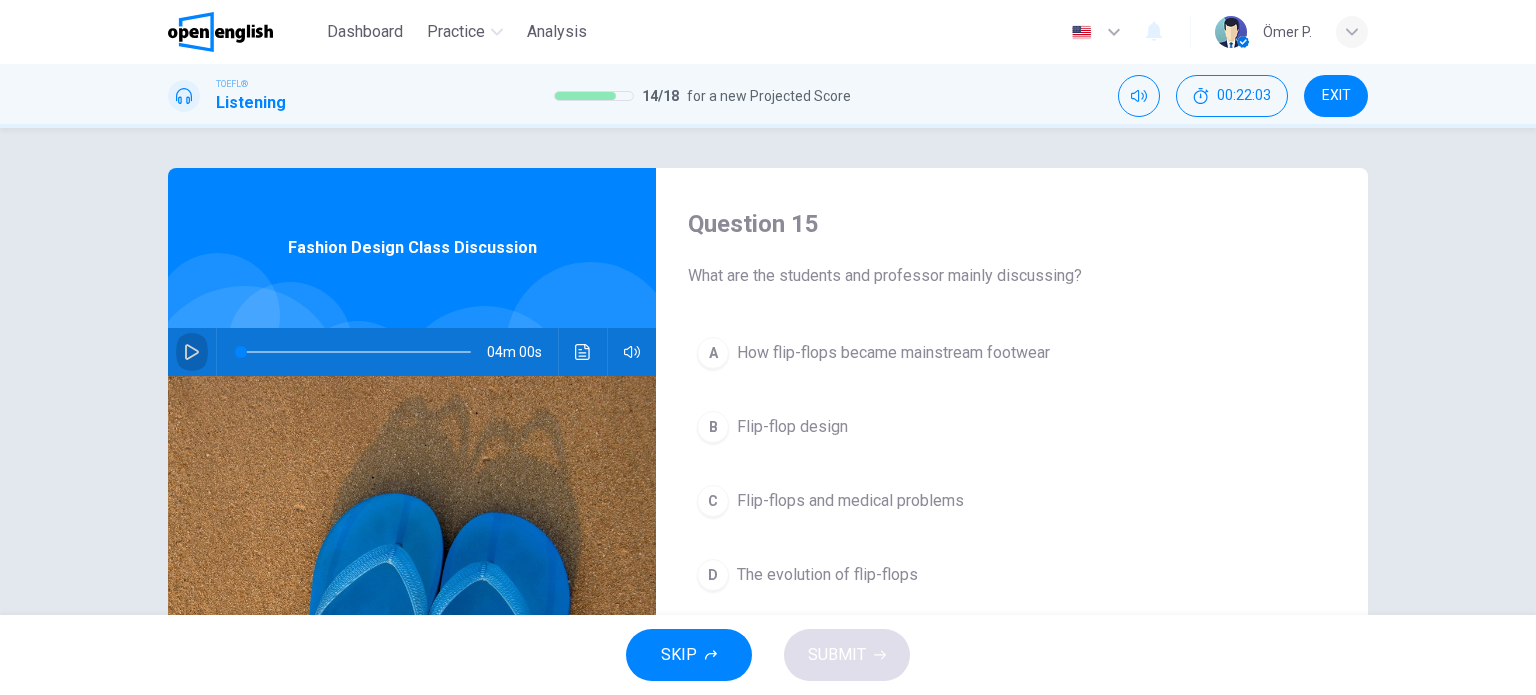 click 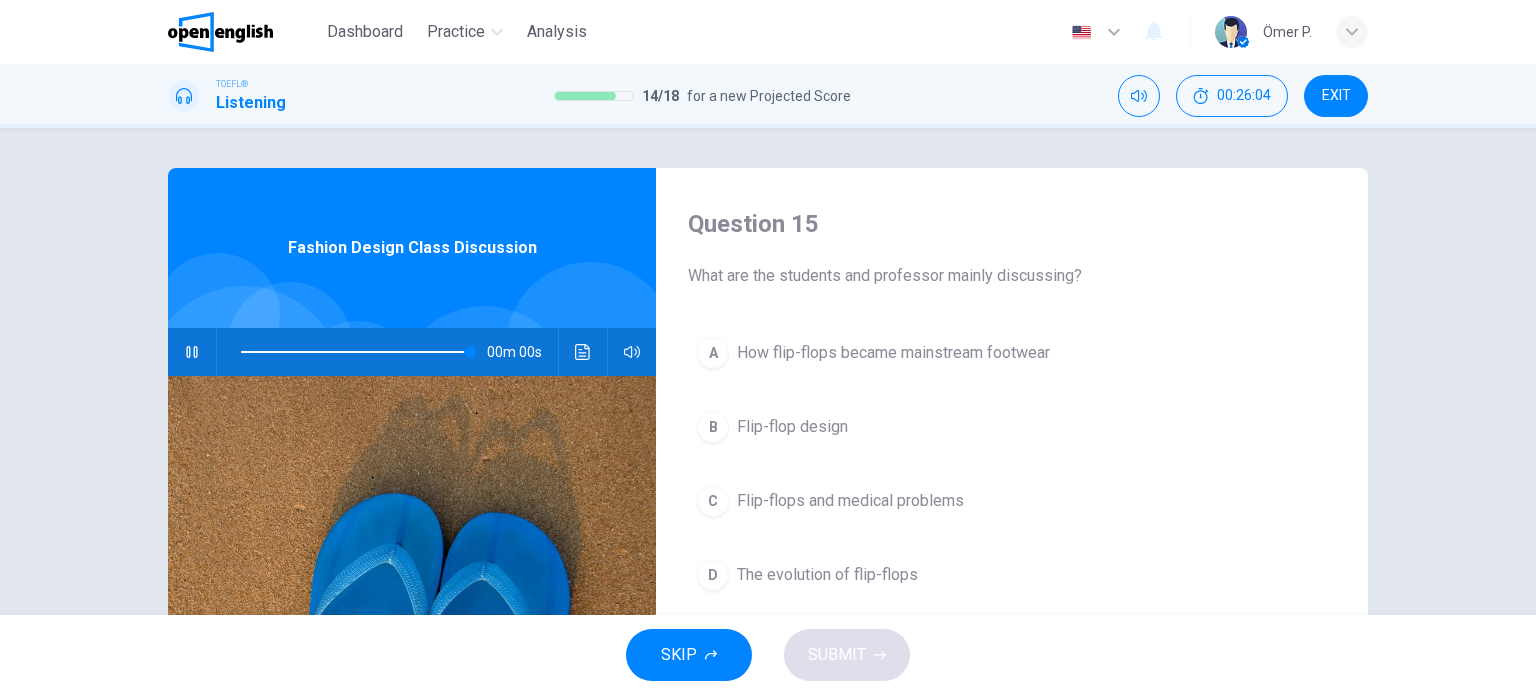 type on "*" 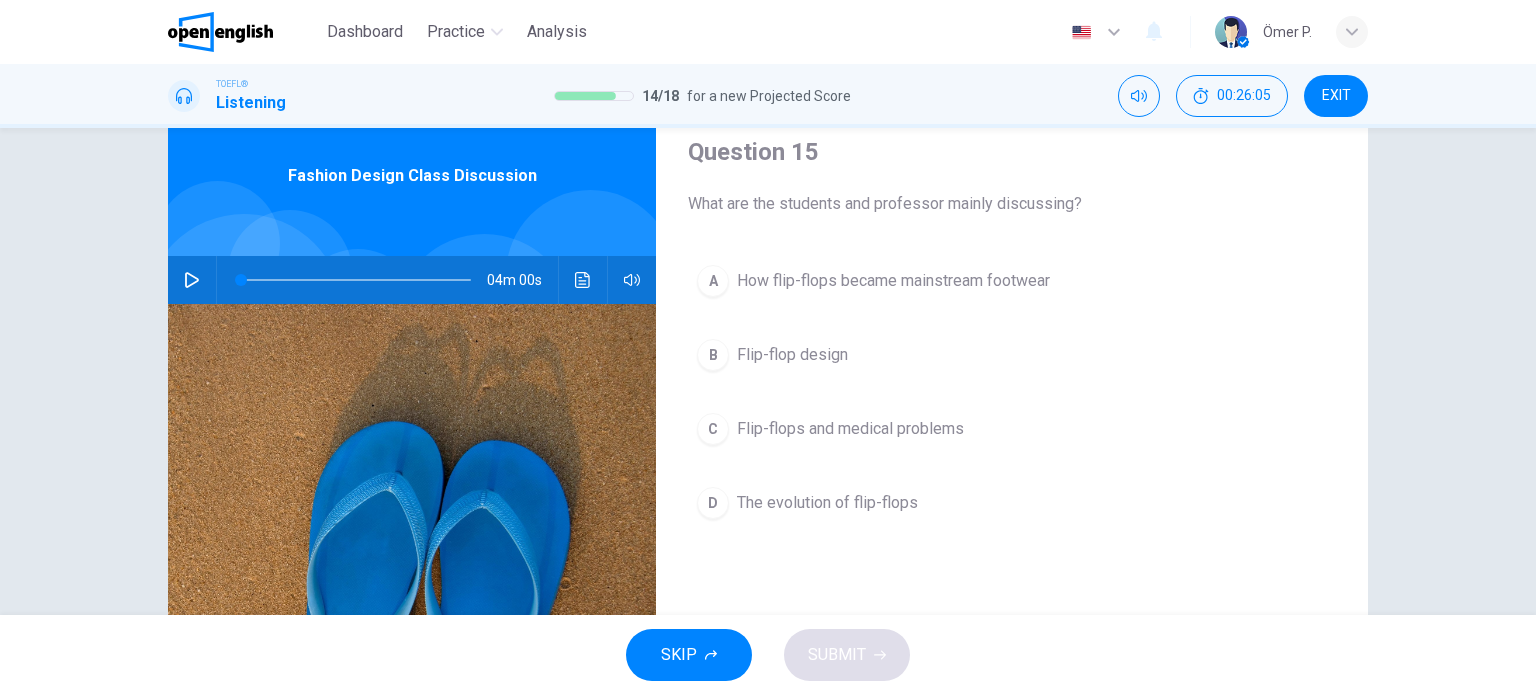 scroll, scrollTop: 100, scrollLeft: 0, axis: vertical 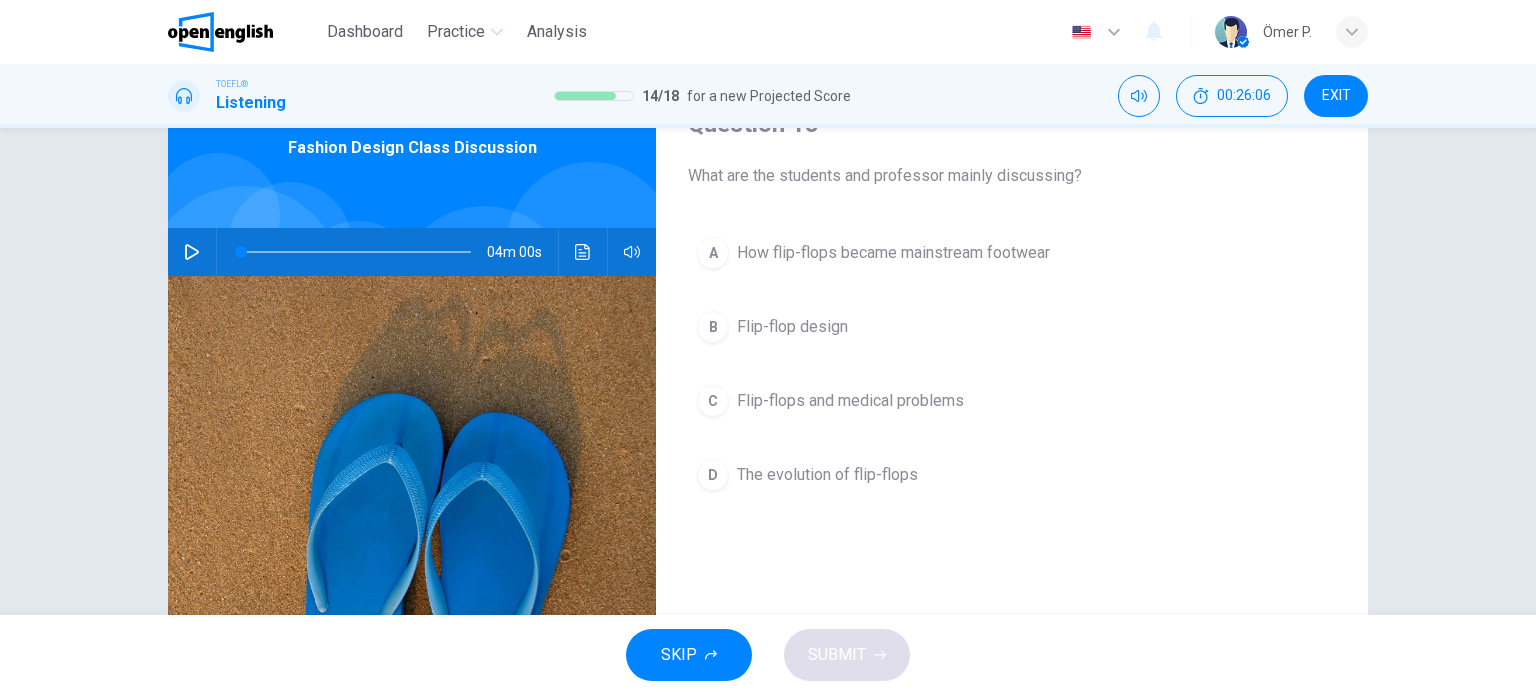 click on "How flip-flops became mainstream footwear" at bounding box center (893, 253) 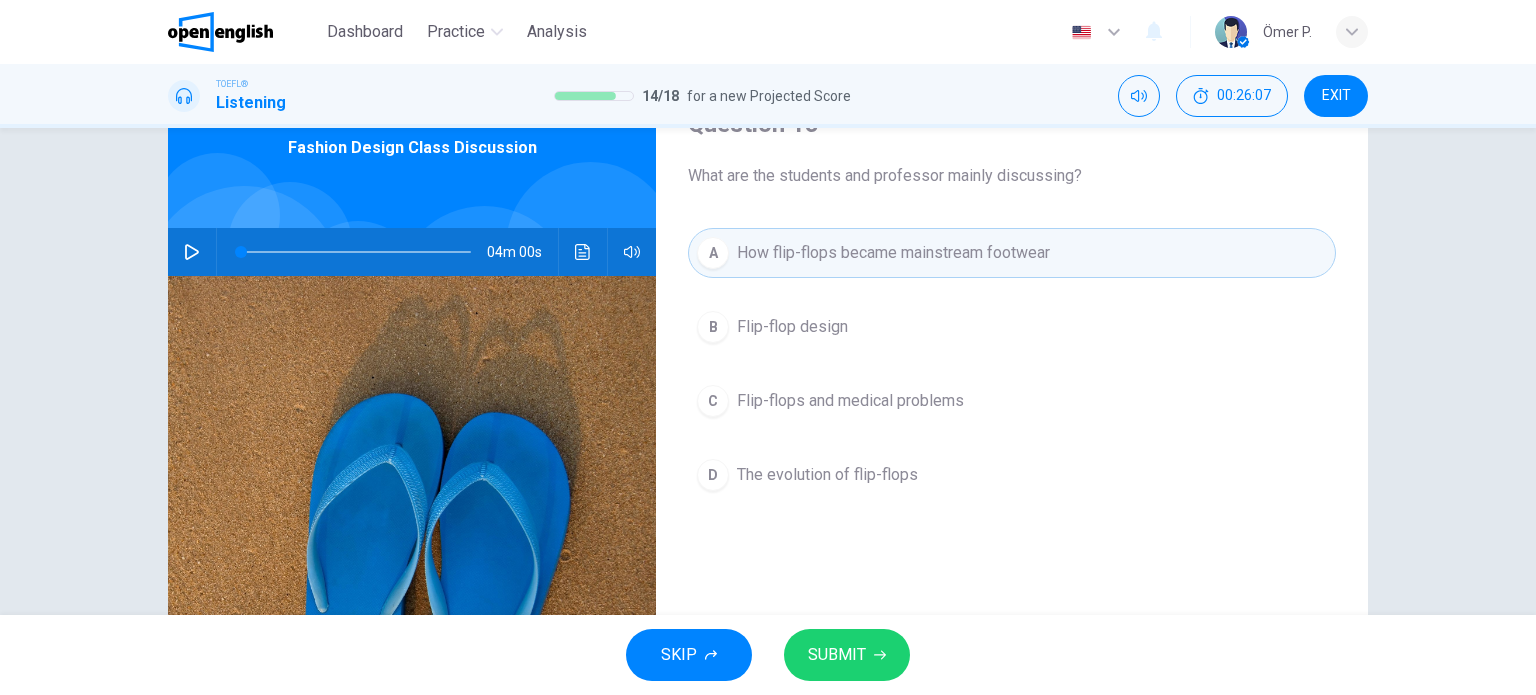 click on "The evolution of flip-flops" at bounding box center (827, 475) 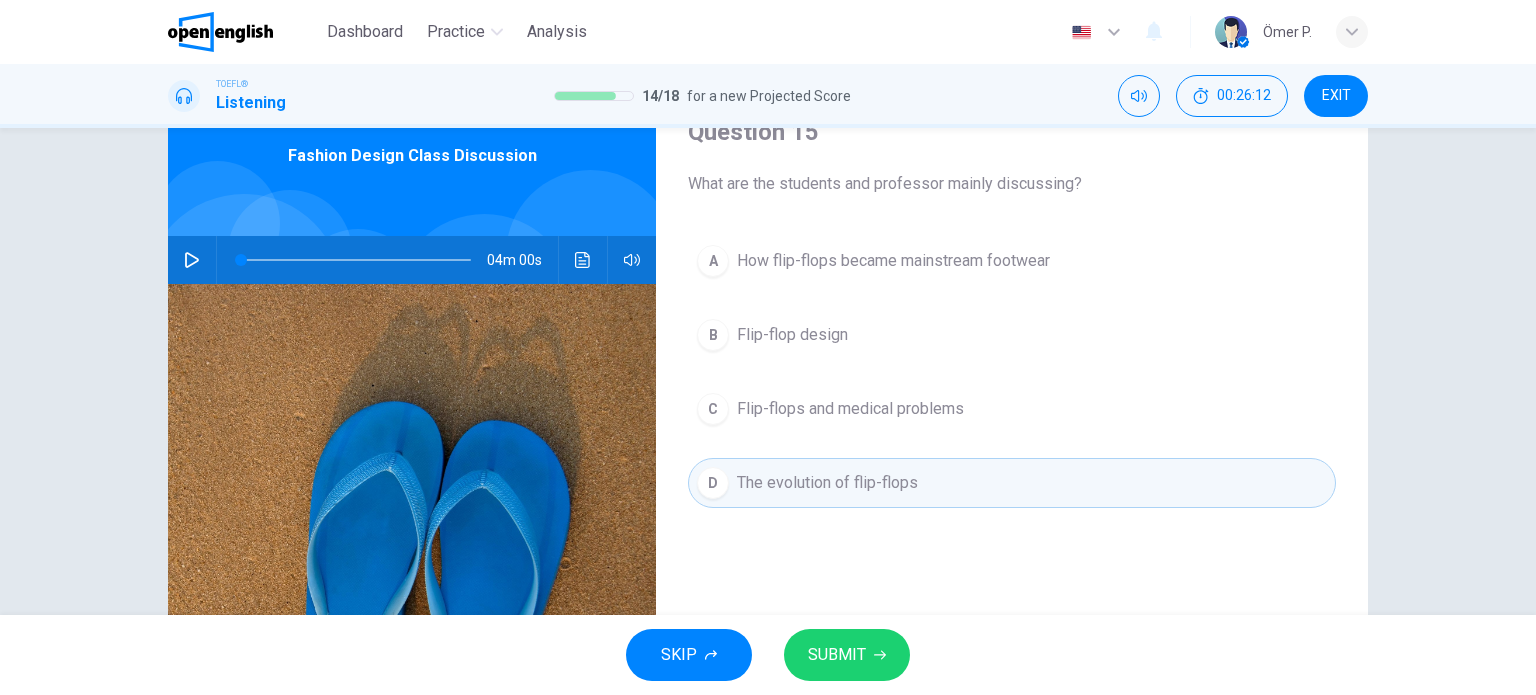 scroll, scrollTop: 100, scrollLeft: 0, axis: vertical 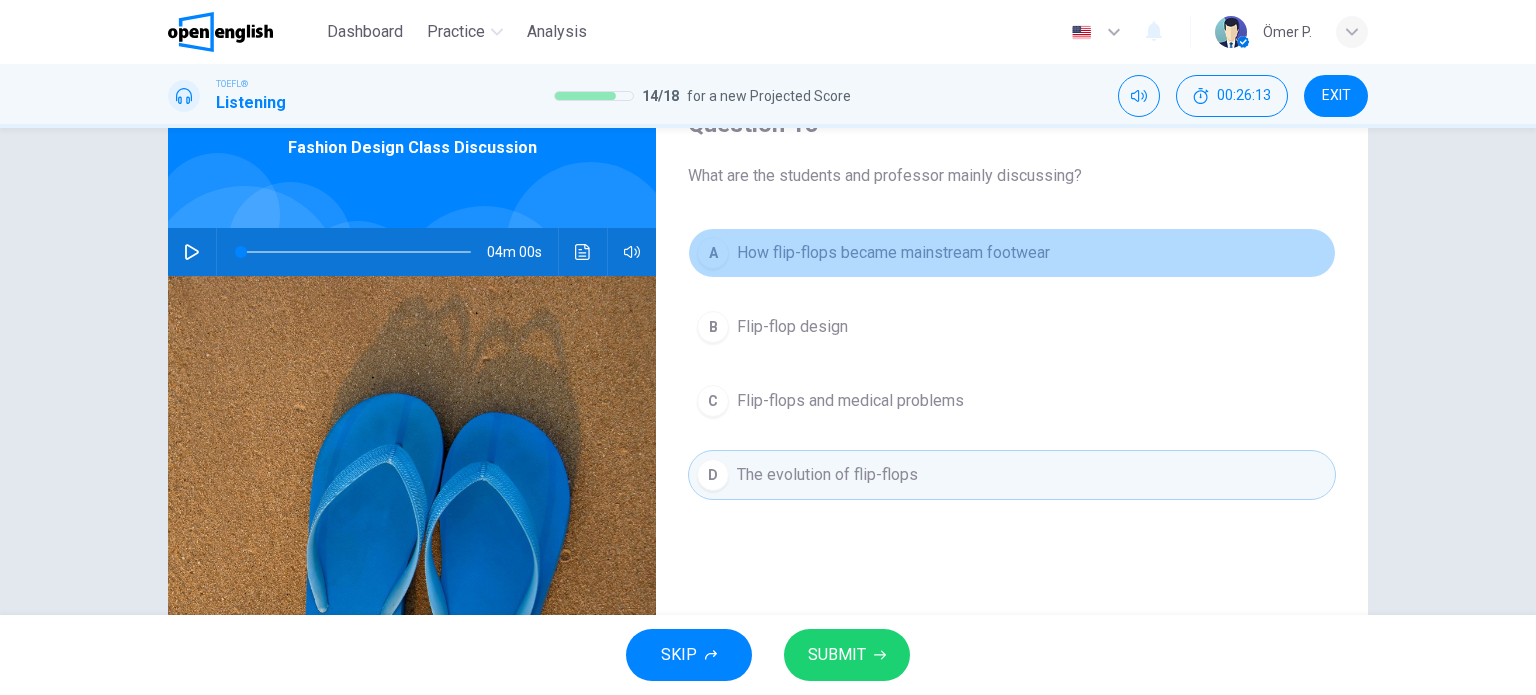click on "How flip-flops became mainstream footwear" at bounding box center (893, 253) 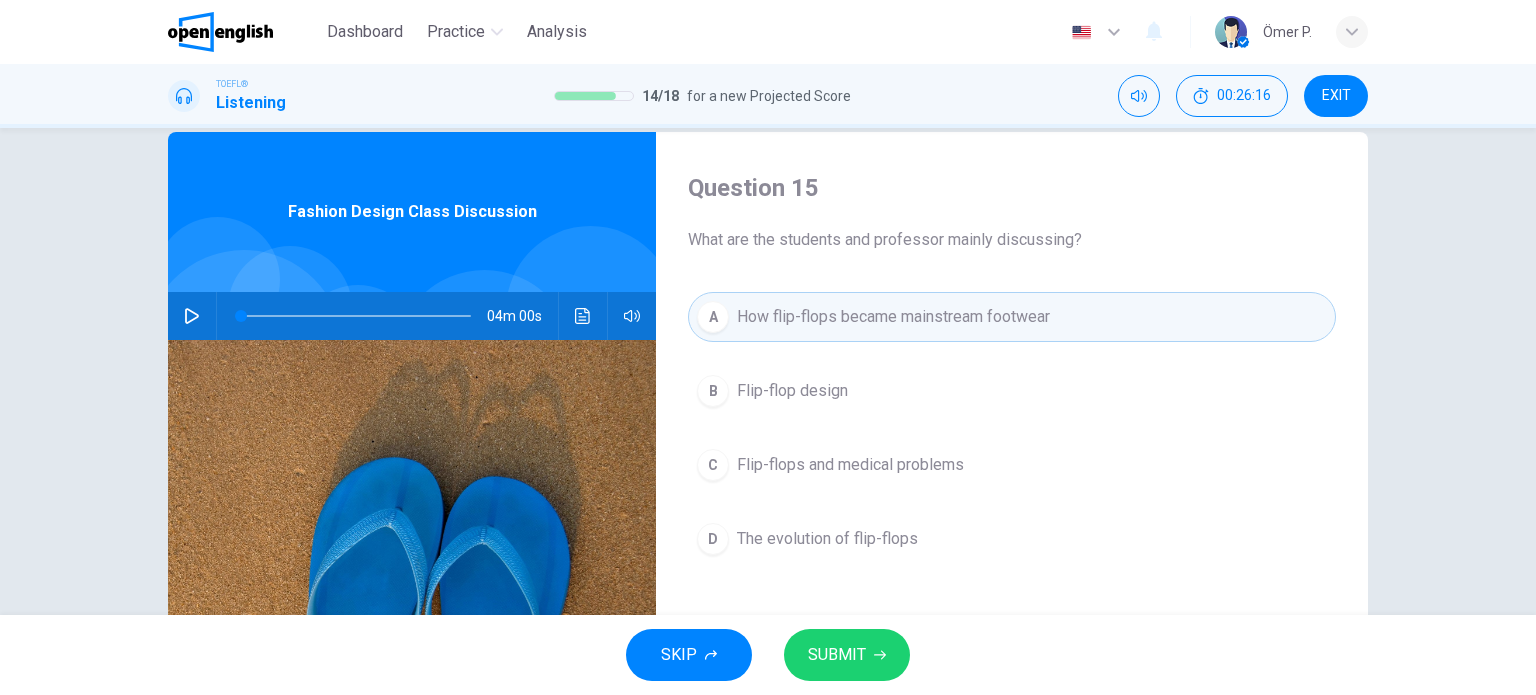 scroll, scrollTop: 100, scrollLeft: 0, axis: vertical 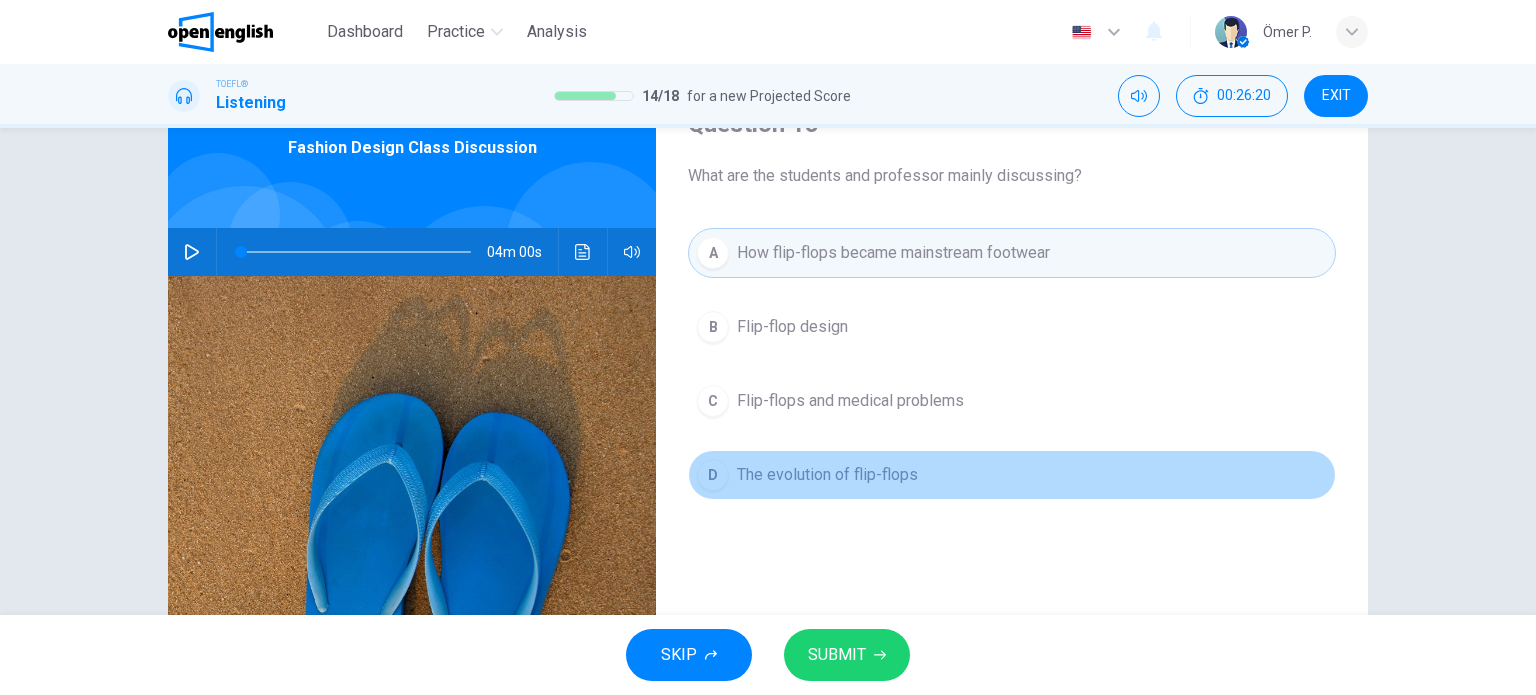 click on "The evolution of flip-flops" at bounding box center [827, 475] 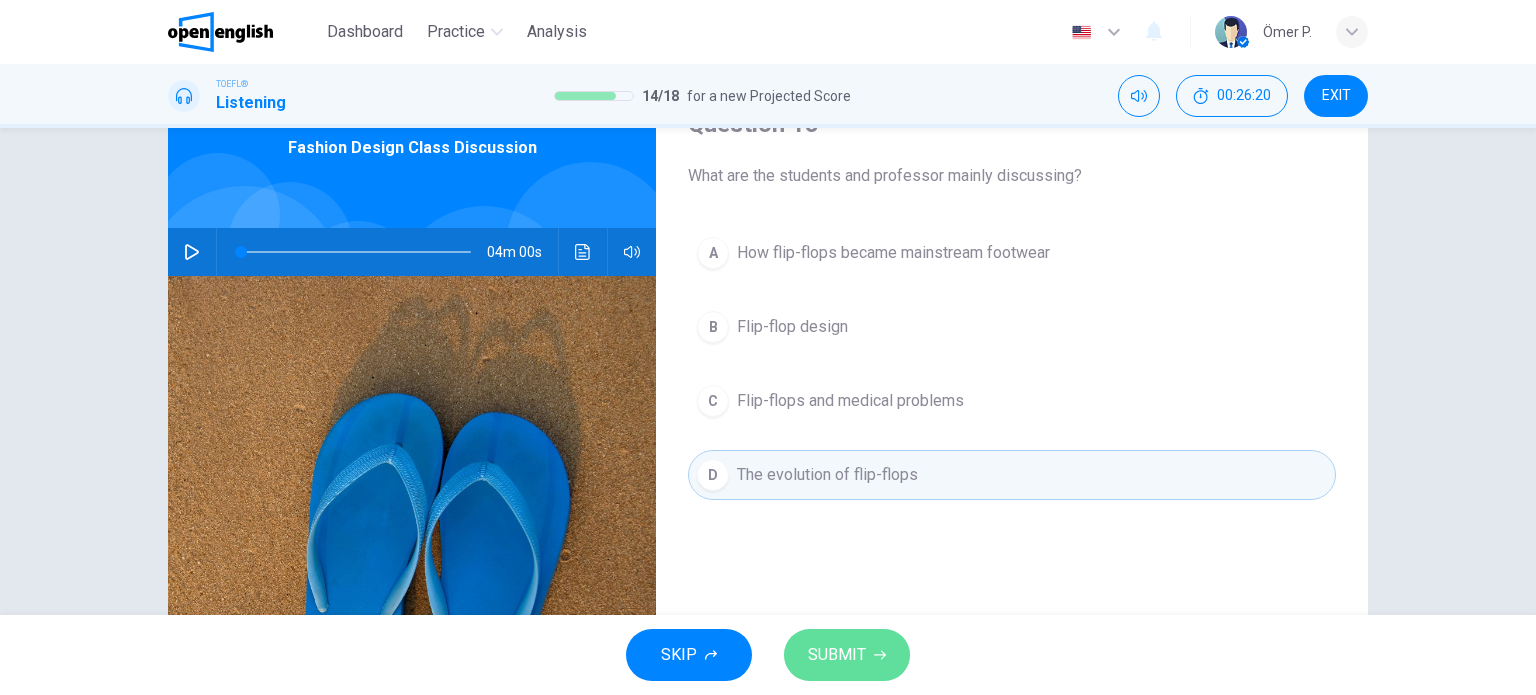 click on "SUBMIT" at bounding box center [837, 655] 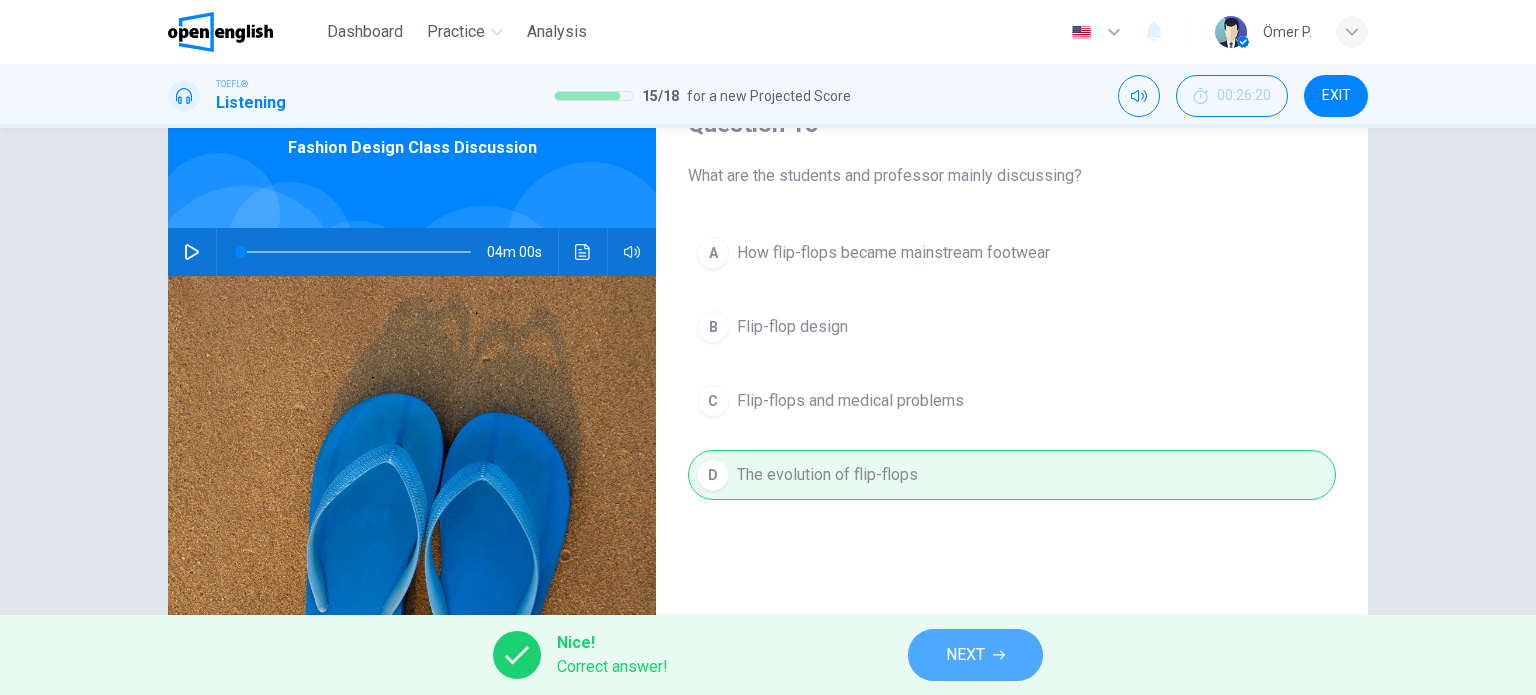 click on "NEXT" at bounding box center (975, 655) 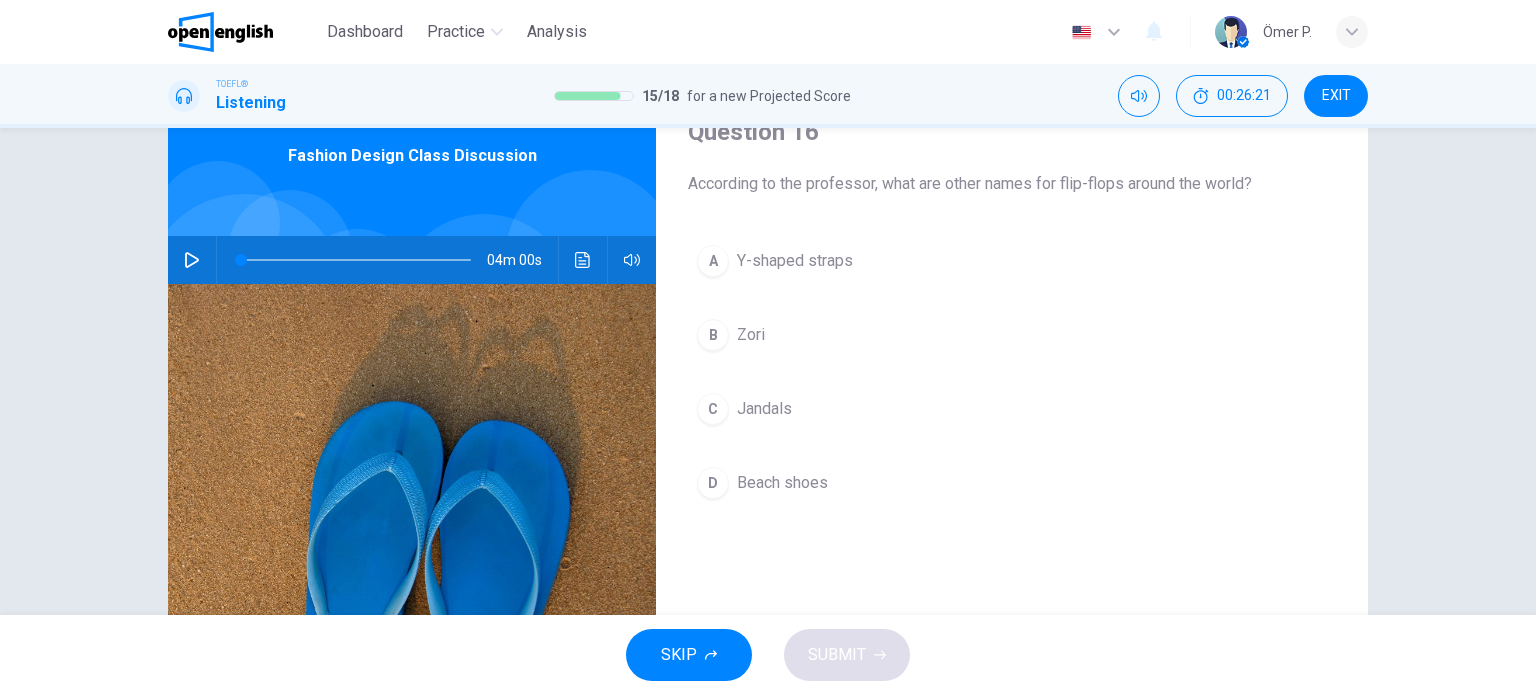 scroll, scrollTop: 100, scrollLeft: 0, axis: vertical 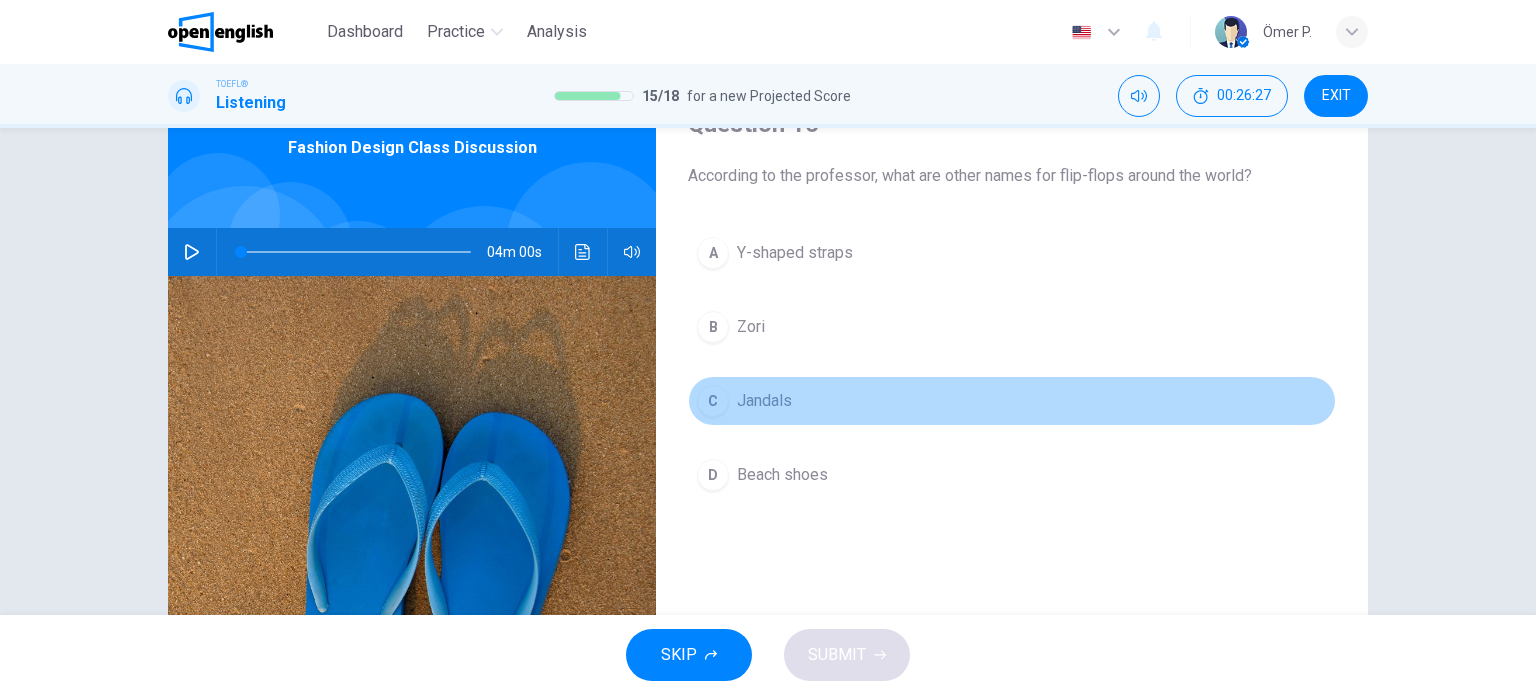click on "C Jandals" at bounding box center (1012, 401) 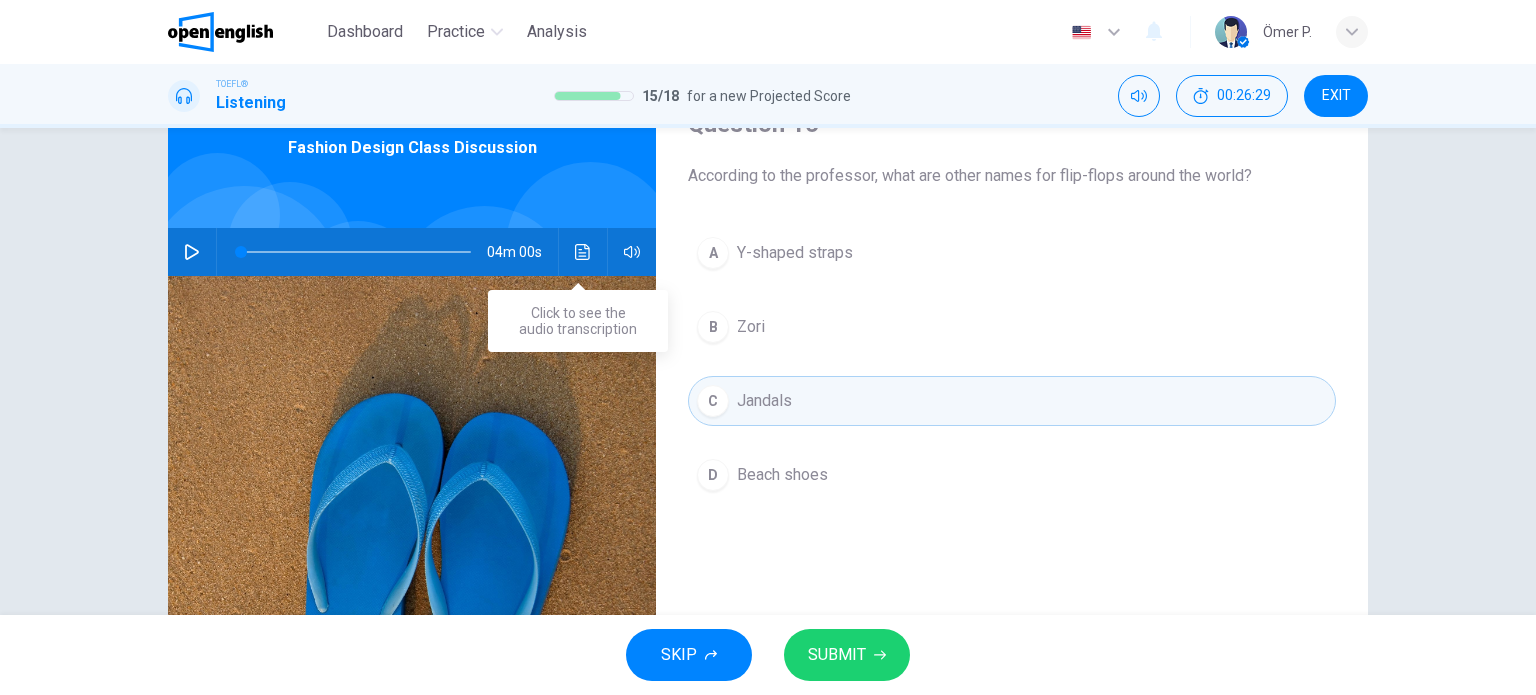 click 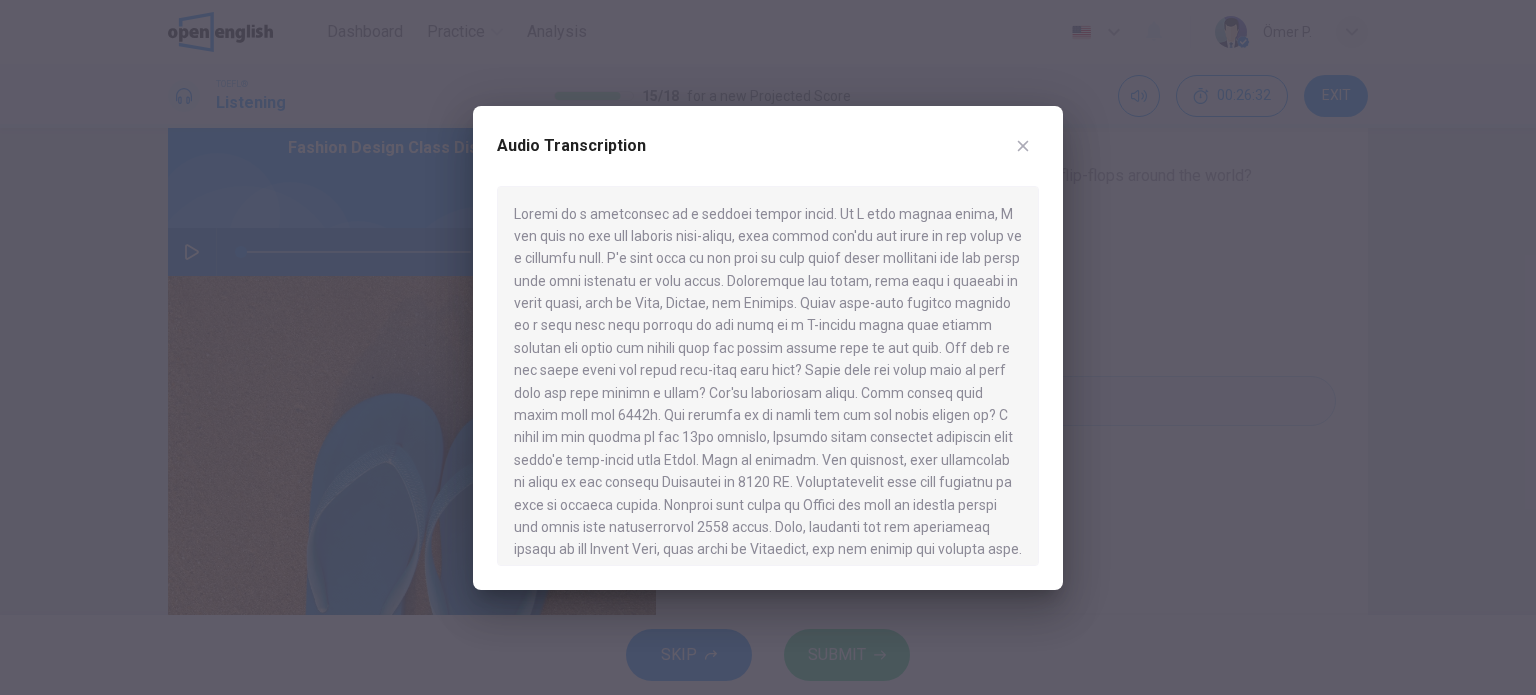 click on "Audio Transcription" at bounding box center [768, 348] 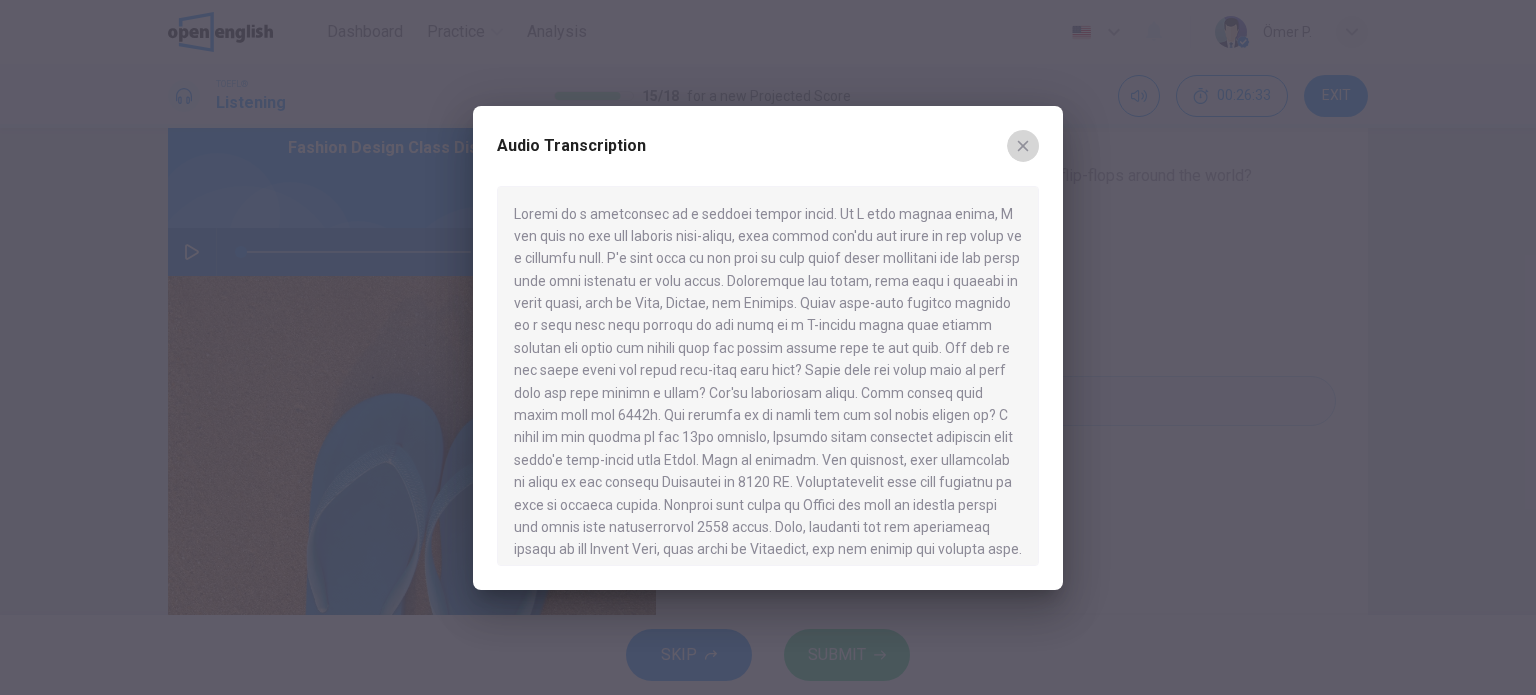 click at bounding box center [1023, 146] 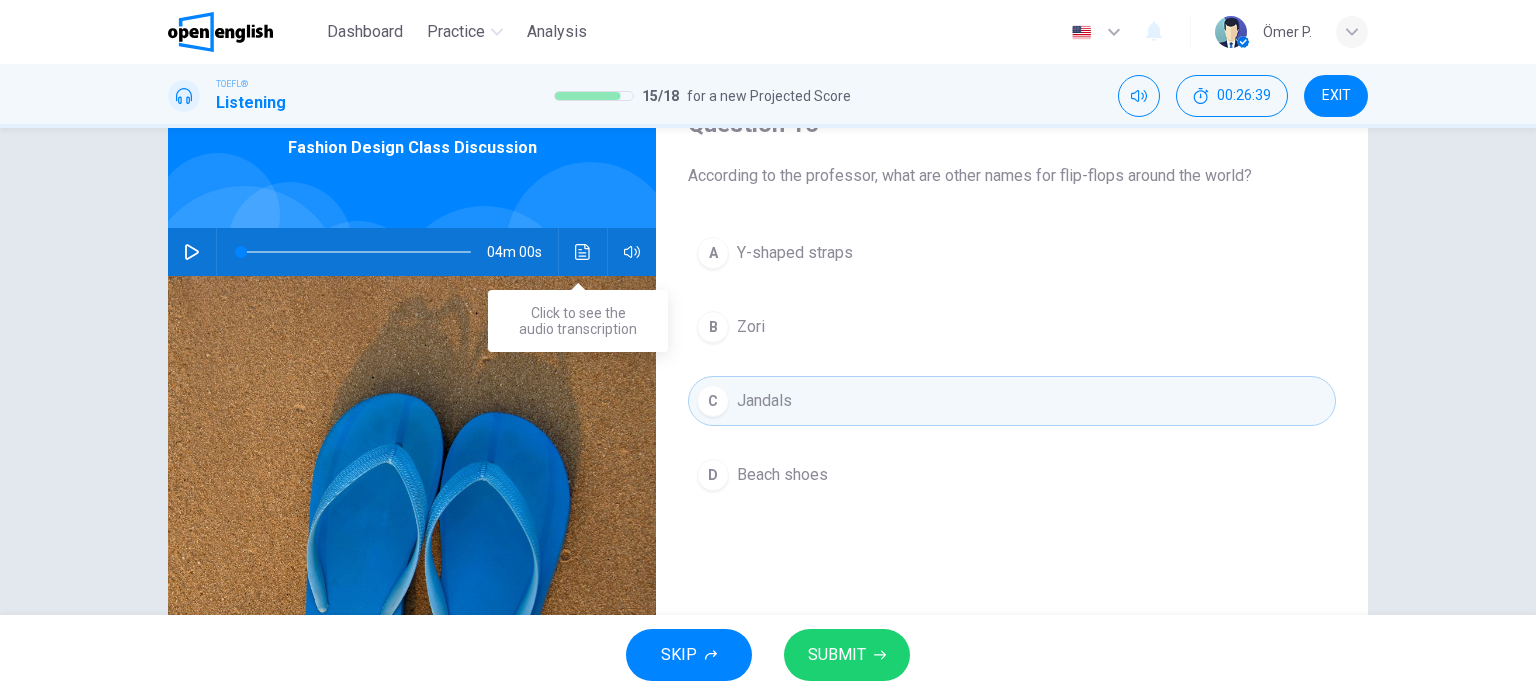 drag, startPoint x: 572, startPoint y: 258, endPoint x: 576, endPoint y: 339, distance: 81.09871 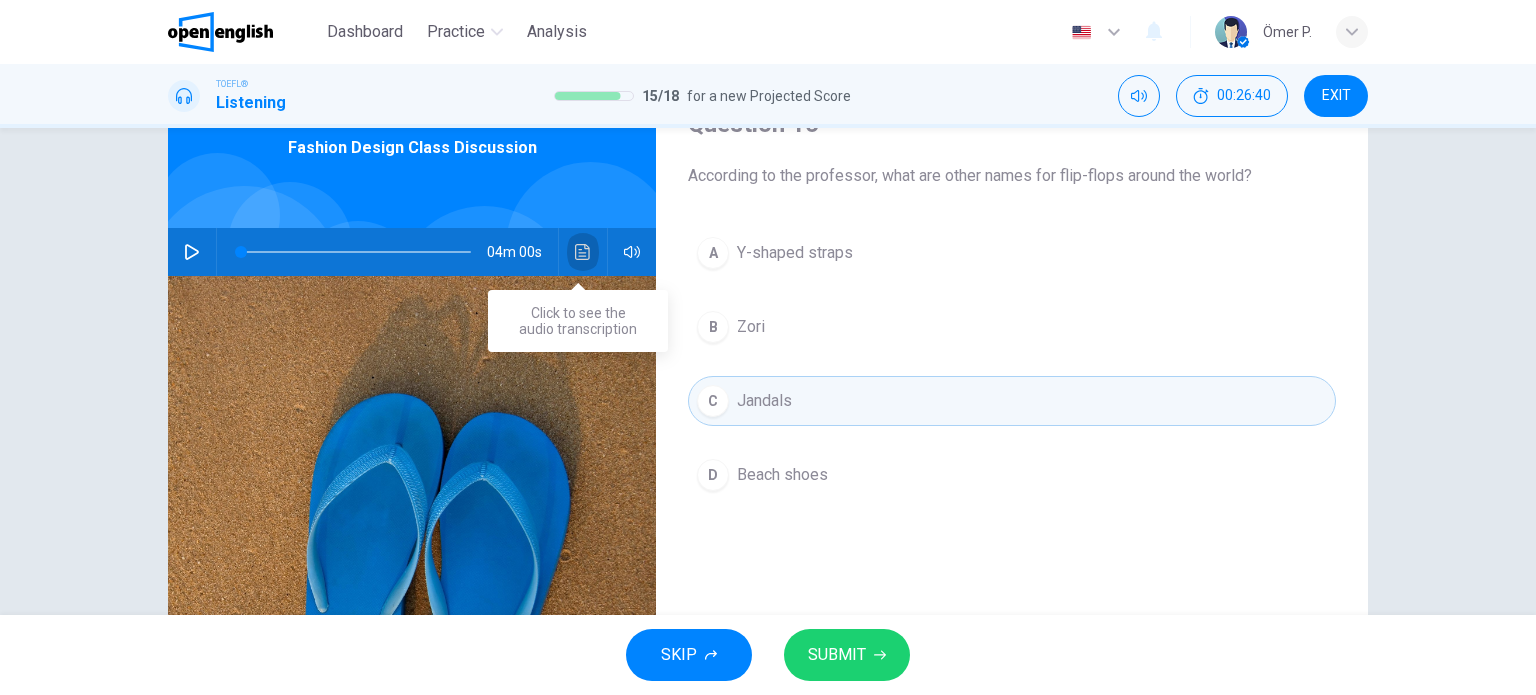 click 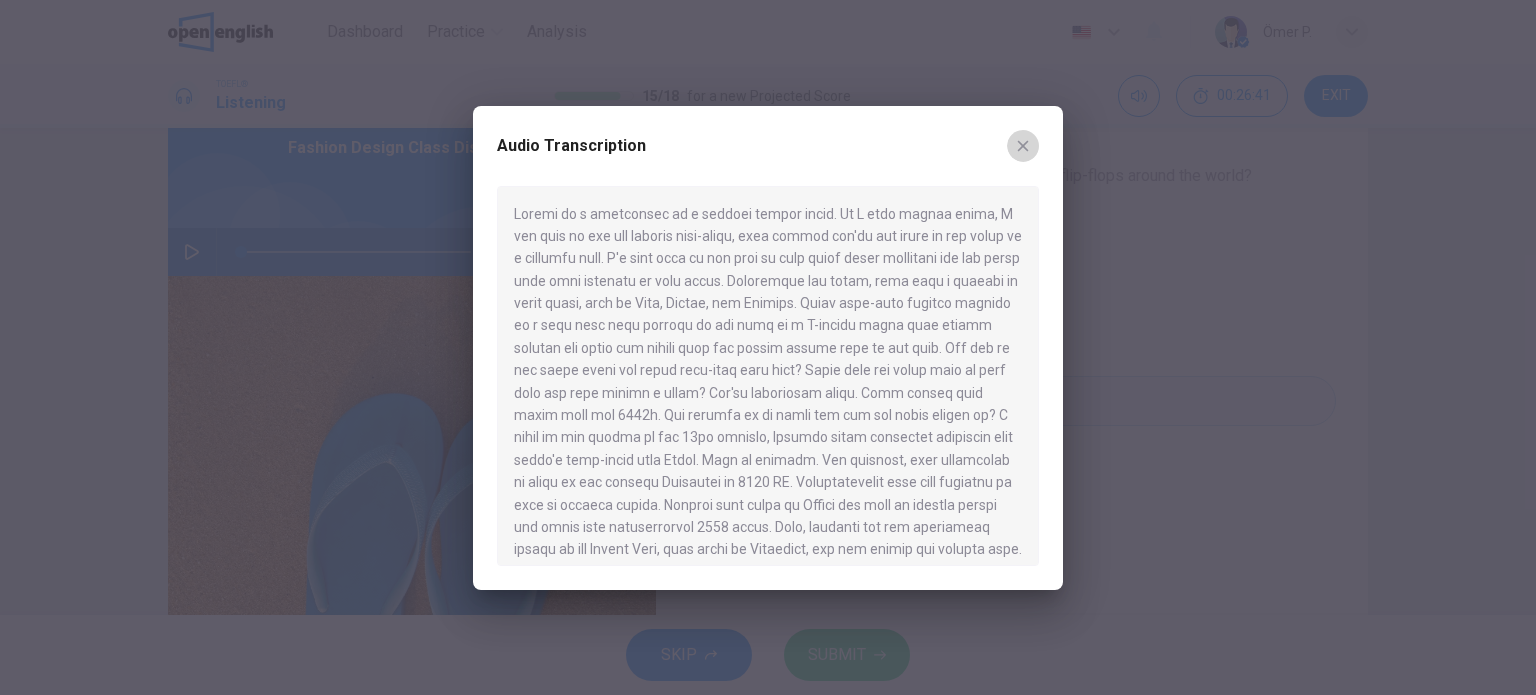 click 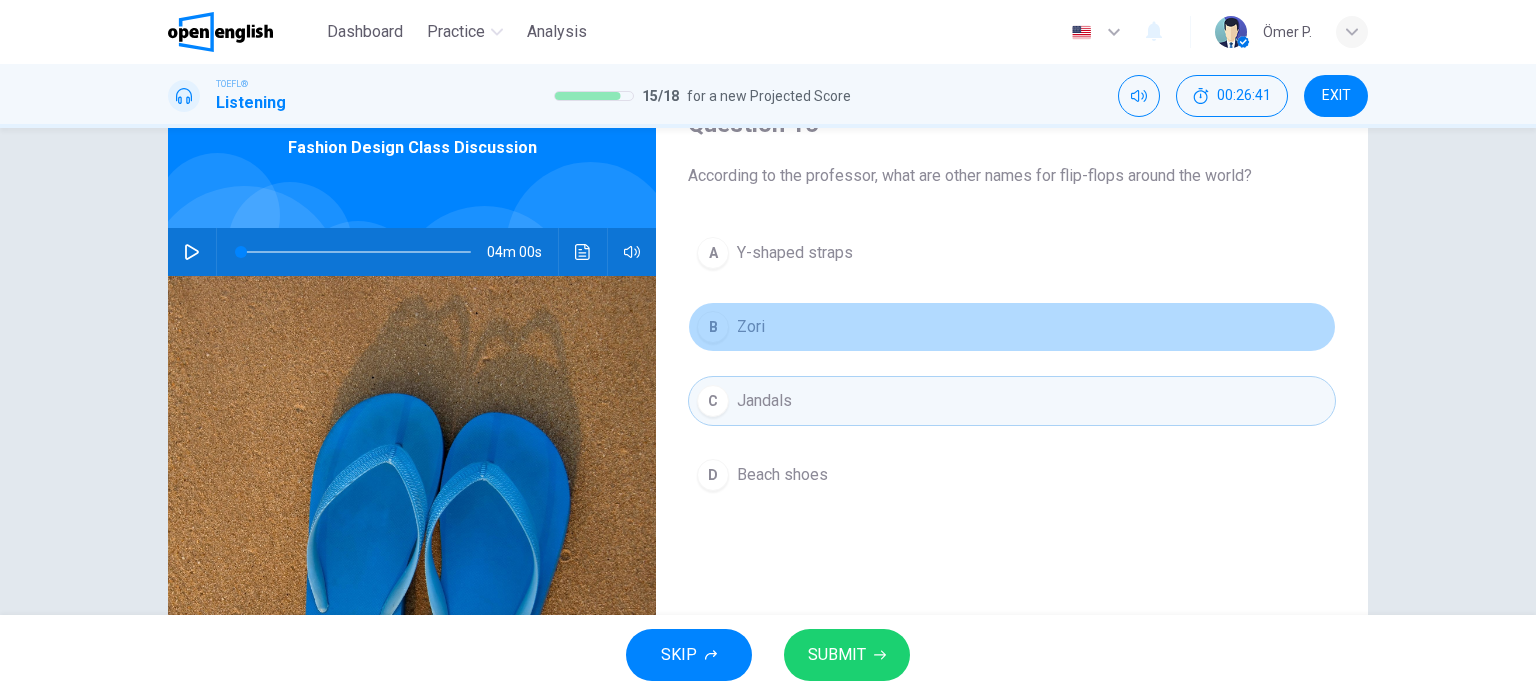 click on "B Zori" at bounding box center [1012, 327] 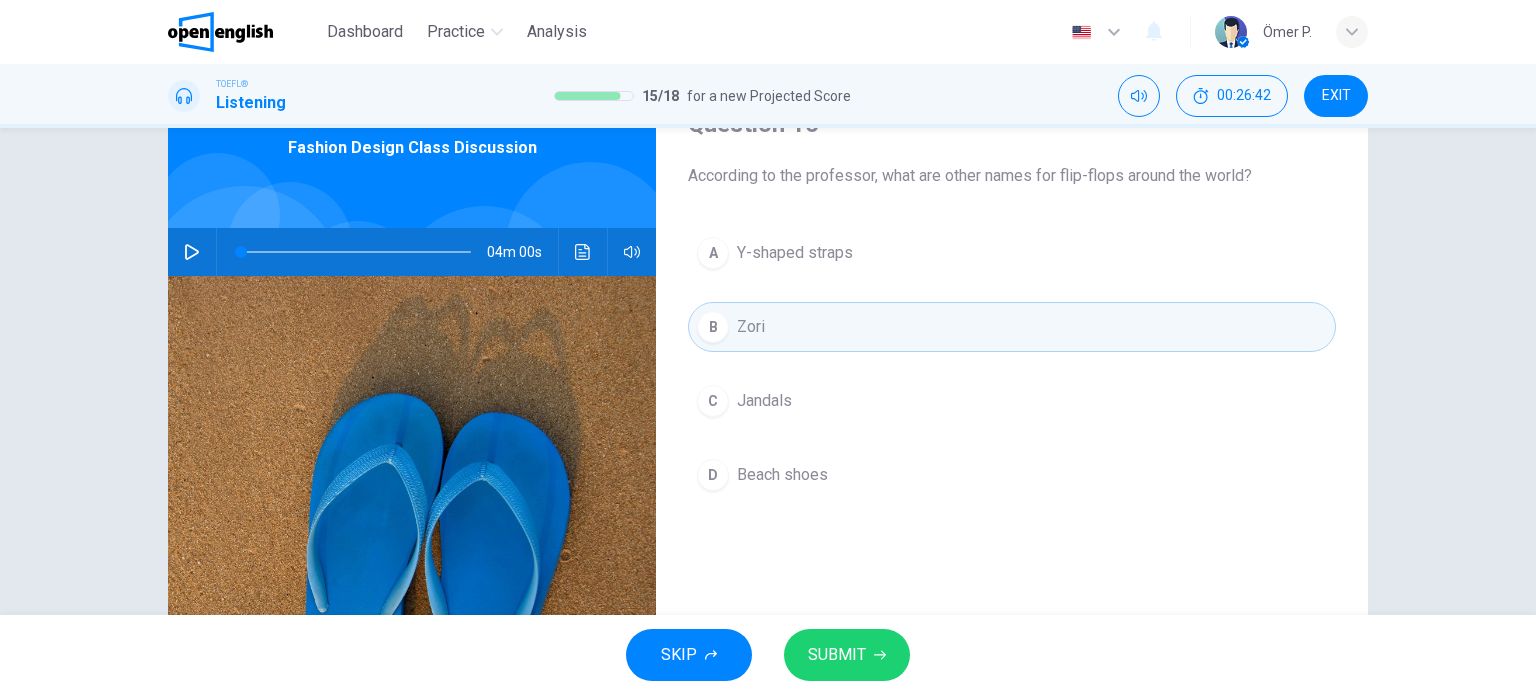click on "A Y-shaped straps B Zori C Jandals D Beach shoes" at bounding box center [1012, 384] 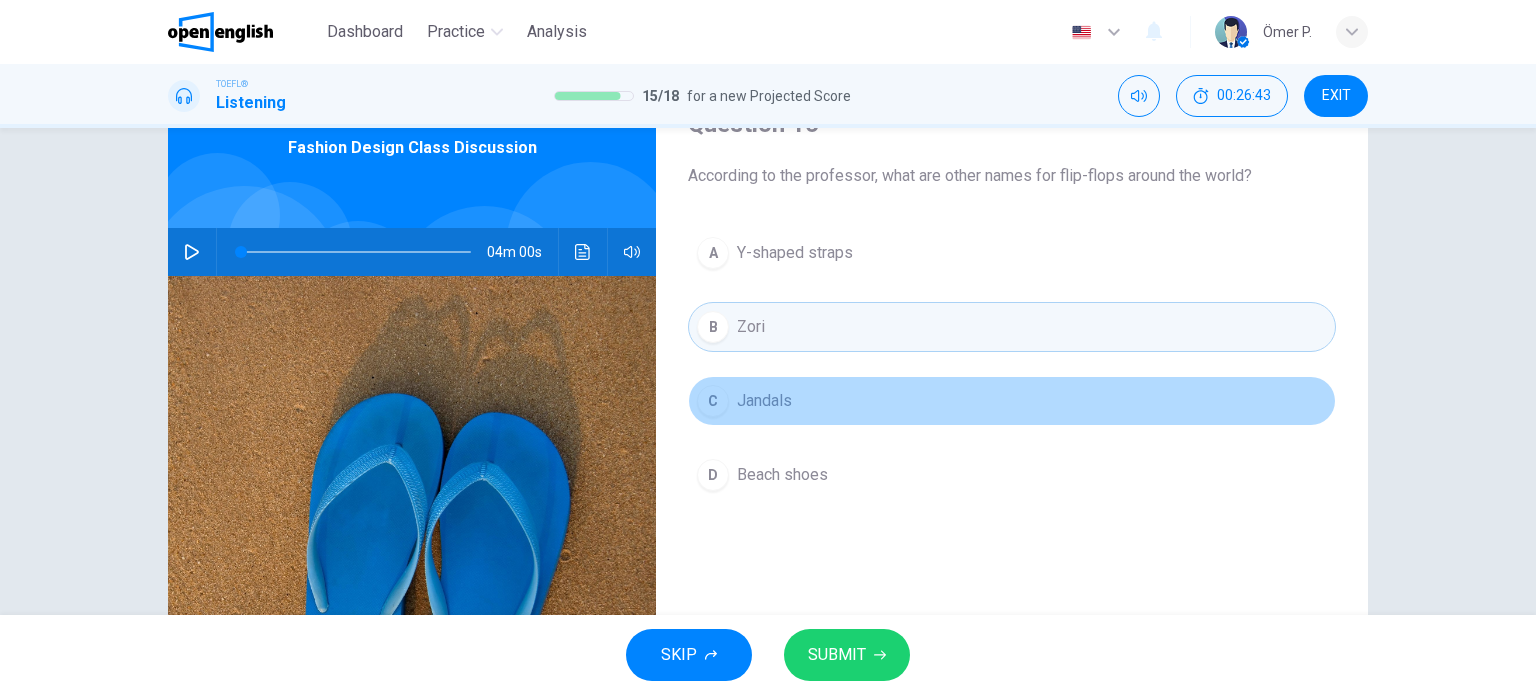 click on "C Jandals" at bounding box center [1012, 401] 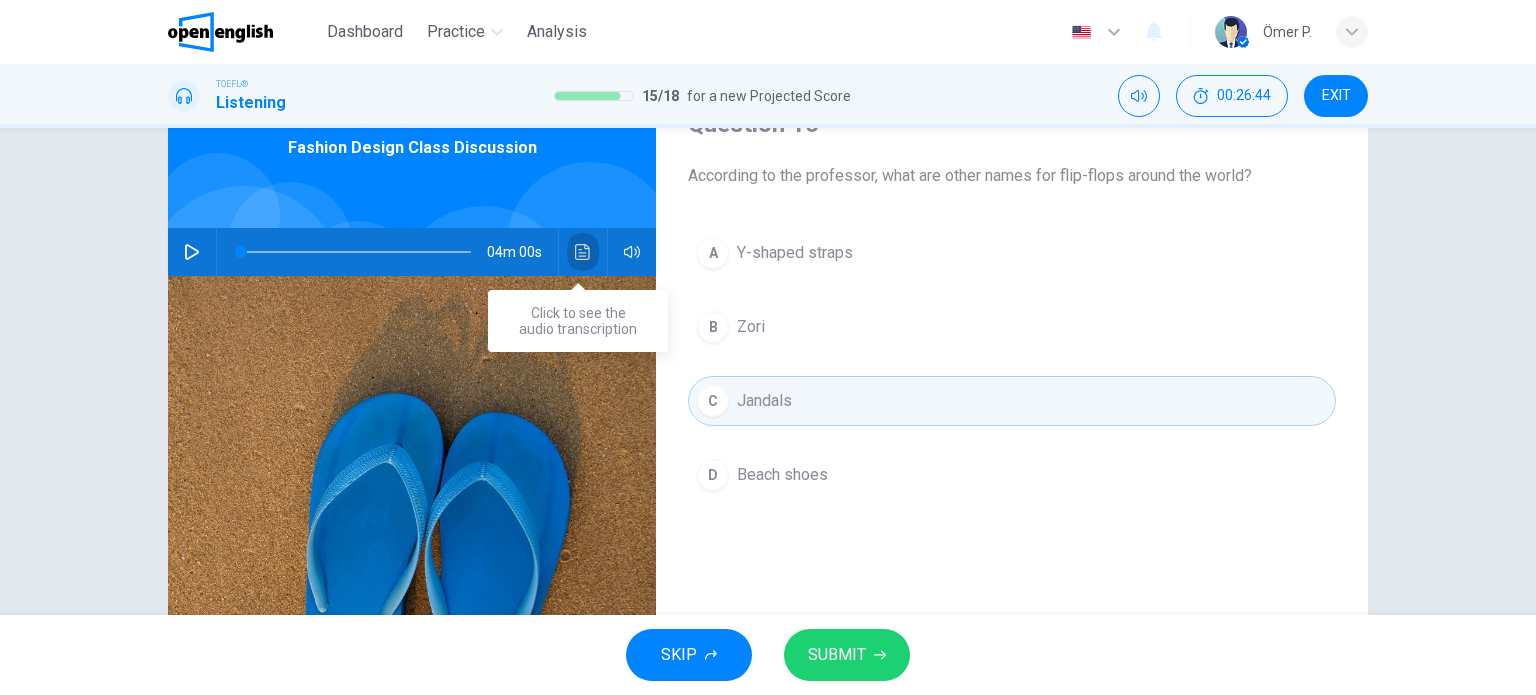 click 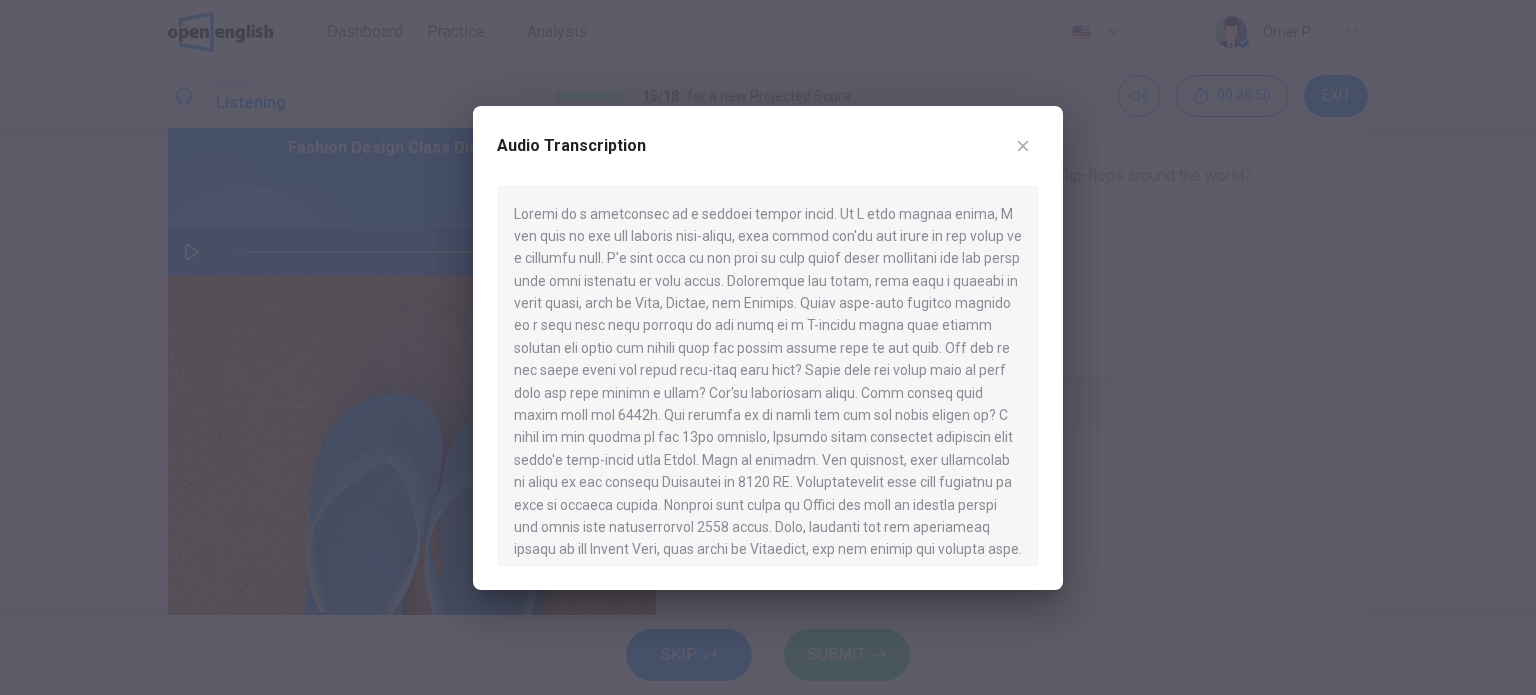 click 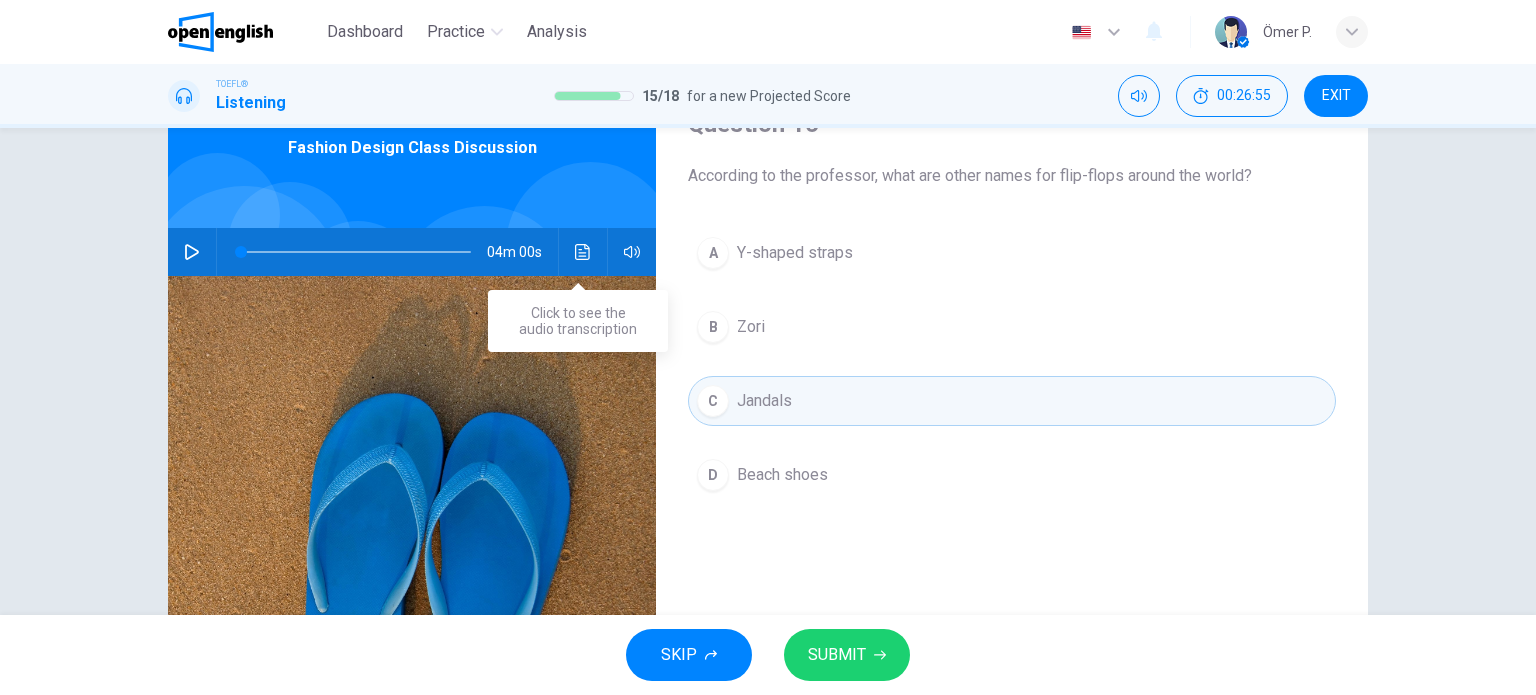 click at bounding box center [583, 252] 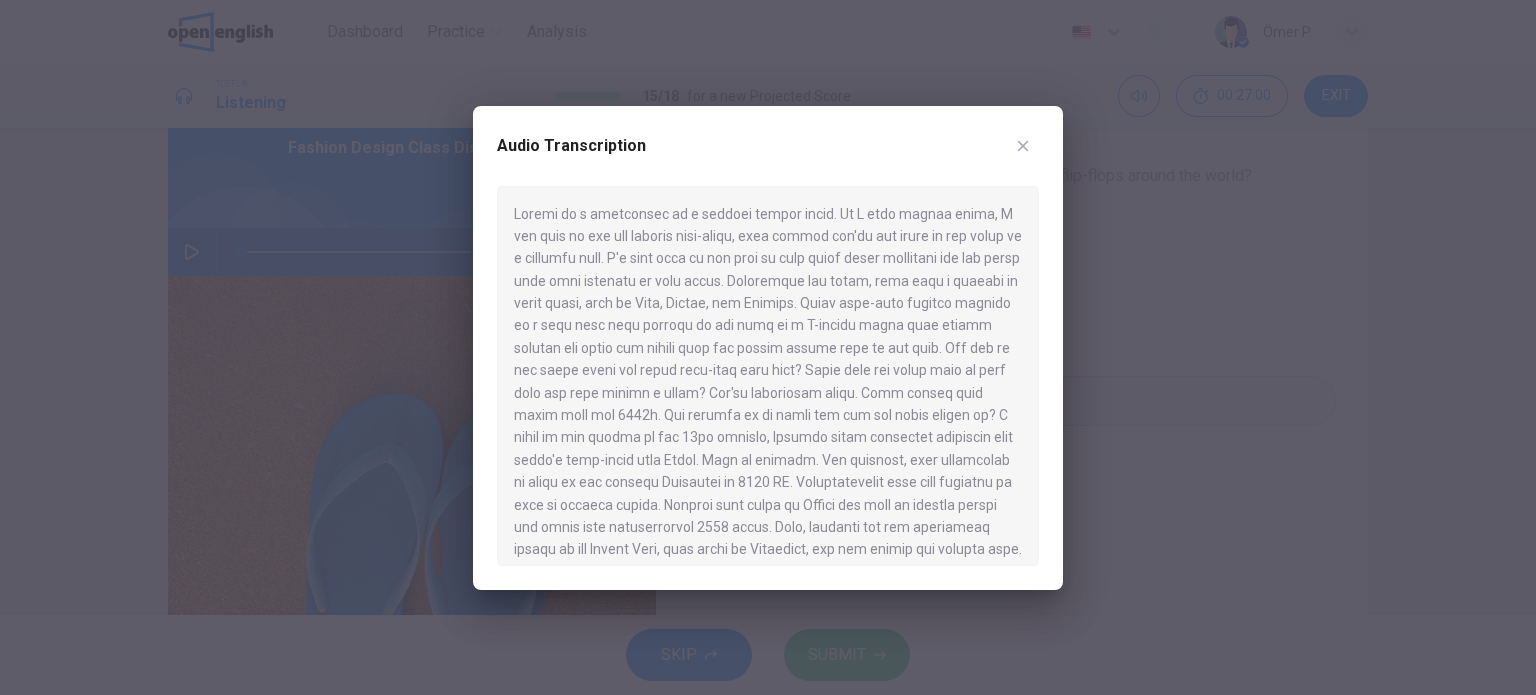 click on "Audio Transcription" at bounding box center [768, 348] 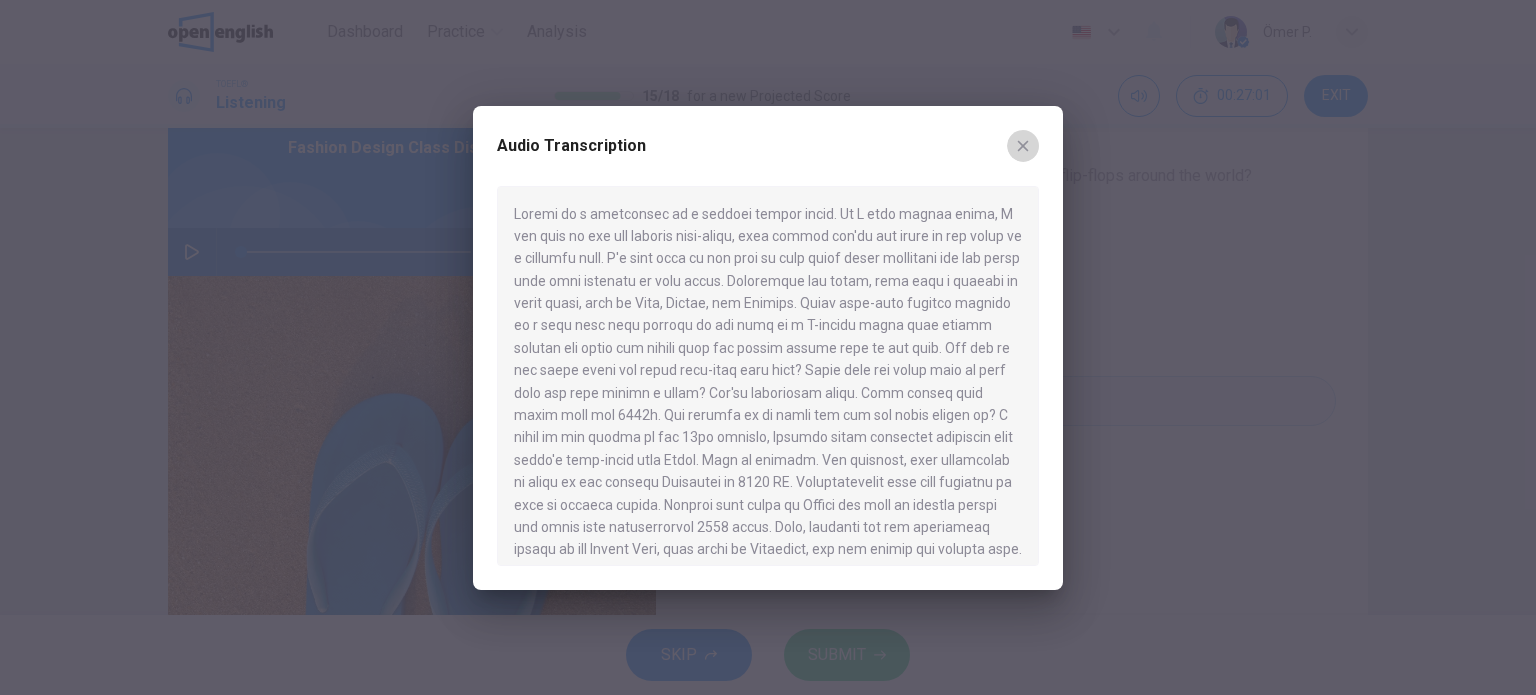 click at bounding box center (1023, 146) 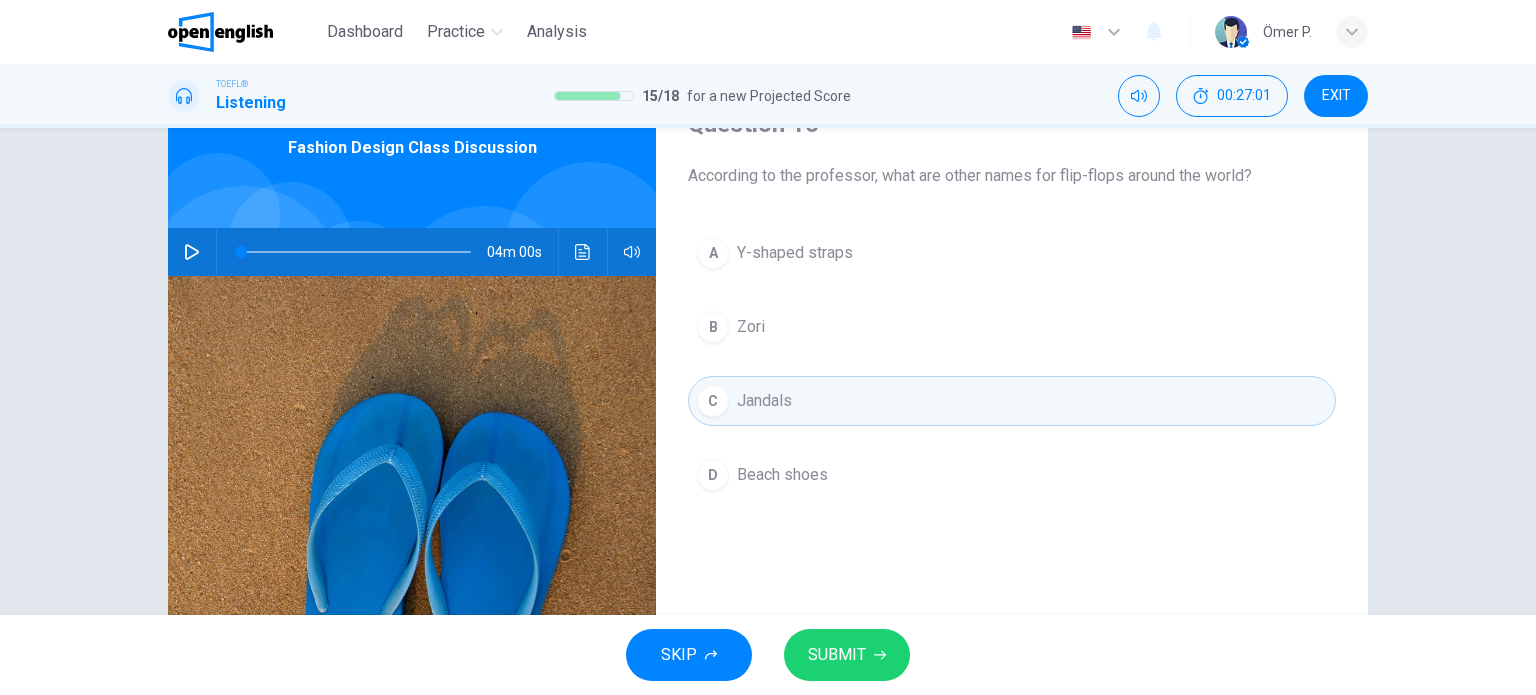 click on "B Zori" at bounding box center [1012, 327] 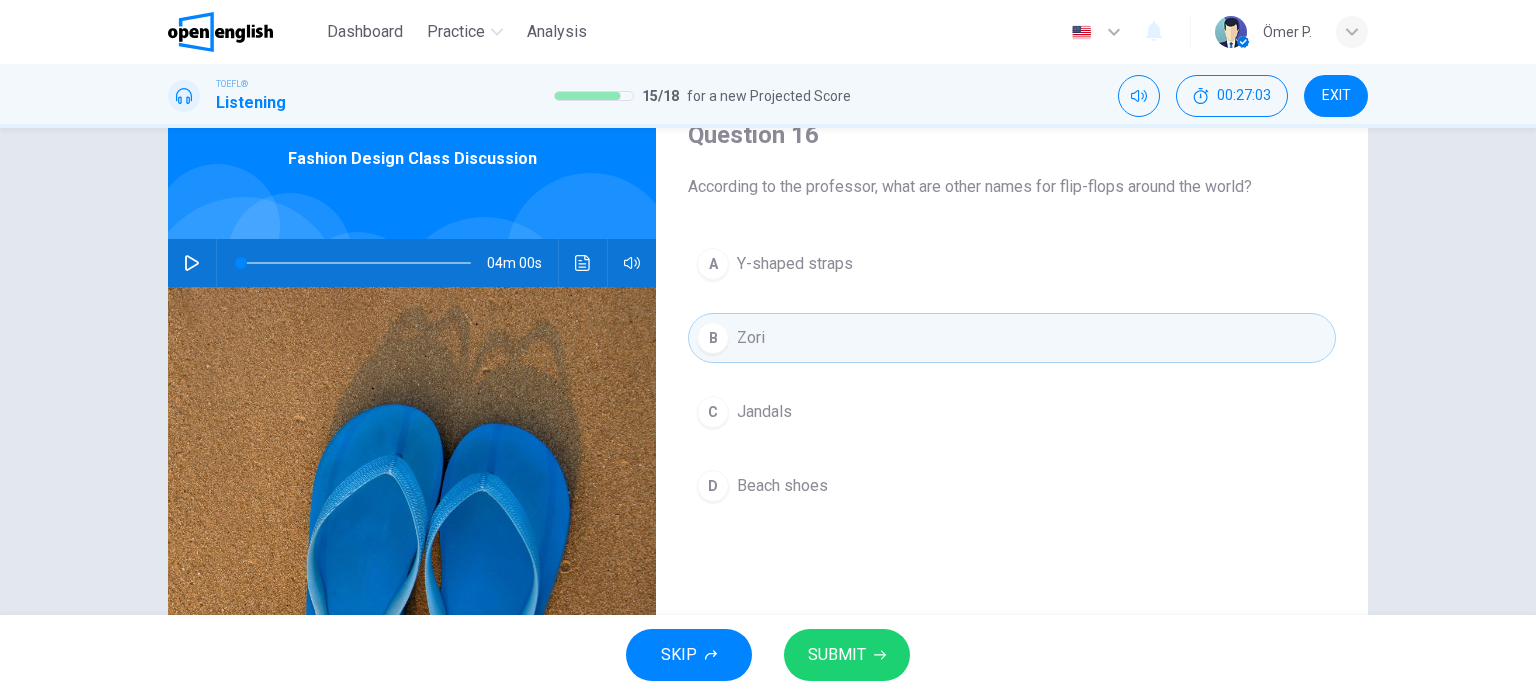 scroll, scrollTop: 100, scrollLeft: 0, axis: vertical 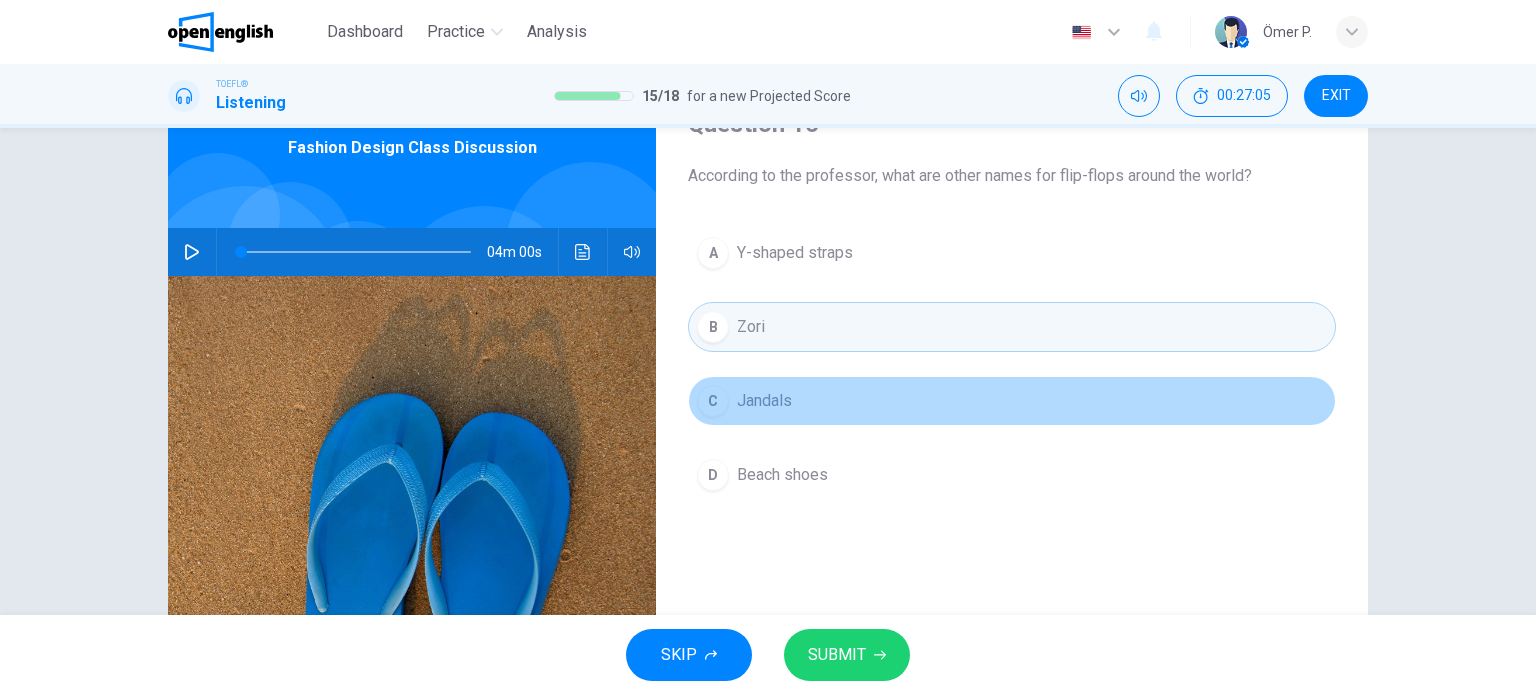 click on "C Jandals" at bounding box center [1012, 401] 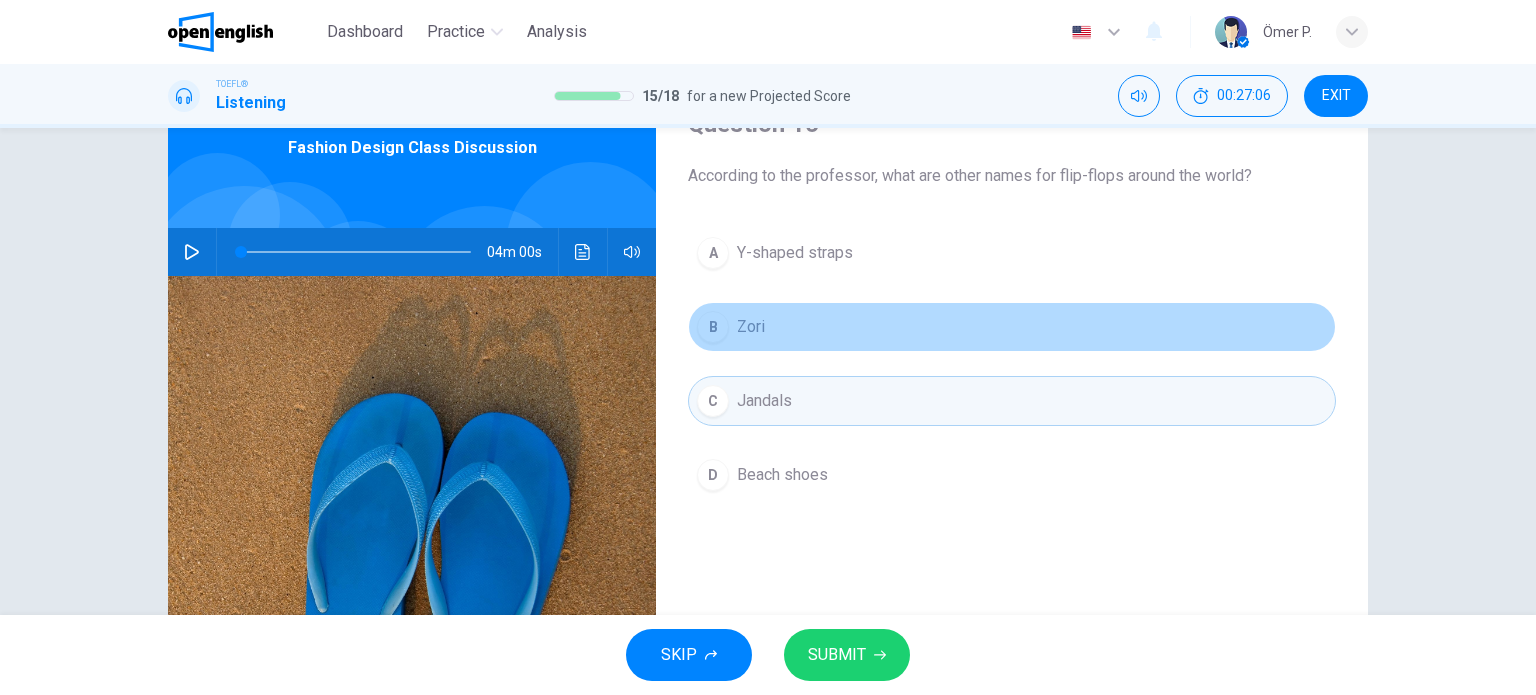 click on "B Zori" at bounding box center (1012, 327) 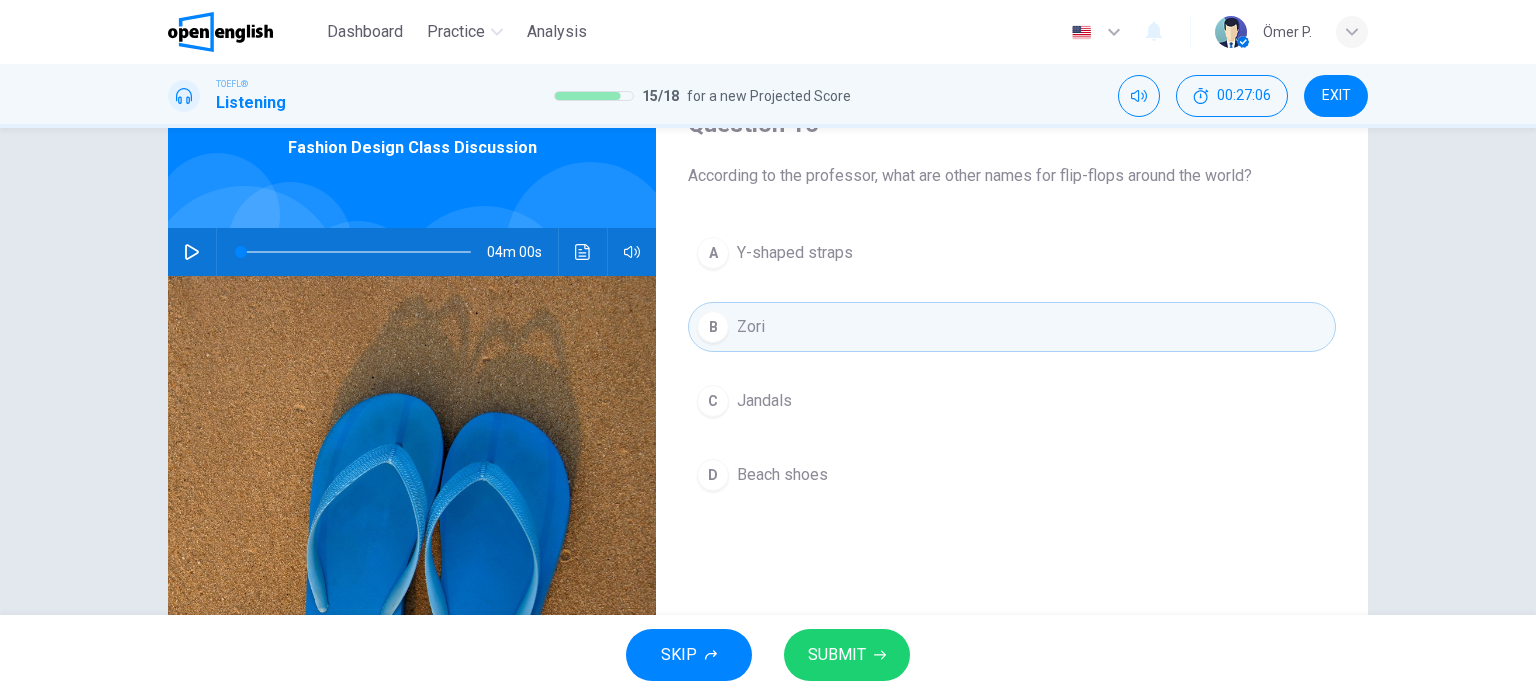 click on "SUBMIT" at bounding box center [847, 655] 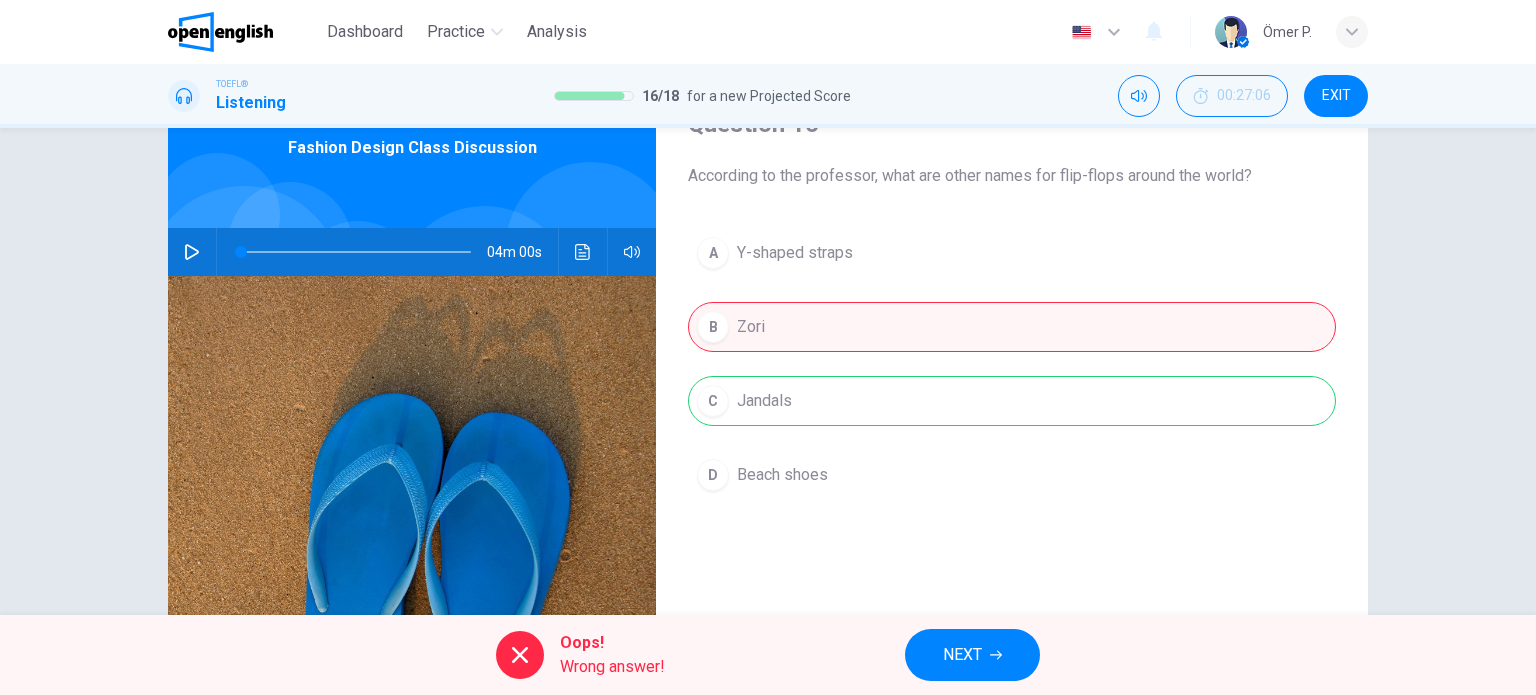 drag, startPoint x: 613, startPoint y: 633, endPoint x: 575, endPoint y: 654, distance: 43.416588 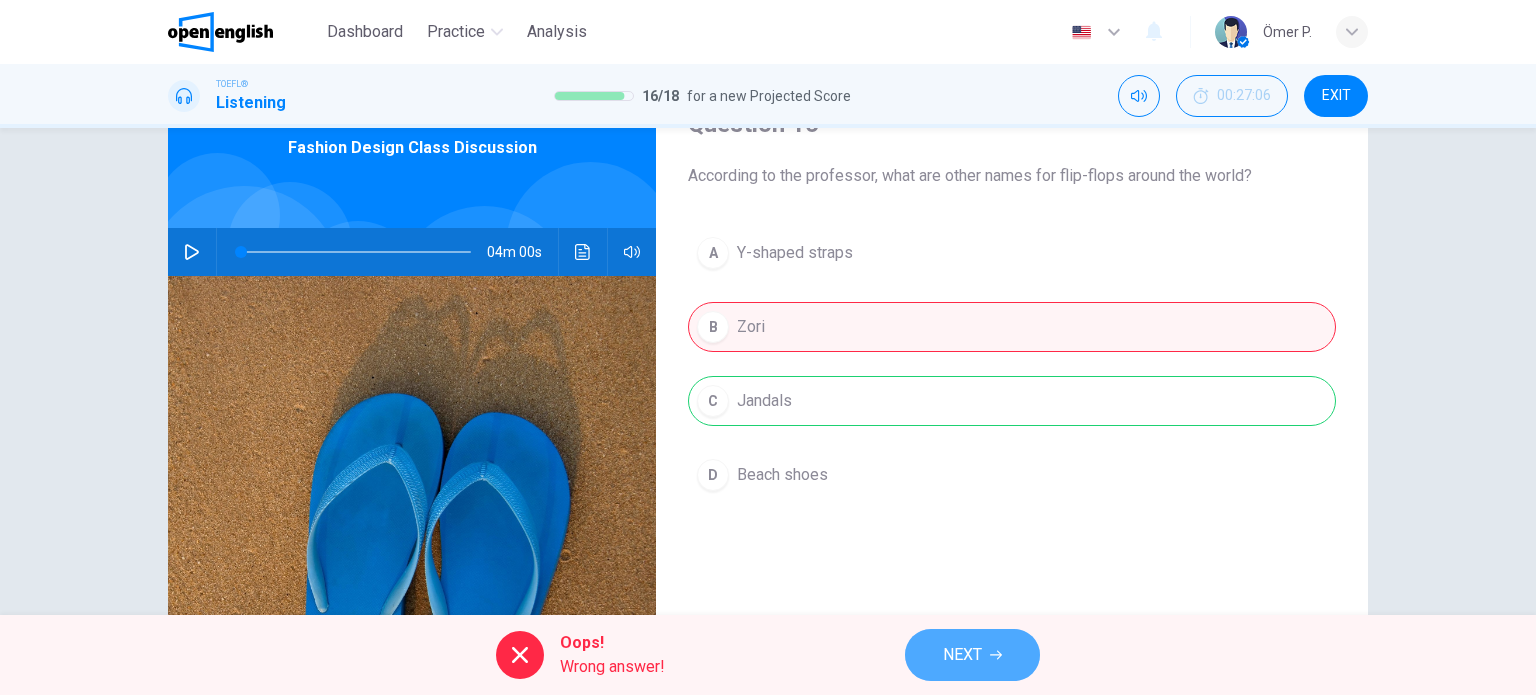 click on "NEXT" at bounding box center [972, 655] 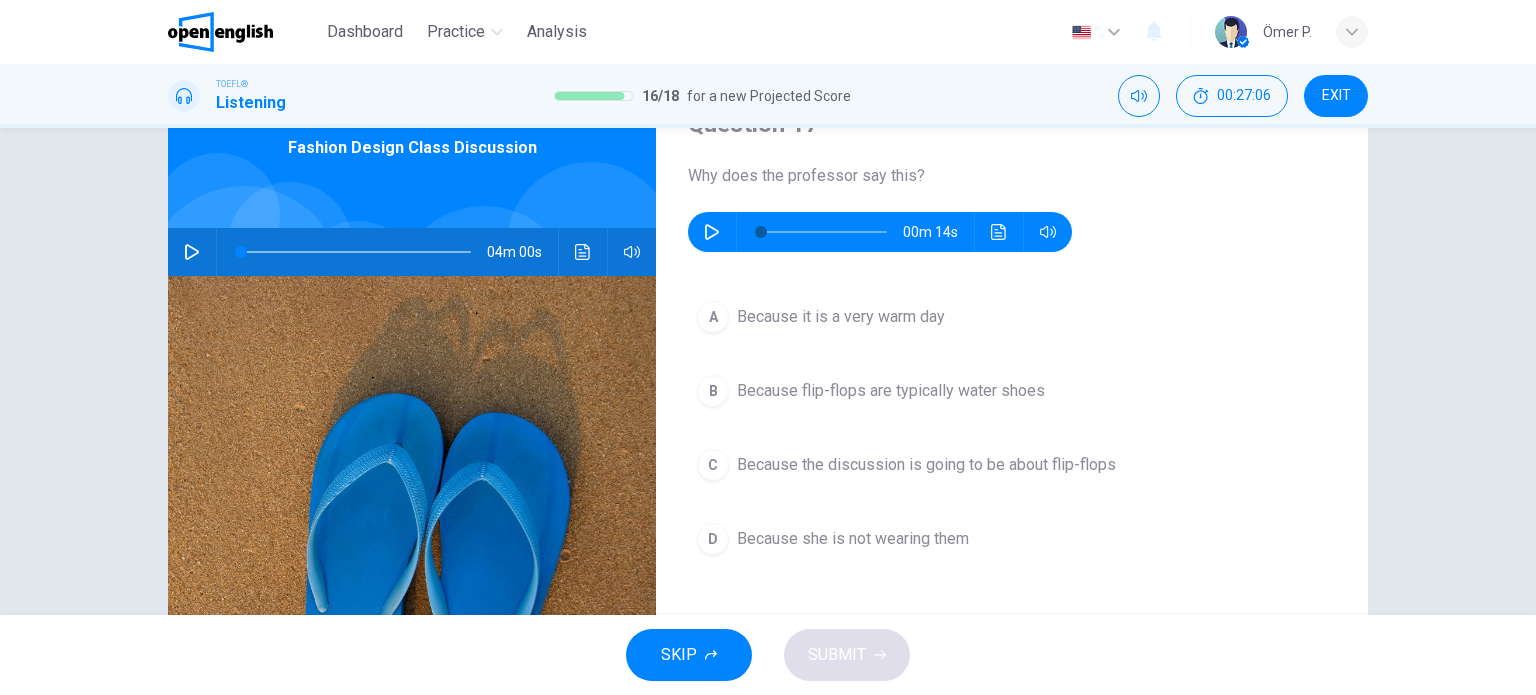 click at bounding box center [712, 232] 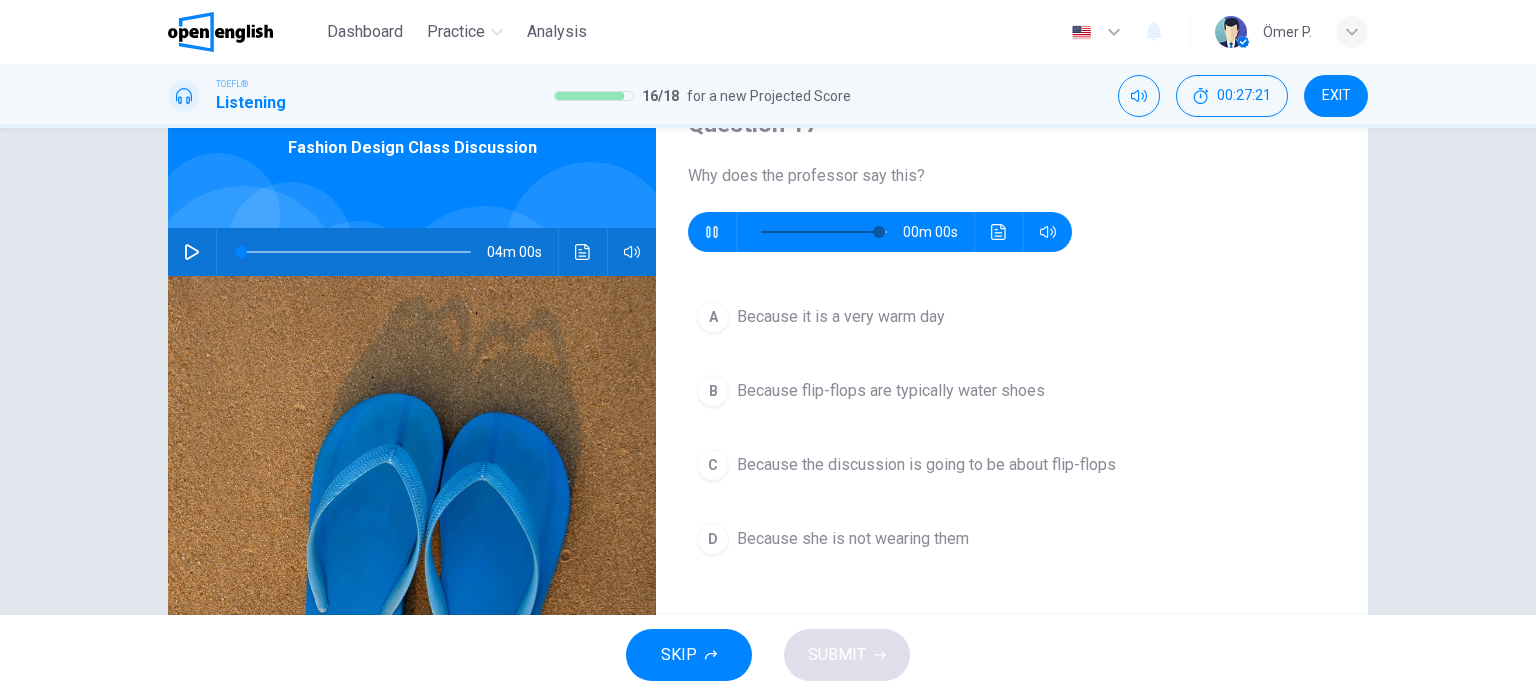 type on "*" 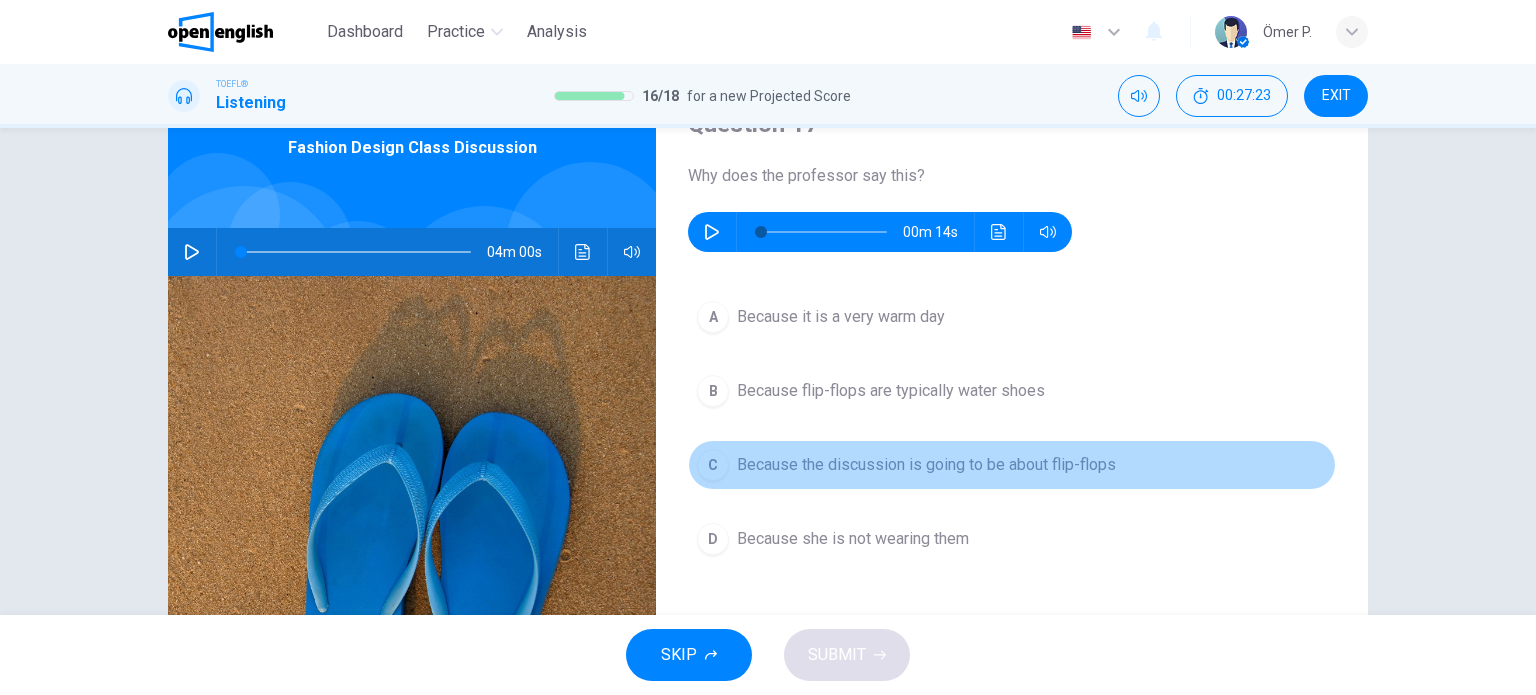 click on "Because the discussion is going to be about flip-flops" at bounding box center (926, 465) 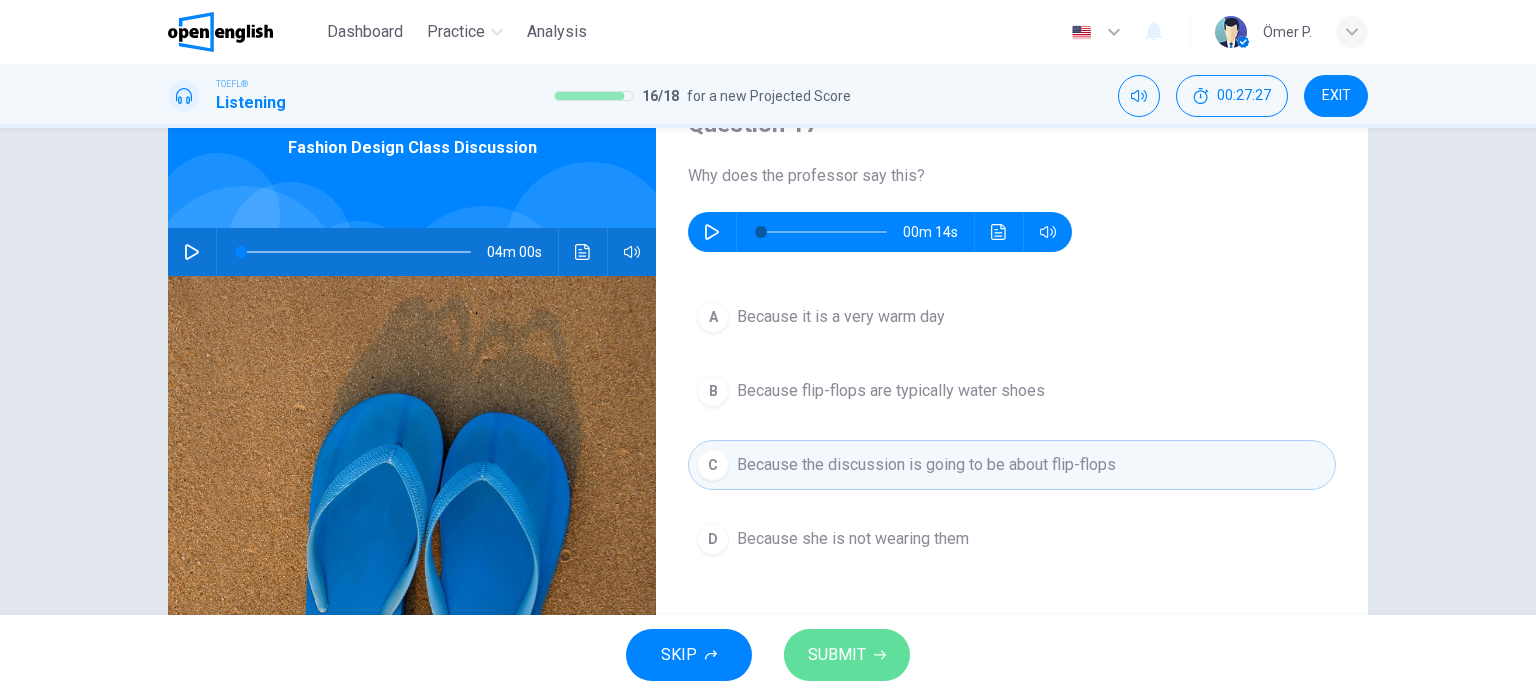 click on "SUBMIT" at bounding box center (837, 655) 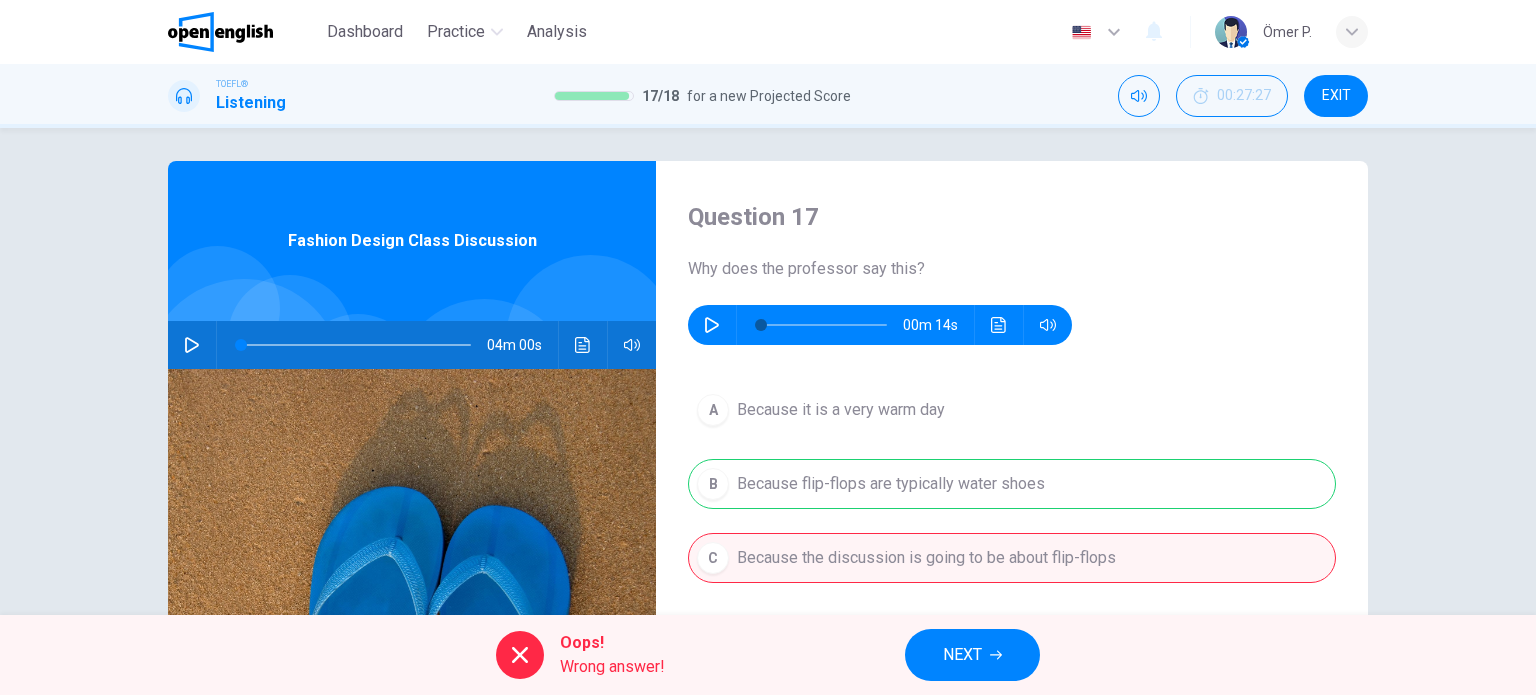 scroll, scrollTop: 0, scrollLeft: 0, axis: both 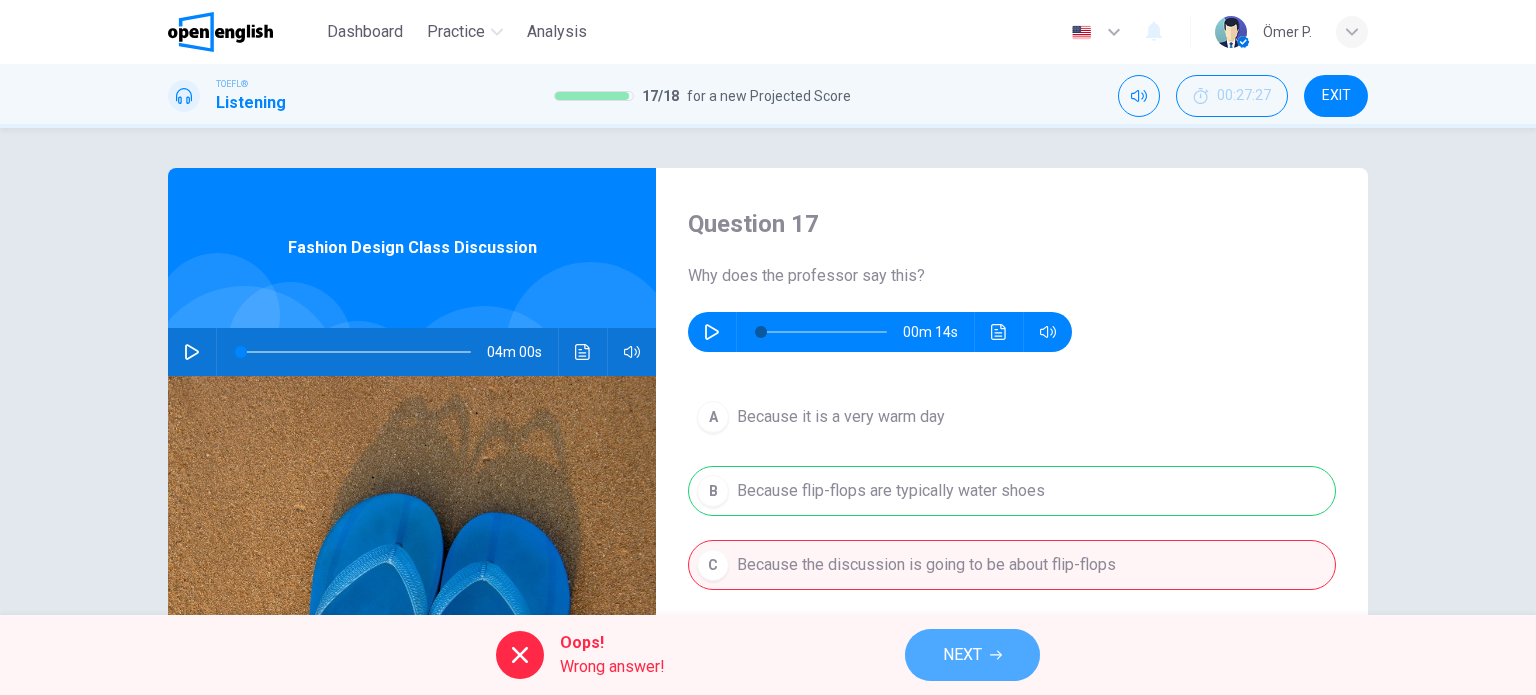 click on "NEXT" at bounding box center [962, 655] 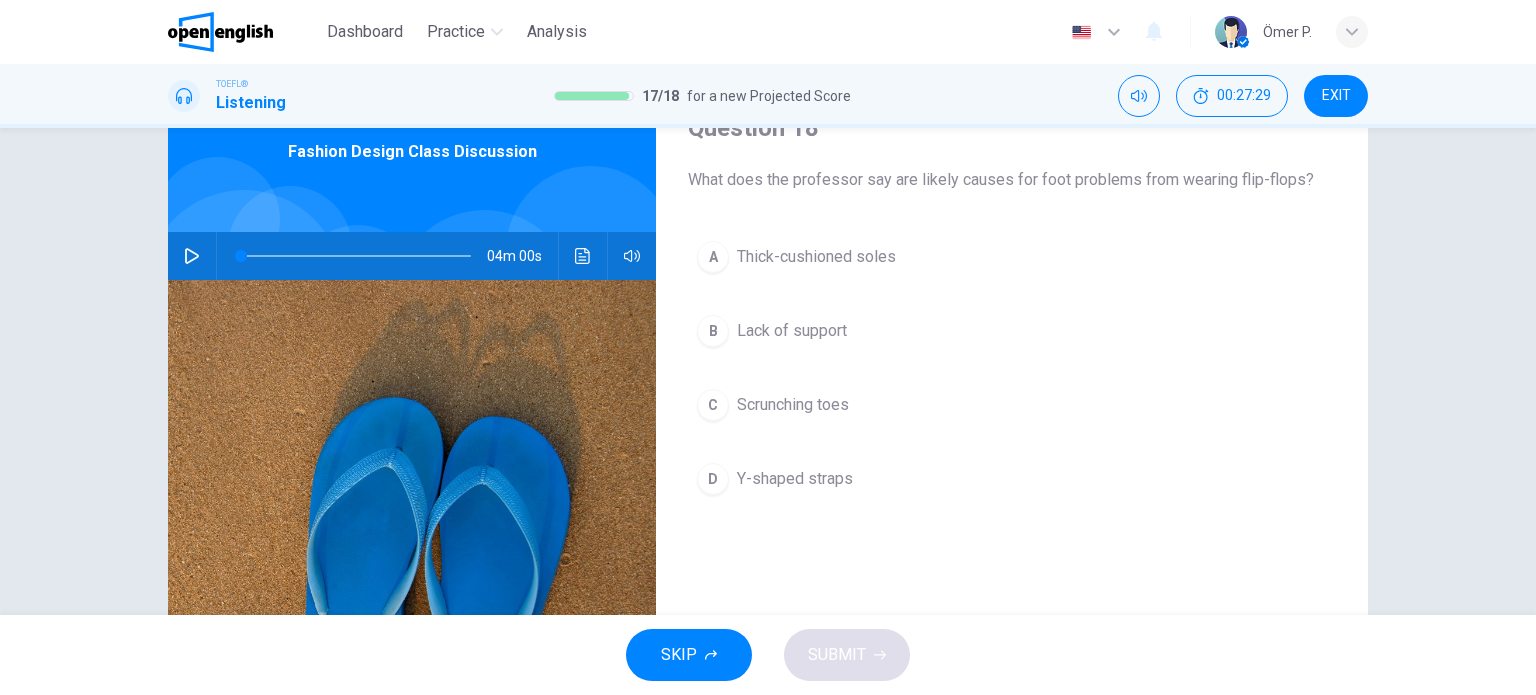 scroll, scrollTop: 100, scrollLeft: 0, axis: vertical 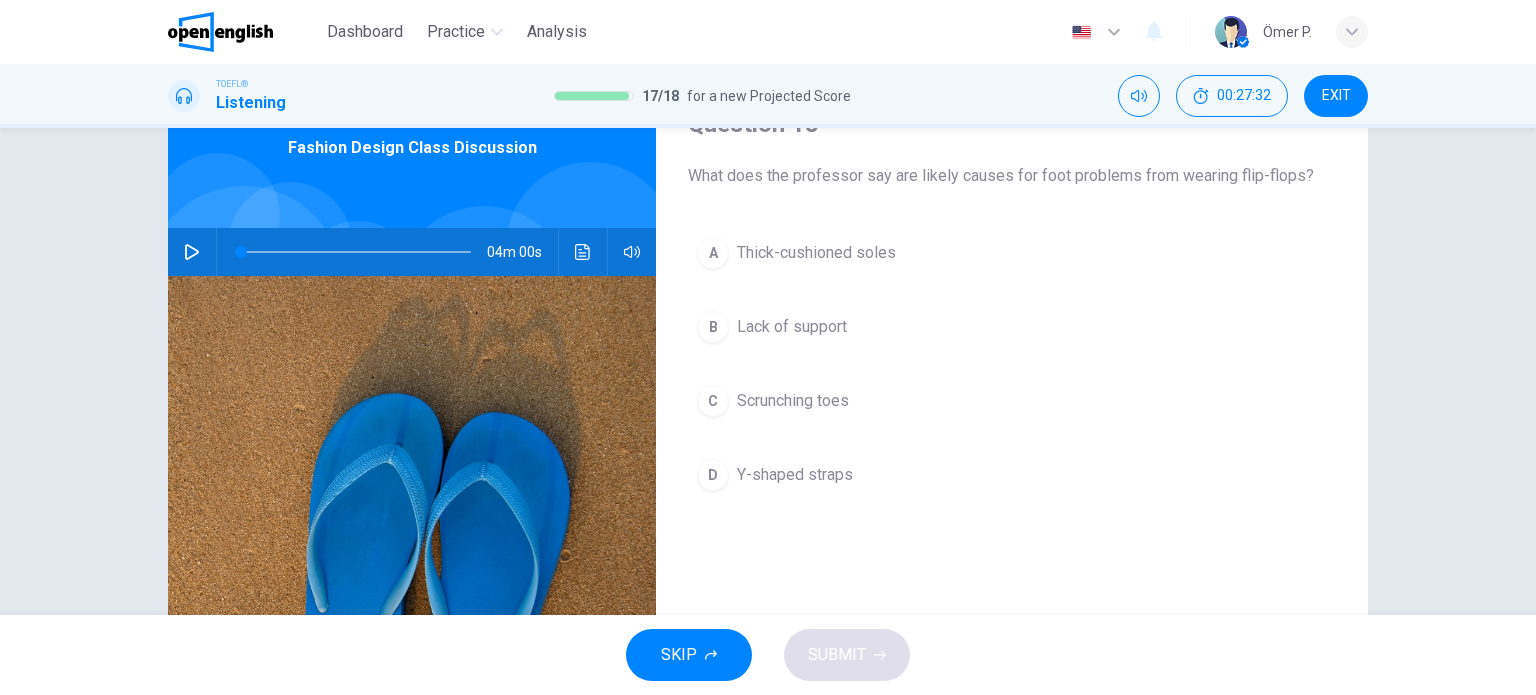 click on "Scrunching toes" at bounding box center [793, 401] 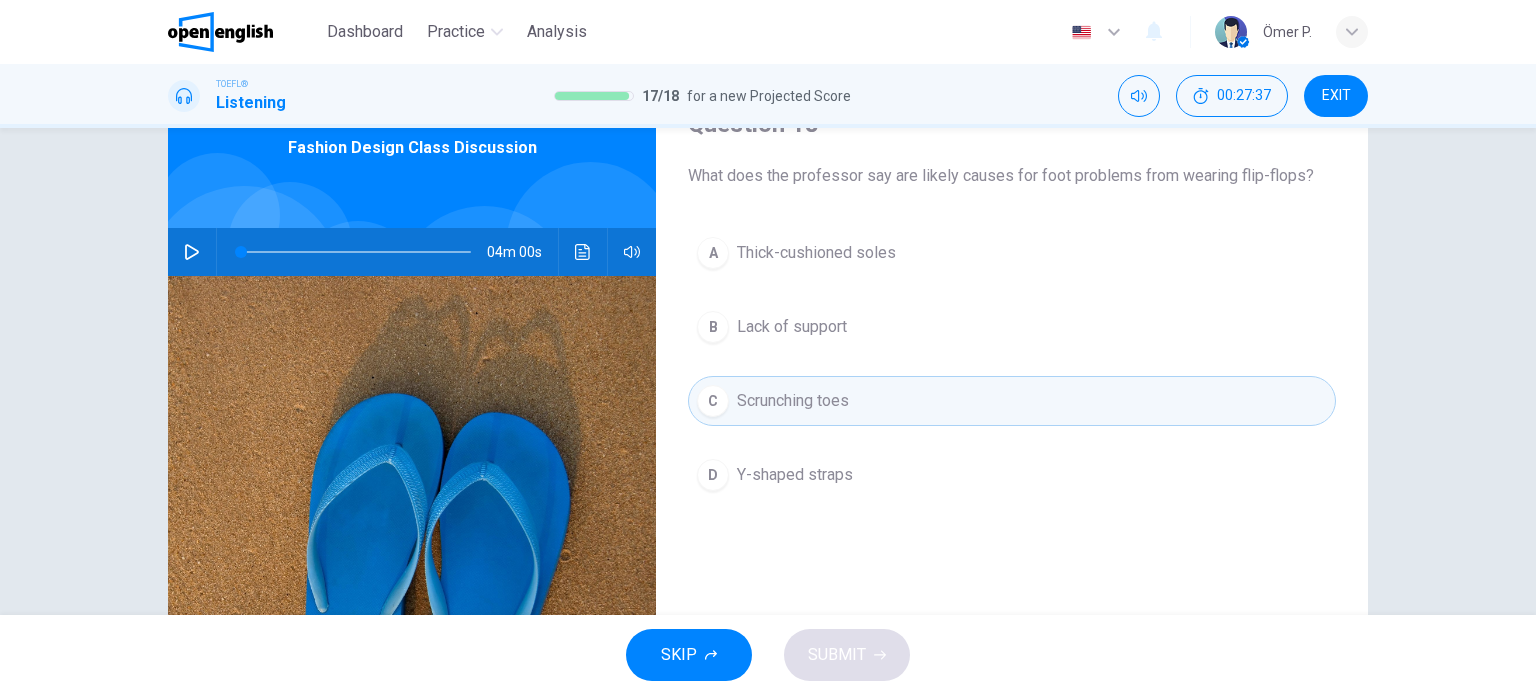 click on "Scrunching toes" at bounding box center [793, 401] 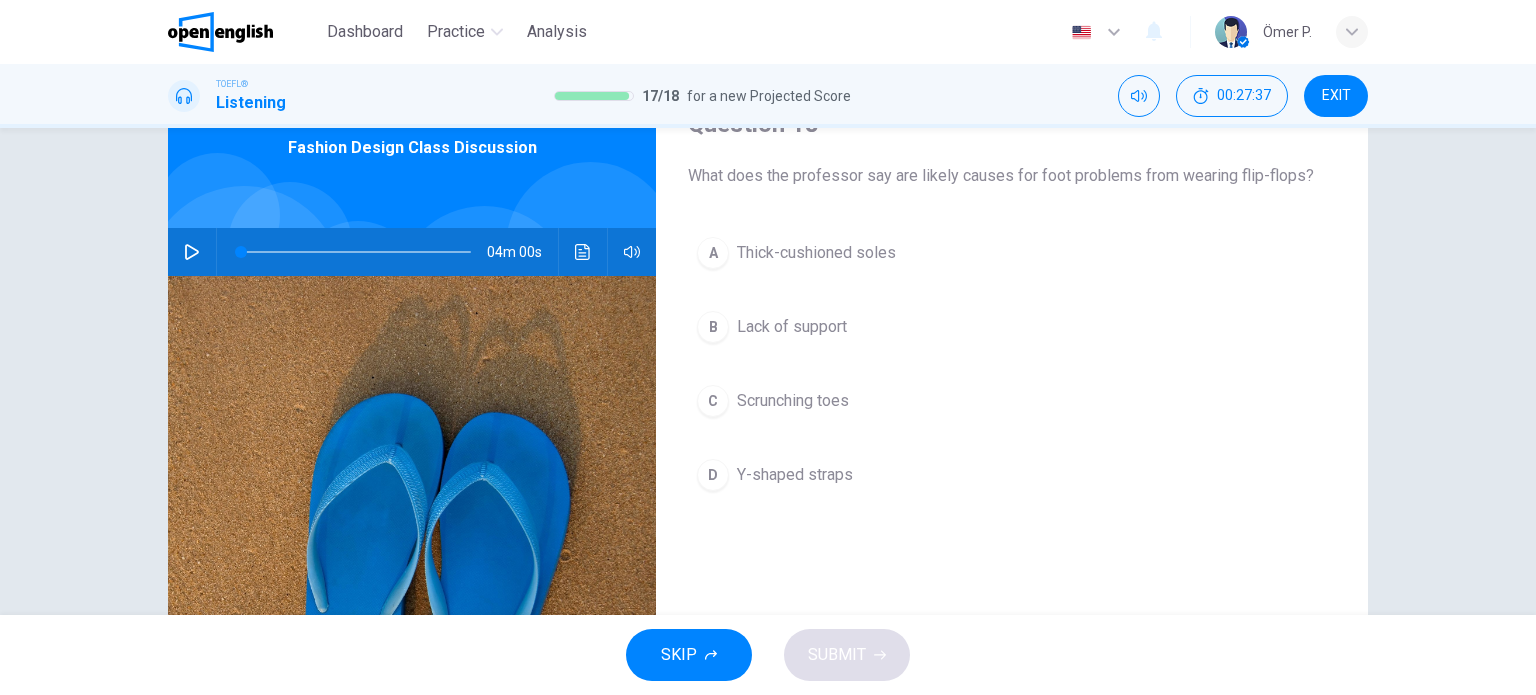 click on "Scrunching toes" at bounding box center (793, 401) 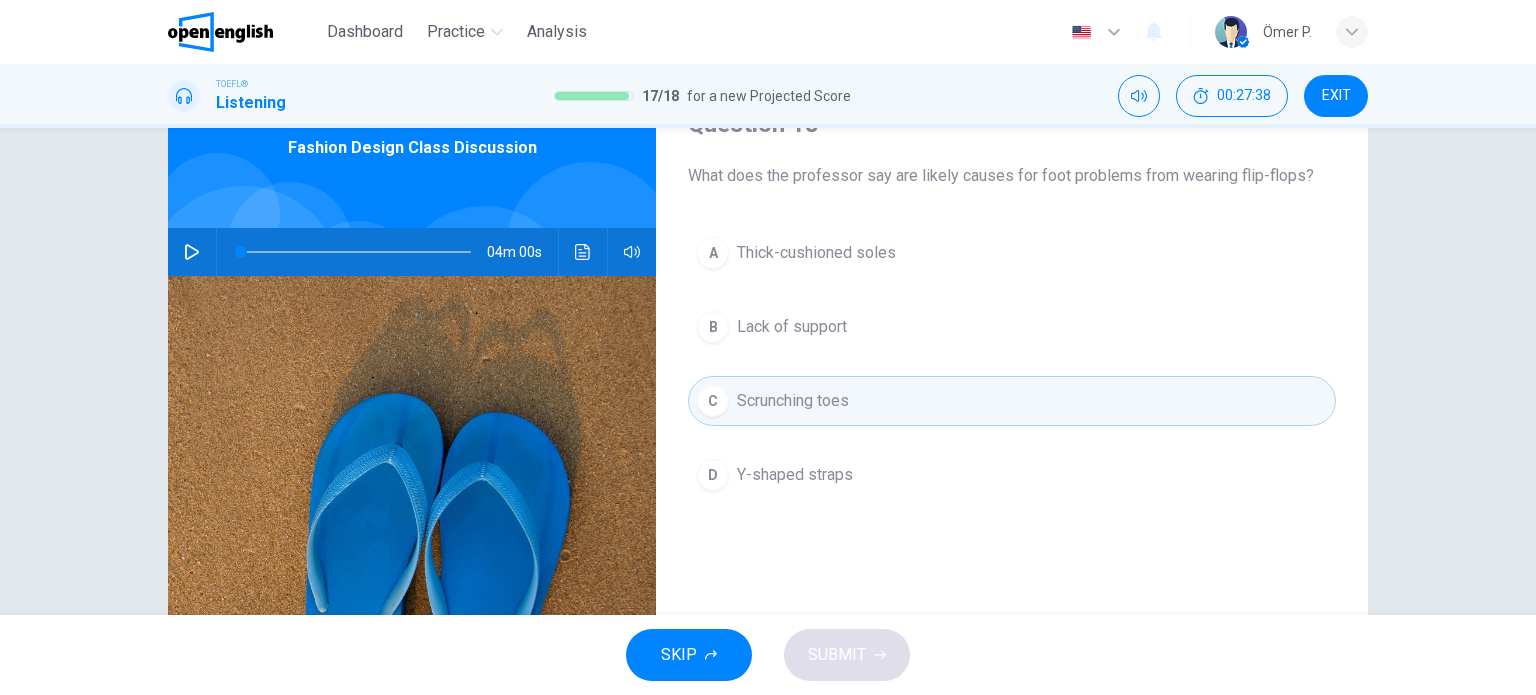 click on "A Thick-cushioned soles" at bounding box center (1012, 253) 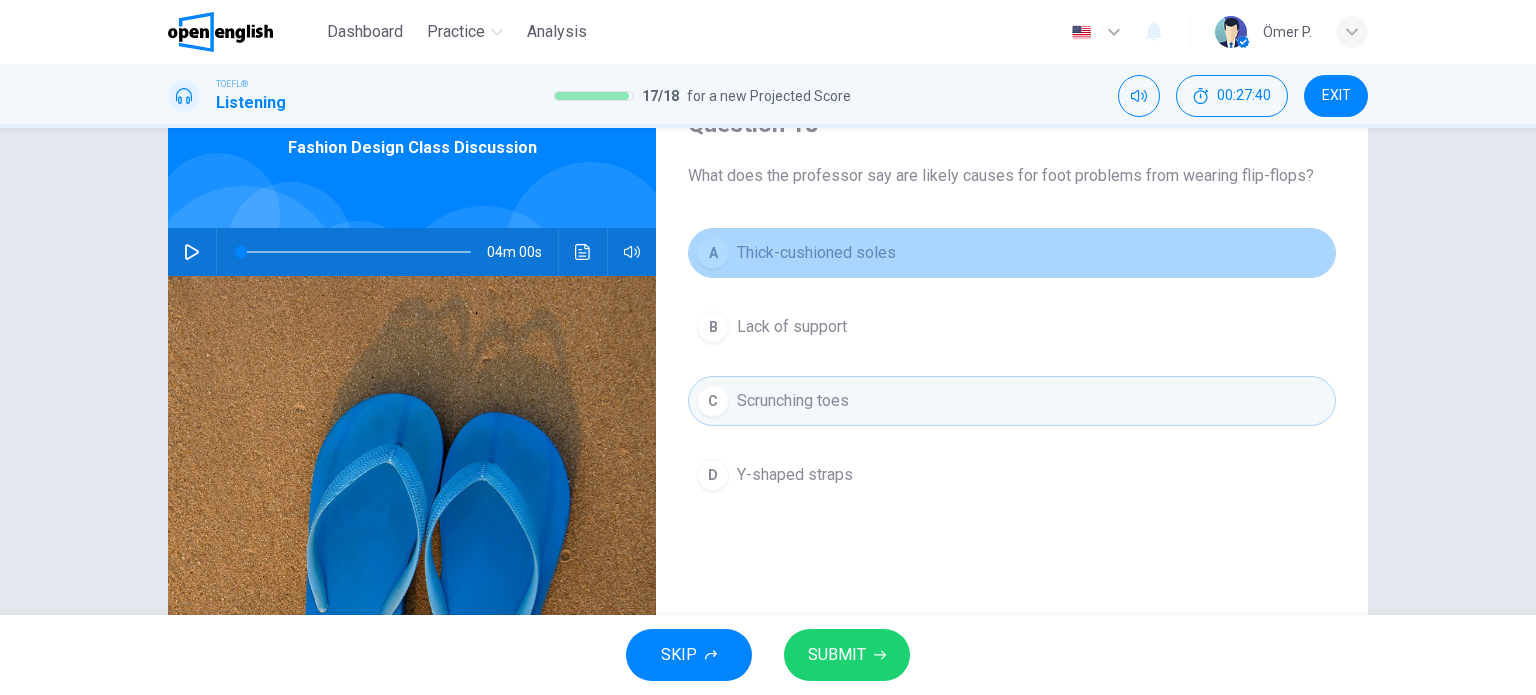 click on "A Thick-cushioned soles" at bounding box center [1012, 253] 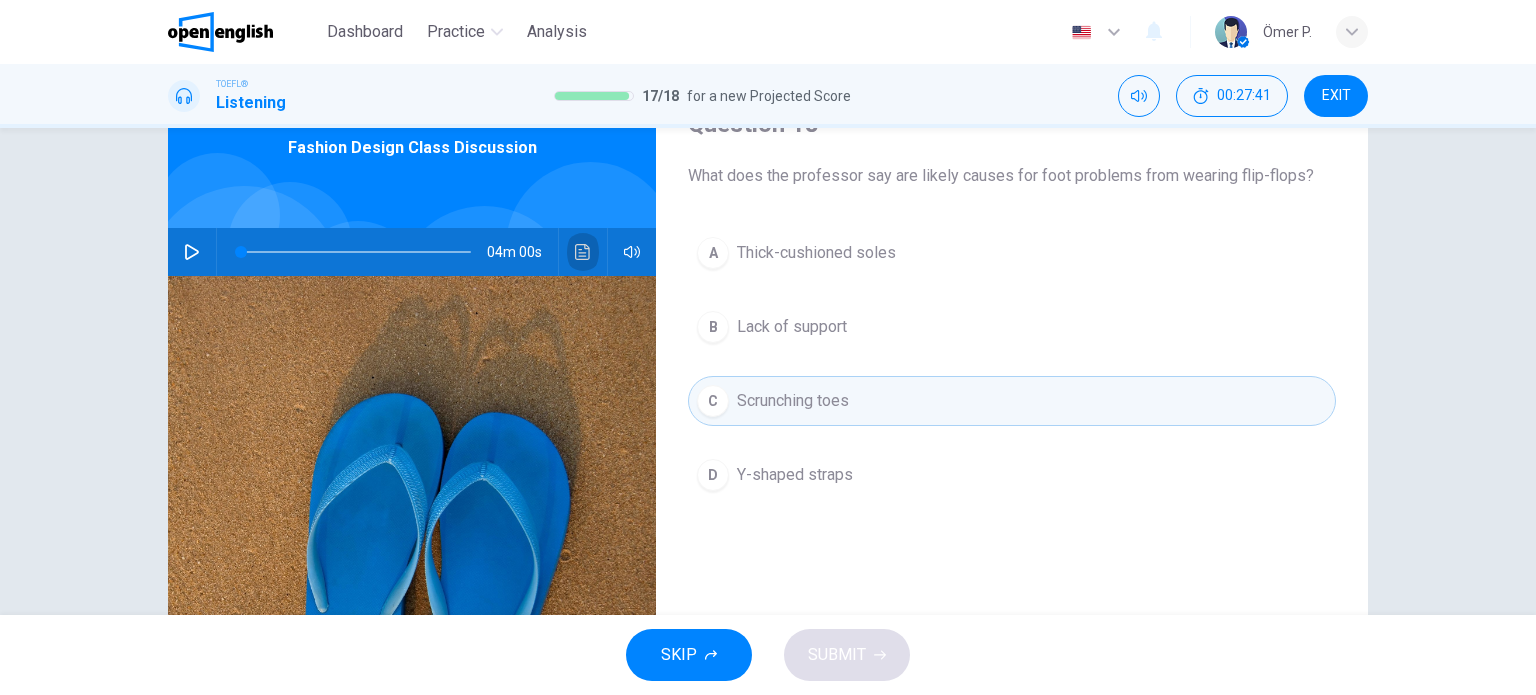 click at bounding box center [583, 252] 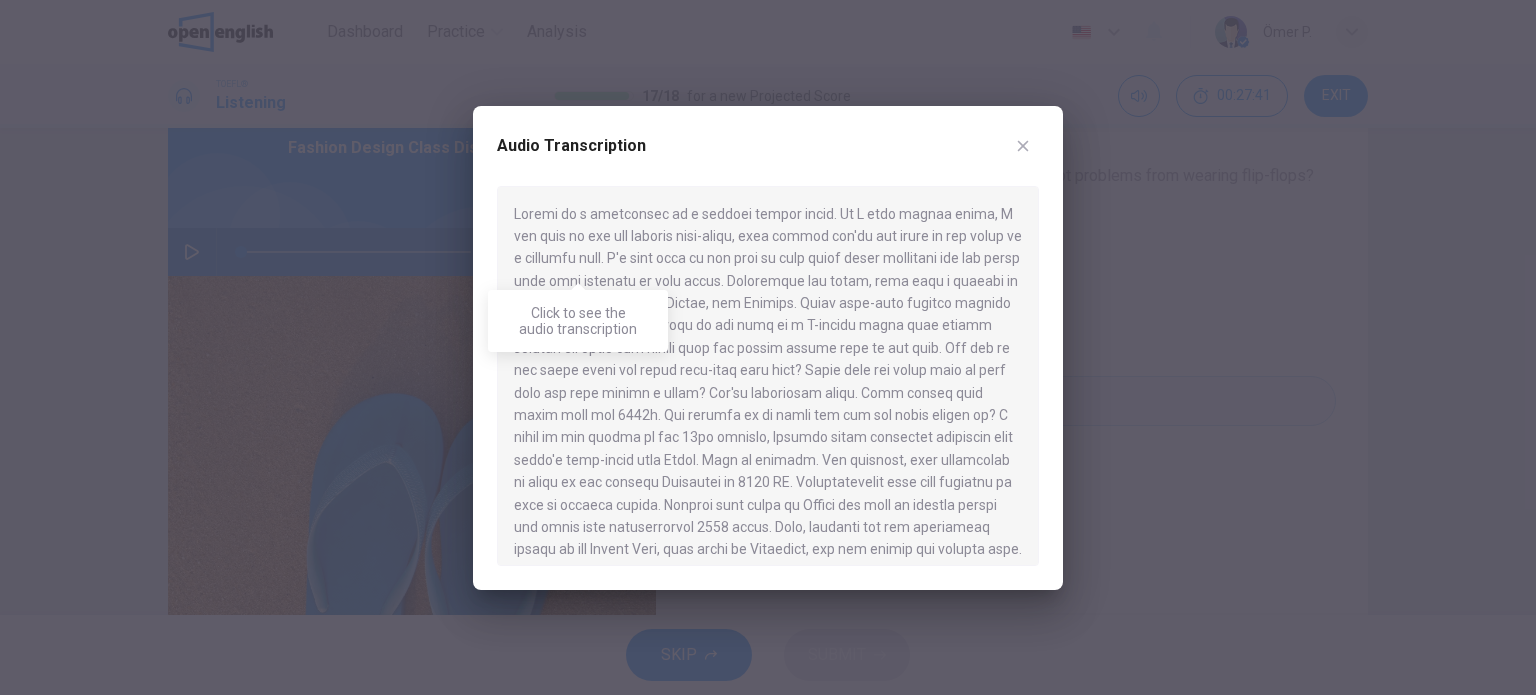 scroll, scrollTop: 527, scrollLeft: 0, axis: vertical 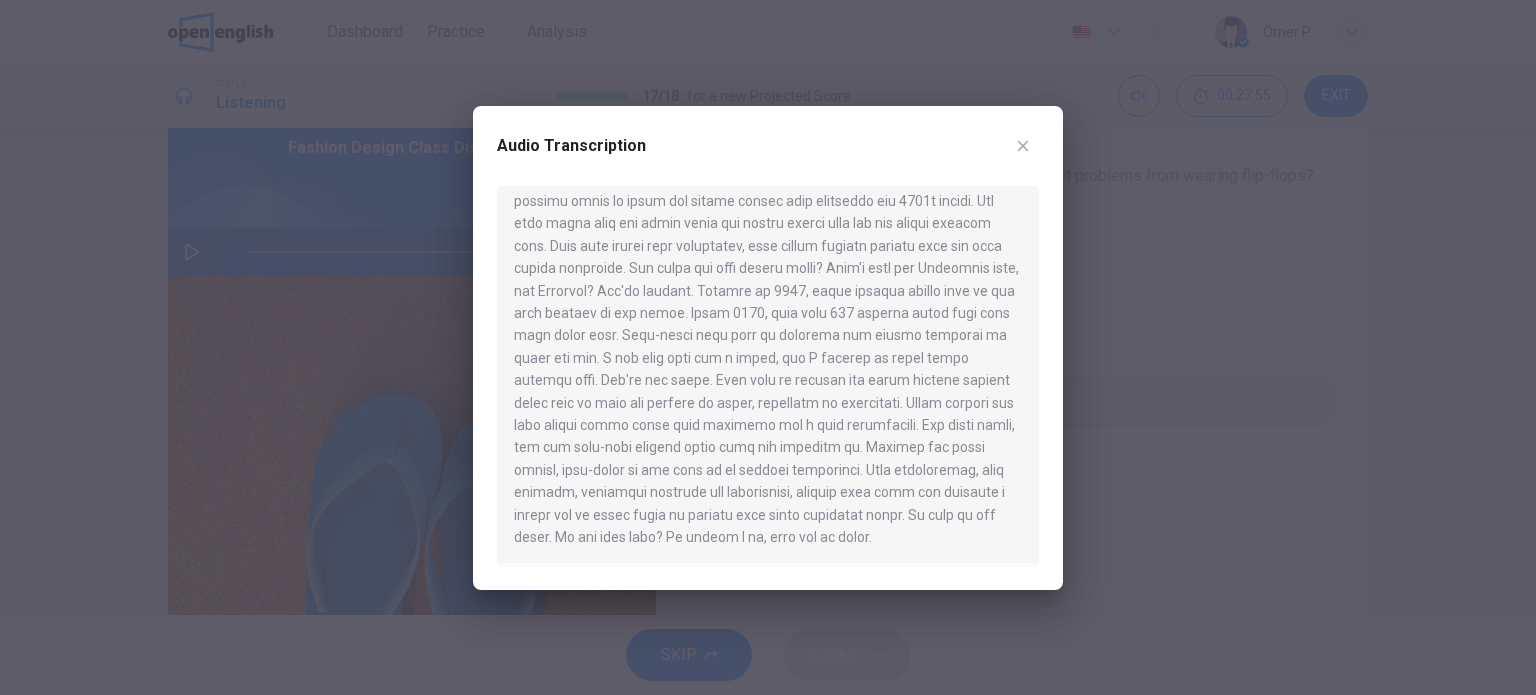 click on "Audio Transcription" at bounding box center (768, 158) 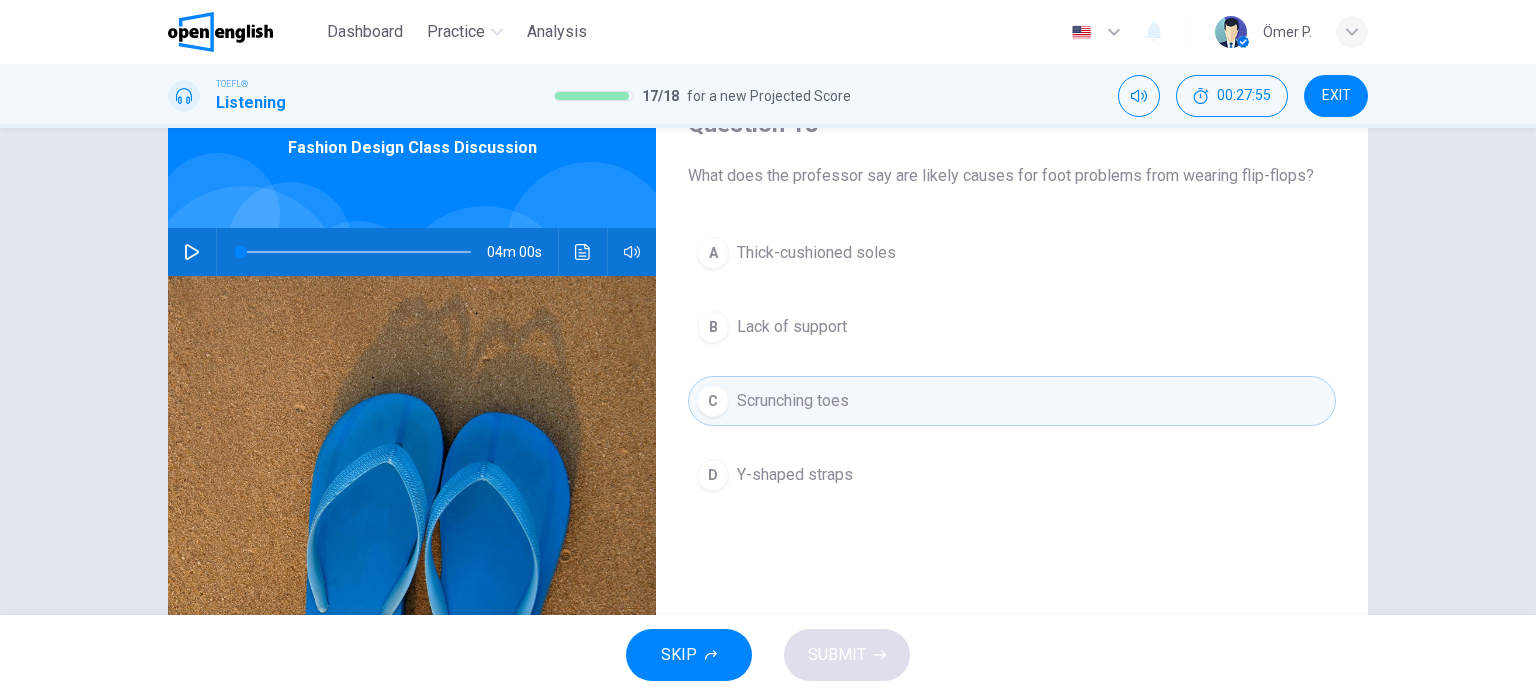 click on "A Thick-cushioned soles B Lack of support C Scrunching toes D Y-shaped straps" at bounding box center [1012, 384] 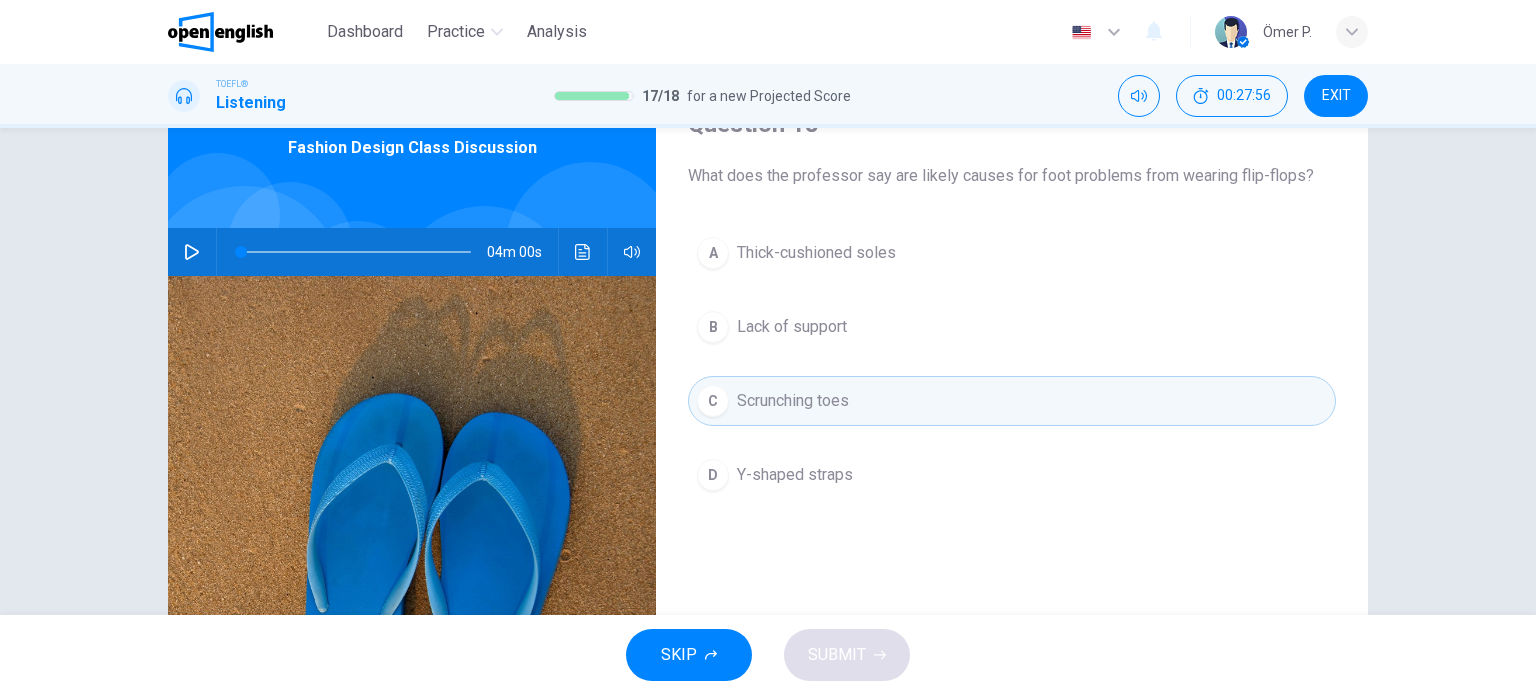 click on "B Lack of support" at bounding box center [1012, 327] 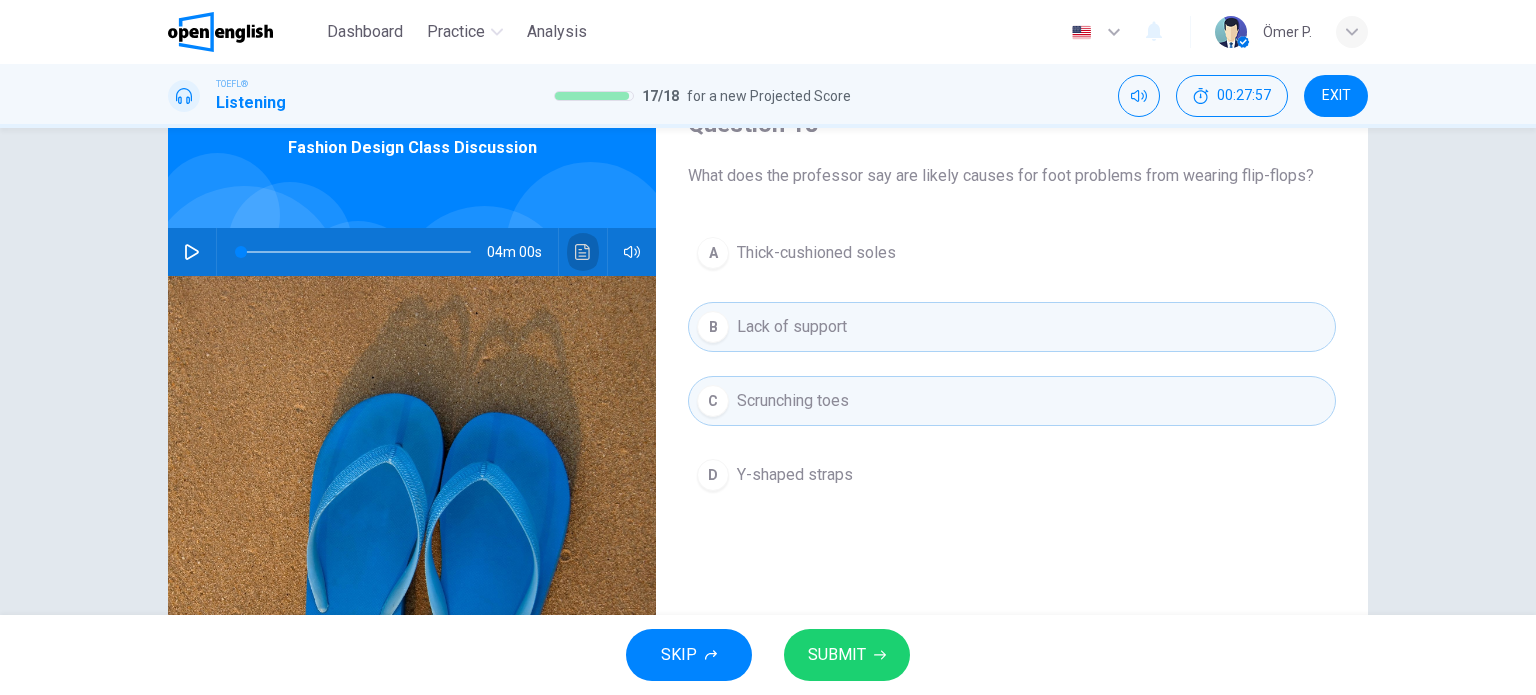 click at bounding box center [583, 252] 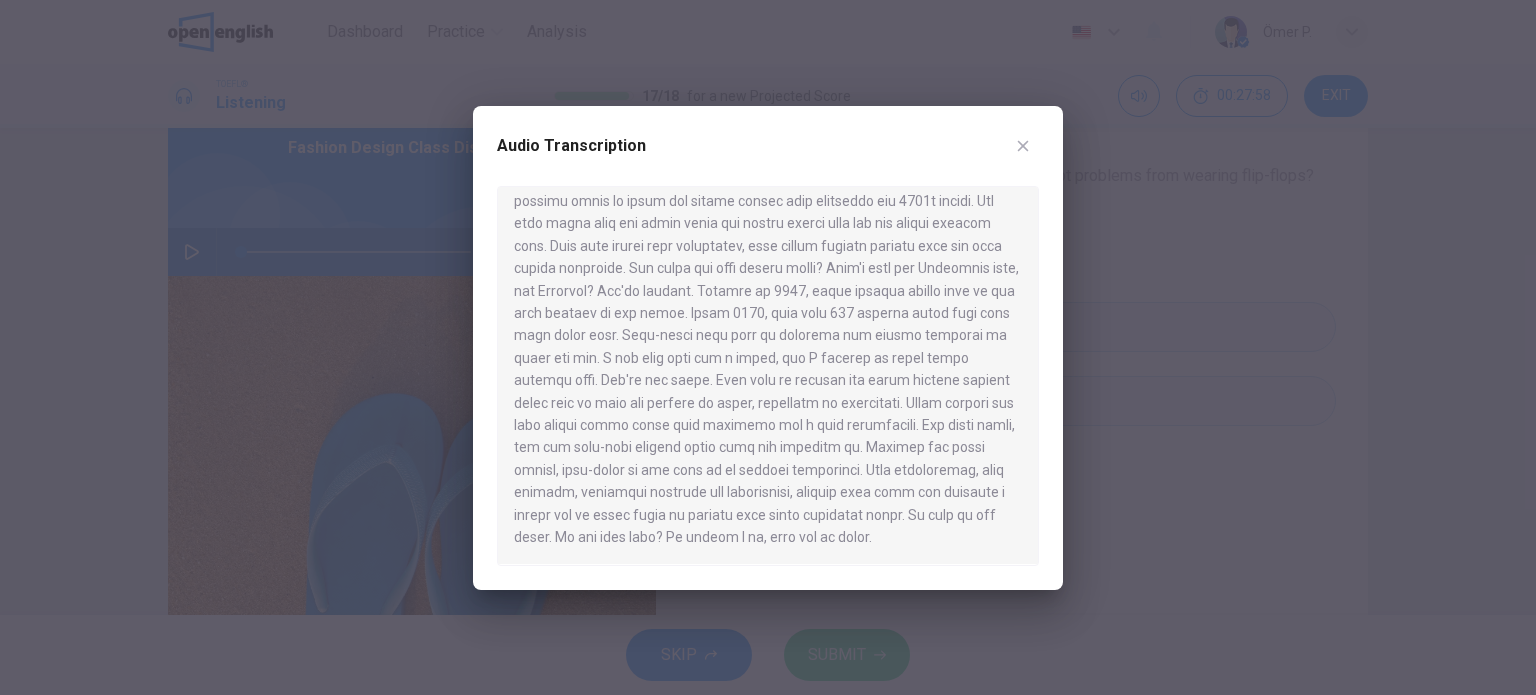 scroll, scrollTop: 527, scrollLeft: 0, axis: vertical 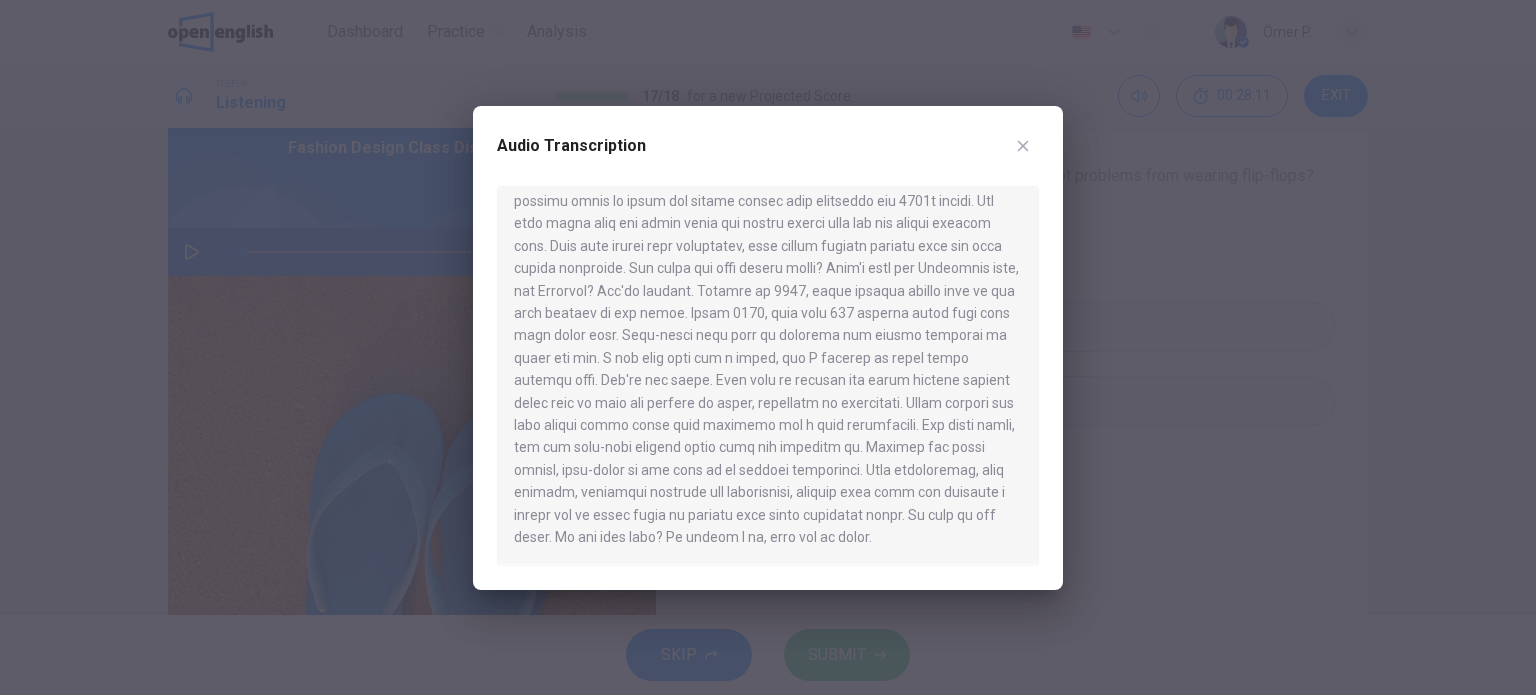 click on "Audio Transcription" at bounding box center (768, 348) 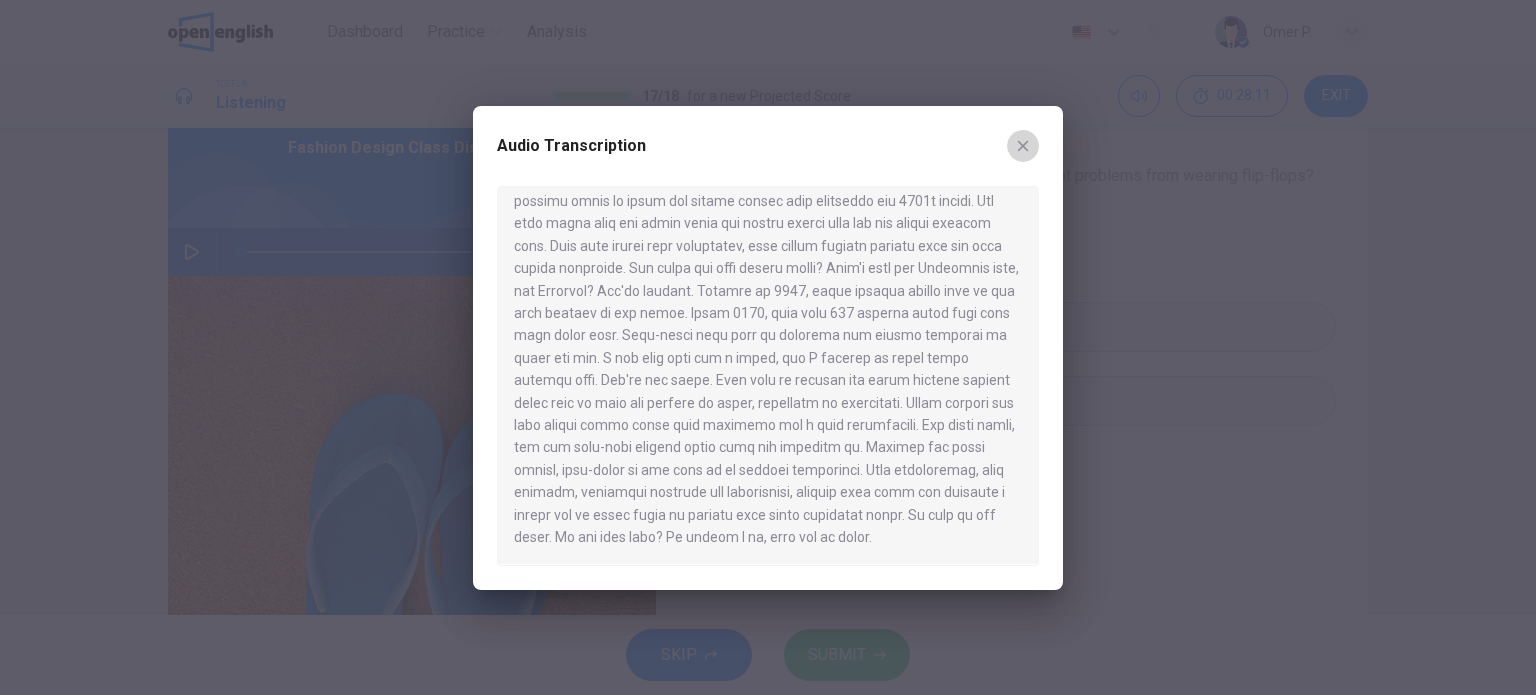 click 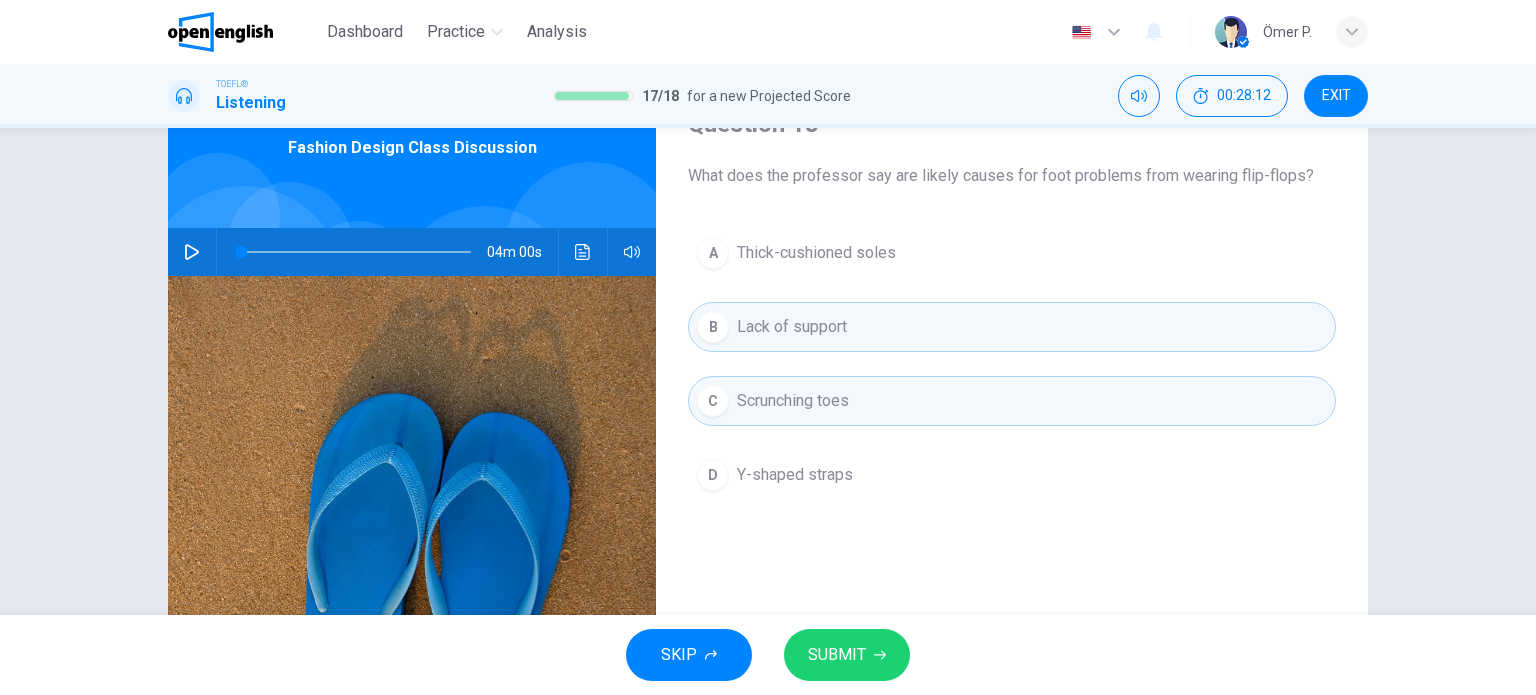click on "SUBMIT" at bounding box center (847, 655) 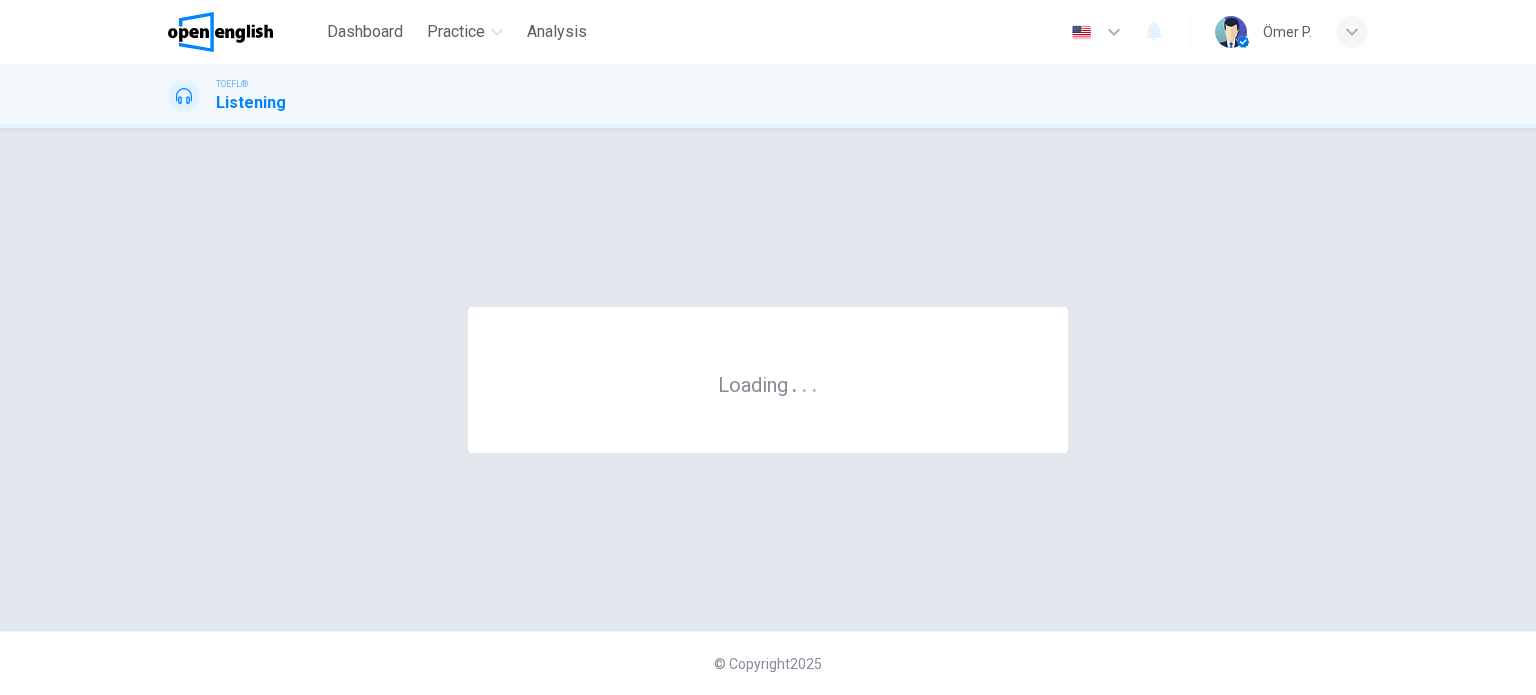 scroll, scrollTop: 0, scrollLeft: 0, axis: both 